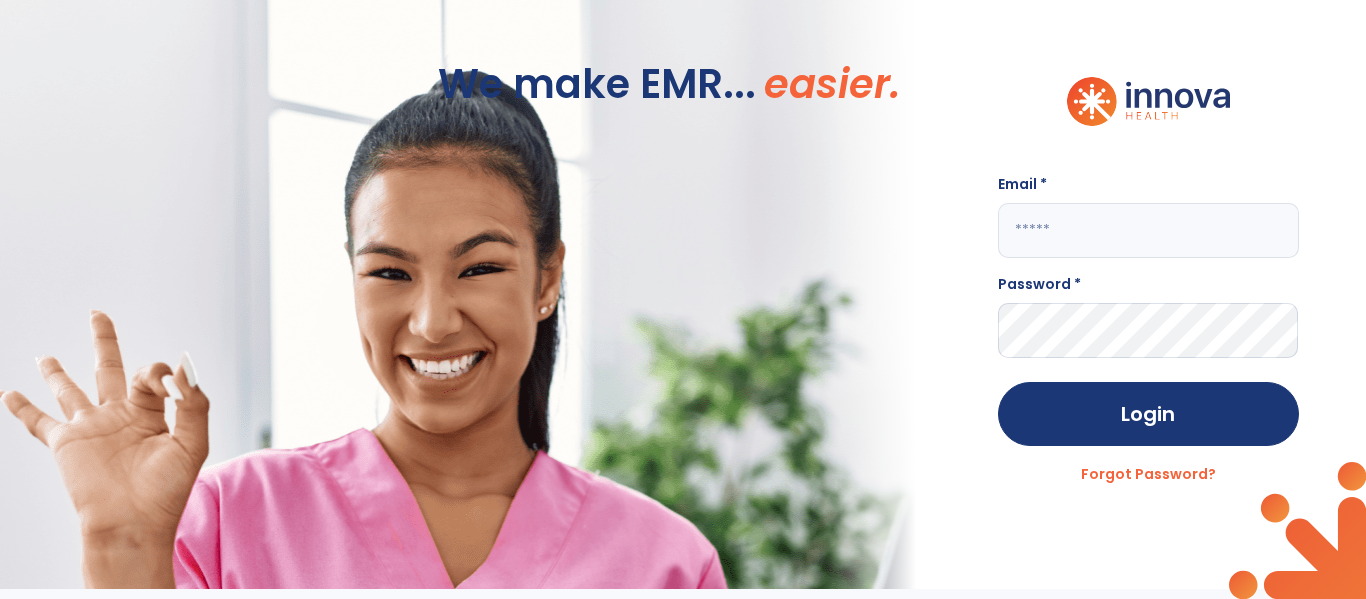 scroll, scrollTop: 0, scrollLeft: 0, axis: both 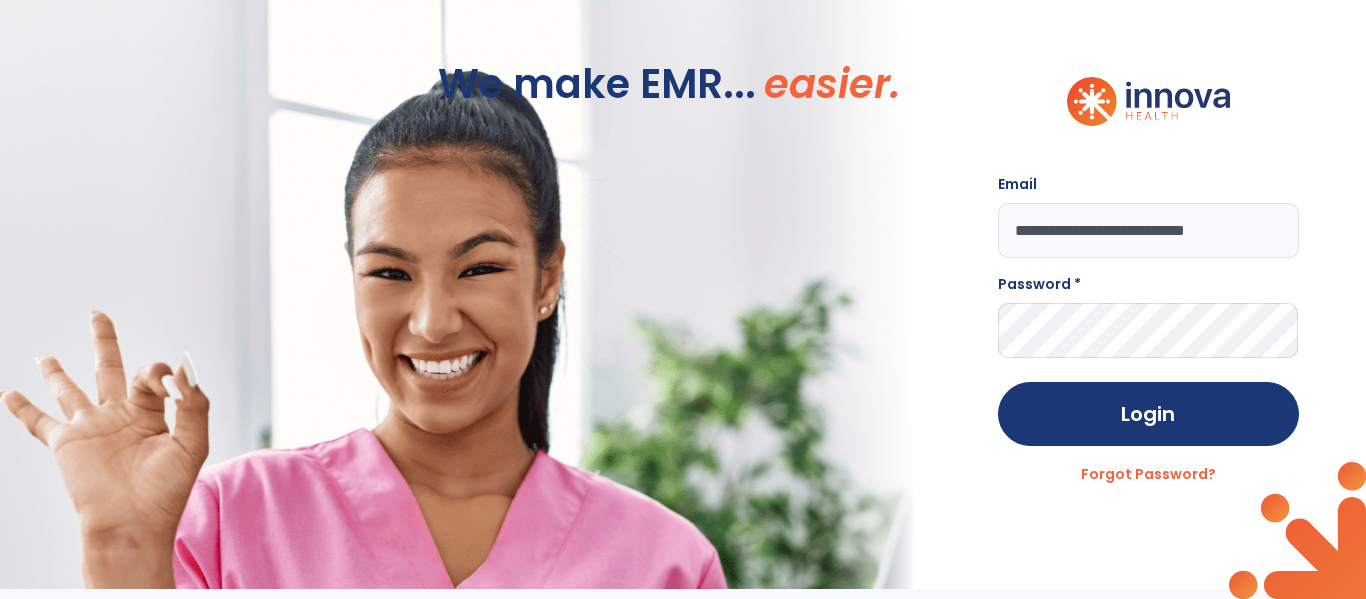 type on "**********" 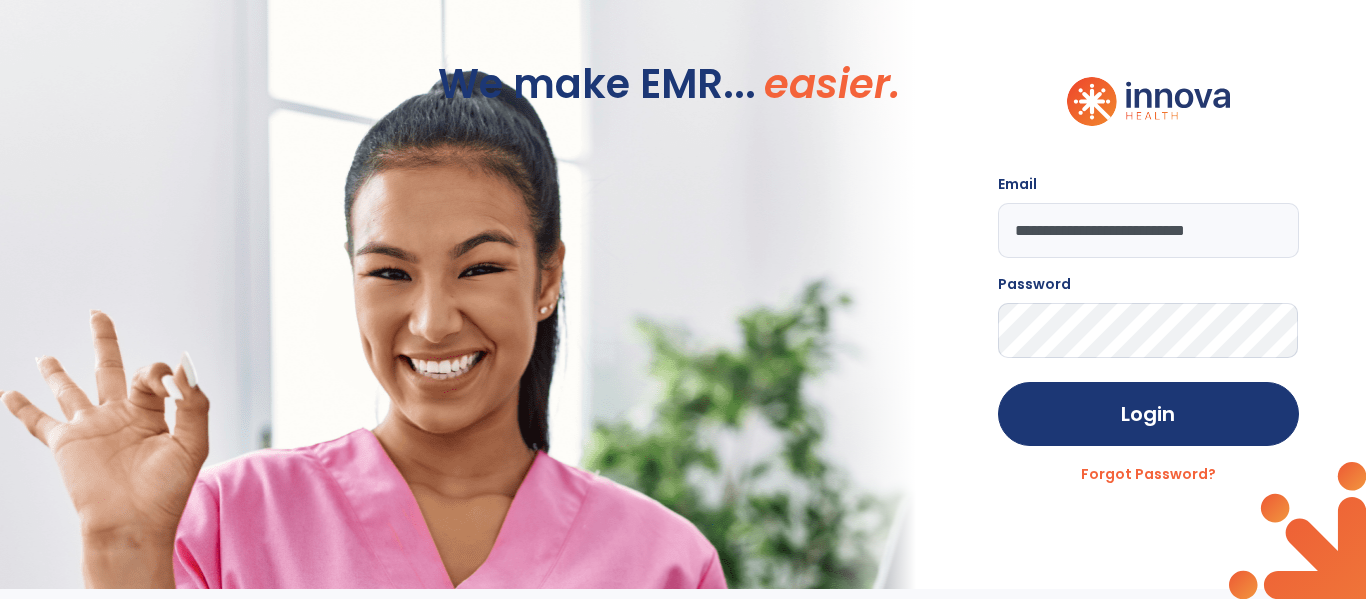click on "Login" 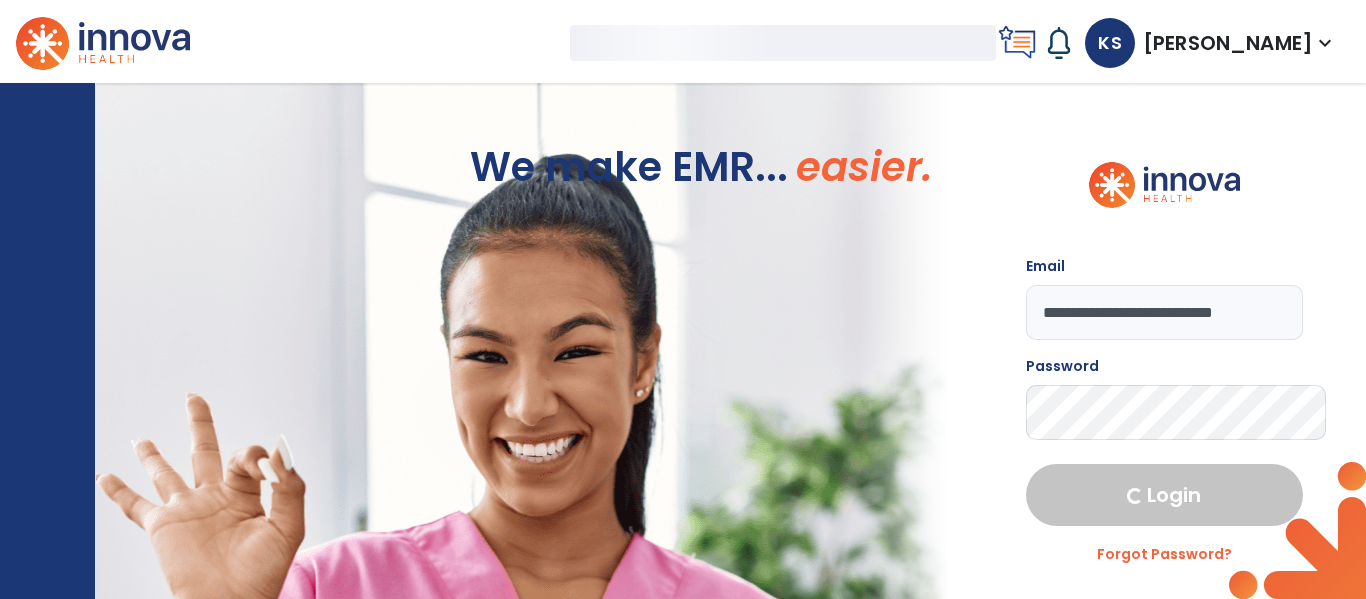 select on "***" 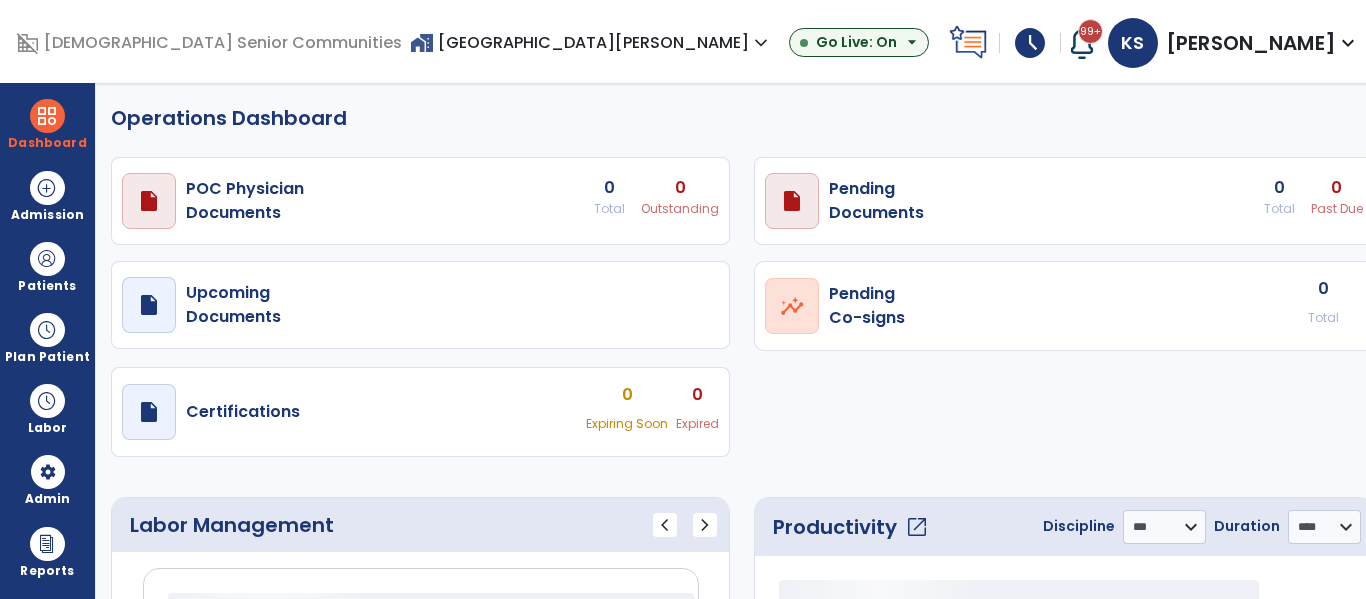 select on "***" 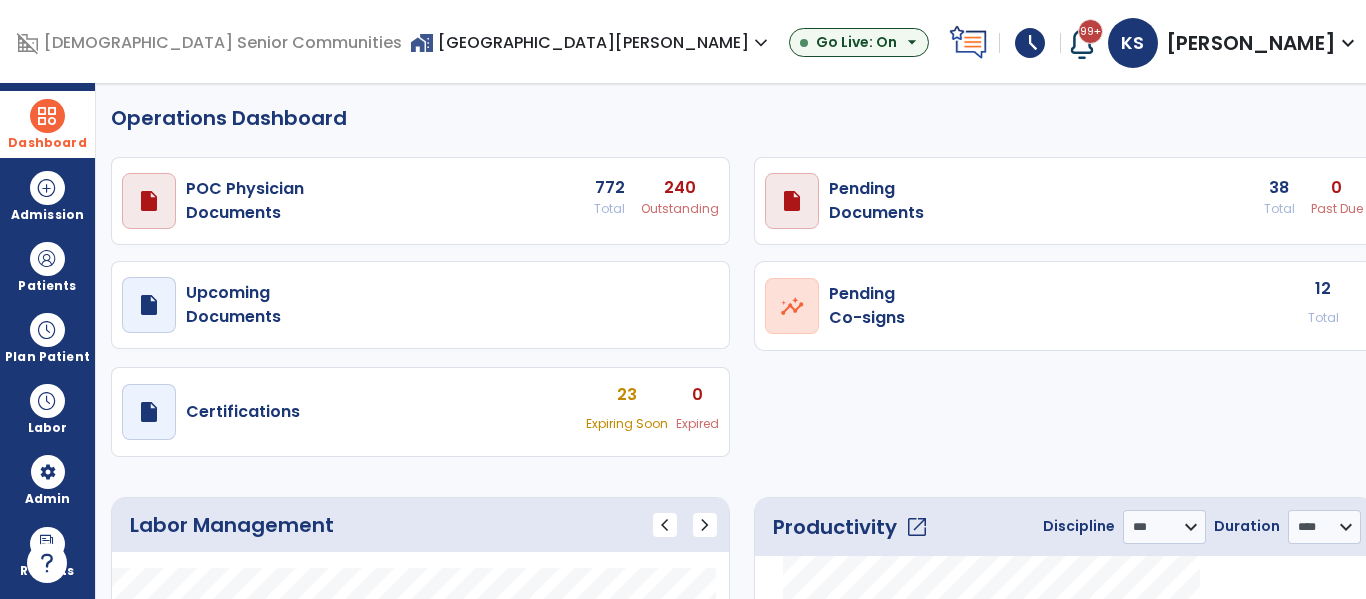 click on "Dashboard" at bounding box center [47, 143] 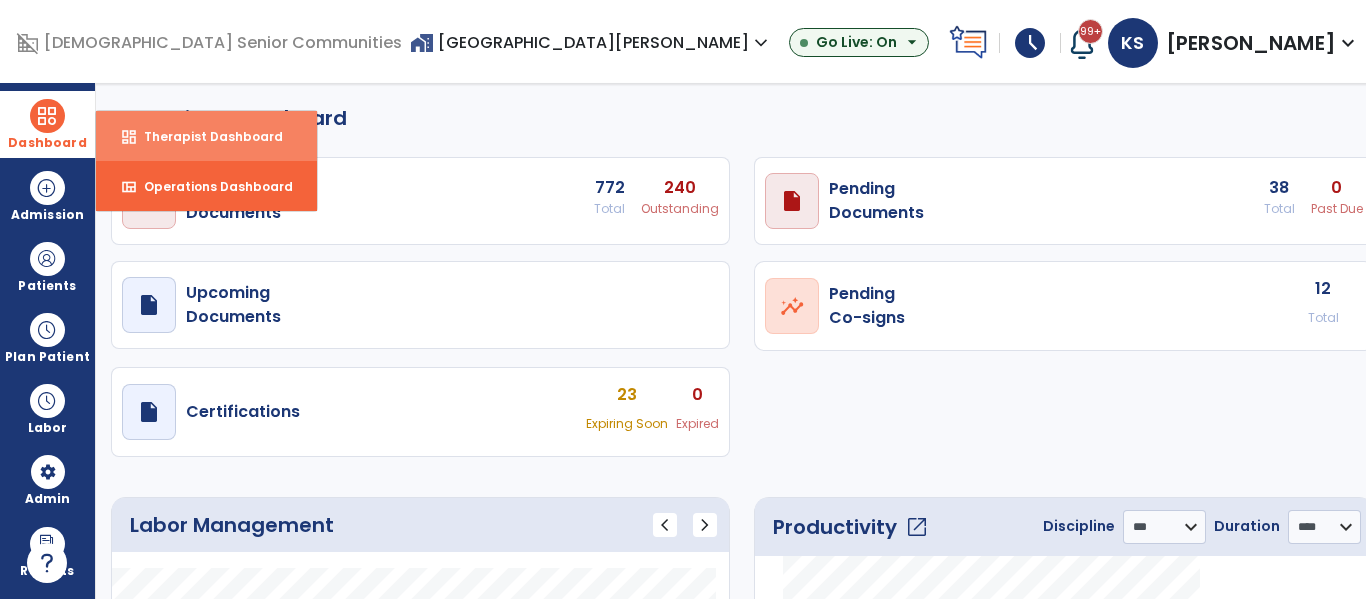 click on "Therapist Dashboard" at bounding box center (205, 136) 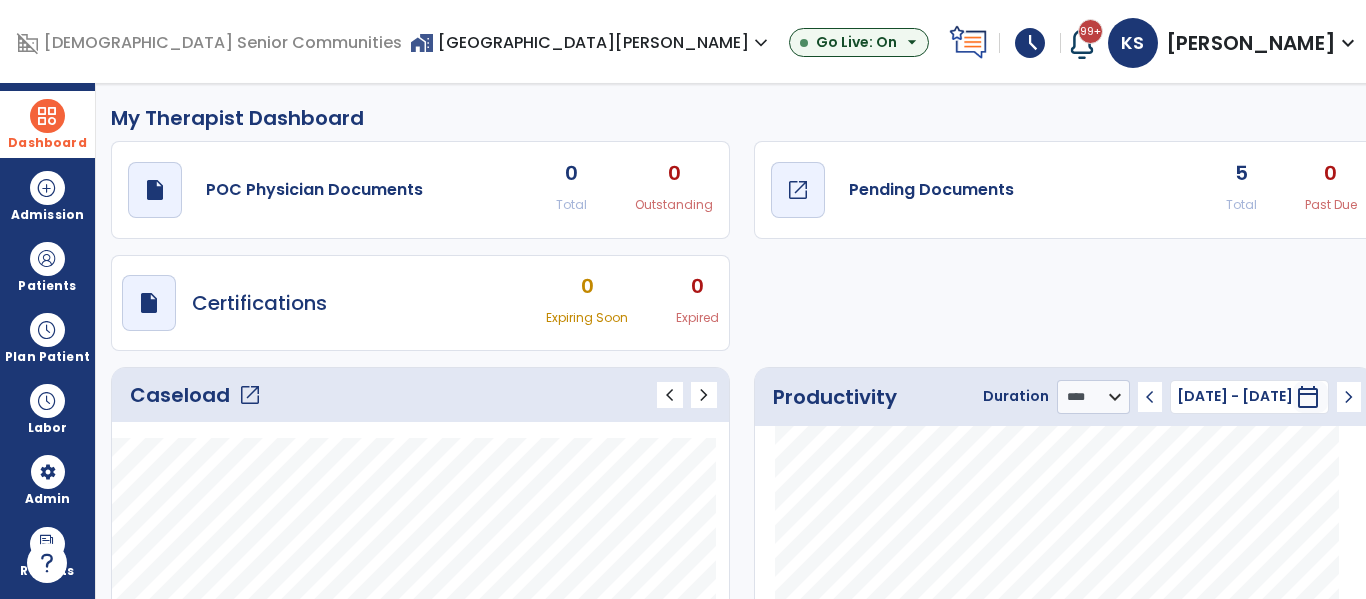 click on "Pending Documents" 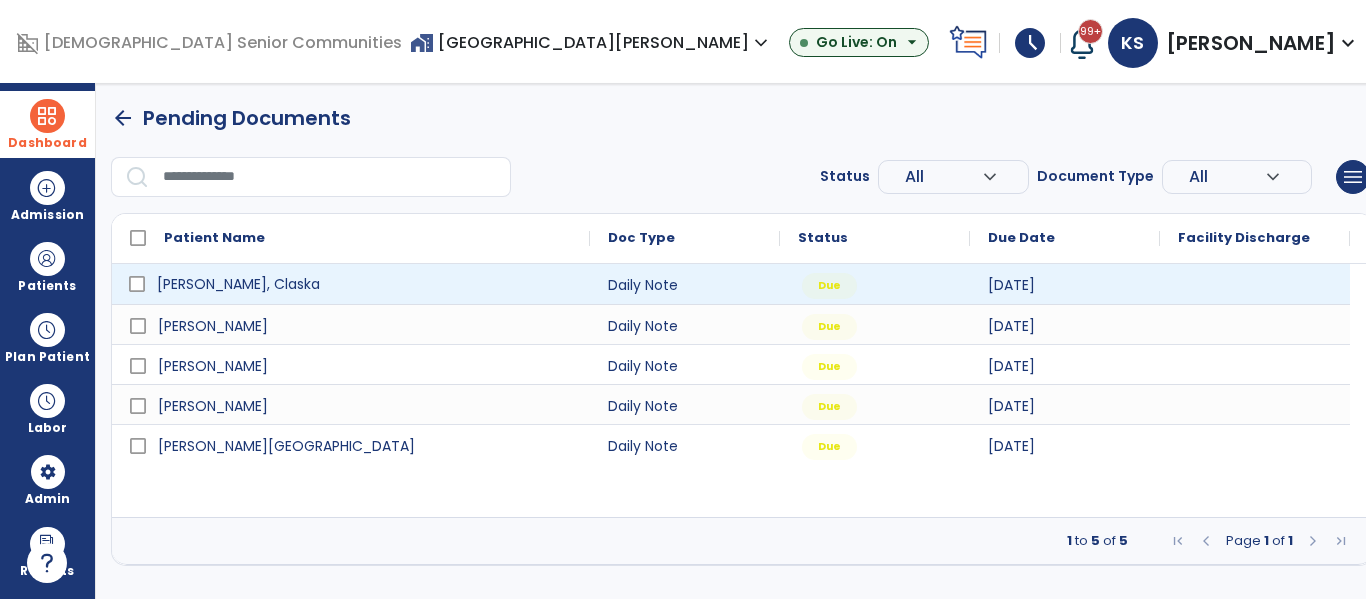 click on "[PERSON_NAME], Claska" at bounding box center (238, 284) 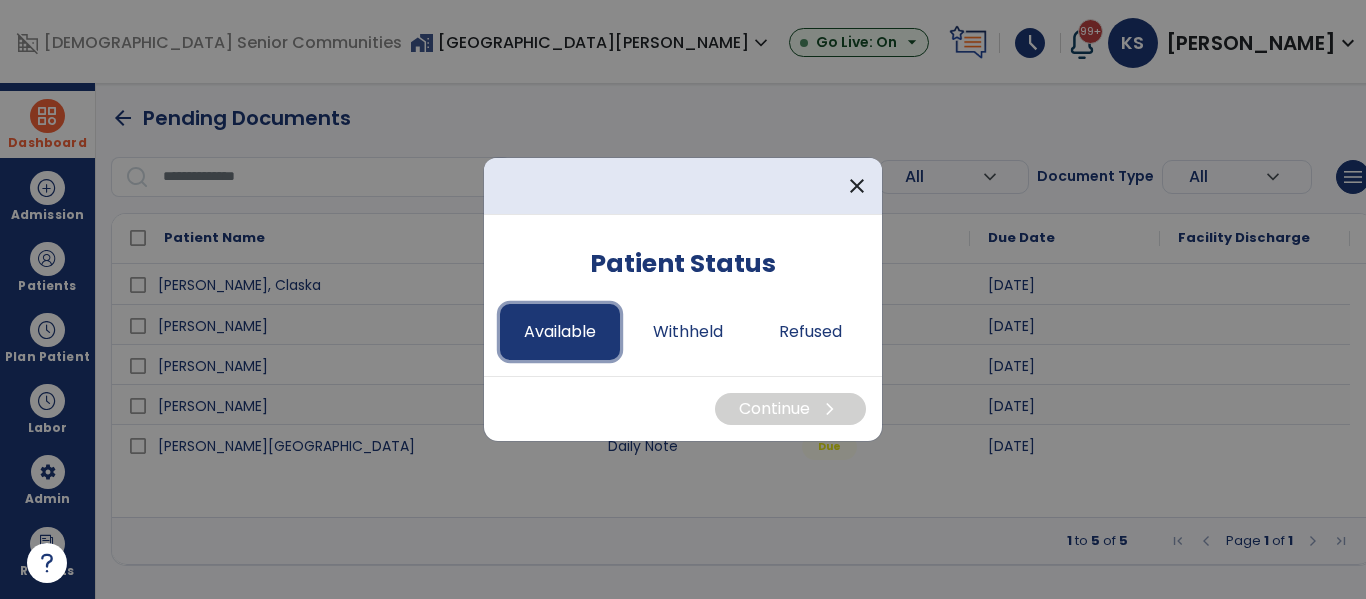 click on "Available" at bounding box center (560, 332) 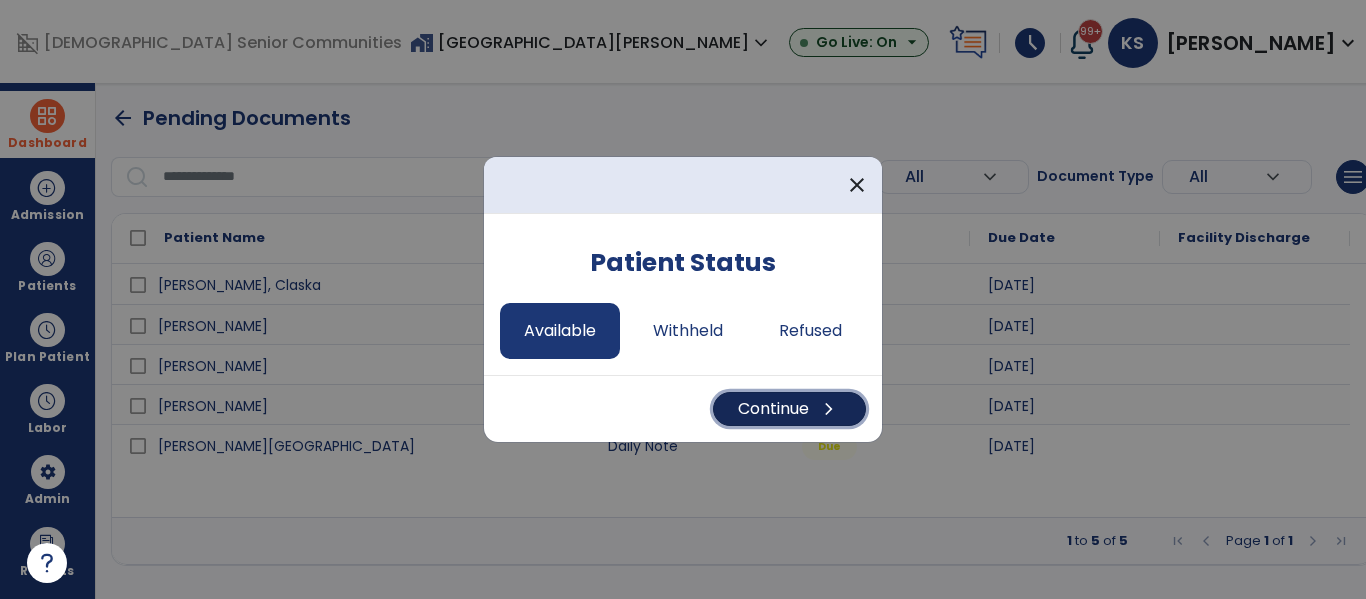 click on "Continue   chevron_right" at bounding box center (789, 409) 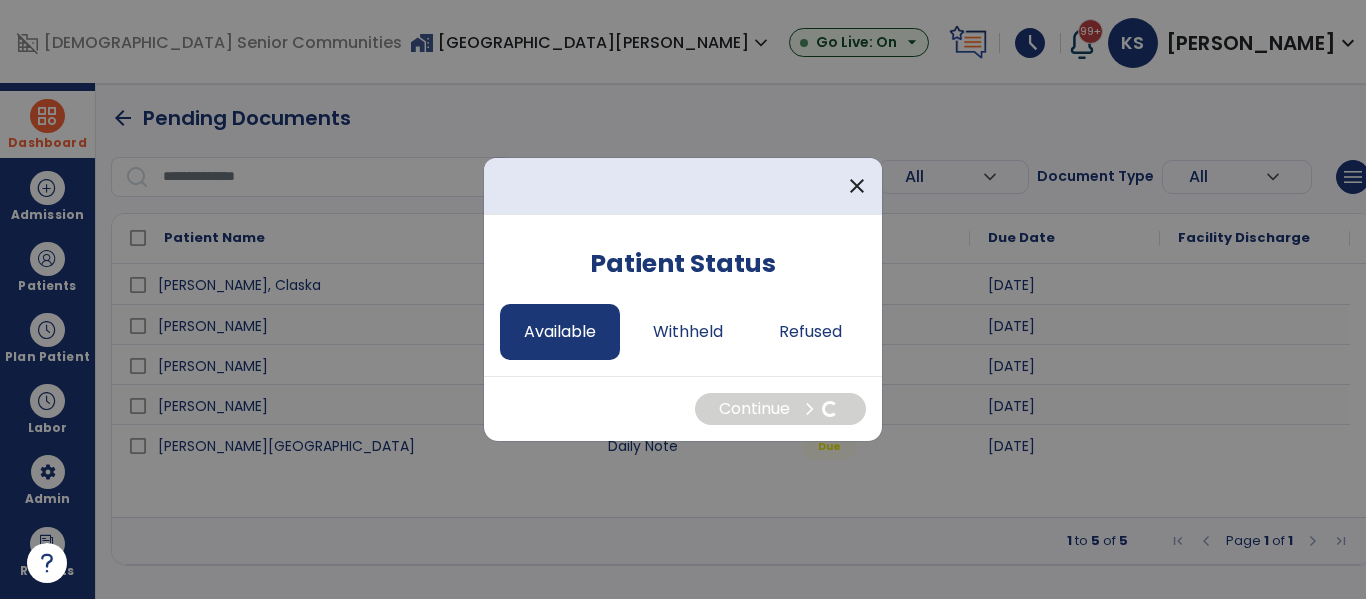 select on "*" 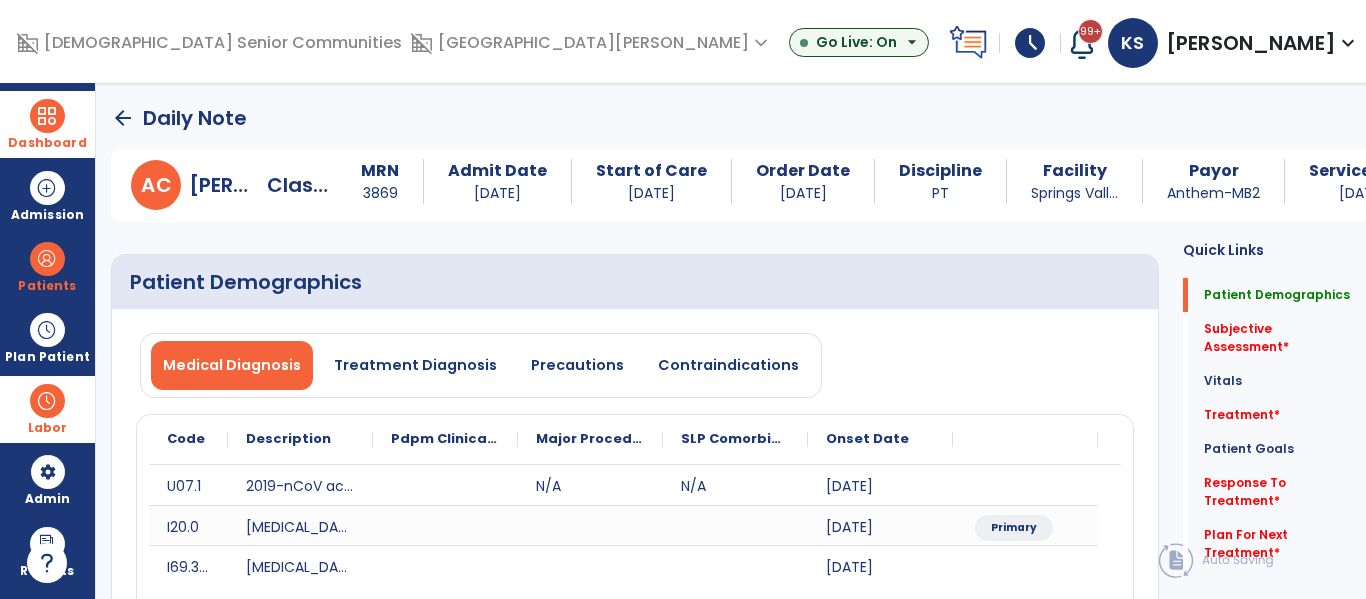 click on "Labor" at bounding box center (47, 409) 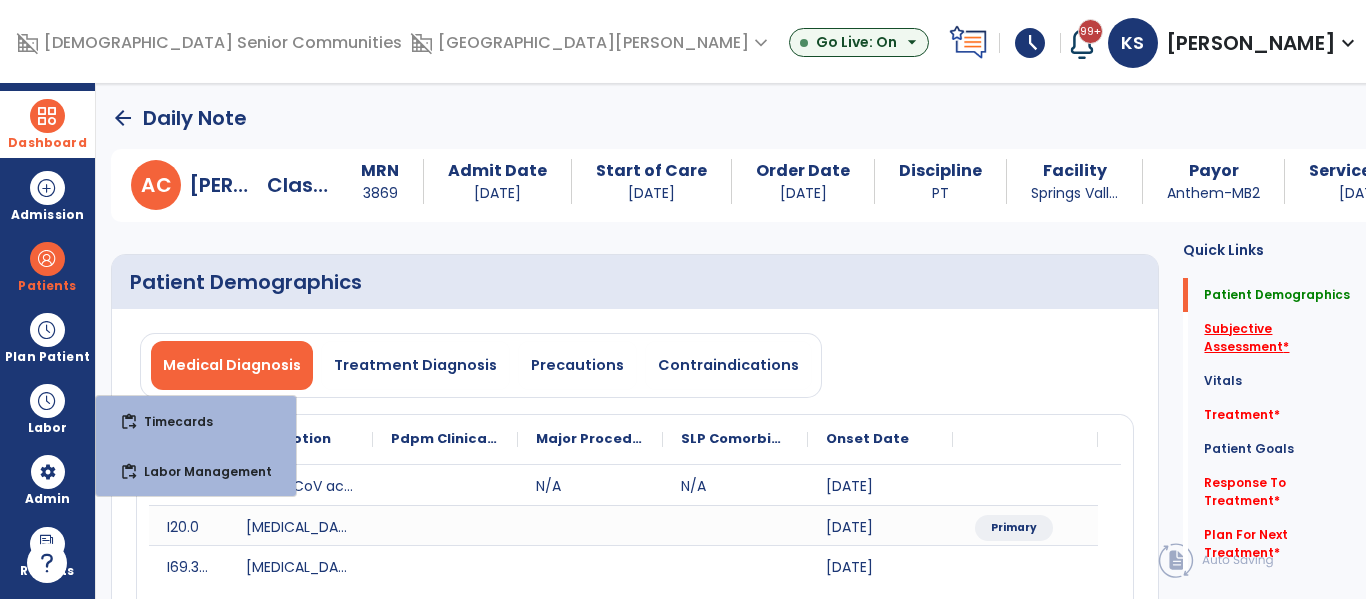 click on "Subjective Assessment   *" 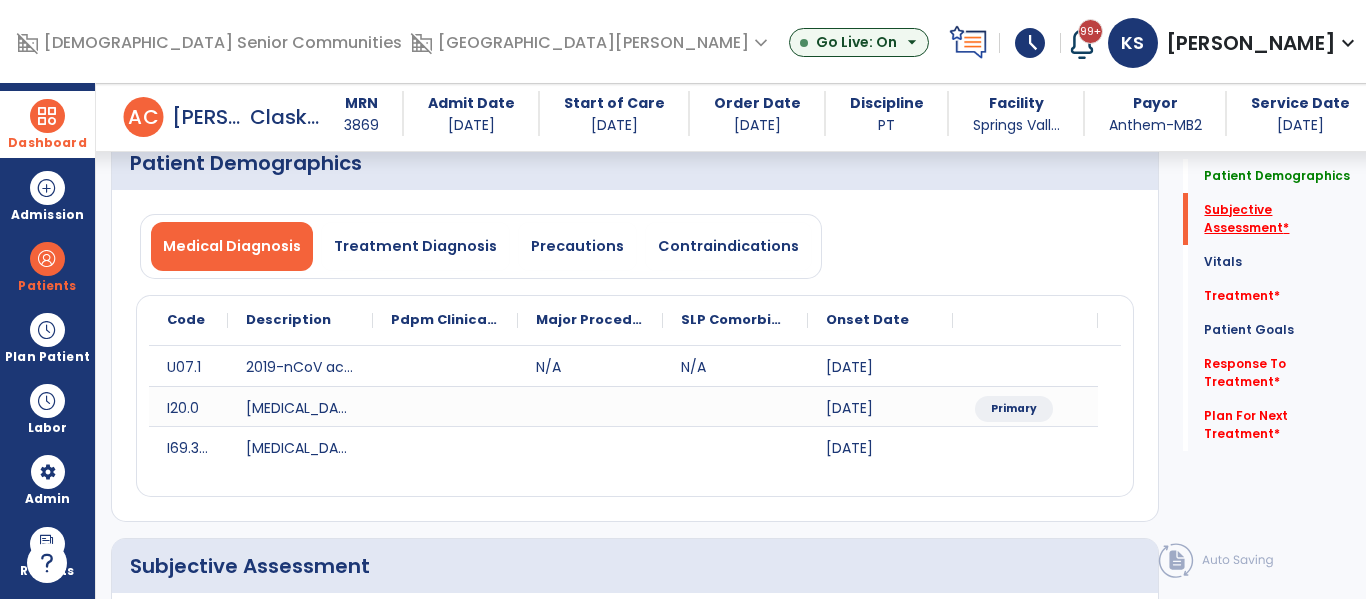 scroll, scrollTop: 457, scrollLeft: 0, axis: vertical 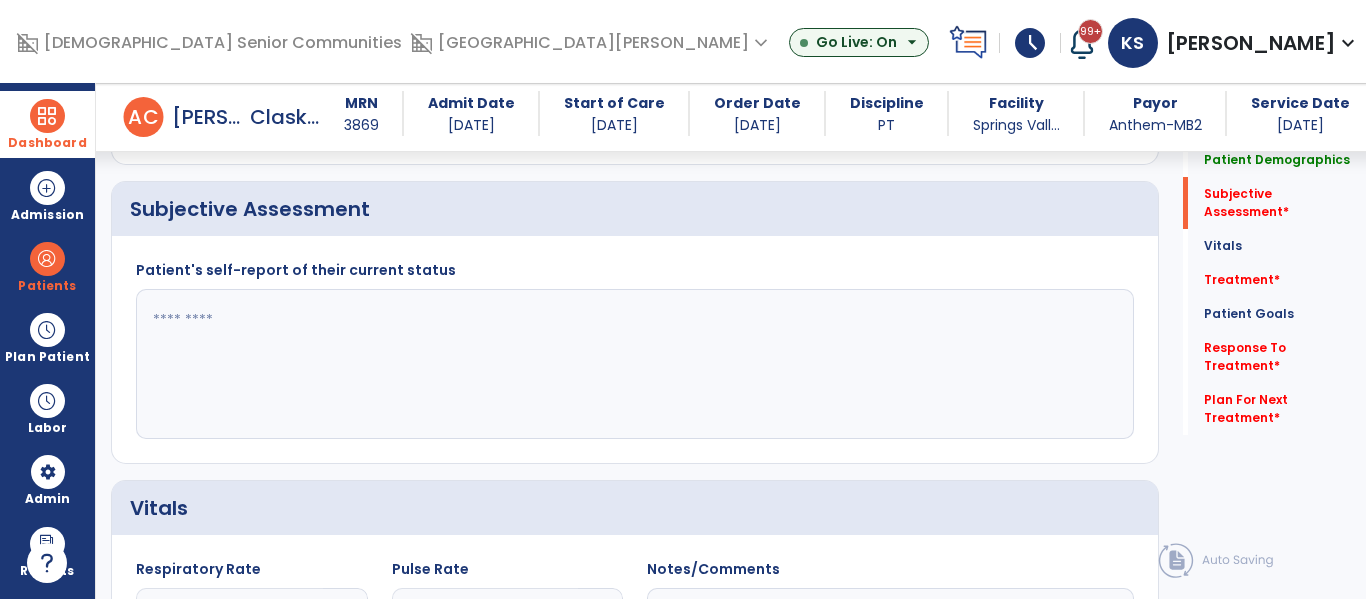 click 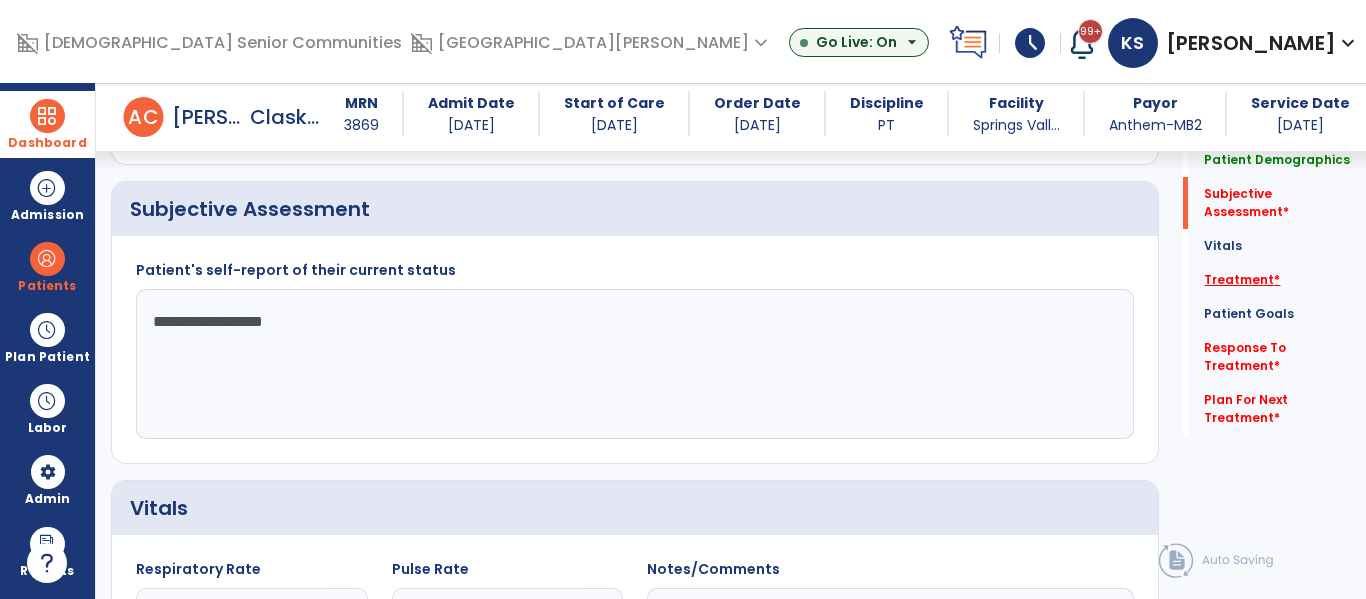 type on "**********" 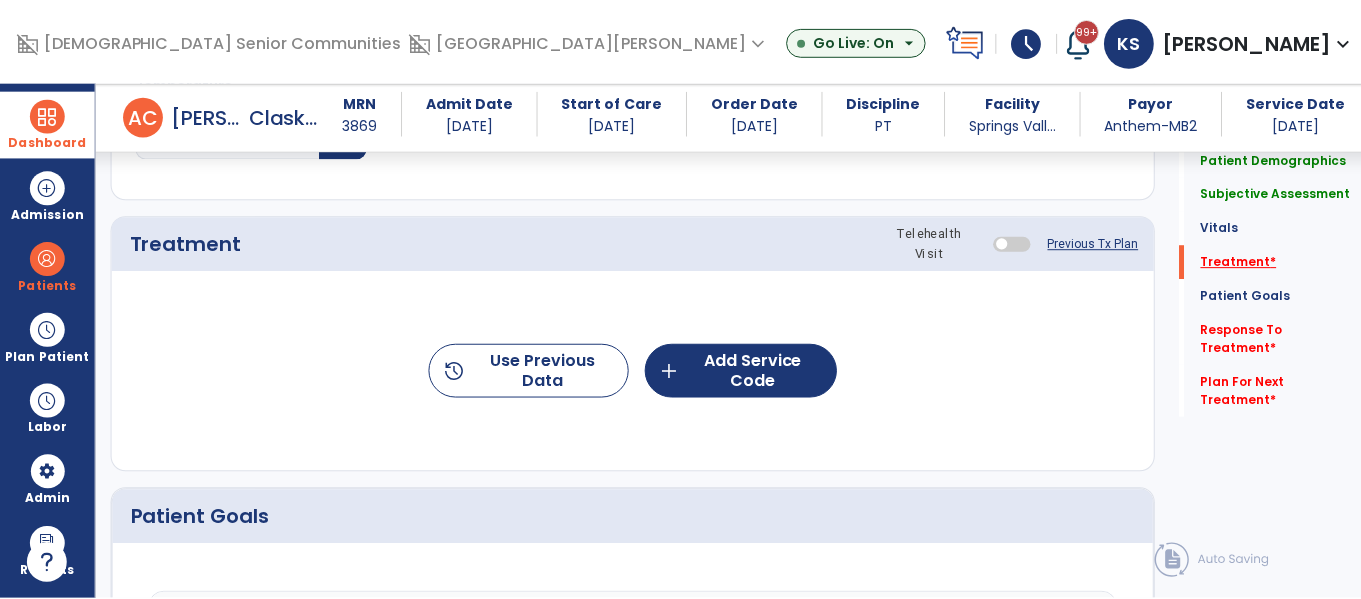 scroll, scrollTop: 1146, scrollLeft: 0, axis: vertical 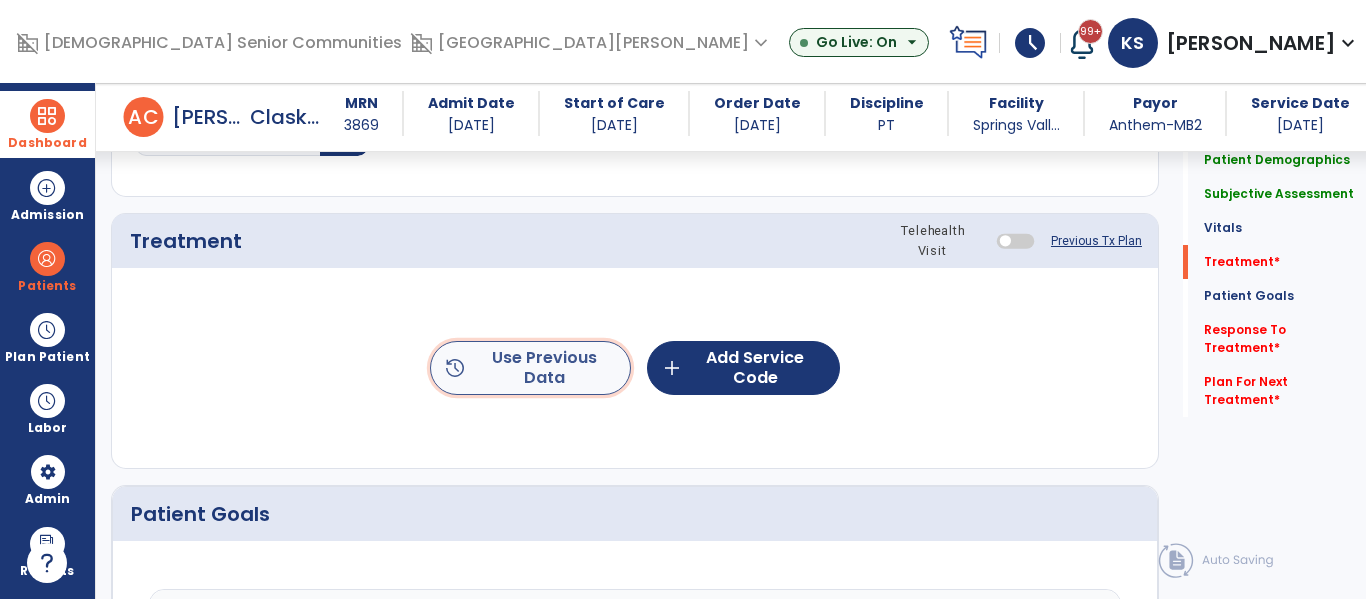 click on "history  Use Previous Data" 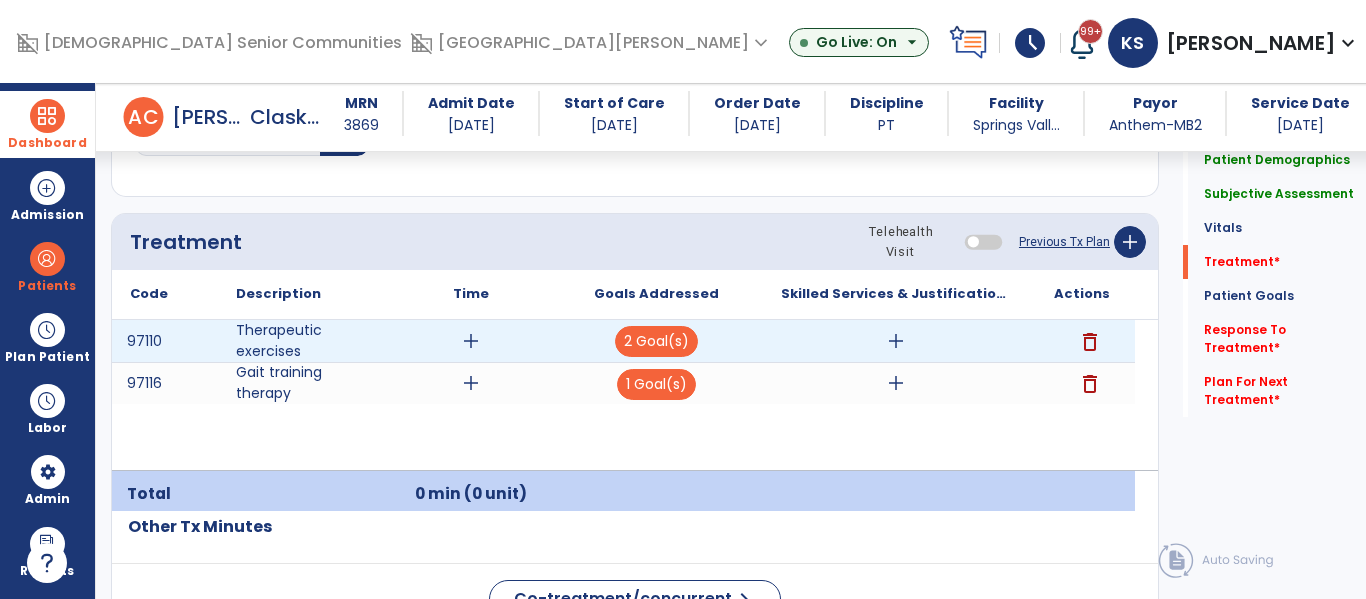 click on "add" at bounding box center (471, 341) 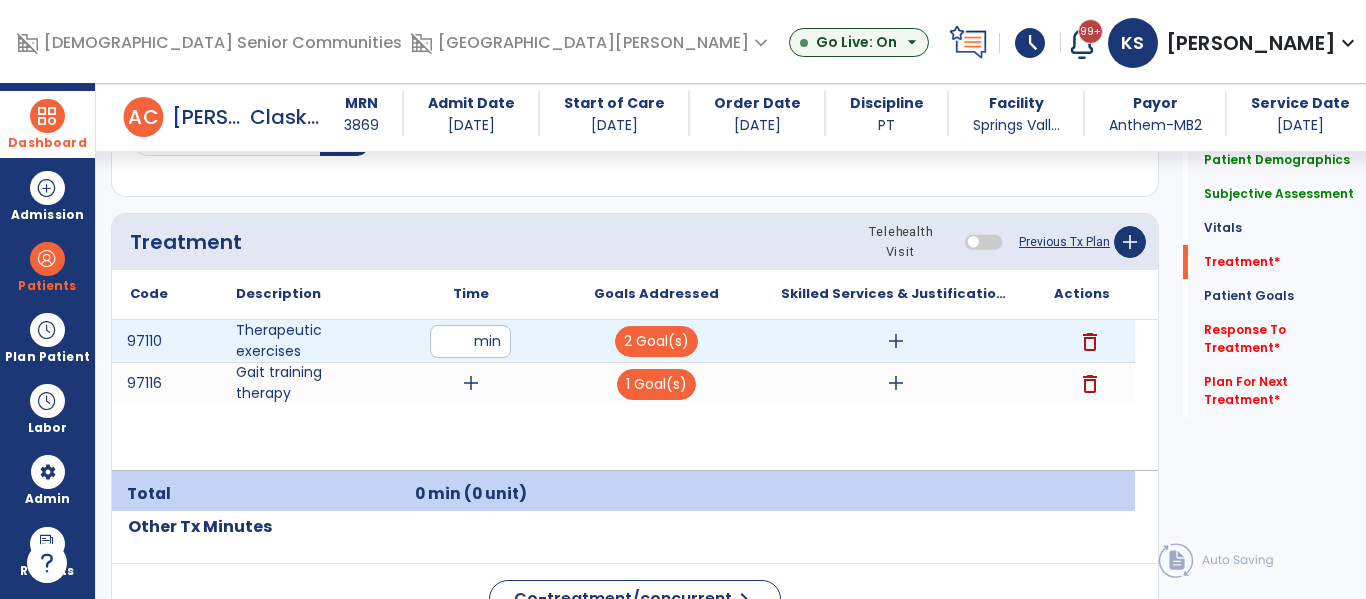 type on "**" 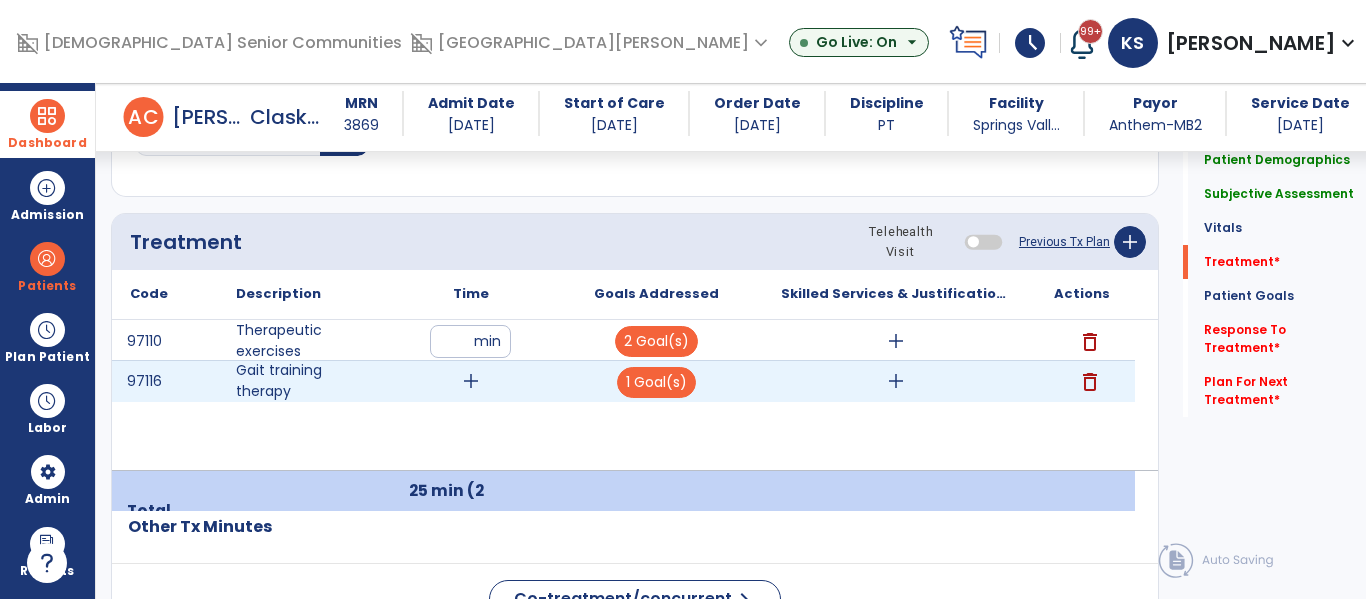 click on "add" at bounding box center [471, 381] 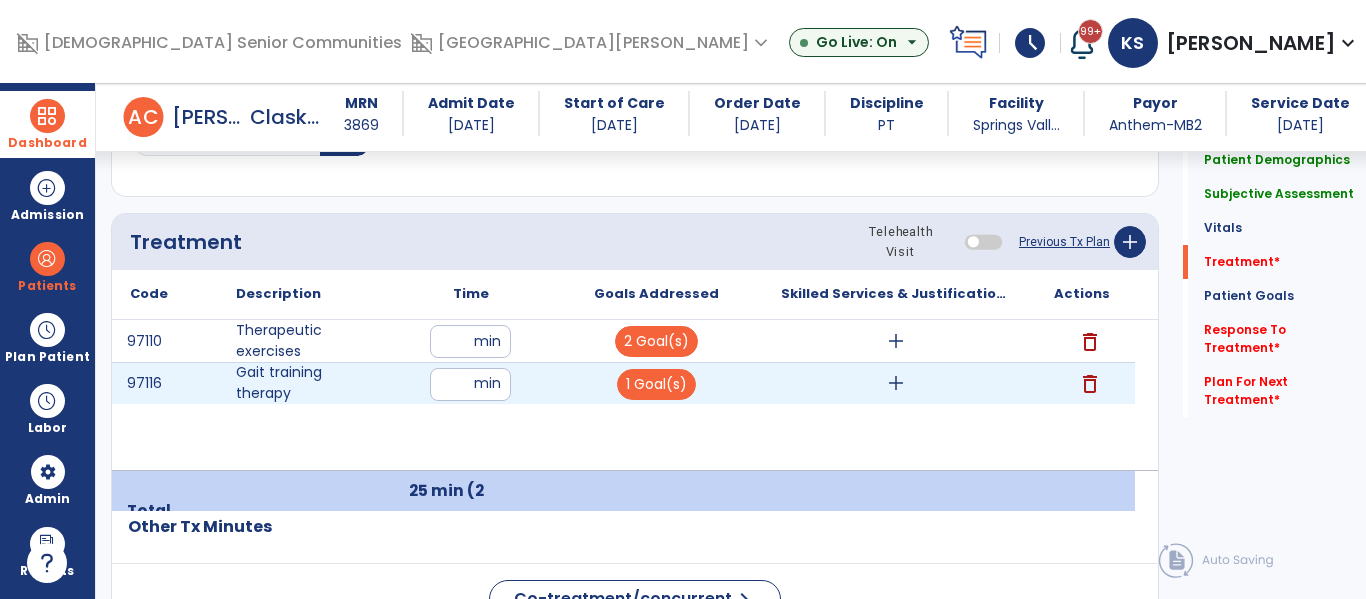 type on "**" 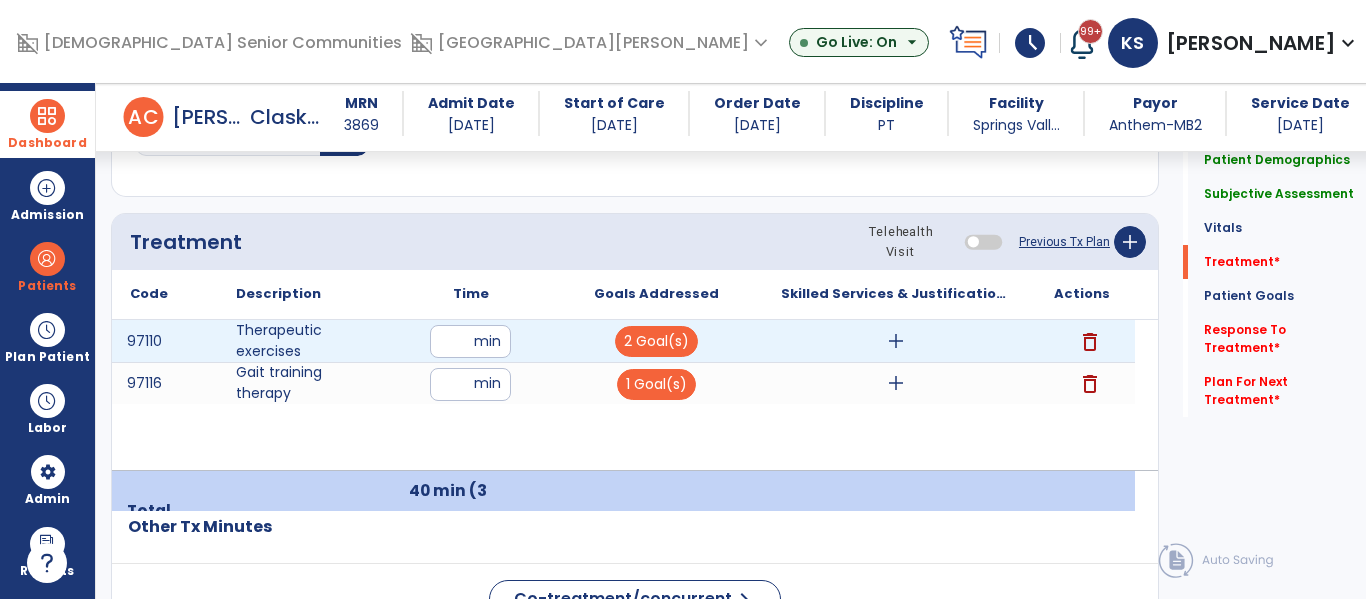 click on "add" at bounding box center (896, 341) 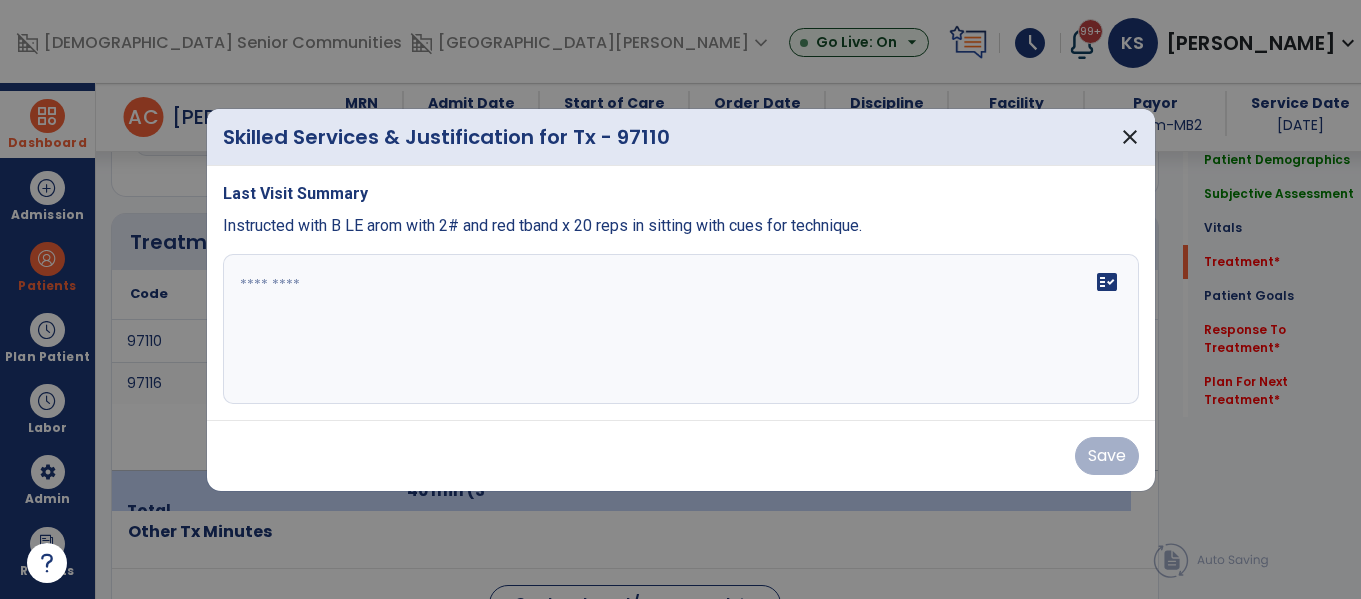 scroll, scrollTop: 1146, scrollLeft: 0, axis: vertical 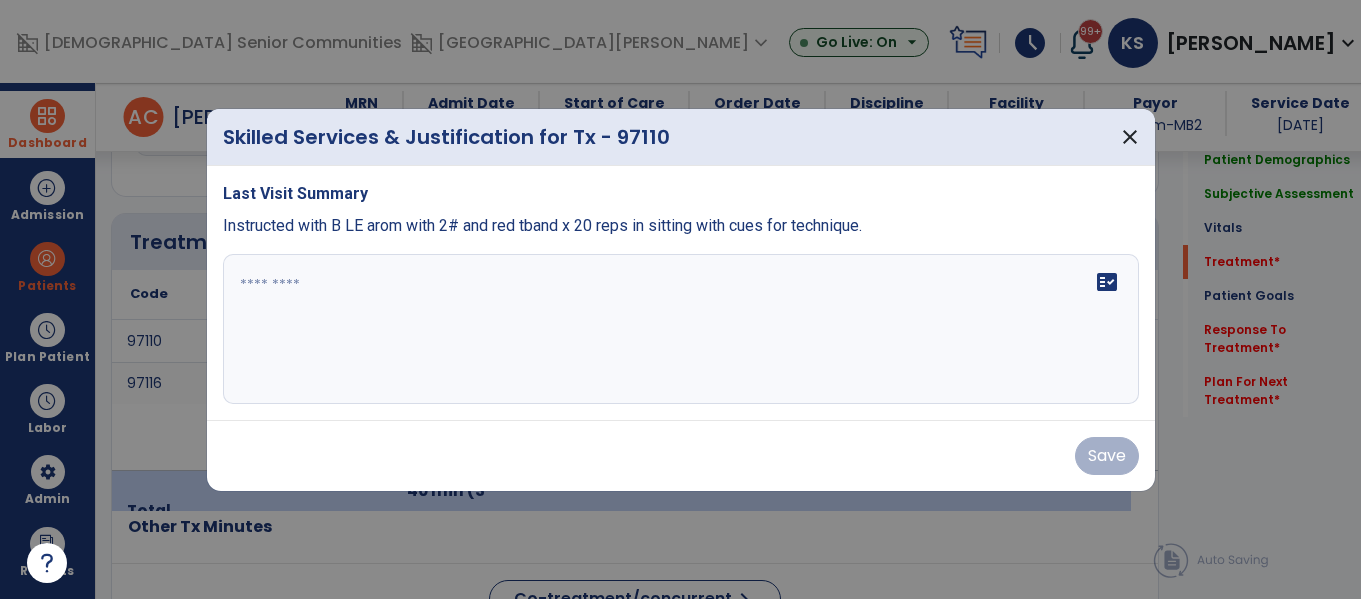 click on "fact_check" at bounding box center (681, 329) 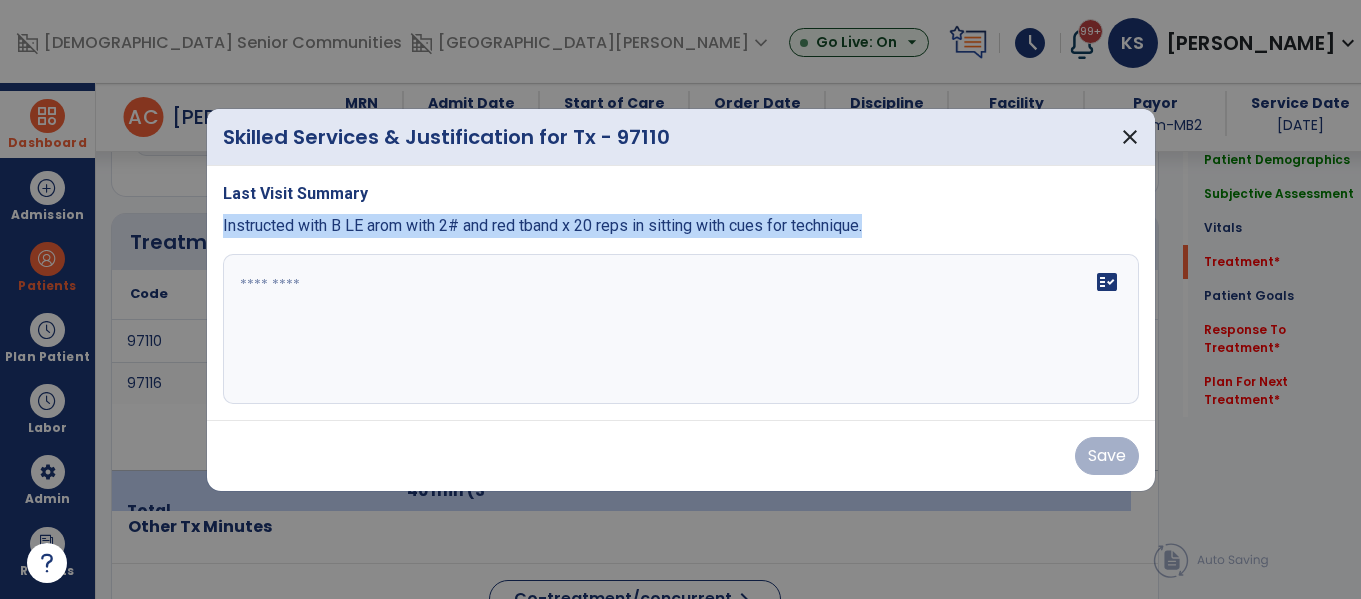 drag, startPoint x: 220, startPoint y: 228, endPoint x: 913, endPoint y: 233, distance: 693.01807 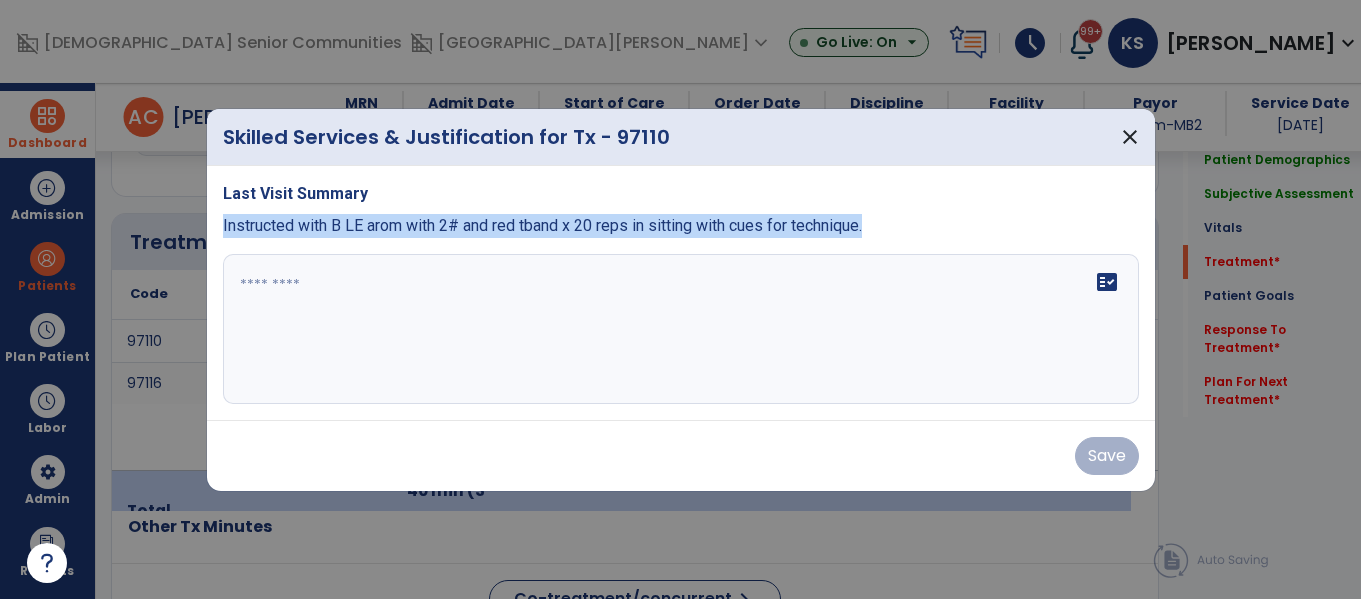 click on "Last Visit Summary Instructed with B LE arom with 2# and red tband x 20 reps in sitting with cues for technique.   fact_check" at bounding box center [681, 293] 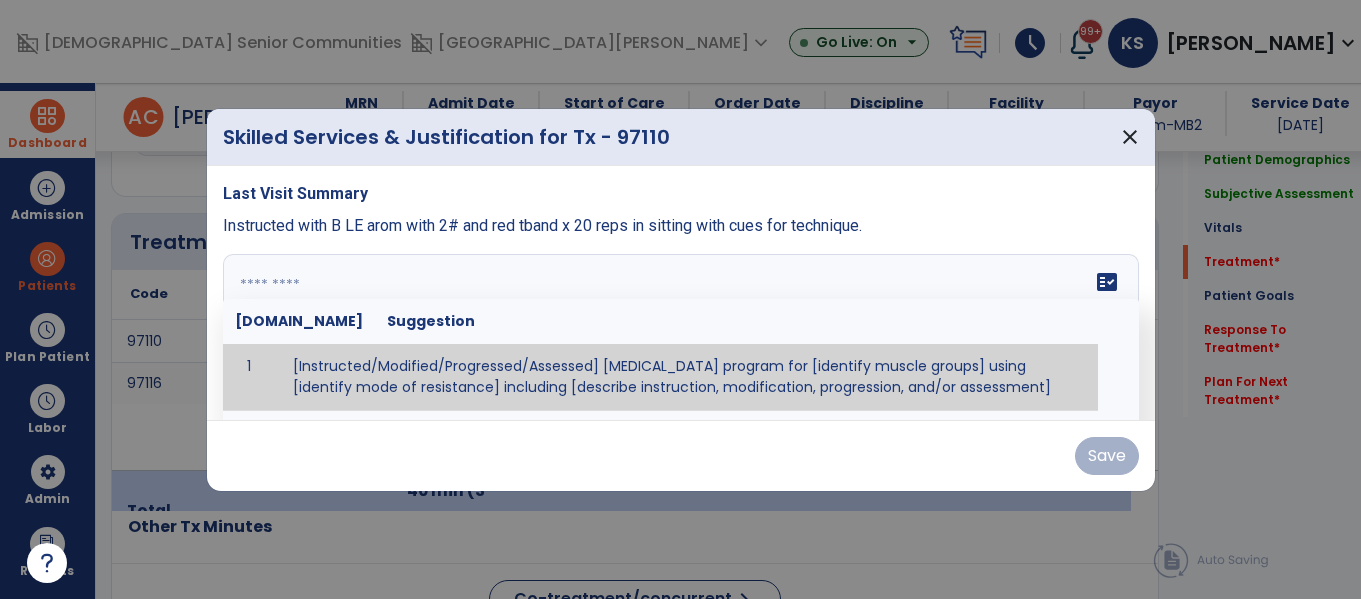 paste on "**********" 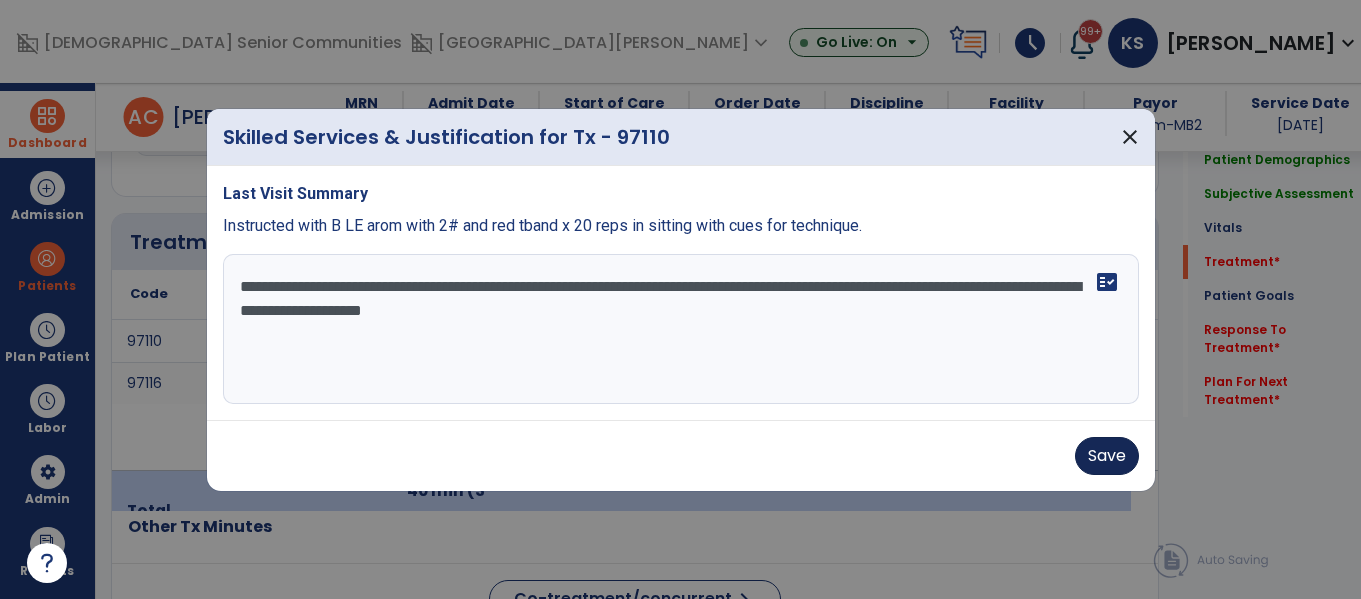 type on "**********" 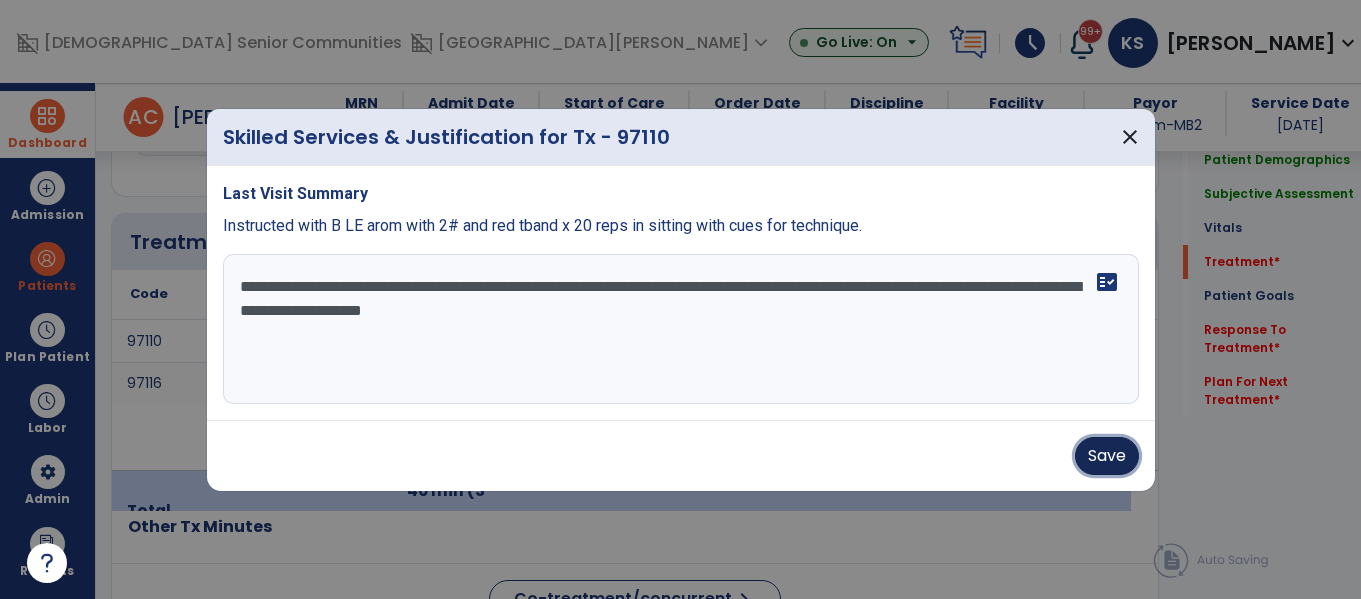 click on "Save" at bounding box center (1107, 456) 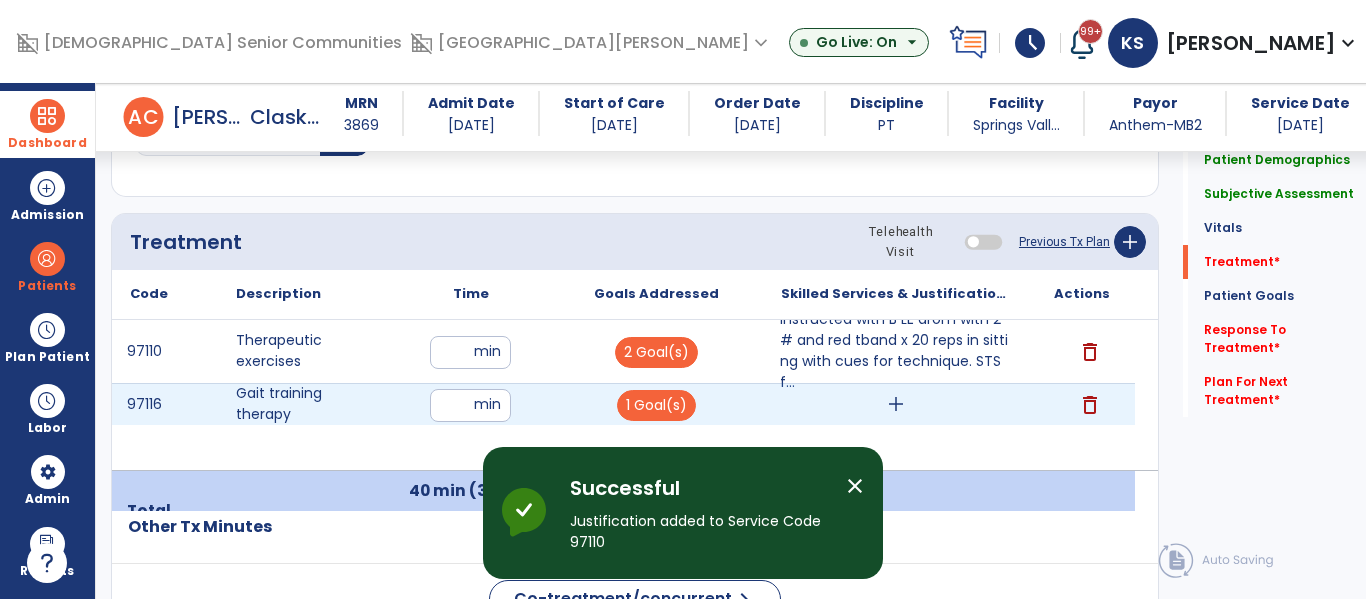 click on "add" at bounding box center (896, 404) 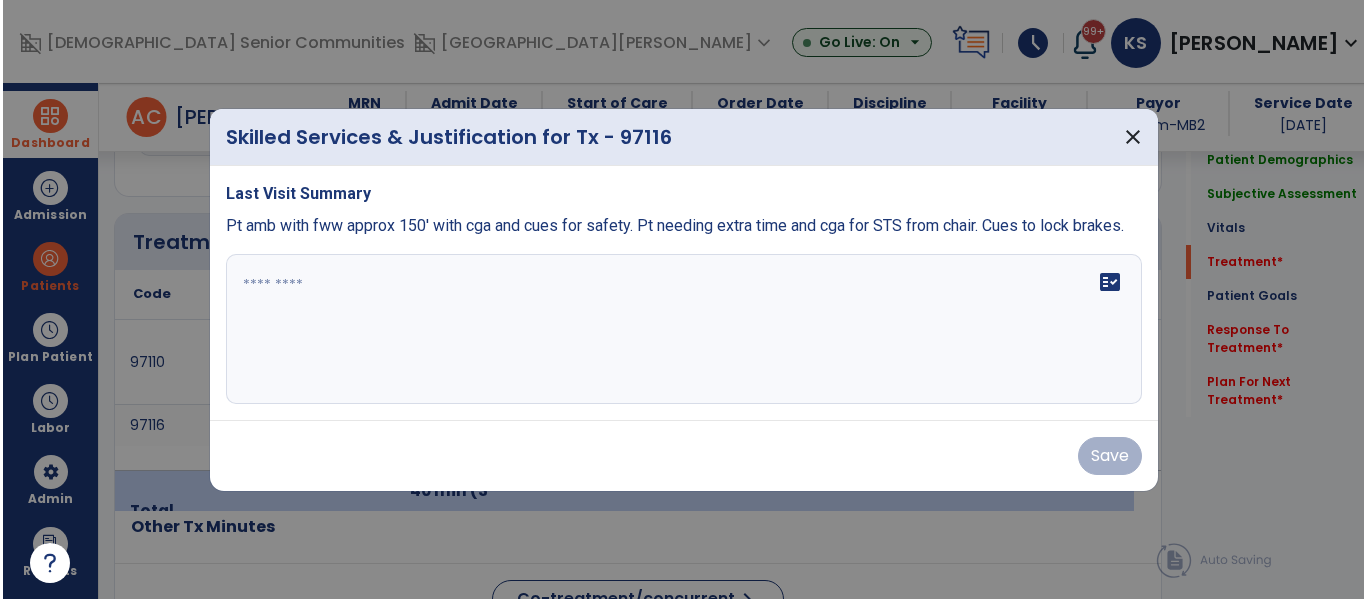 scroll, scrollTop: 1146, scrollLeft: 0, axis: vertical 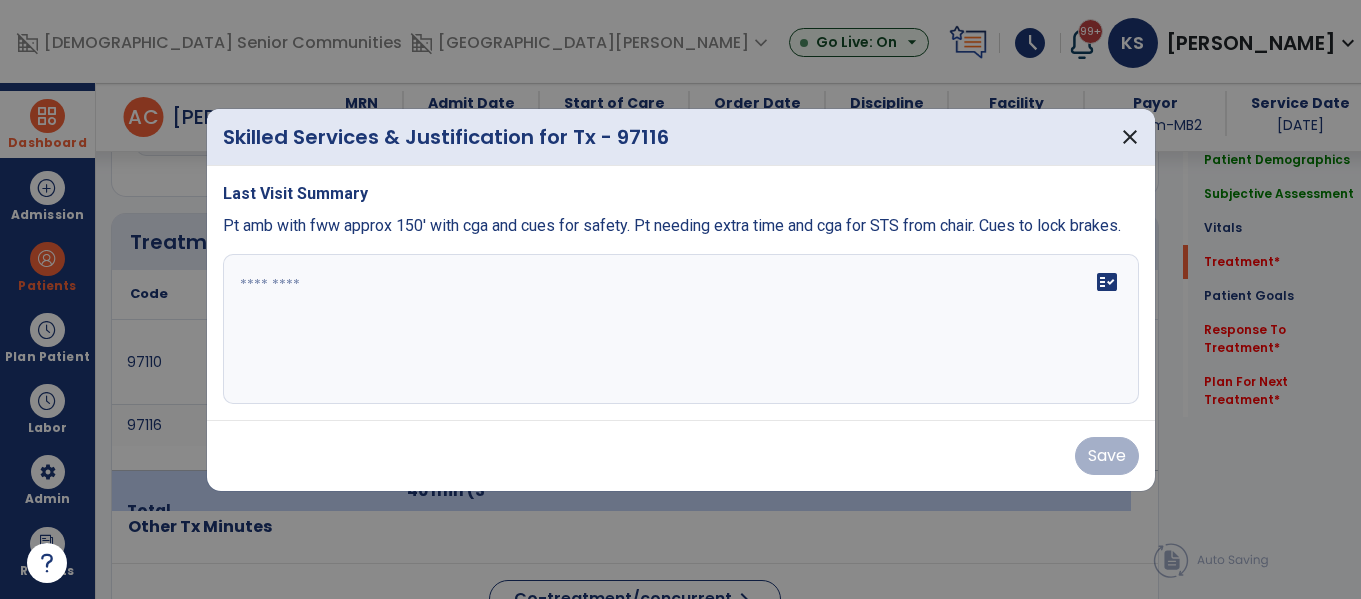 click on "Last Visit Summary Pt amb with fww approx 150' with cga and cues for safety.  Pt needing extra time and cga for STS from chair. Cues to lock brakes.   fact_check" at bounding box center [681, 293] 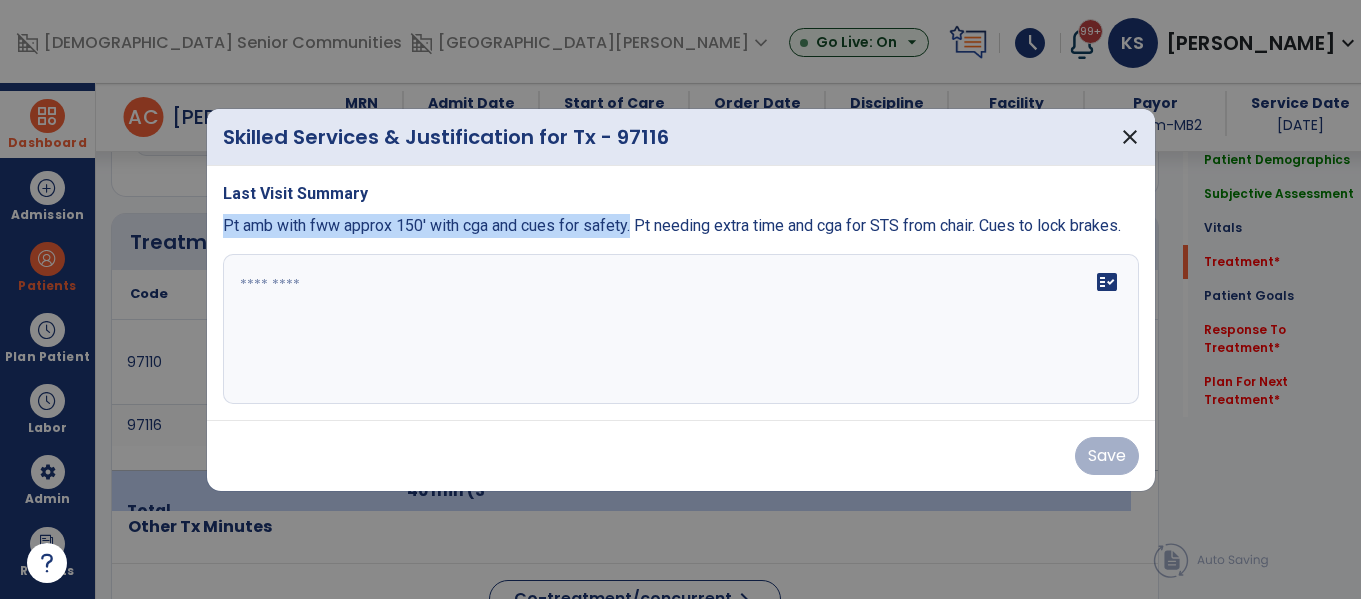 drag, startPoint x: 221, startPoint y: 213, endPoint x: 636, endPoint y: 221, distance: 415.0771 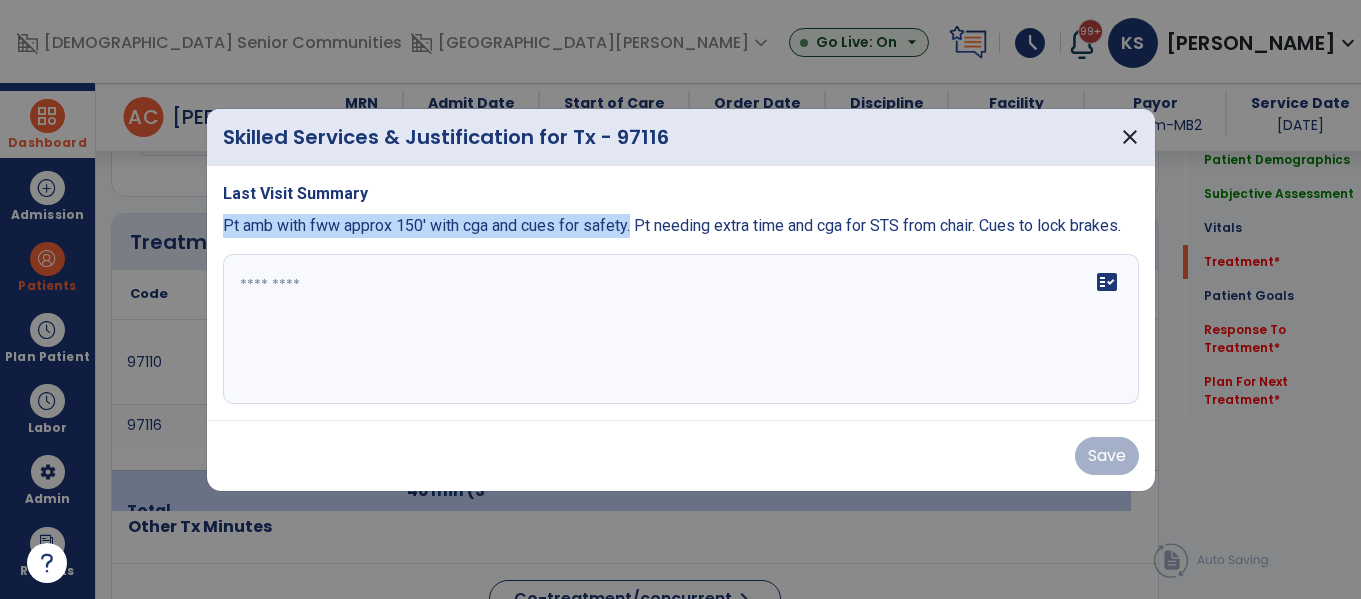 click on "Pt amb with fww approx 150' with cga and cues for safety.  Pt needing extra time and cga for STS from chair. Cues to lock brakes." at bounding box center [672, 225] 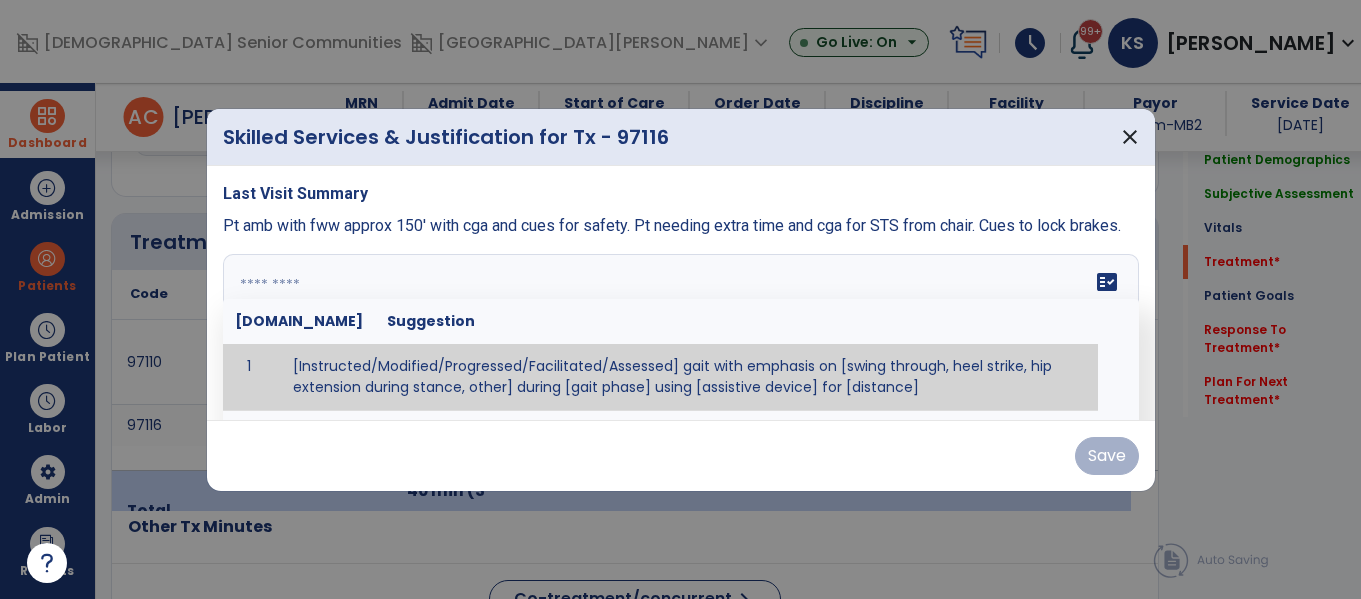 paste on "**********" 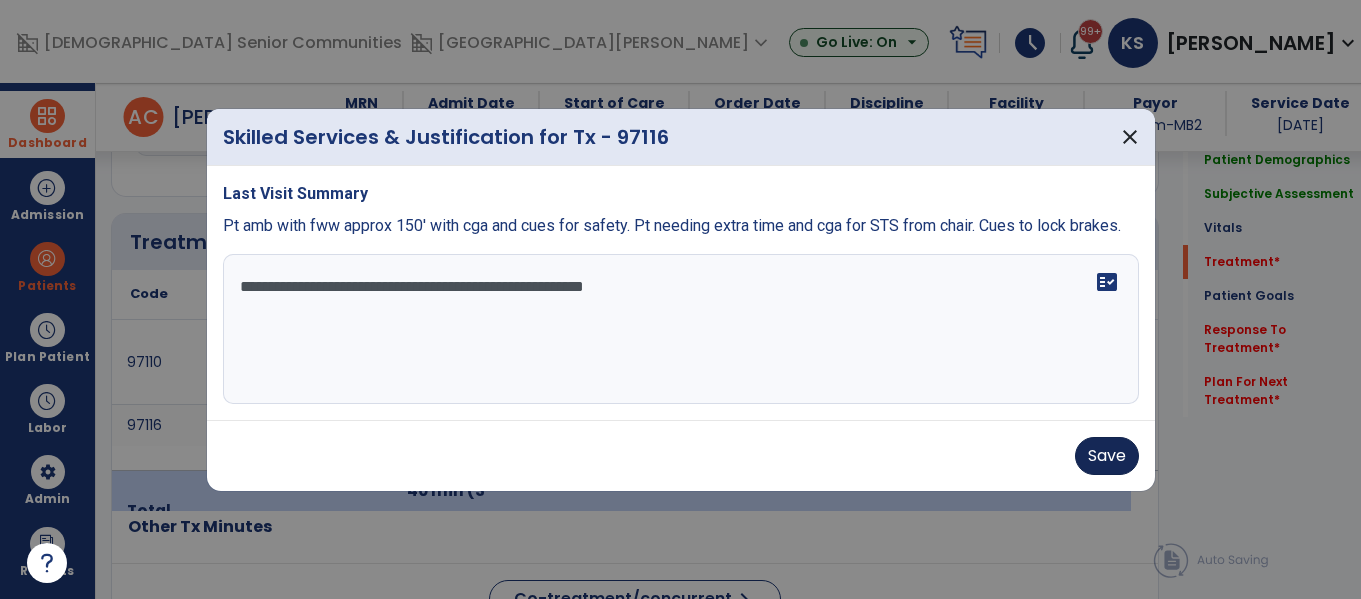 type on "**********" 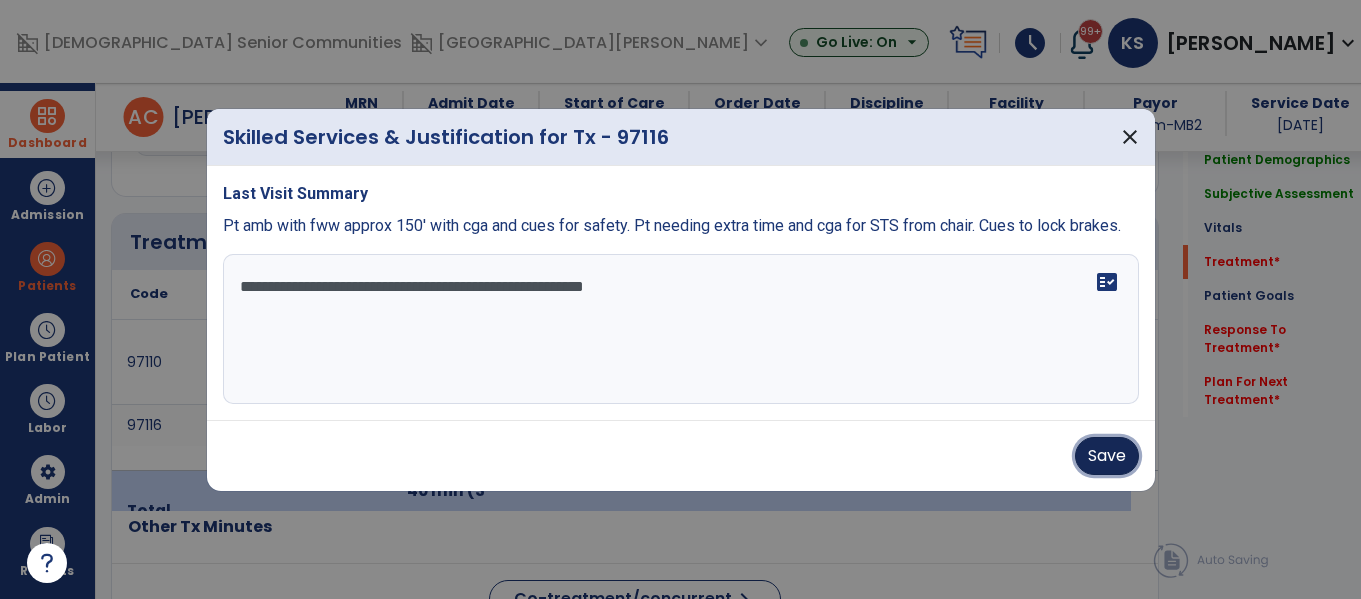 click on "Save" at bounding box center (1107, 456) 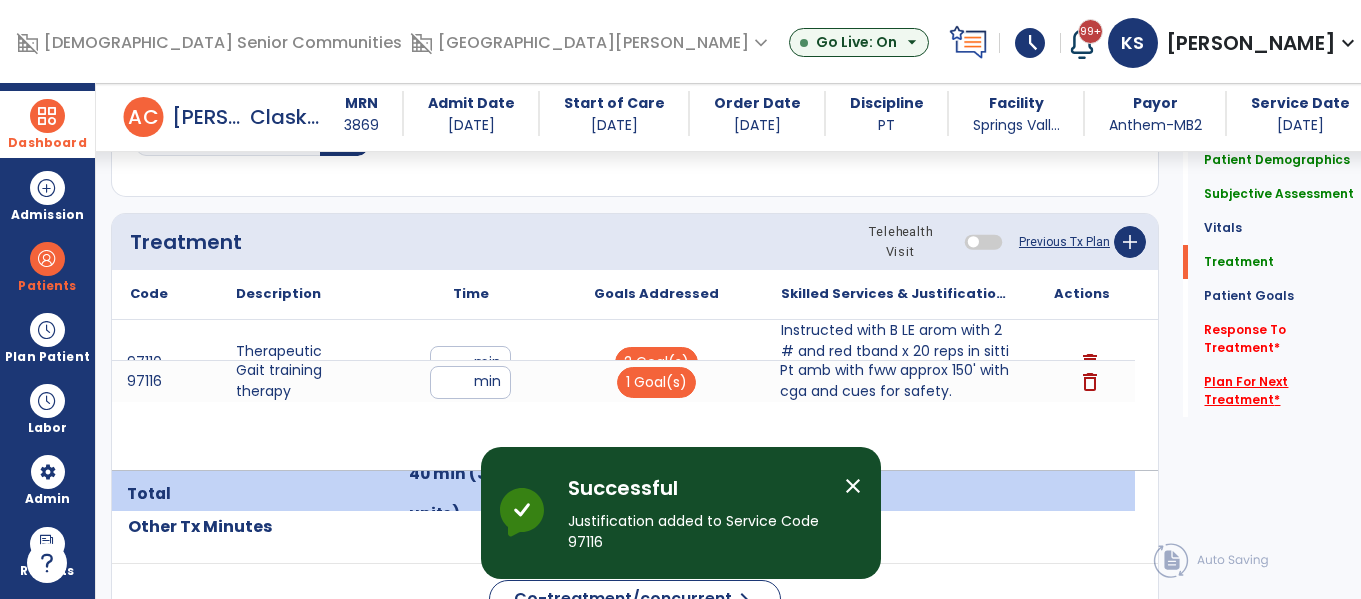 click on "Plan For Next Treatment   *" 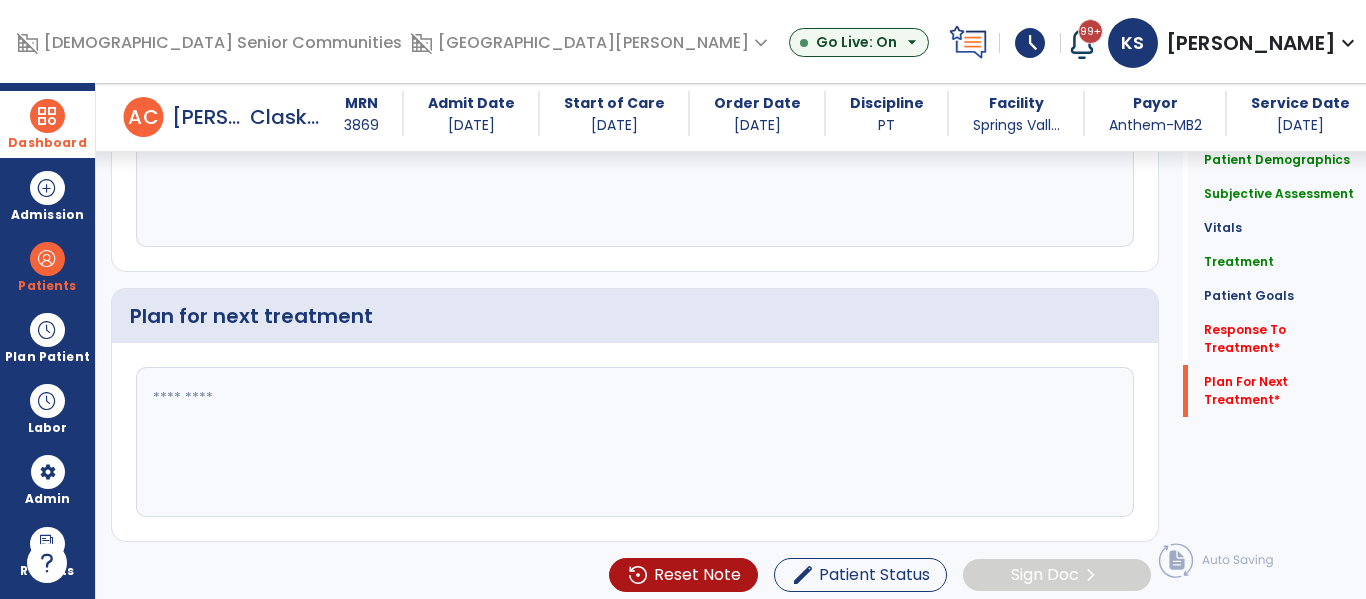 scroll, scrollTop: 2750, scrollLeft: 0, axis: vertical 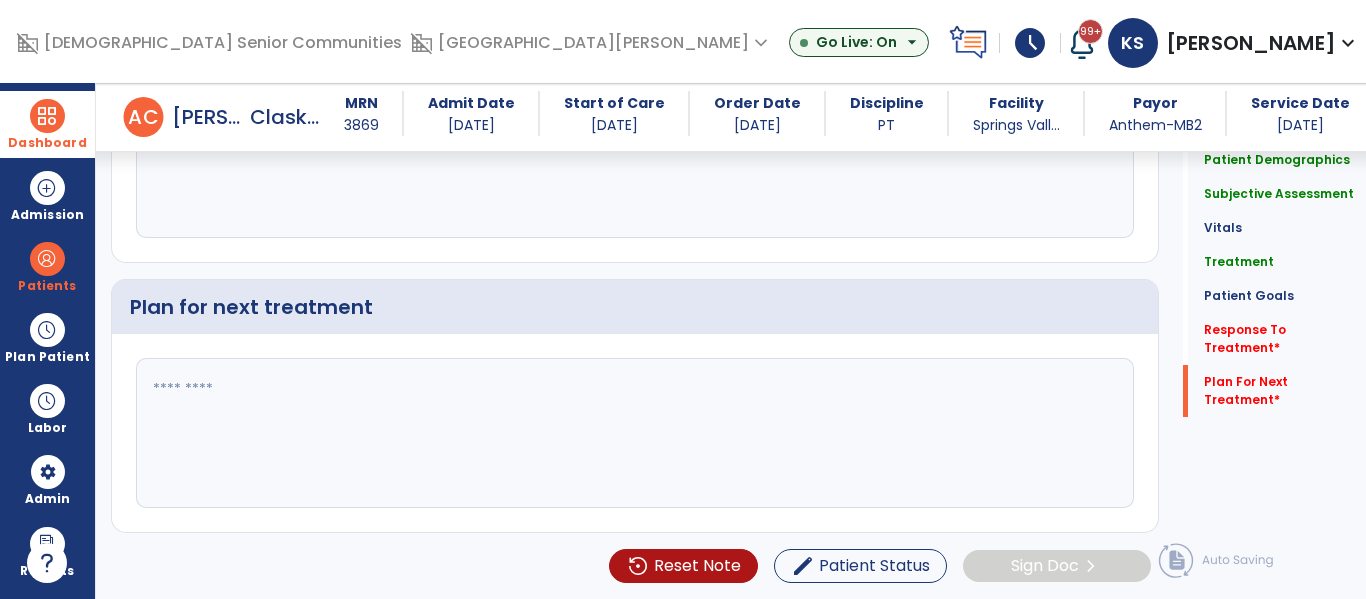 click 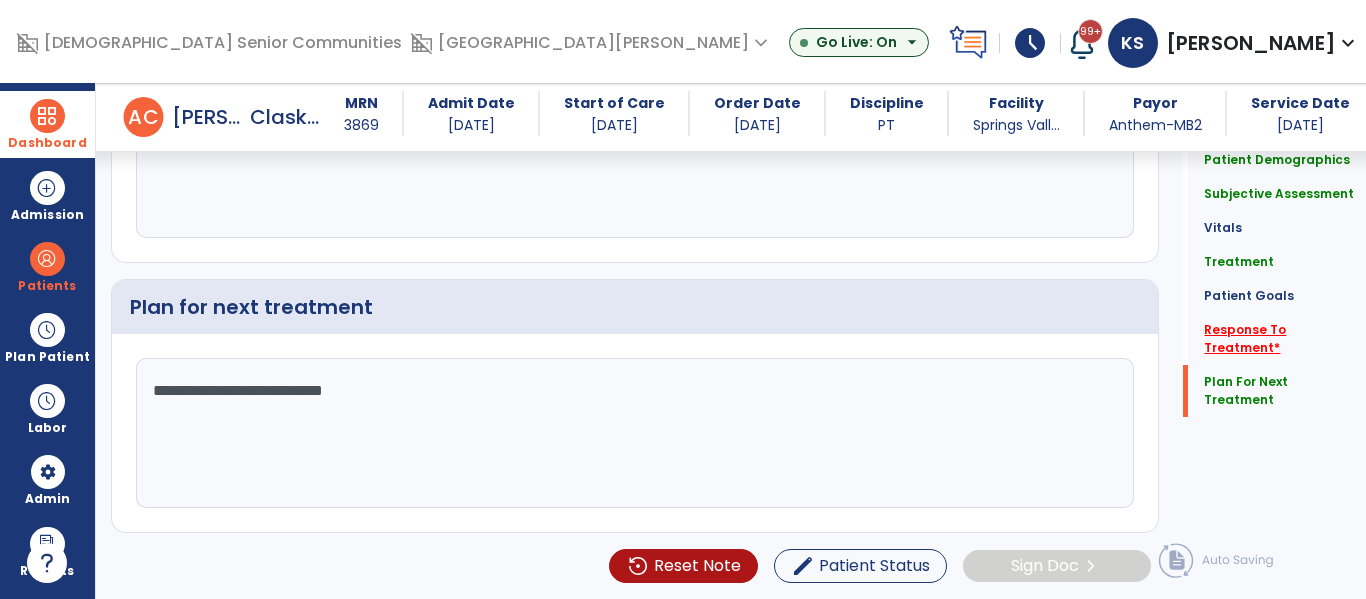 type on "**********" 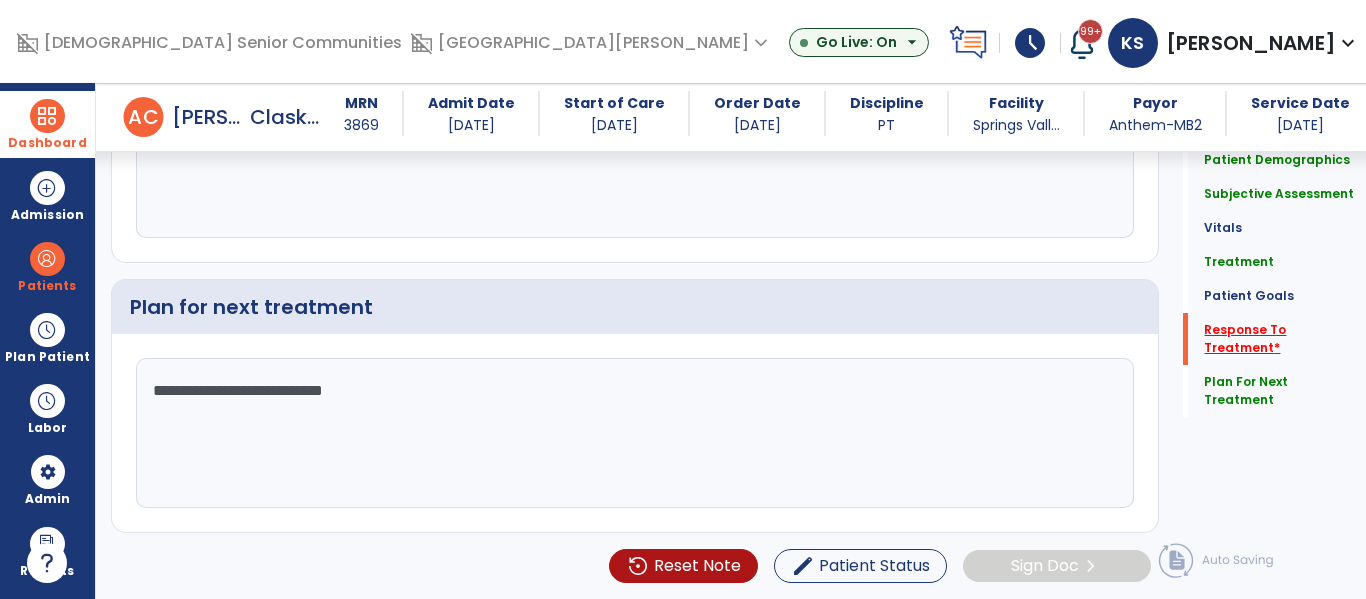scroll, scrollTop: 2545, scrollLeft: 0, axis: vertical 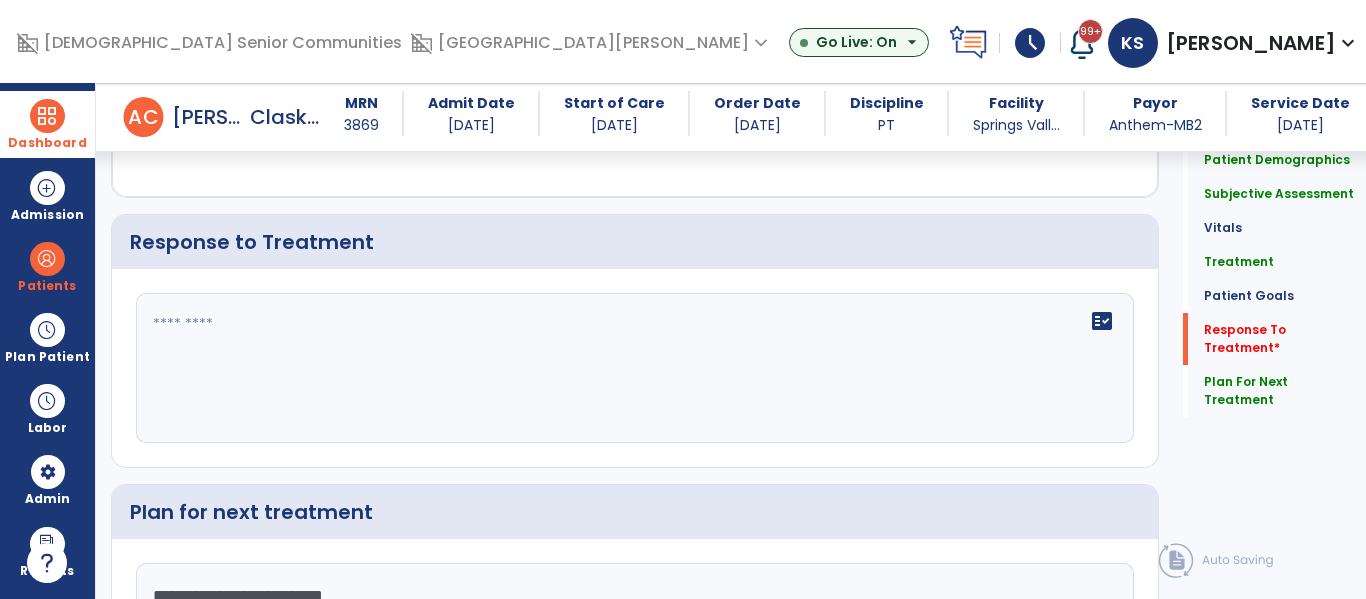 click on "fact_check" 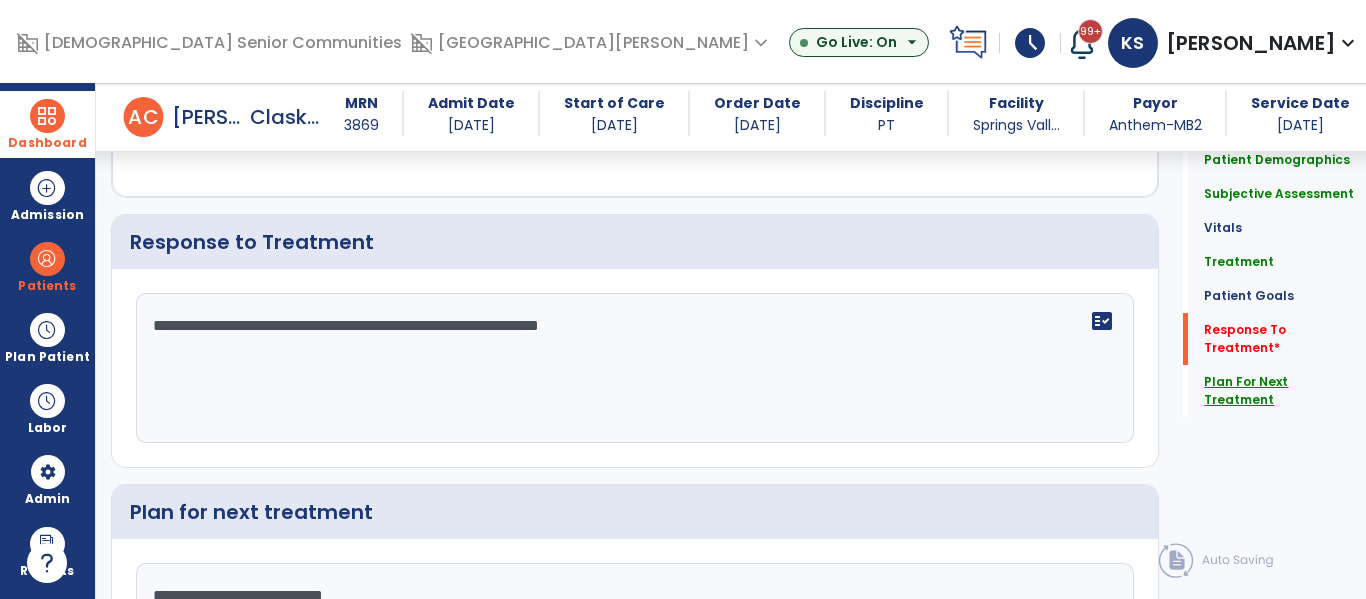 type on "**********" 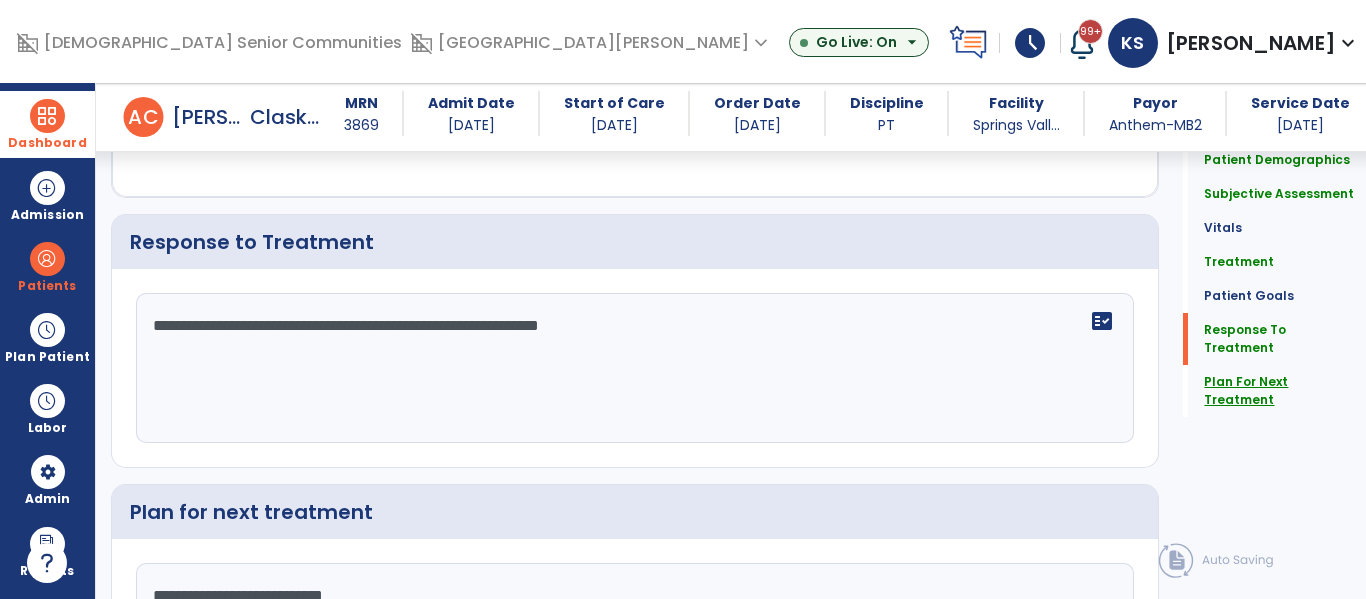 click on "Plan For Next Treatment" 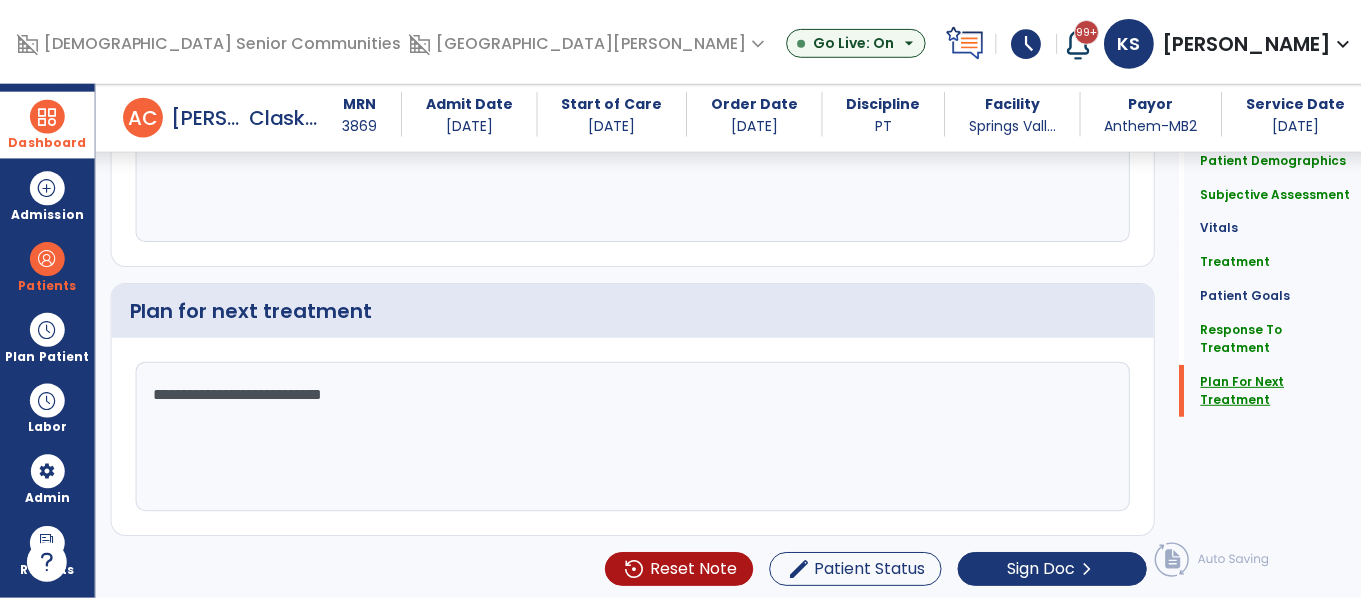 scroll, scrollTop: 2750, scrollLeft: 0, axis: vertical 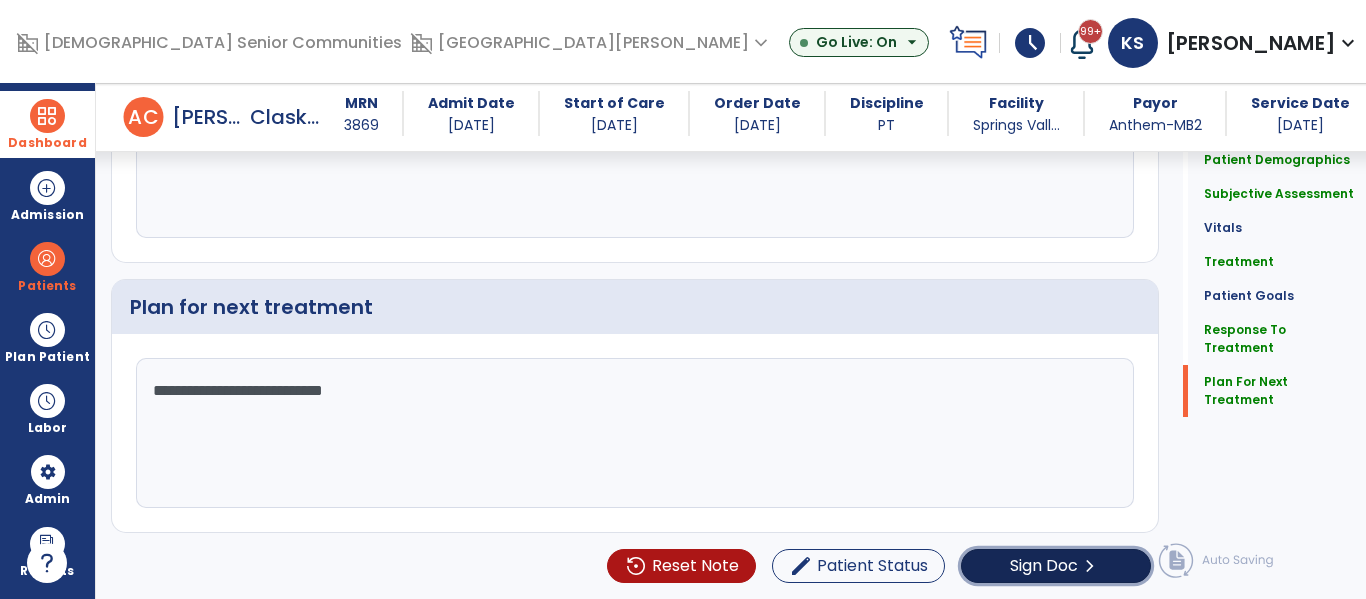 click on "Sign Doc" 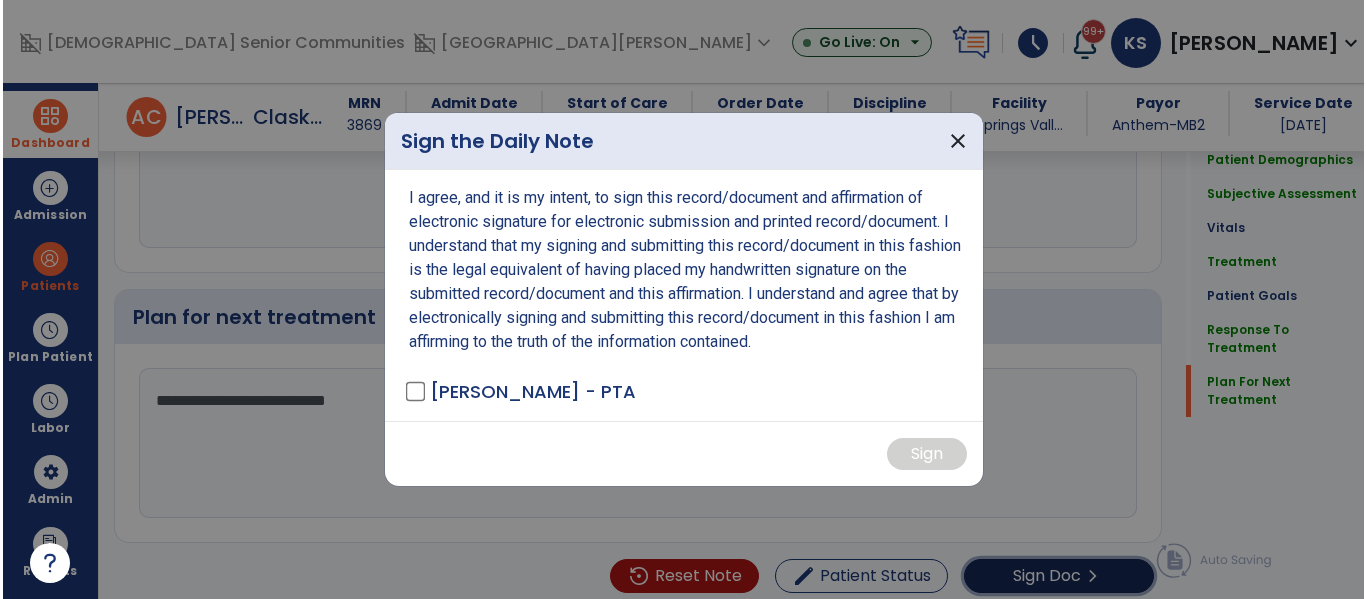 scroll, scrollTop: 2750, scrollLeft: 0, axis: vertical 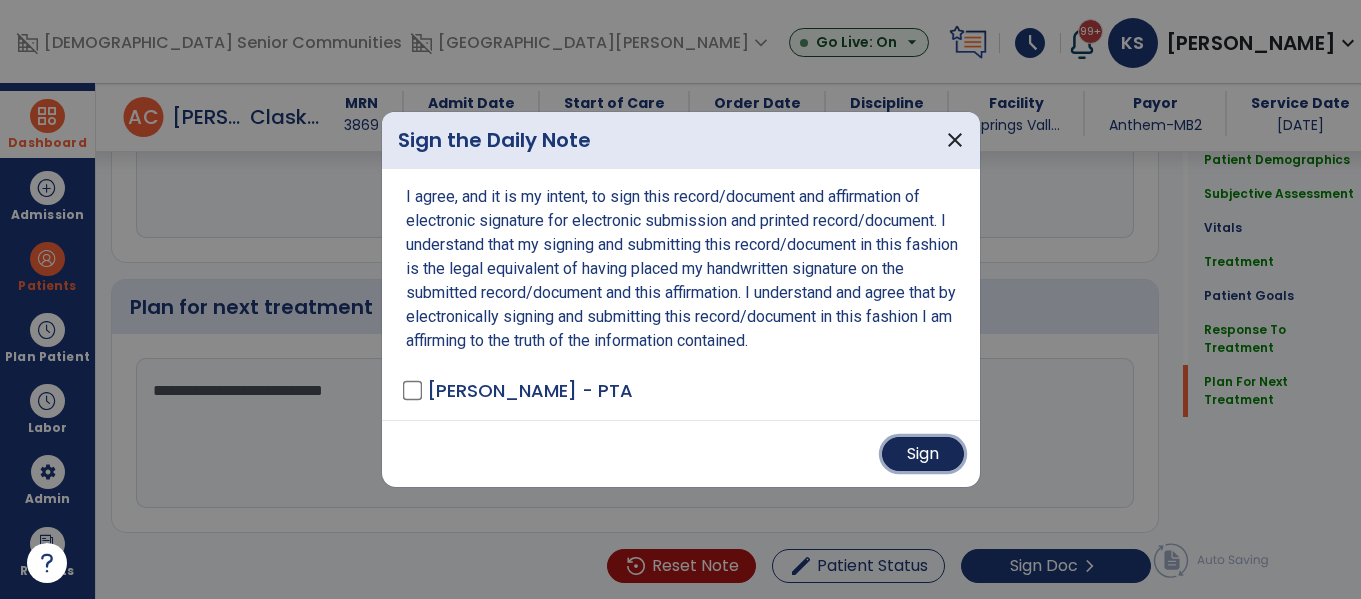 click on "Sign" at bounding box center [923, 454] 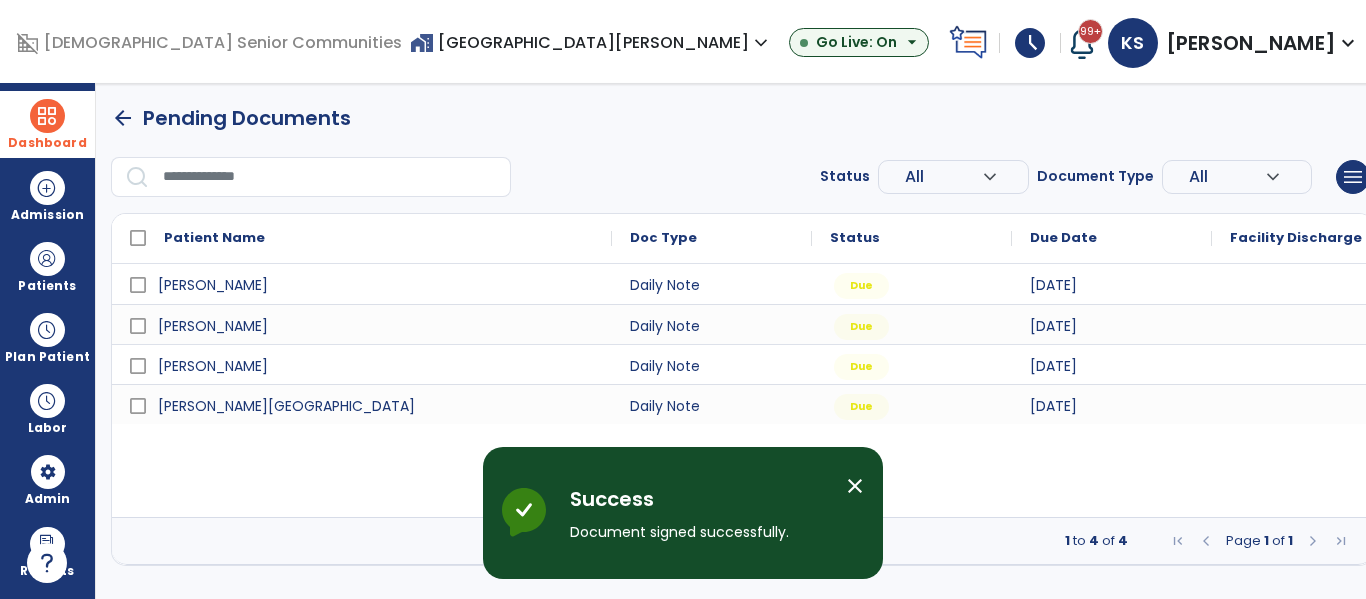 scroll, scrollTop: 0, scrollLeft: 0, axis: both 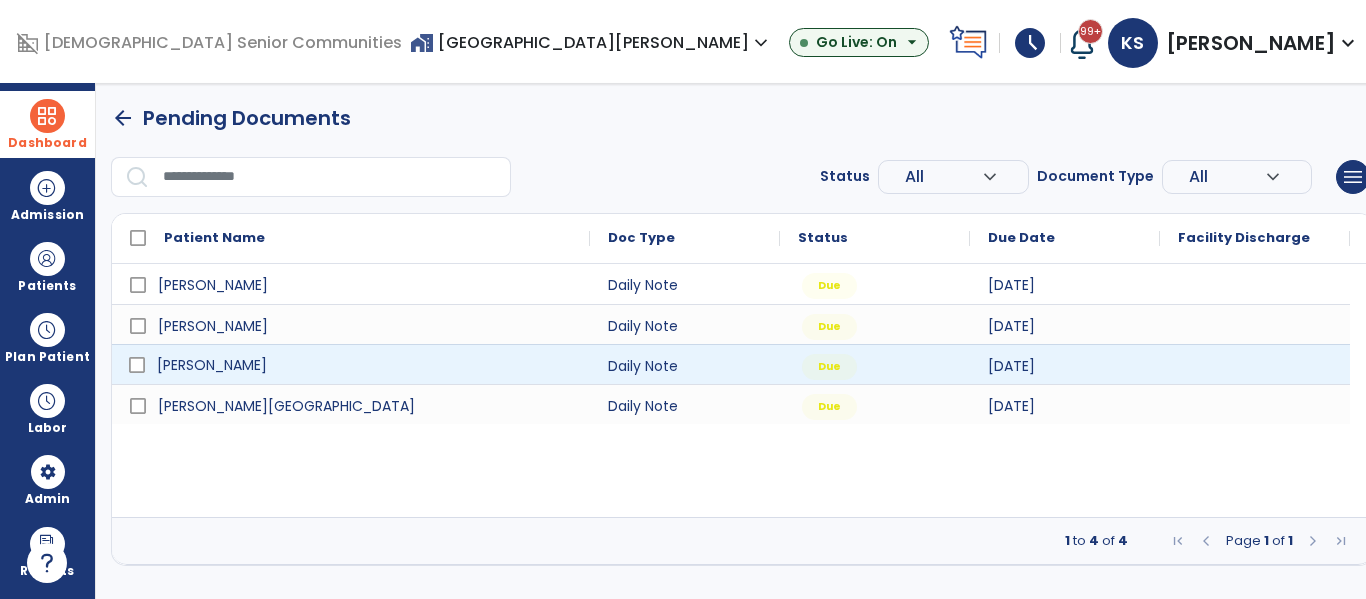 click on "[PERSON_NAME]" at bounding box center [212, 365] 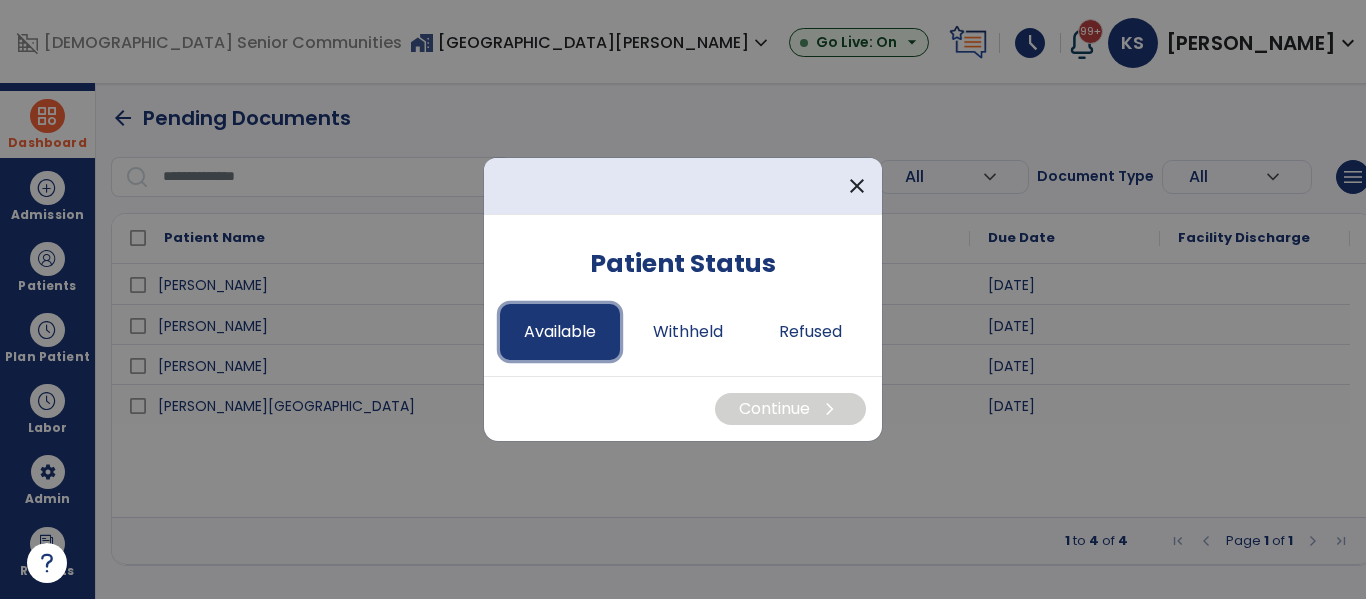click on "Available" at bounding box center [560, 332] 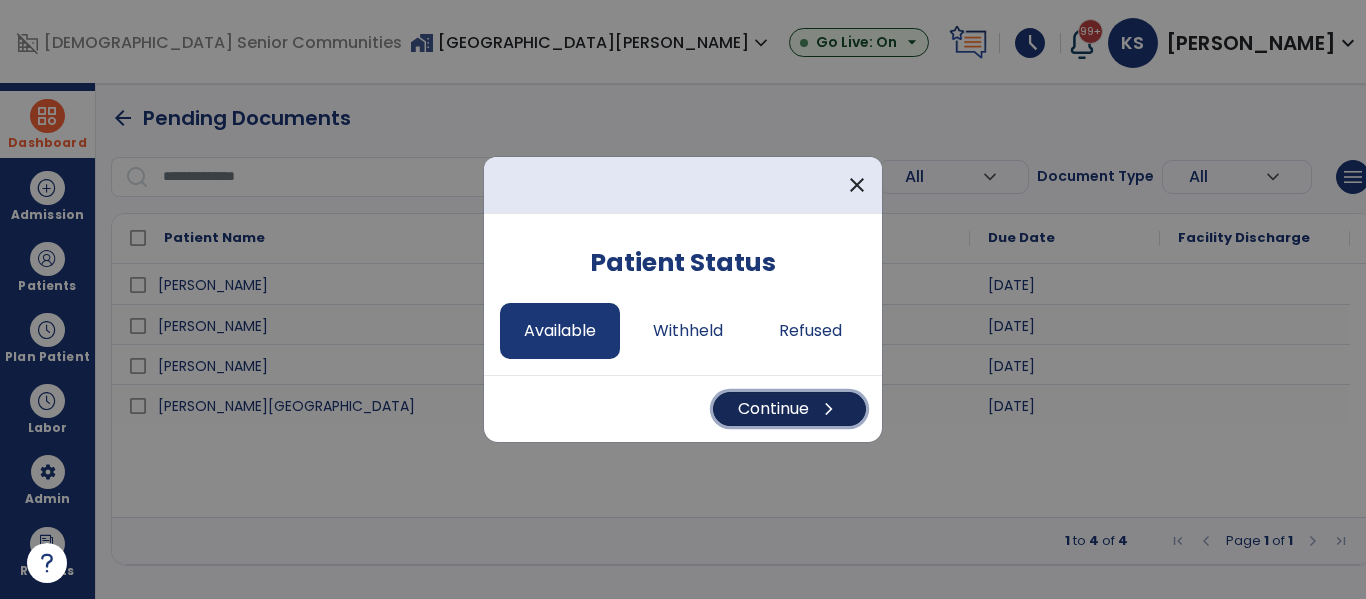 click on "Continue   chevron_right" at bounding box center [789, 409] 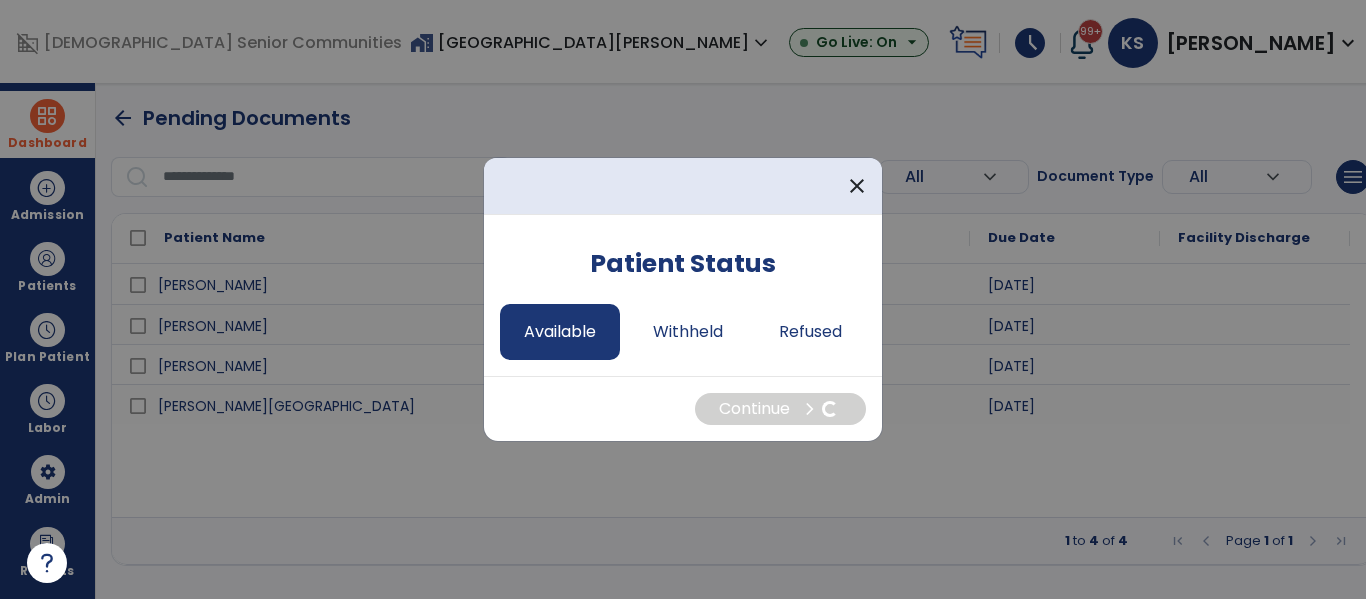 select on "*" 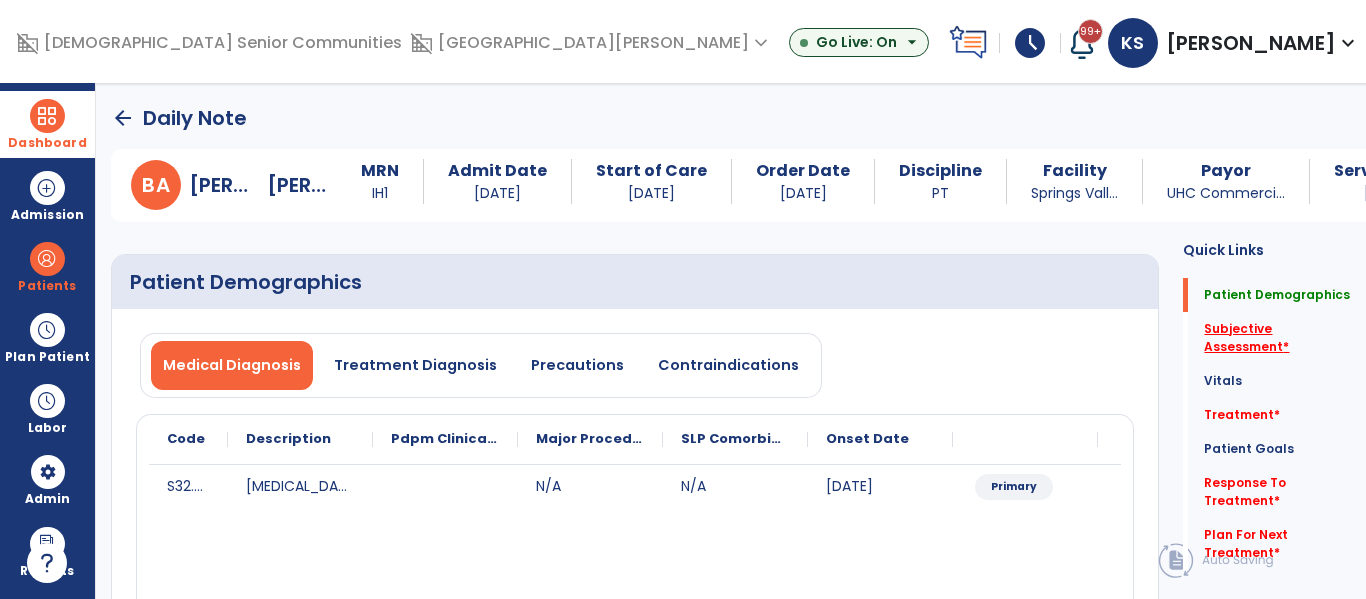click on "Subjective Assessment   *" 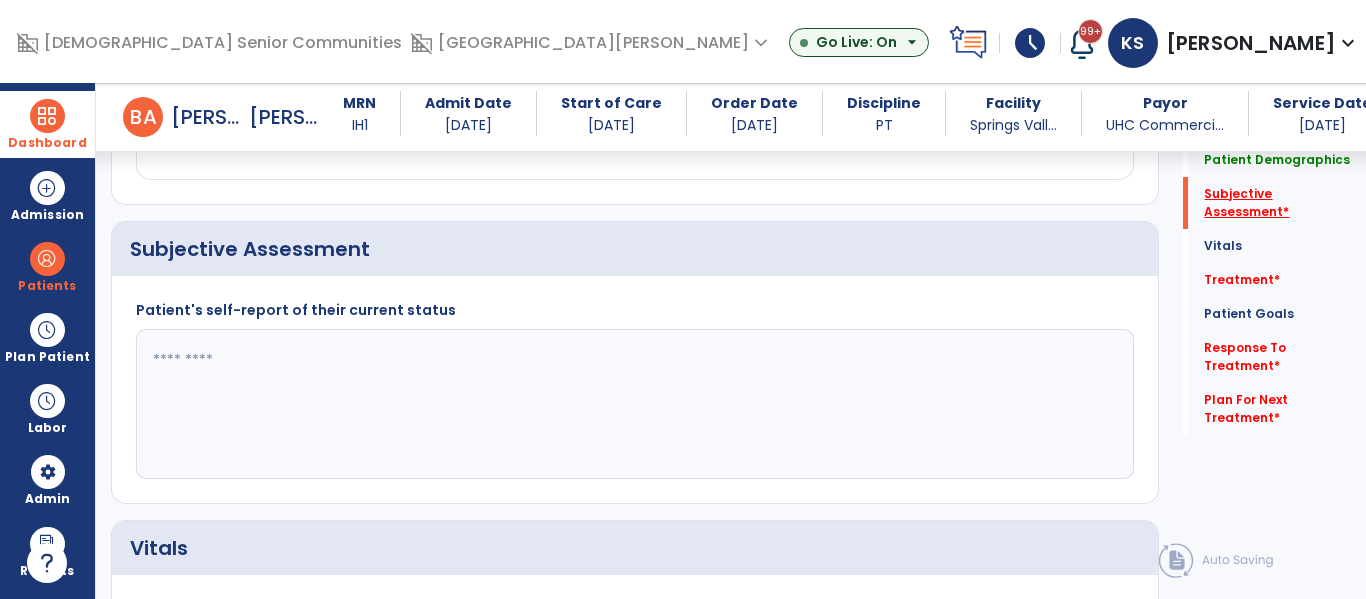 scroll, scrollTop: 457, scrollLeft: 0, axis: vertical 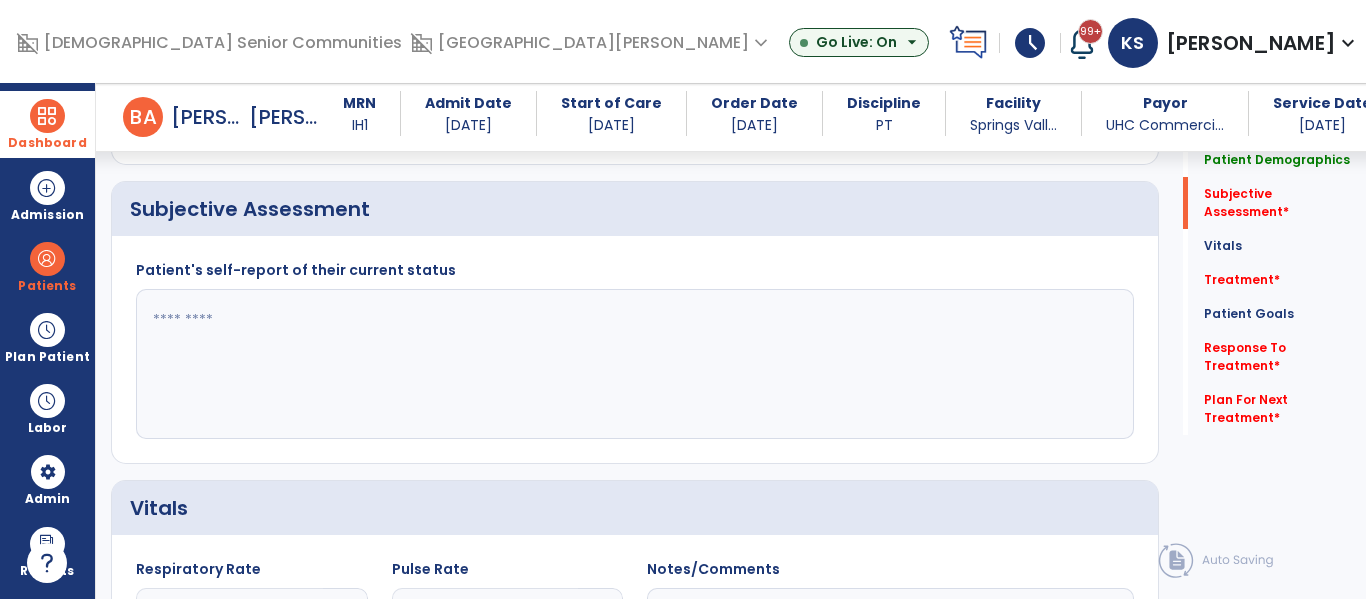 click 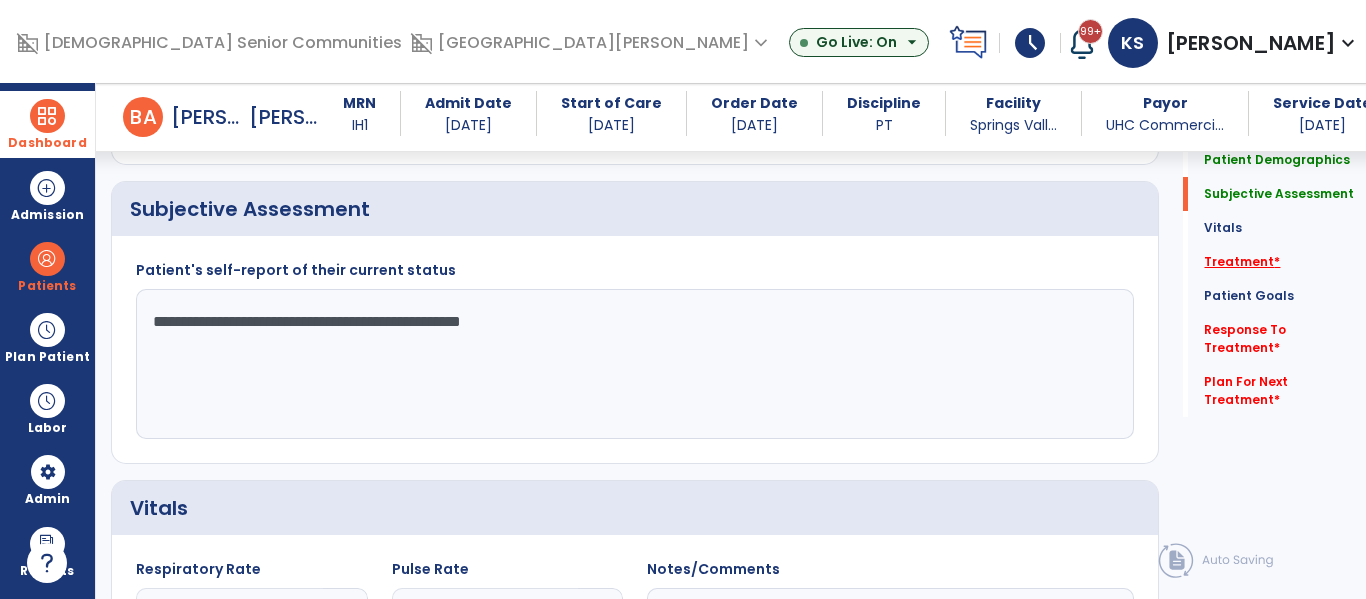 type on "**********" 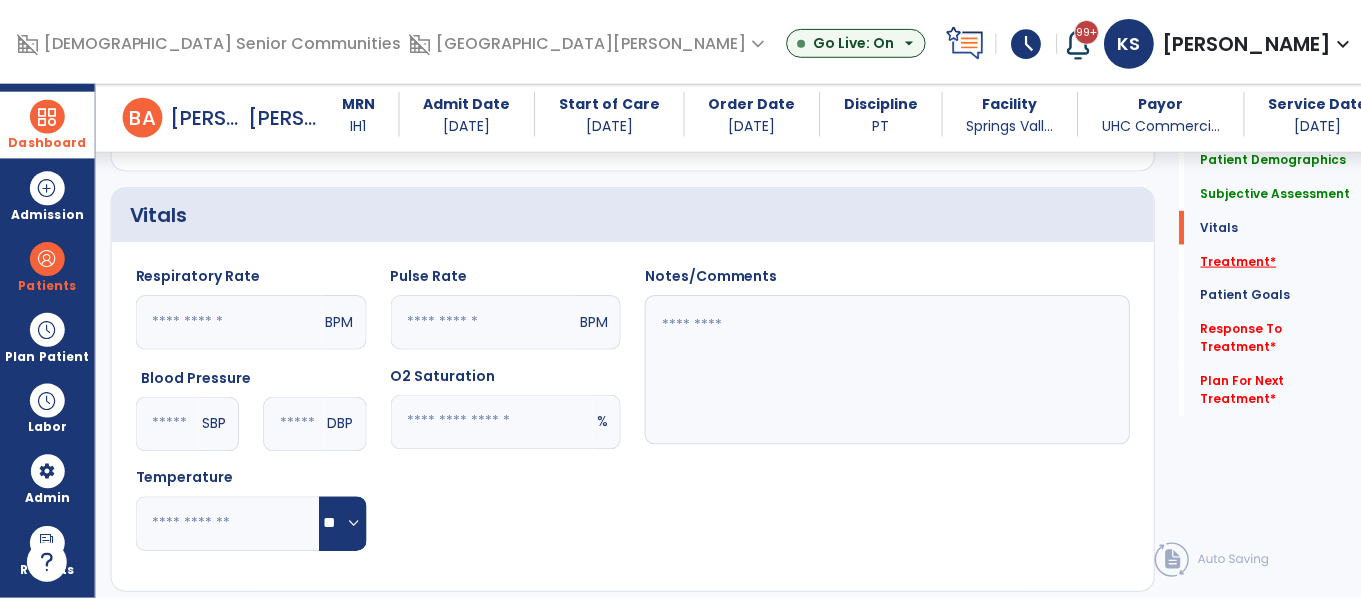 scroll, scrollTop: 1146, scrollLeft: 0, axis: vertical 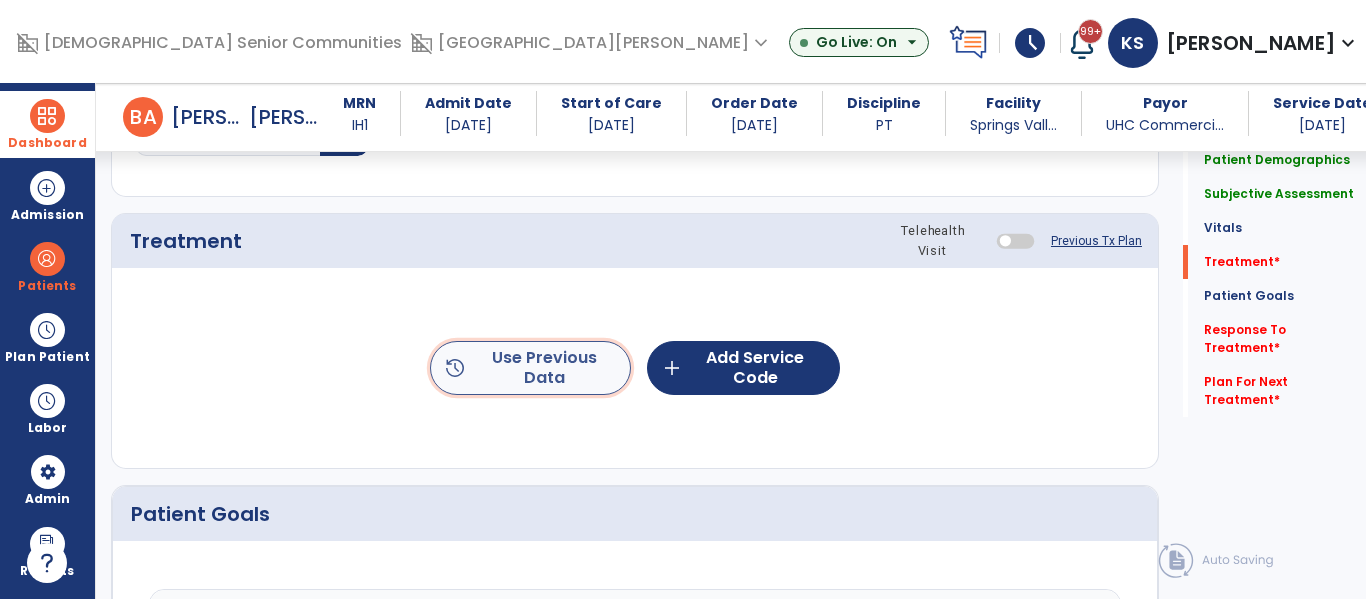 click on "history  Use Previous Data" 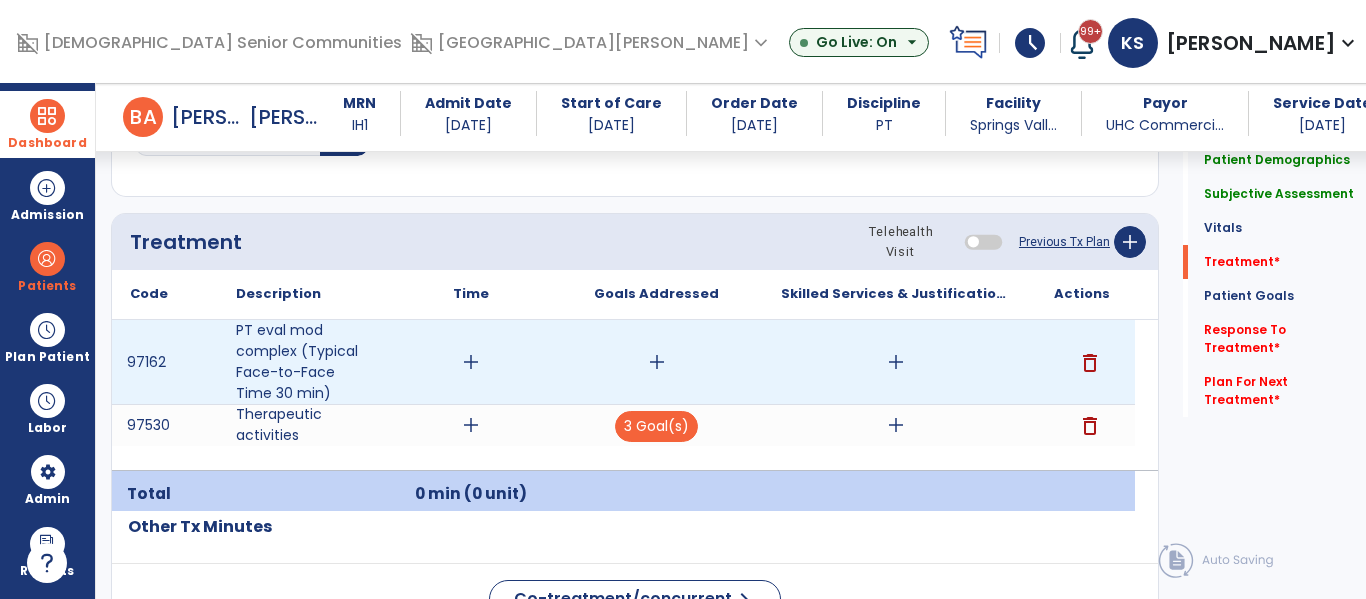 click on "delete" at bounding box center (1090, 363) 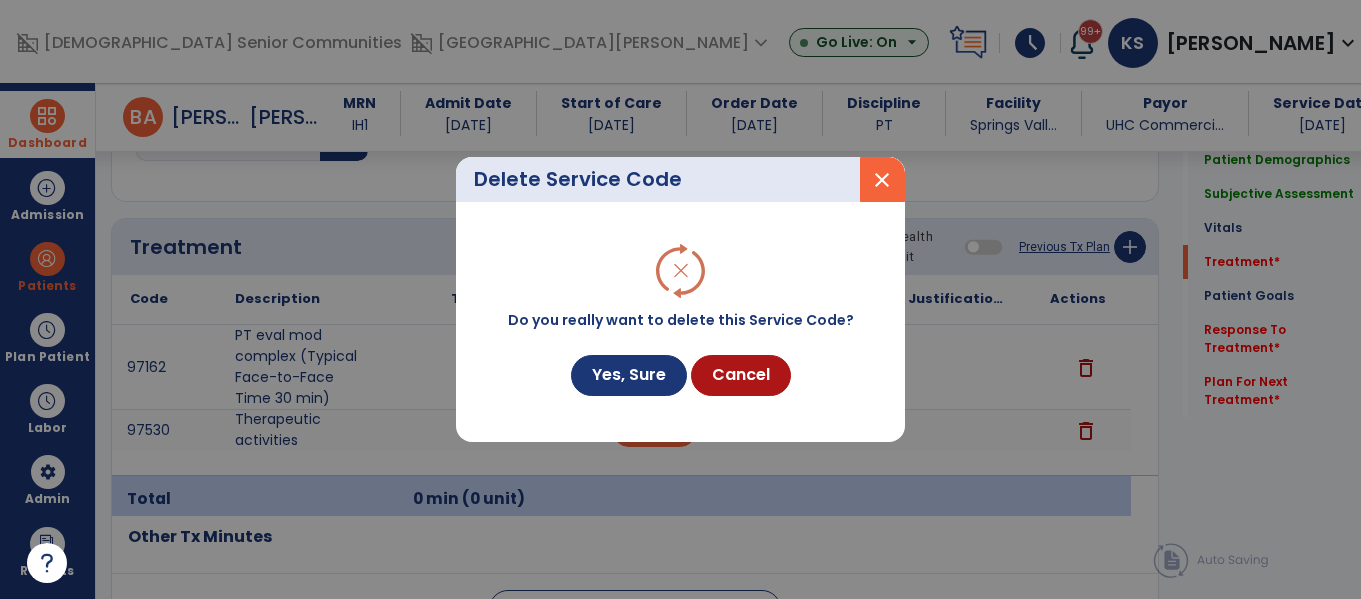 scroll, scrollTop: 1146, scrollLeft: 0, axis: vertical 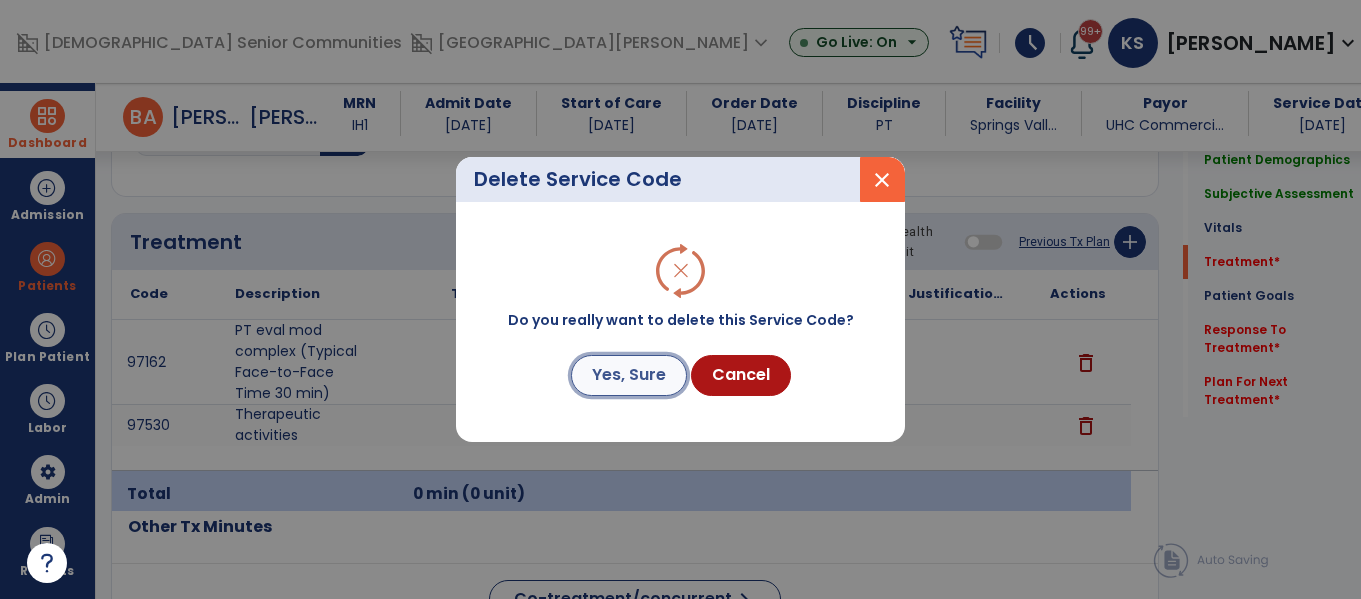 click on "Yes, Sure" at bounding box center [629, 375] 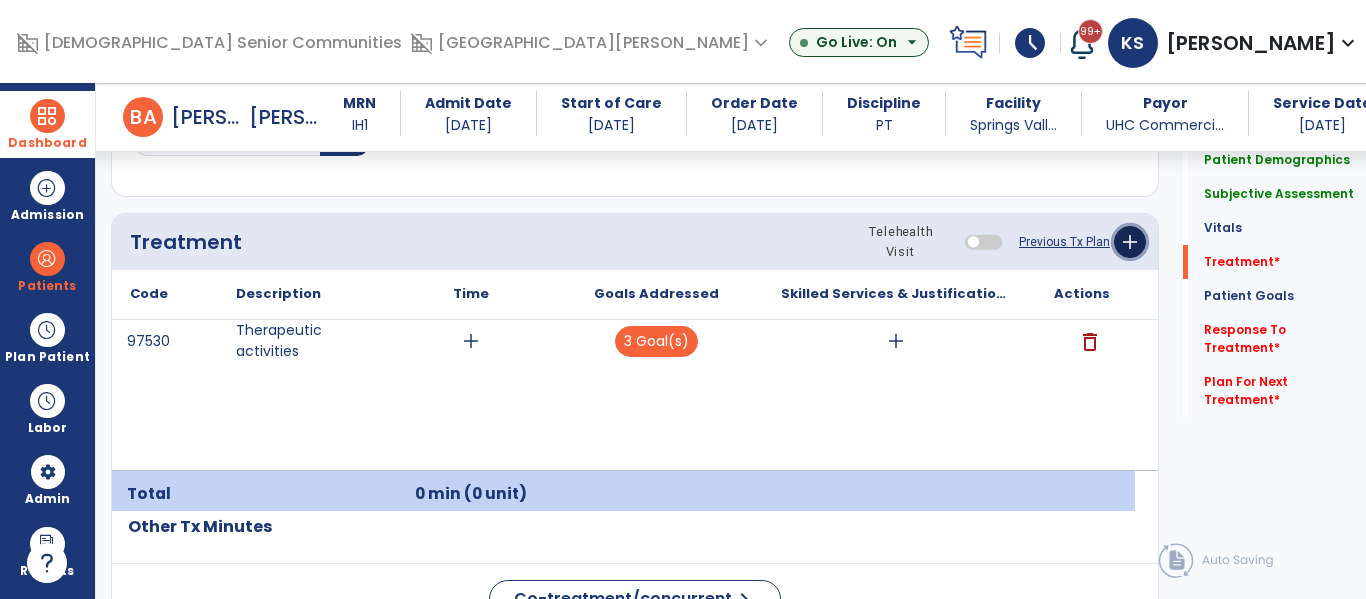 click on "add" 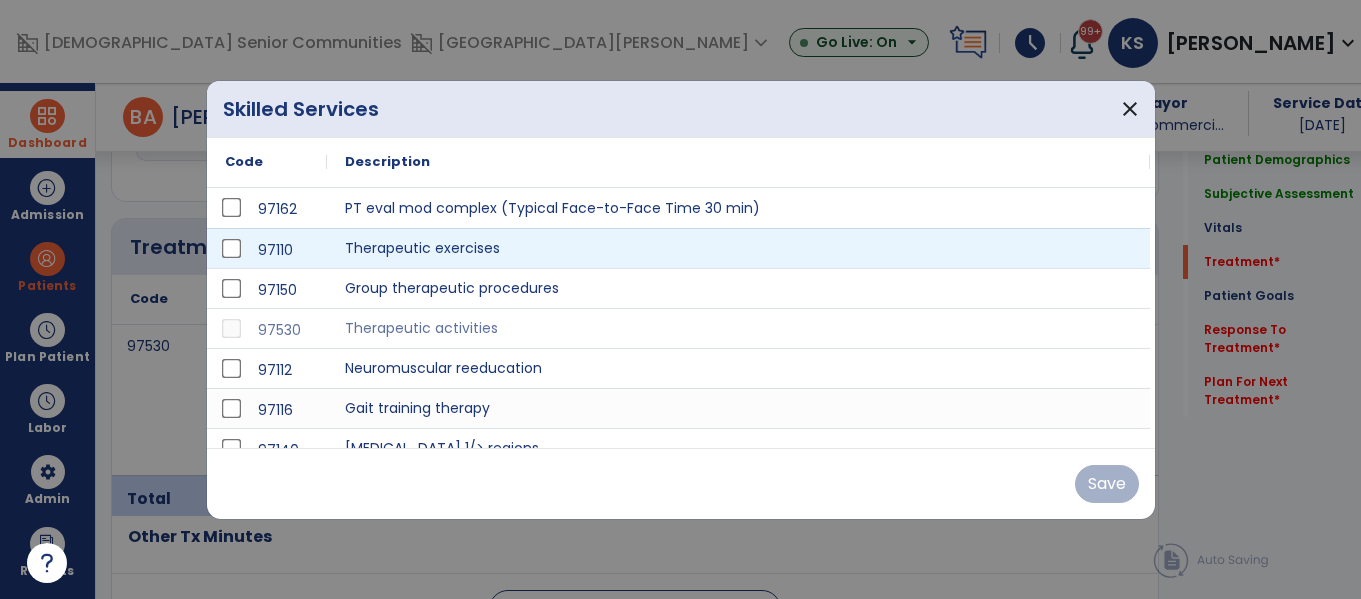 scroll, scrollTop: 1146, scrollLeft: 0, axis: vertical 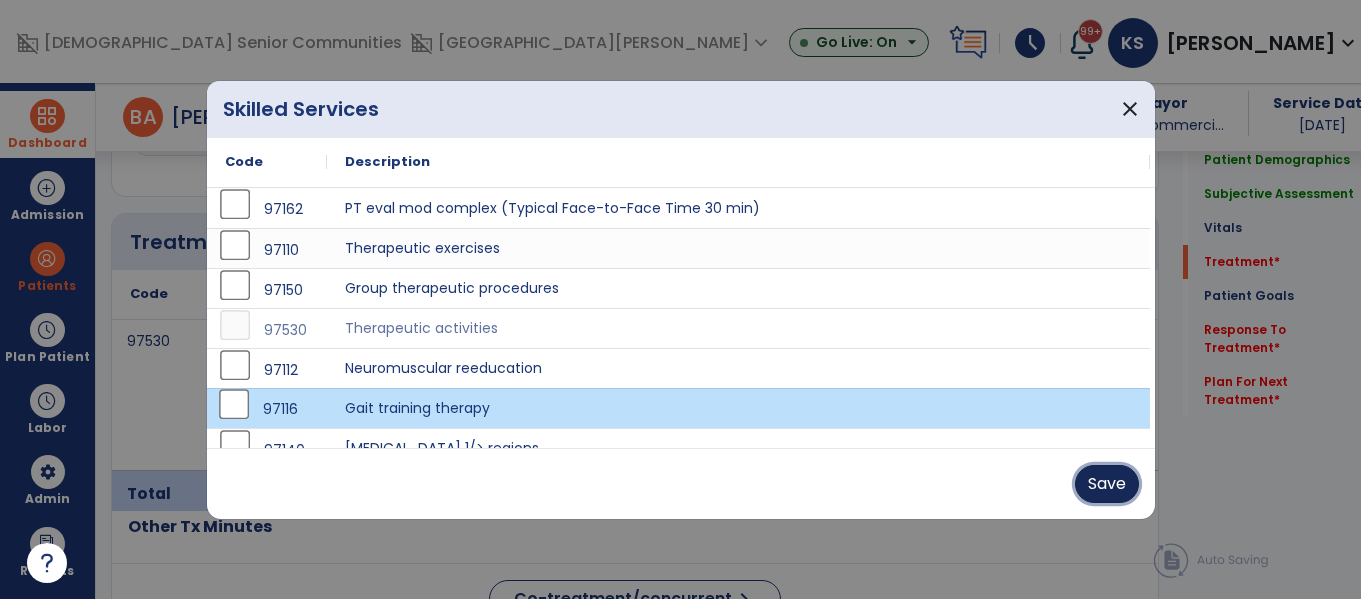 click on "Save" at bounding box center (1107, 484) 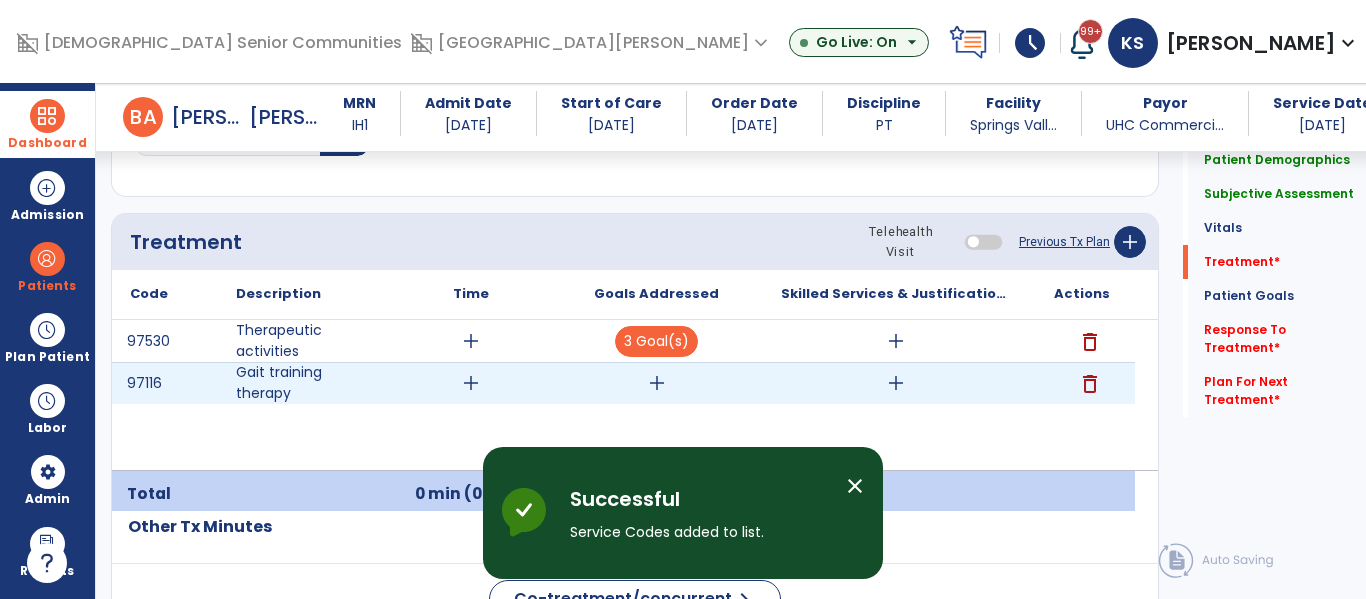 click on "add" at bounding box center [657, 383] 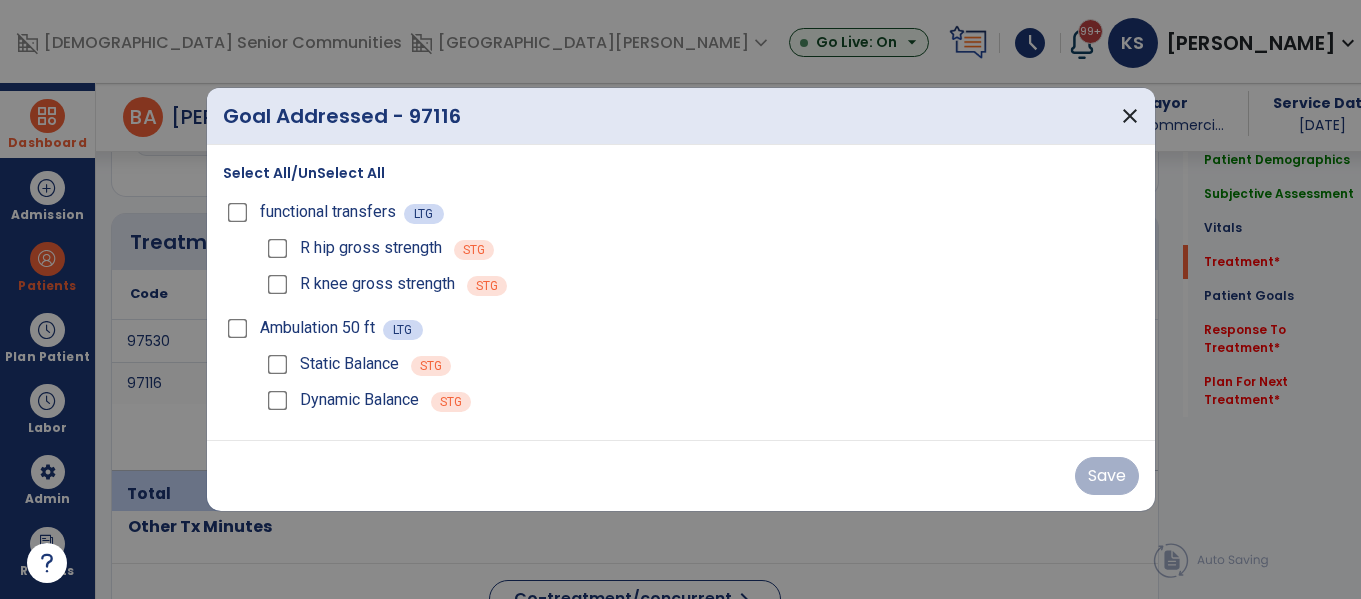scroll, scrollTop: 1146, scrollLeft: 0, axis: vertical 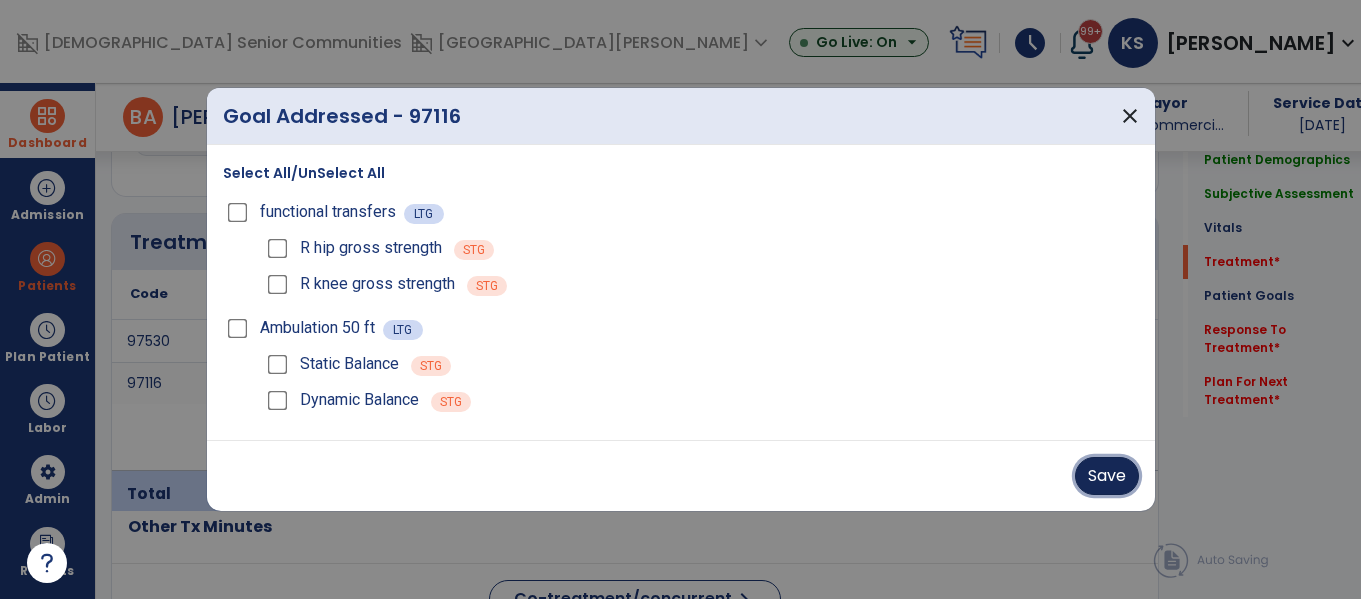 click on "Save" at bounding box center [1107, 476] 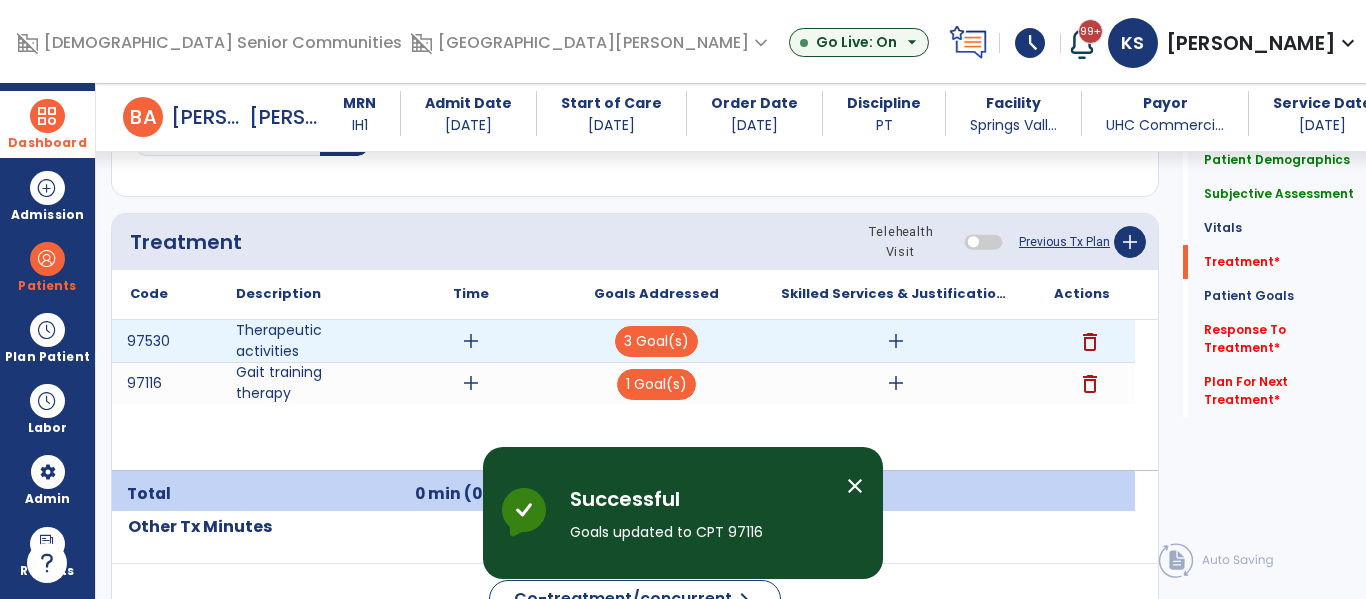 click on "add" at bounding box center [471, 341] 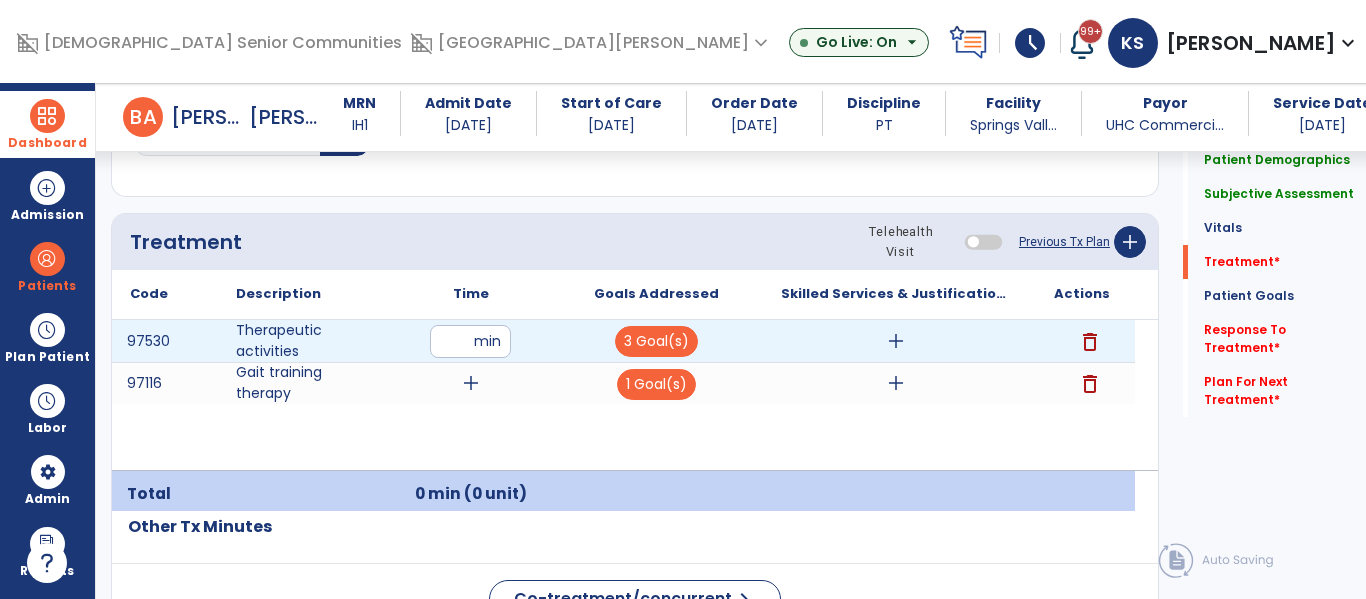 click at bounding box center (470, 341) 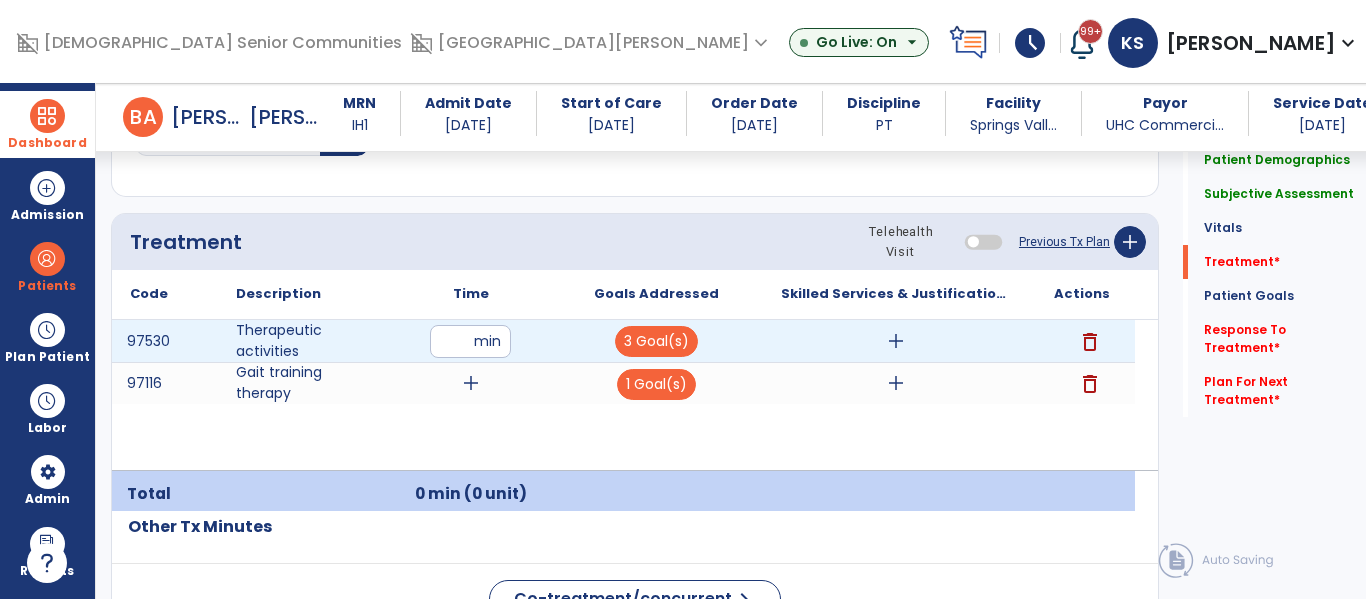 click at bounding box center [470, 341] 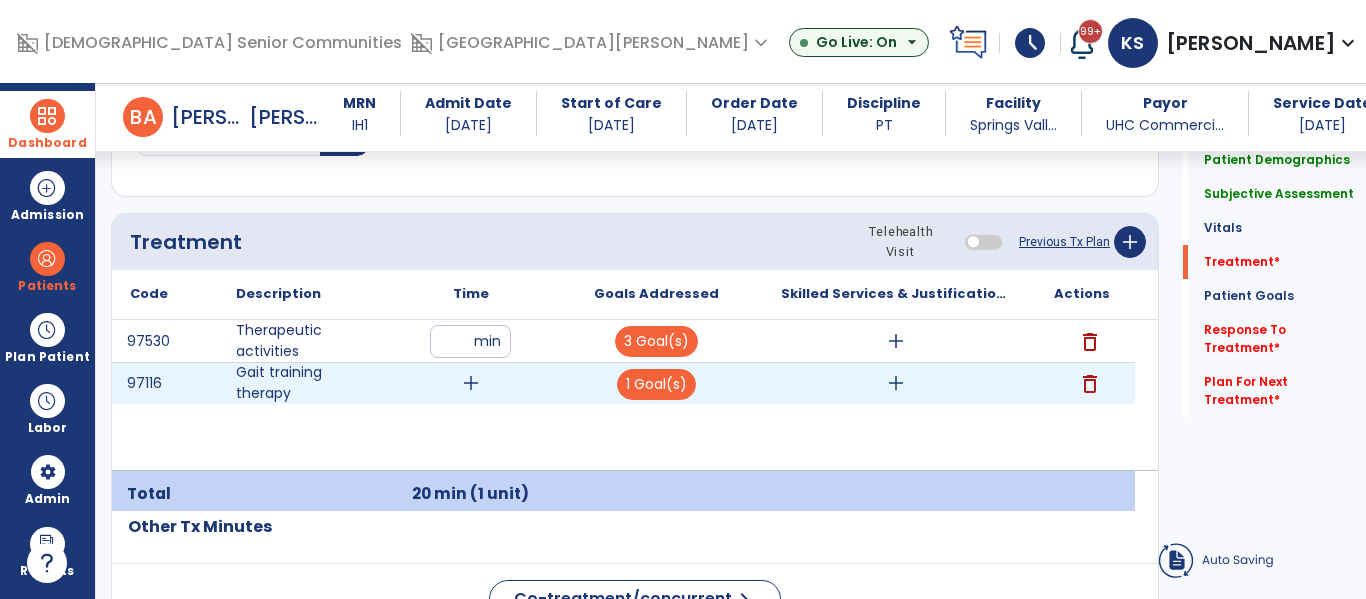 click on "add" at bounding box center (471, 383) 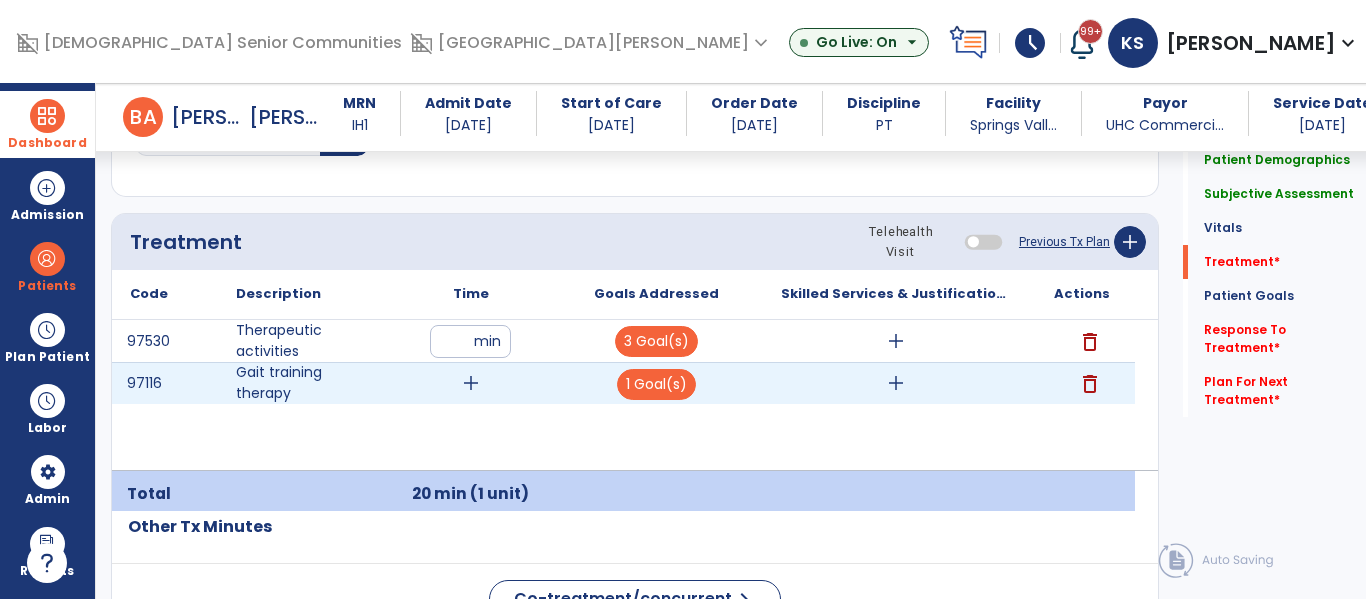 click on "add" at bounding box center (471, 383) 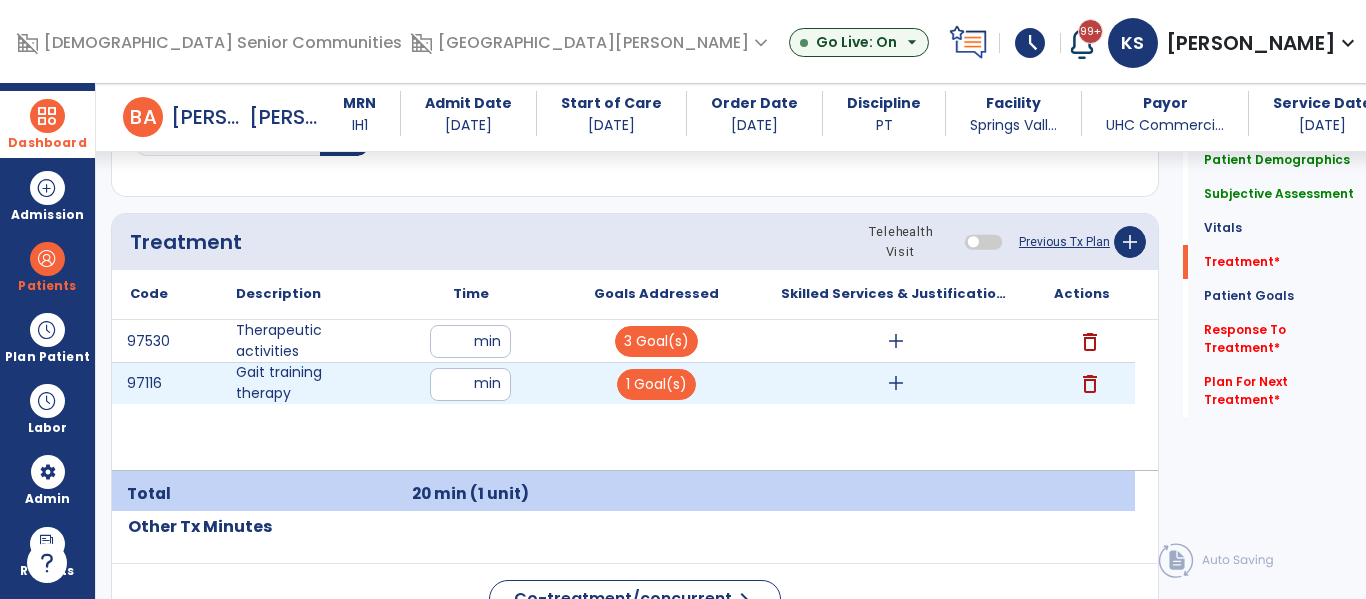 type on "**" 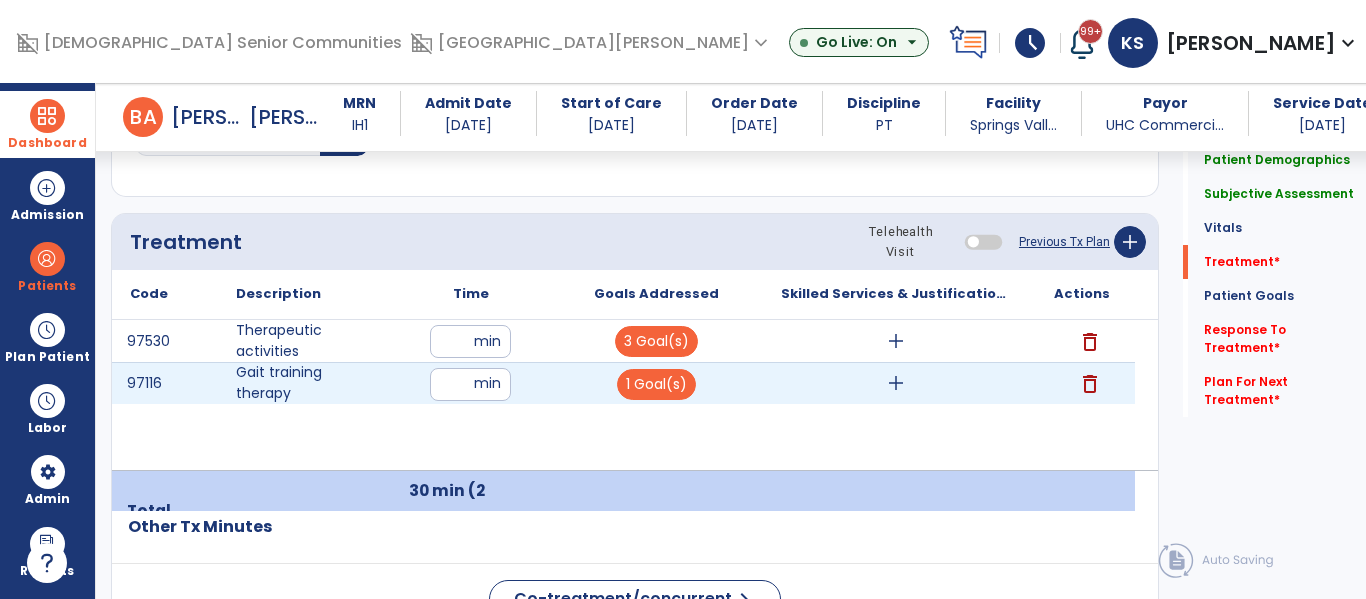 click on "add" at bounding box center (896, 383) 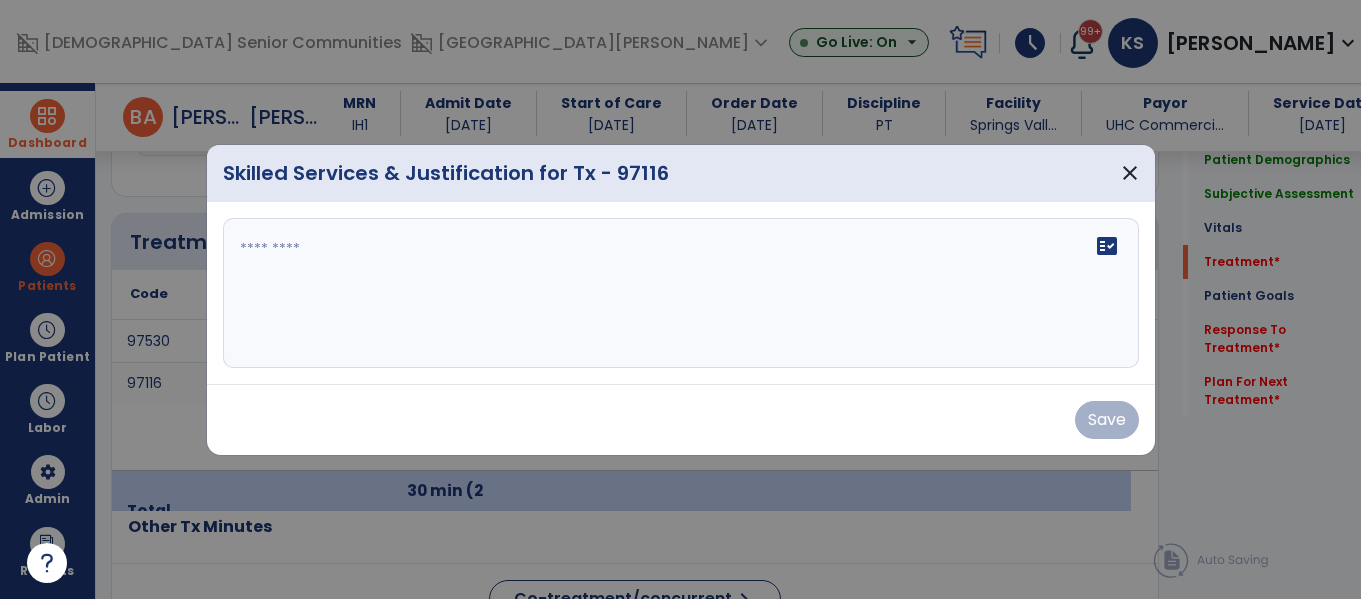 scroll, scrollTop: 1146, scrollLeft: 0, axis: vertical 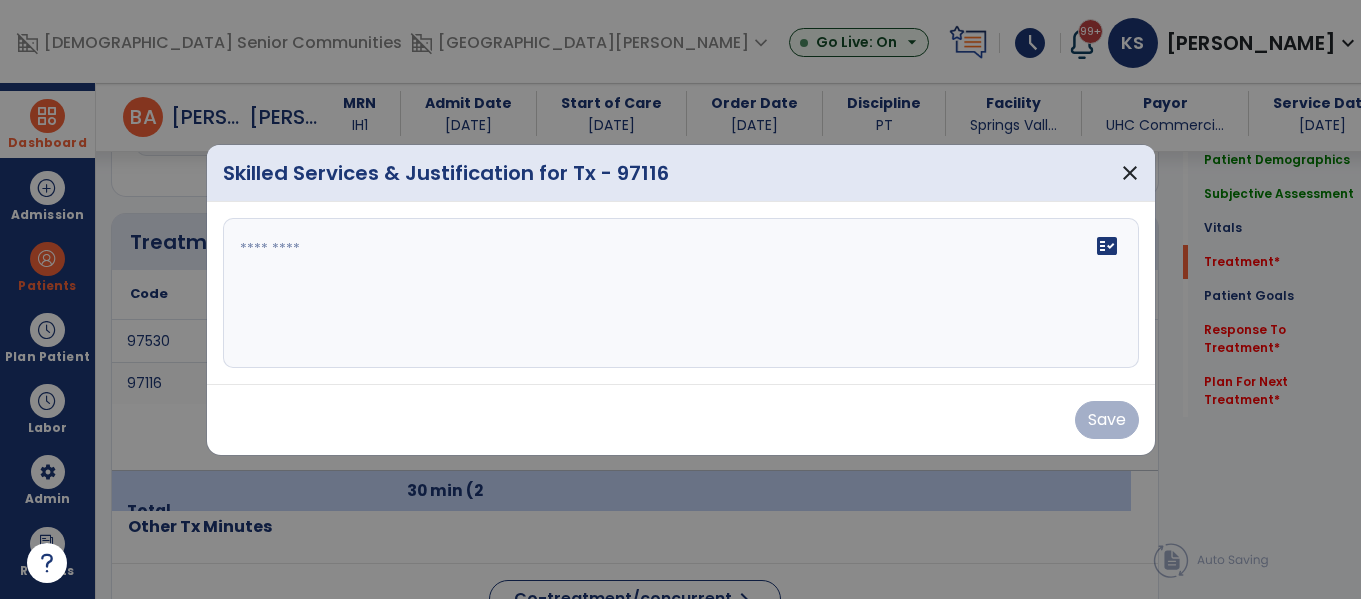 click on "fact_check" at bounding box center [681, 293] 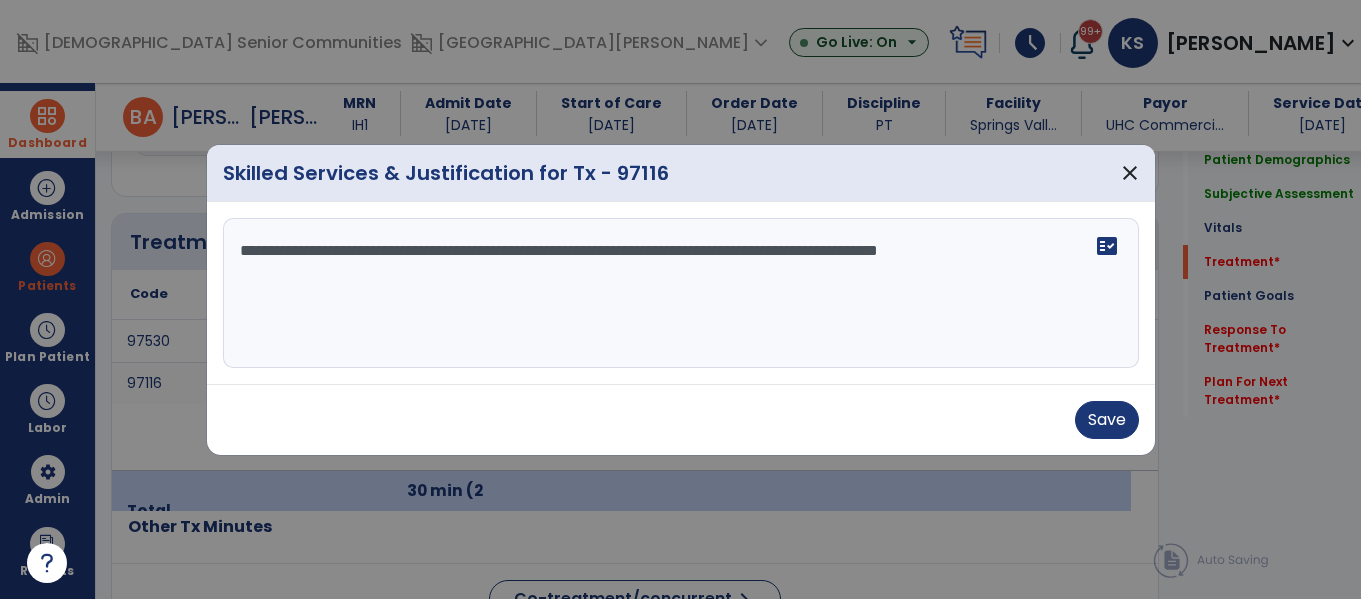 click on "**********" at bounding box center [681, 293] 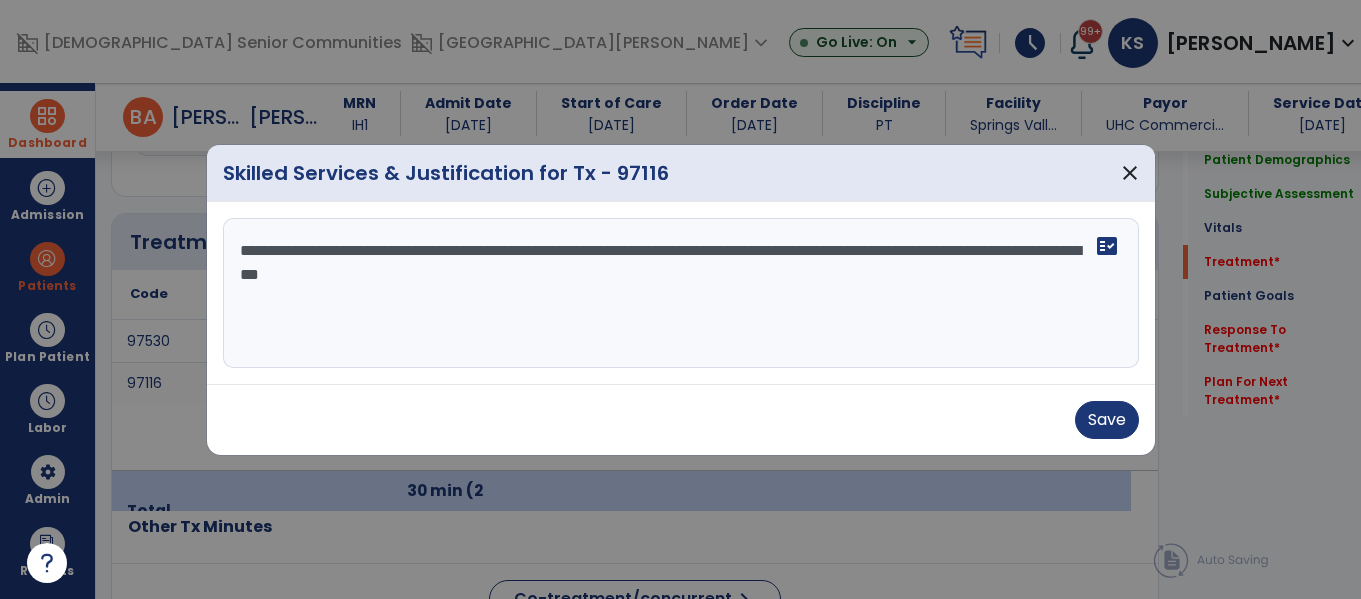 click on "**********" at bounding box center [681, 293] 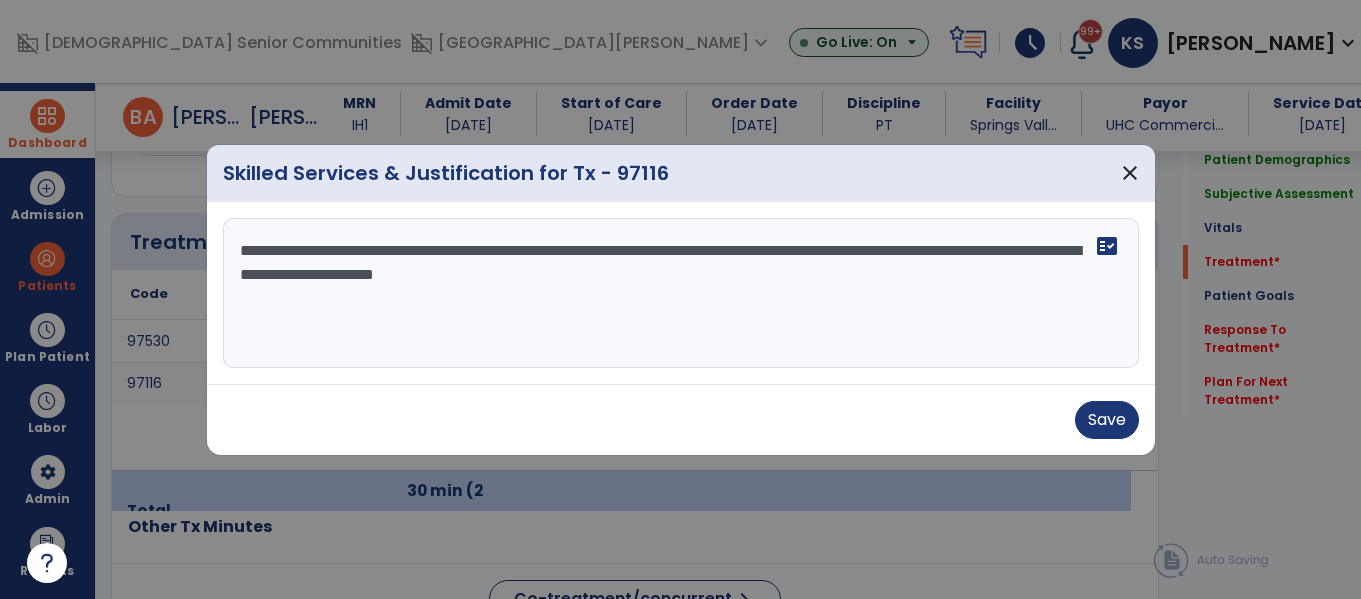 click on "**********" at bounding box center [681, 293] 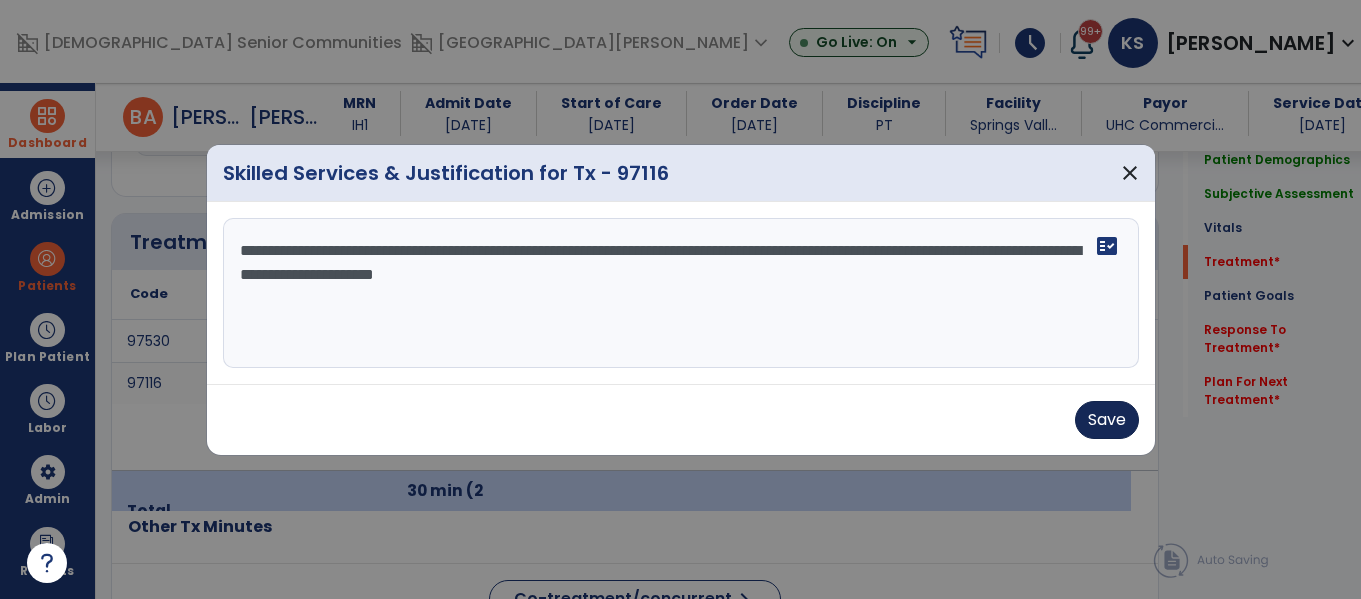 type on "**********" 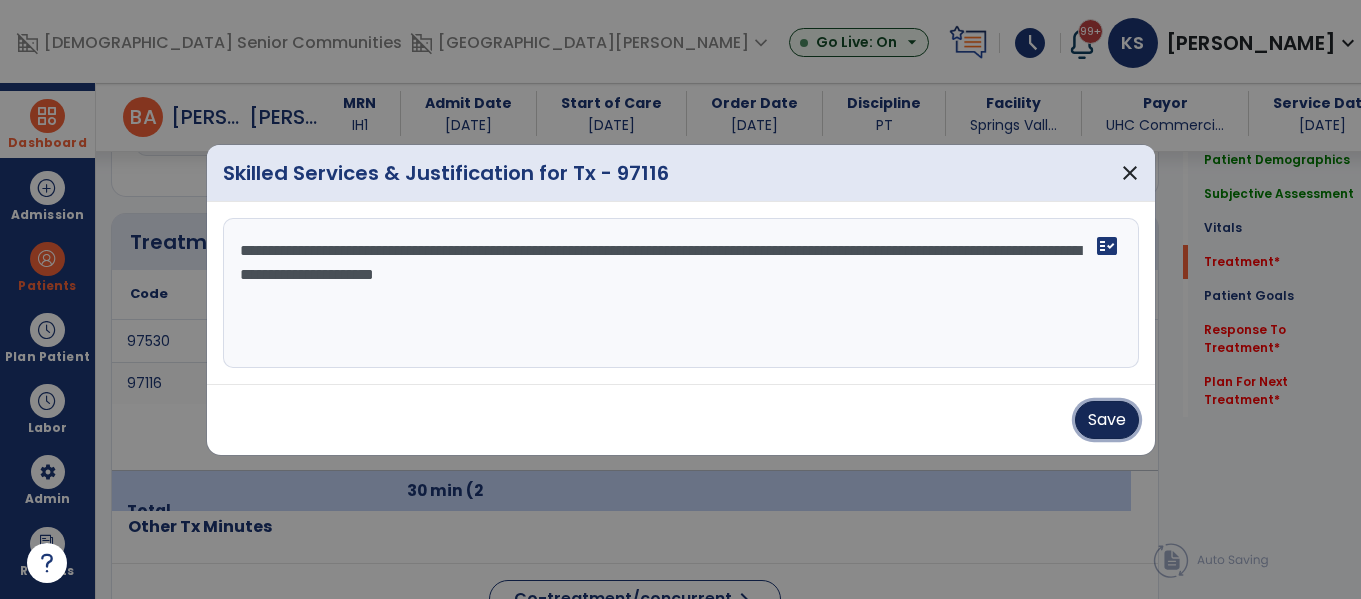 click on "Save" at bounding box center (1107, 420) 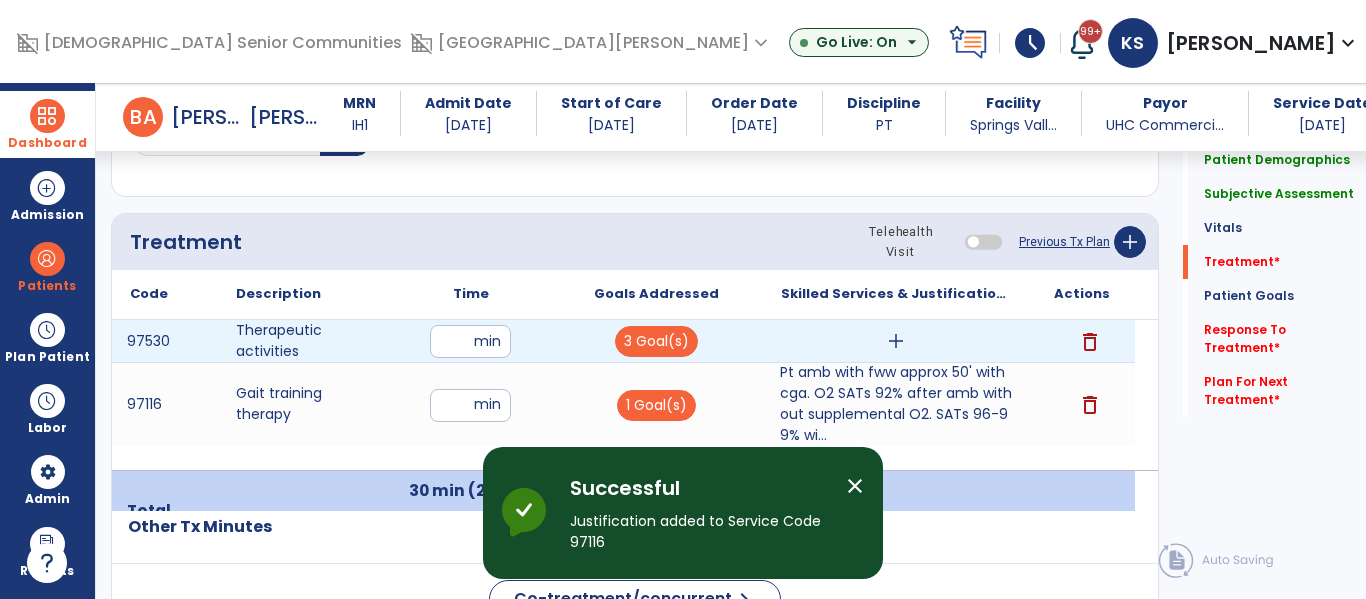 click on "add" at bounding box center (896, 341) 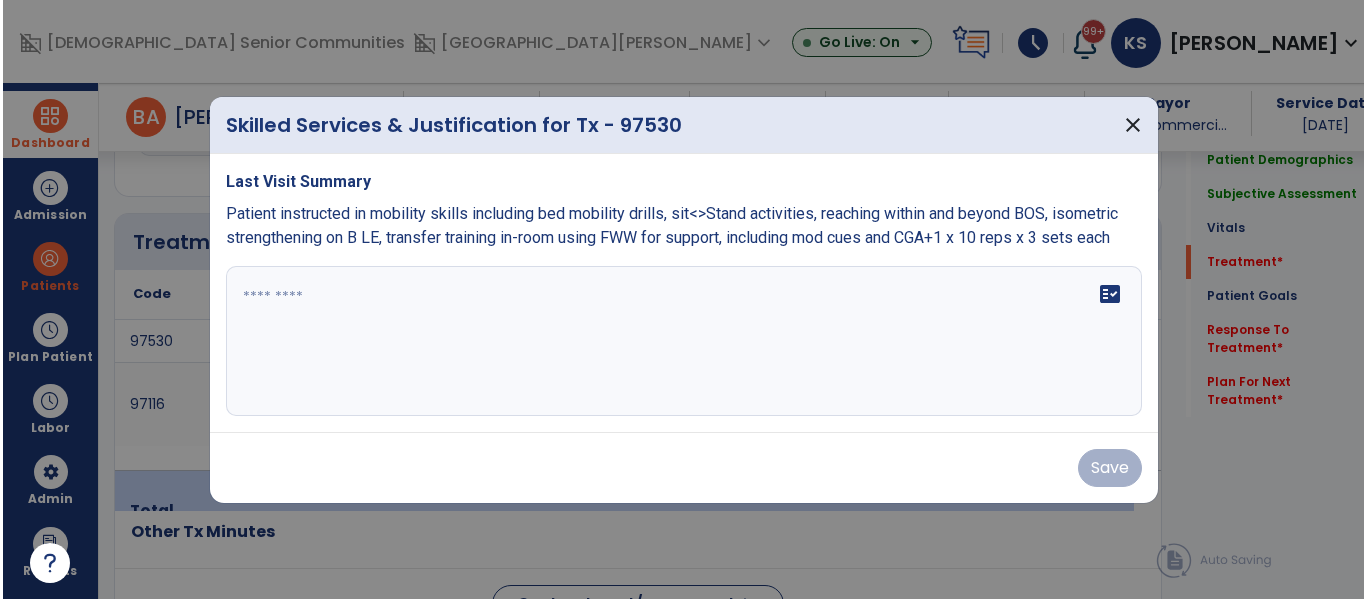 scroll, scrollTop: 1146, scrollLeft: 0, axis: vertical 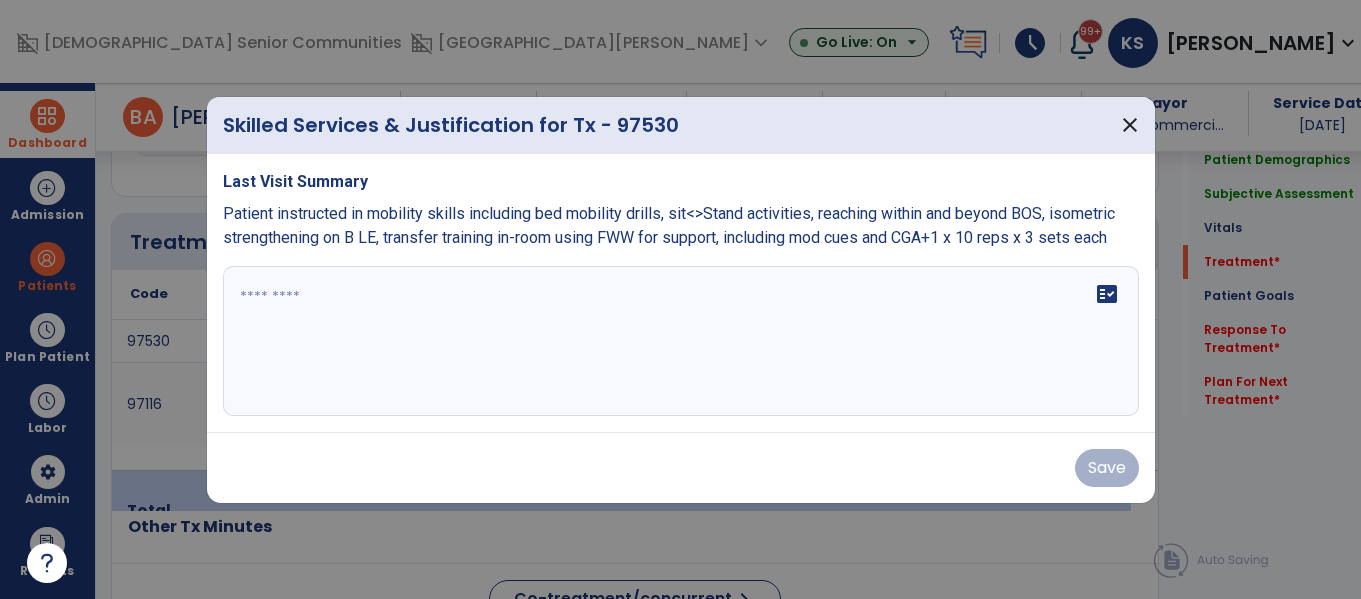 click on "fact_check" at bounding box center (681, 341) 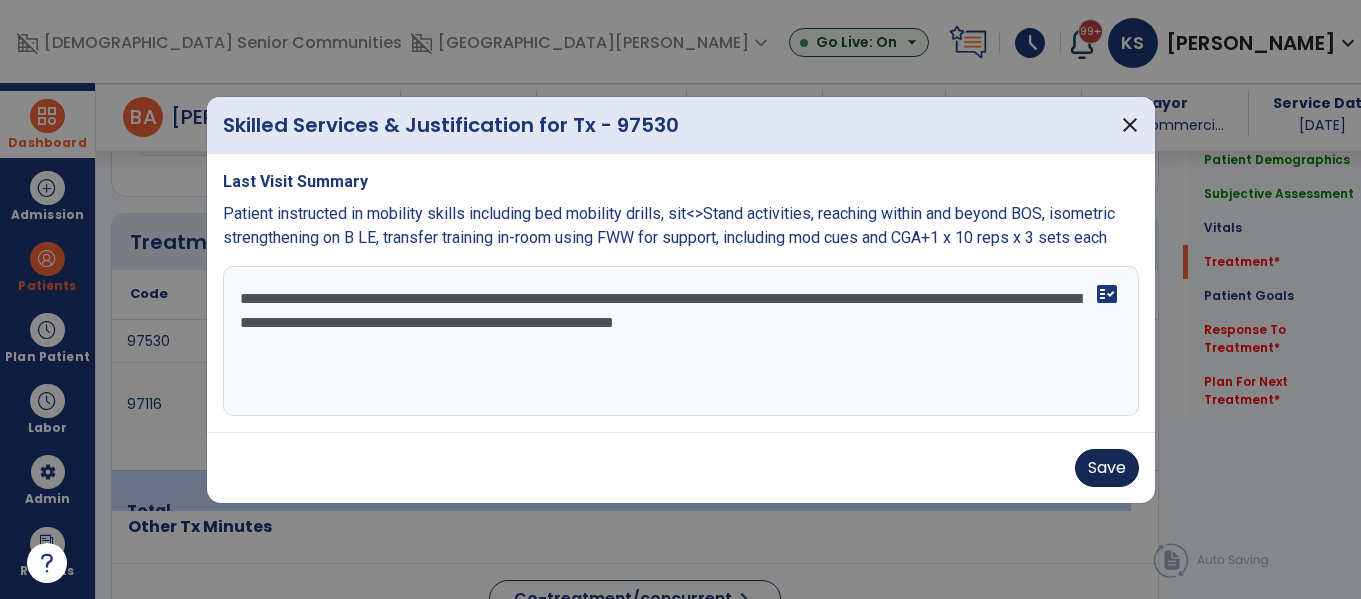 type on "**********" 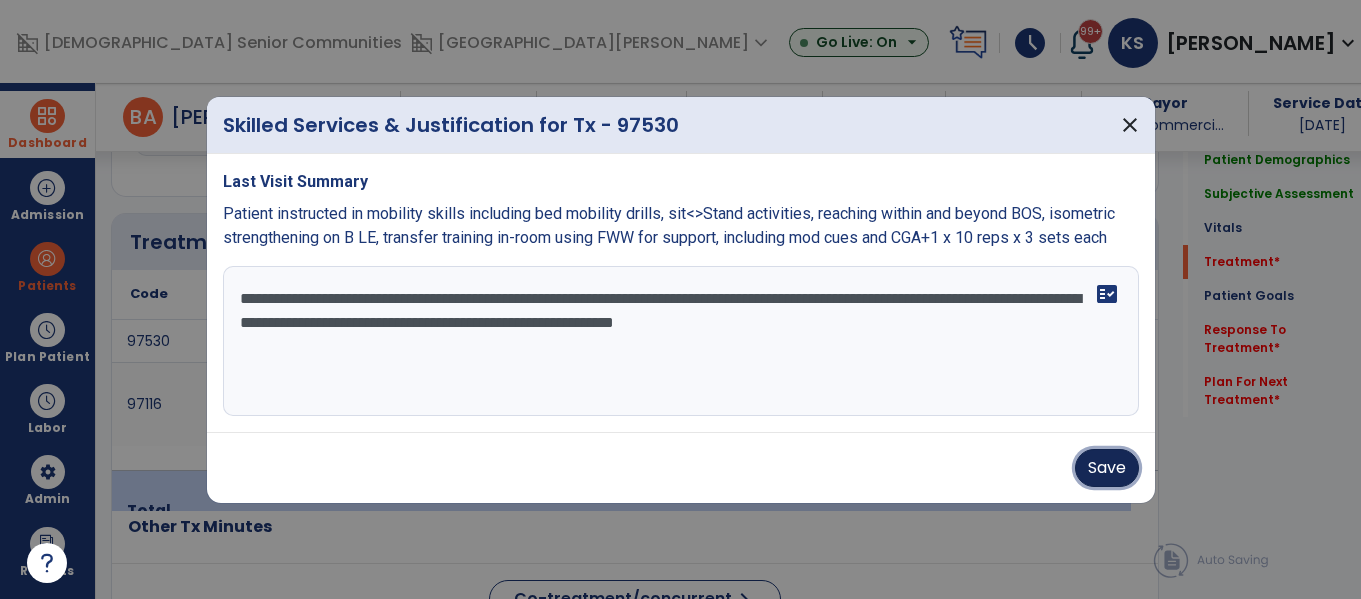 click on "Save" at bounding box center [1107, 468] 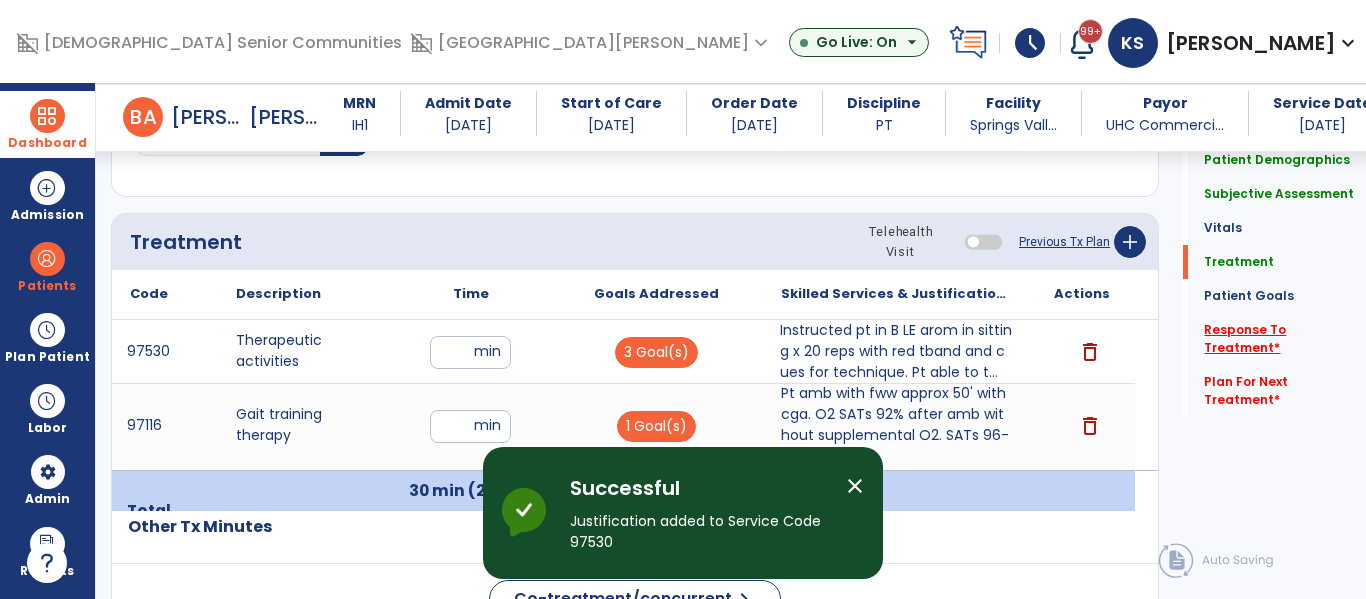click on "Response To Treatment   *" 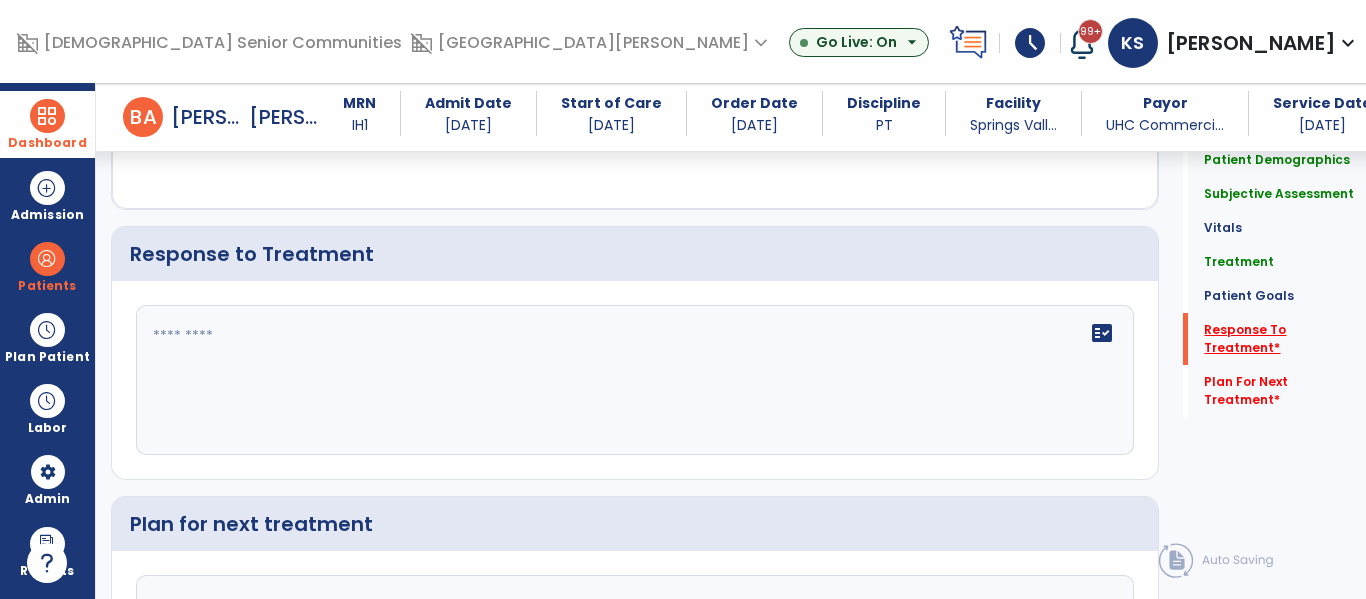 scroll, scrollTop: 2545, scrollLeft: 0, axis: vertical 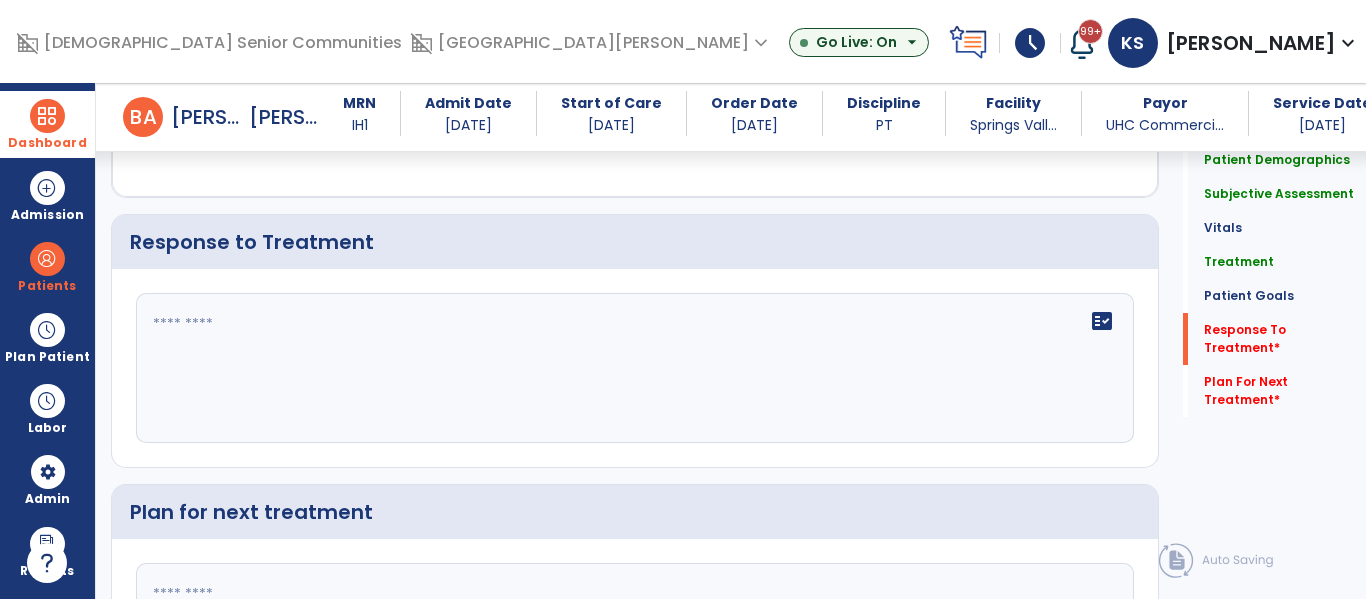 click on "fact_check" 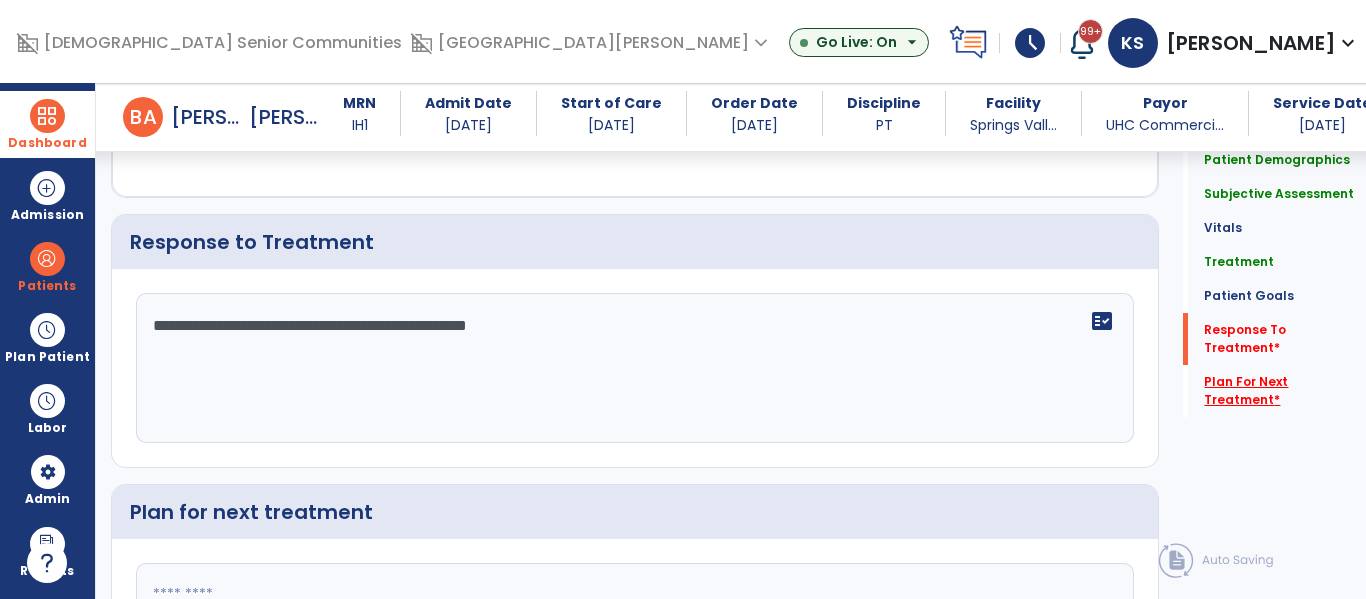 type on "**********" 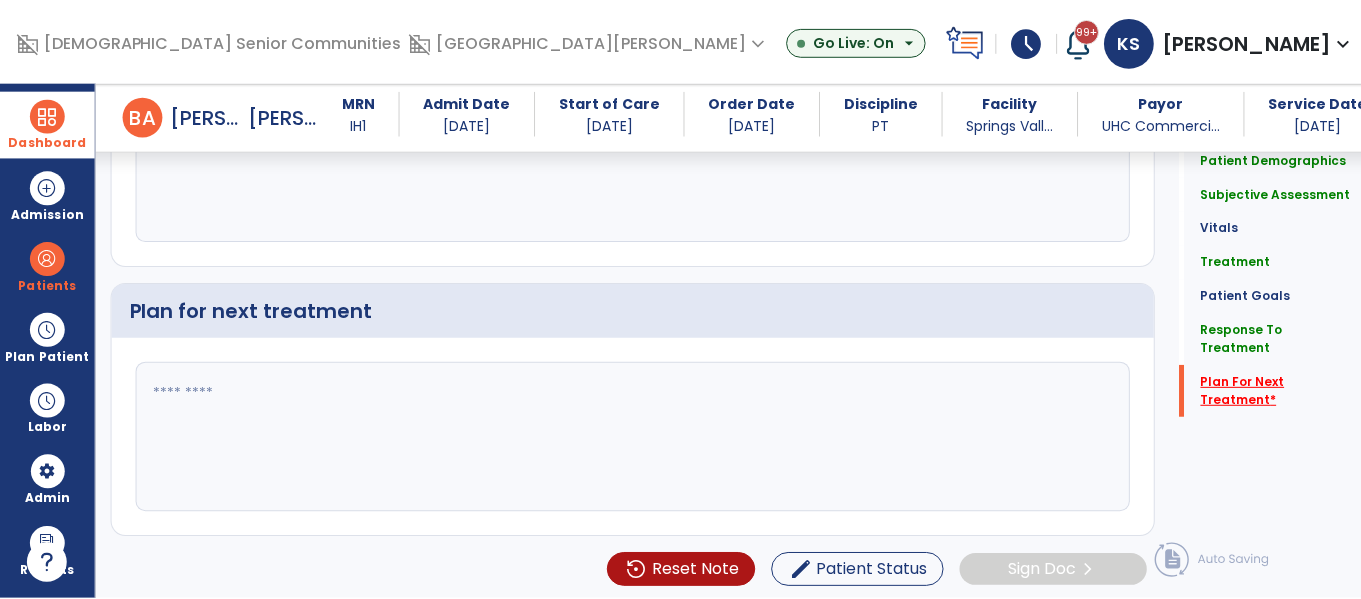 scroll, scrollTop: 2750, scrollLeft: 0, axis: vertical 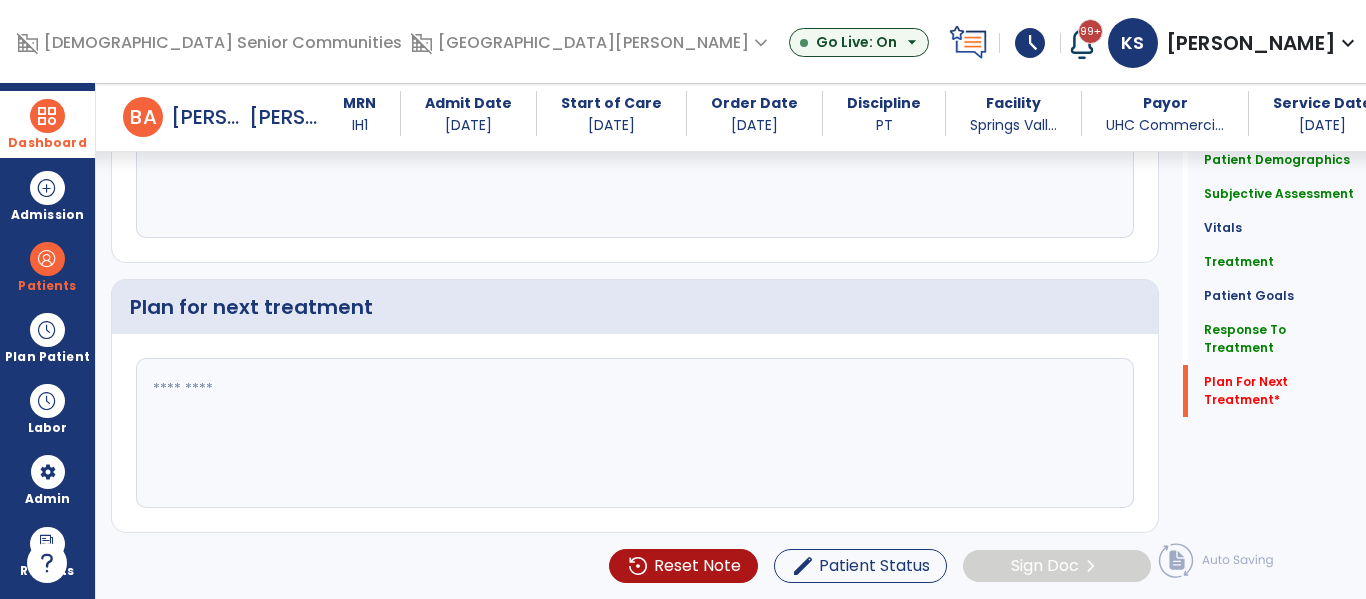 click 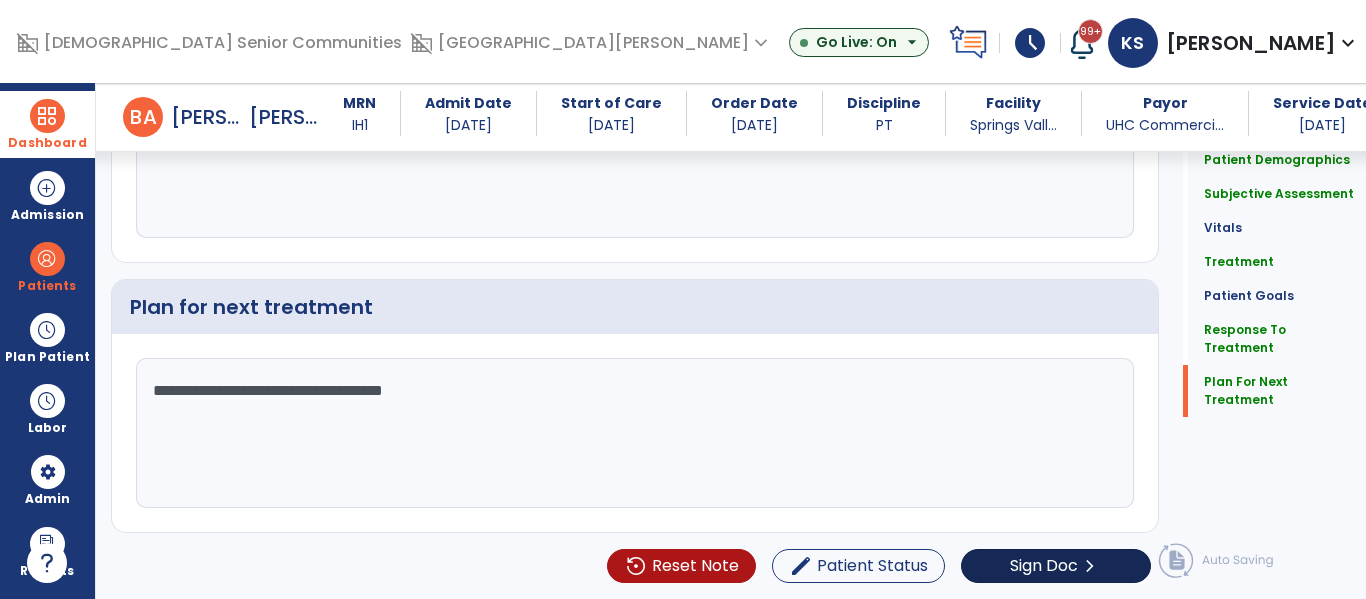 type on "**********" 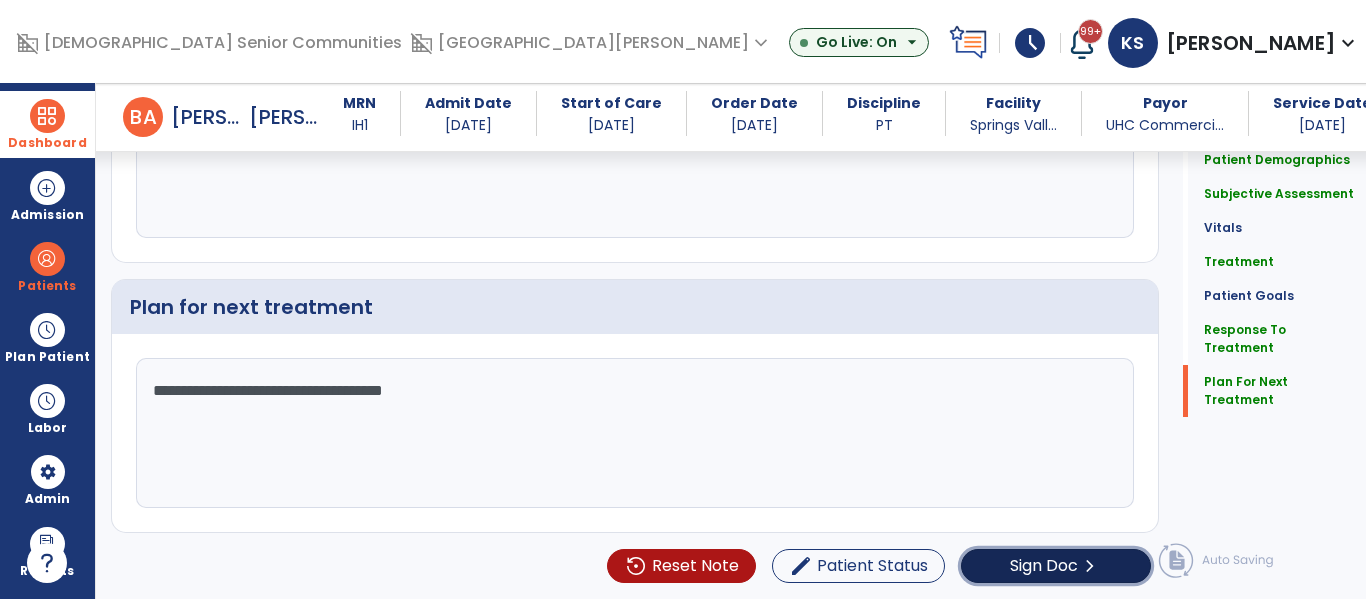 click on "Sign Doc  chevron_right" 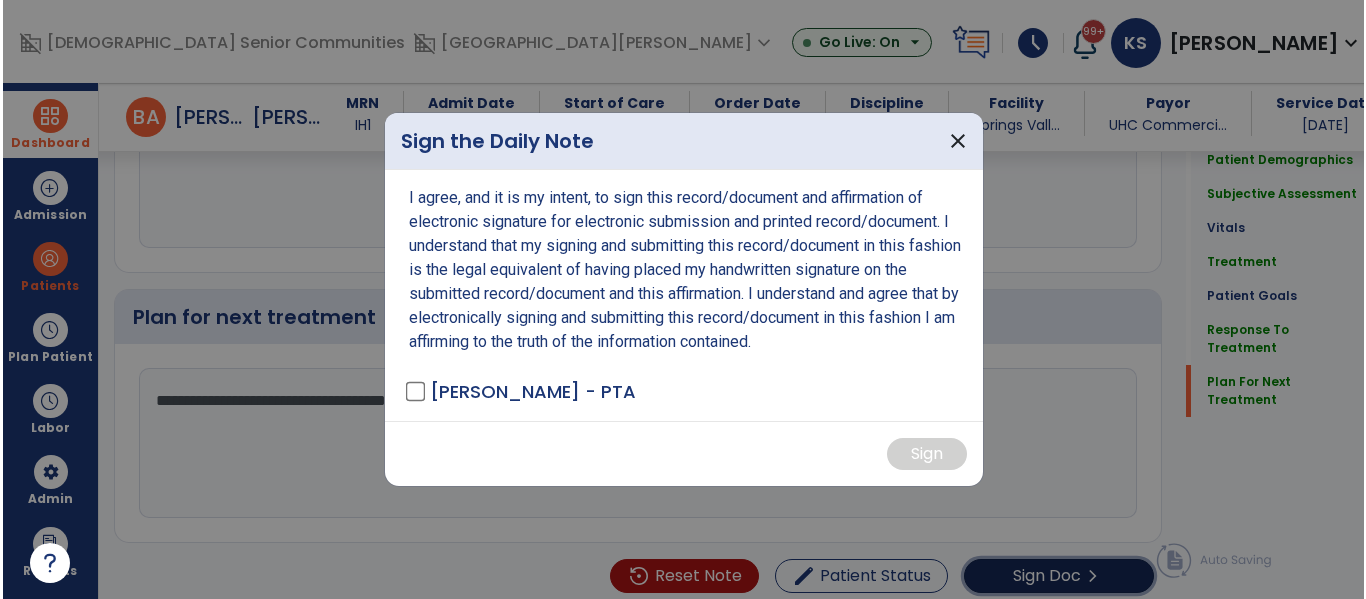 scroll, scrollTop: 2750, scrollLeft: 0, axis: vertical 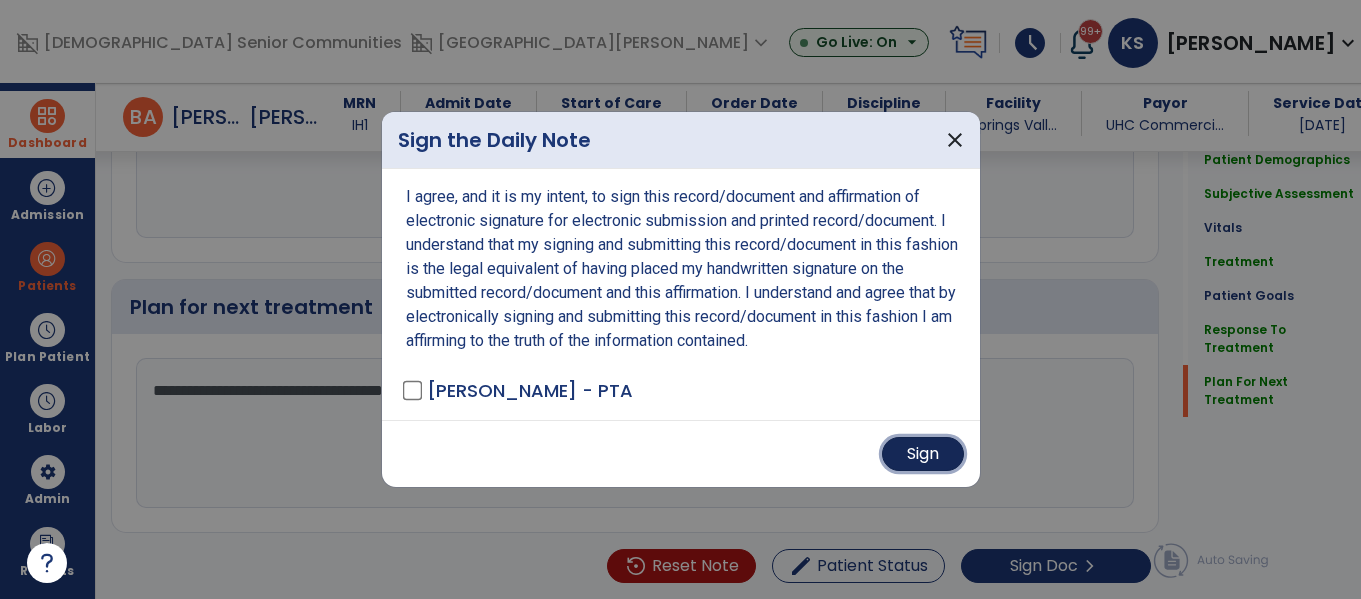 click on "Sign" at bounding box center [923, 454] 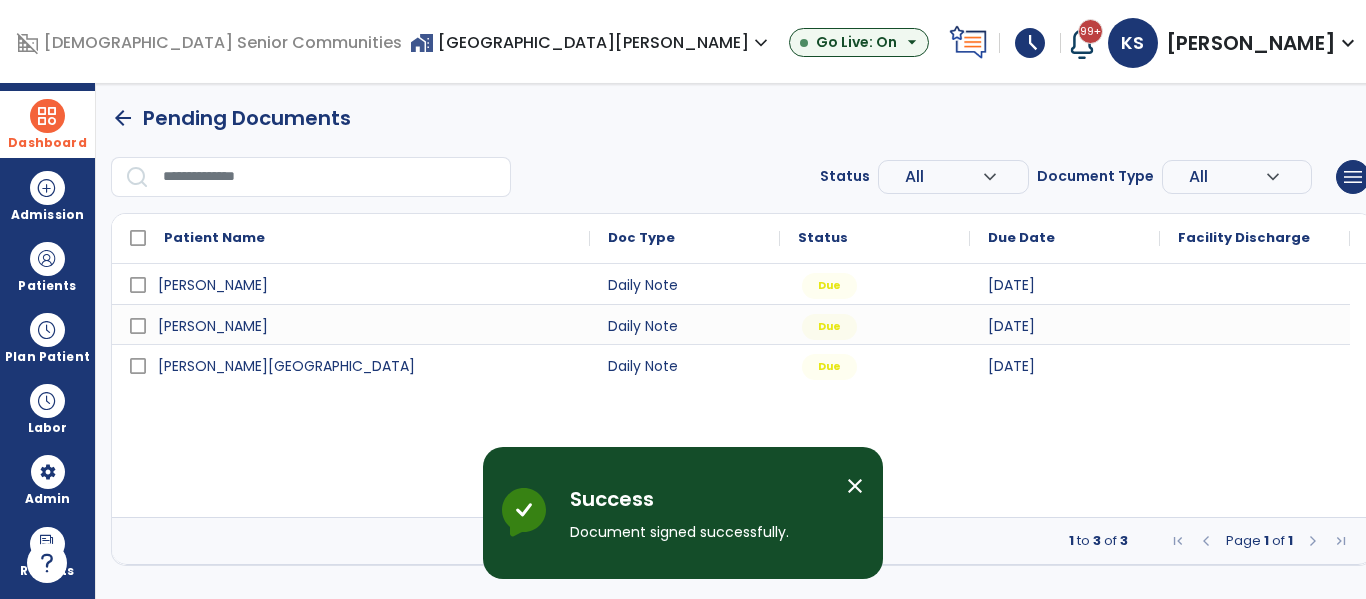 scroll, scrollTop: 0, scrollLeft: 0, axis: both 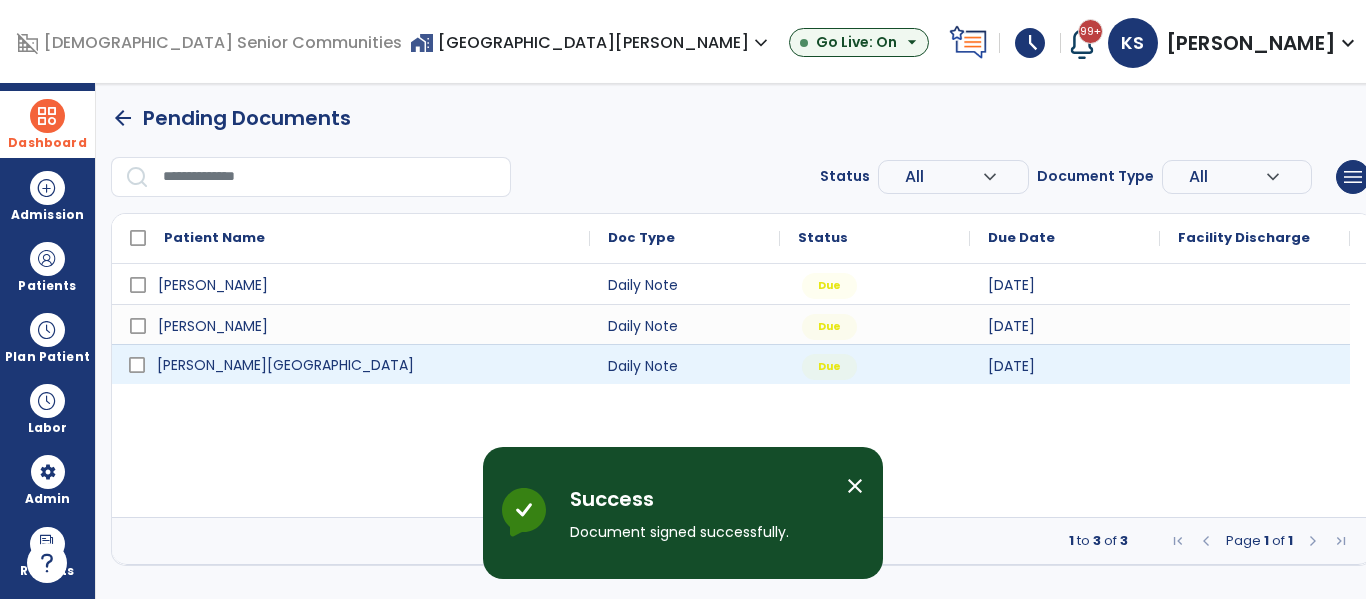 click on "[PERSON_NAME][GEOGRAPHIC_DATA]" at bounding box center (285, 365) 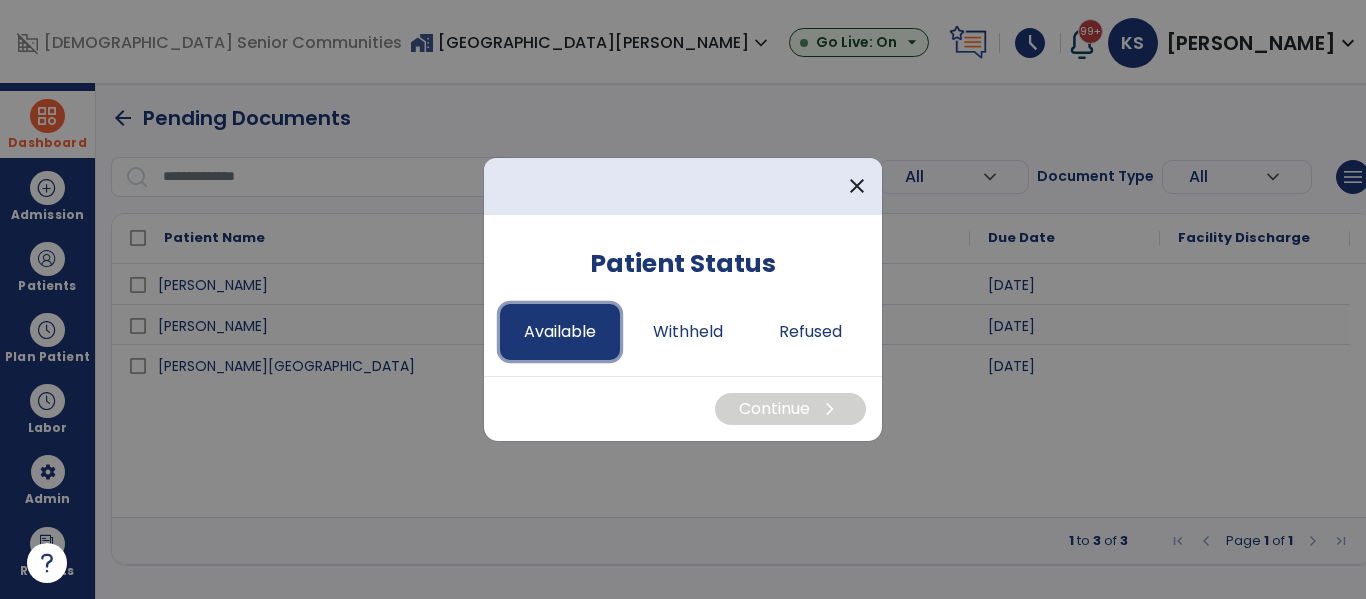 click on "Available" at bounding box center (560, 332) 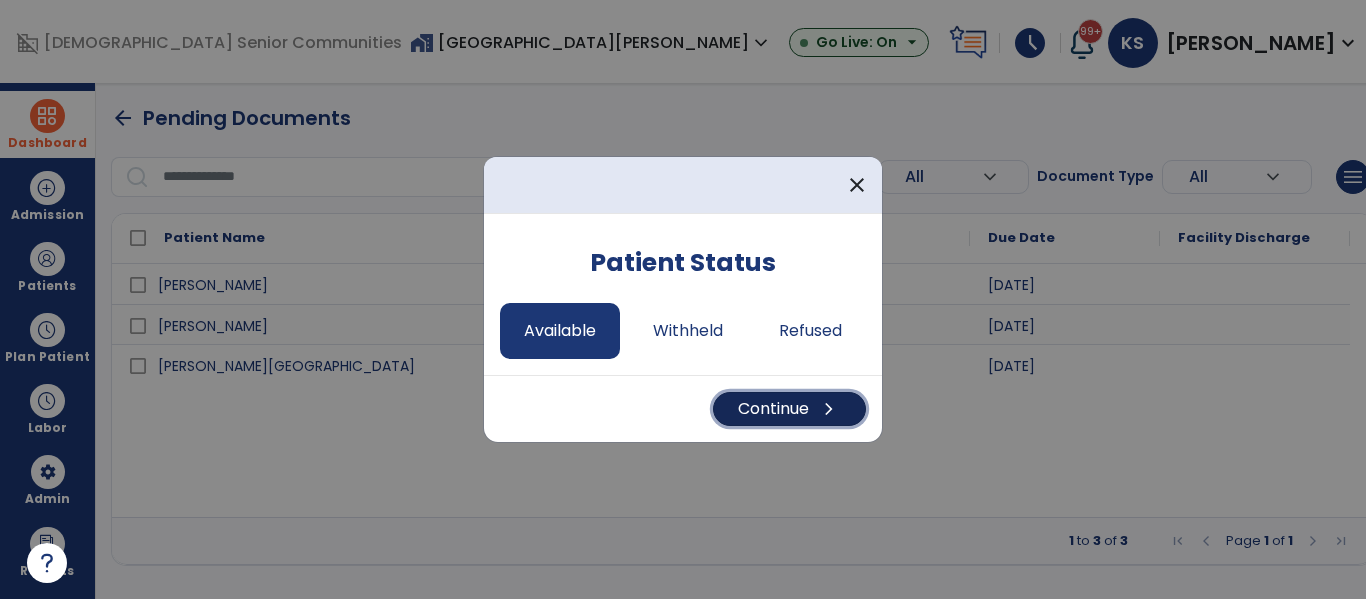 click on "Continue   chevron_right" at bounding box center [789, 409] 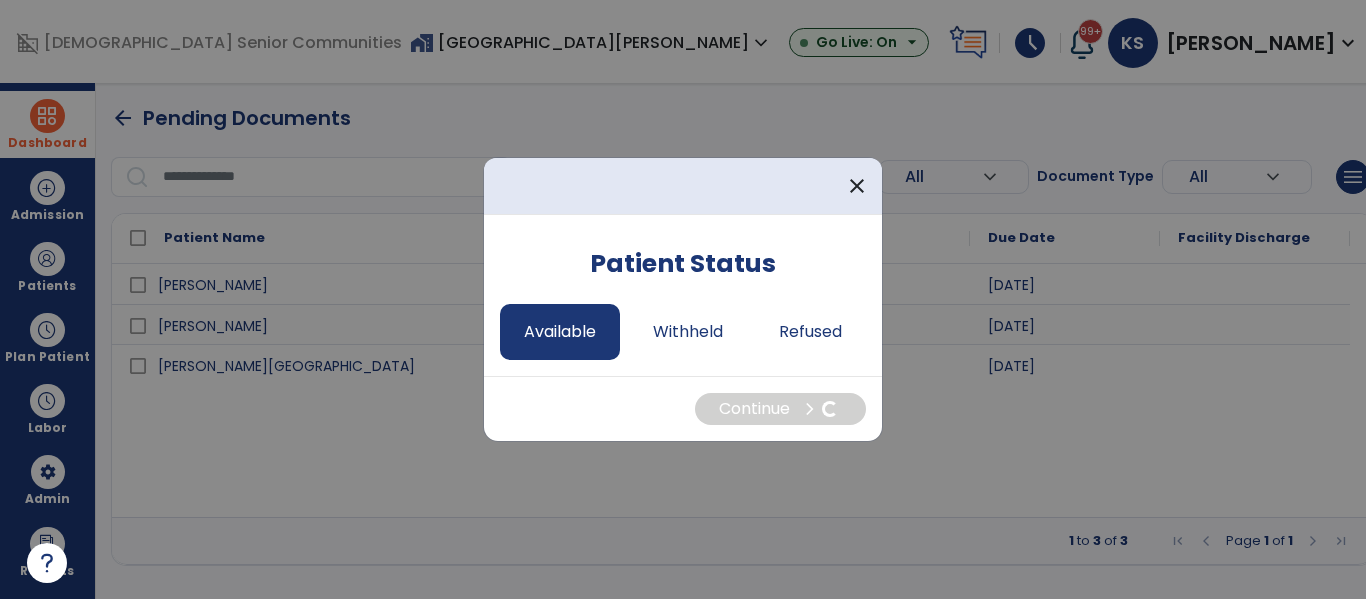 select on "*" 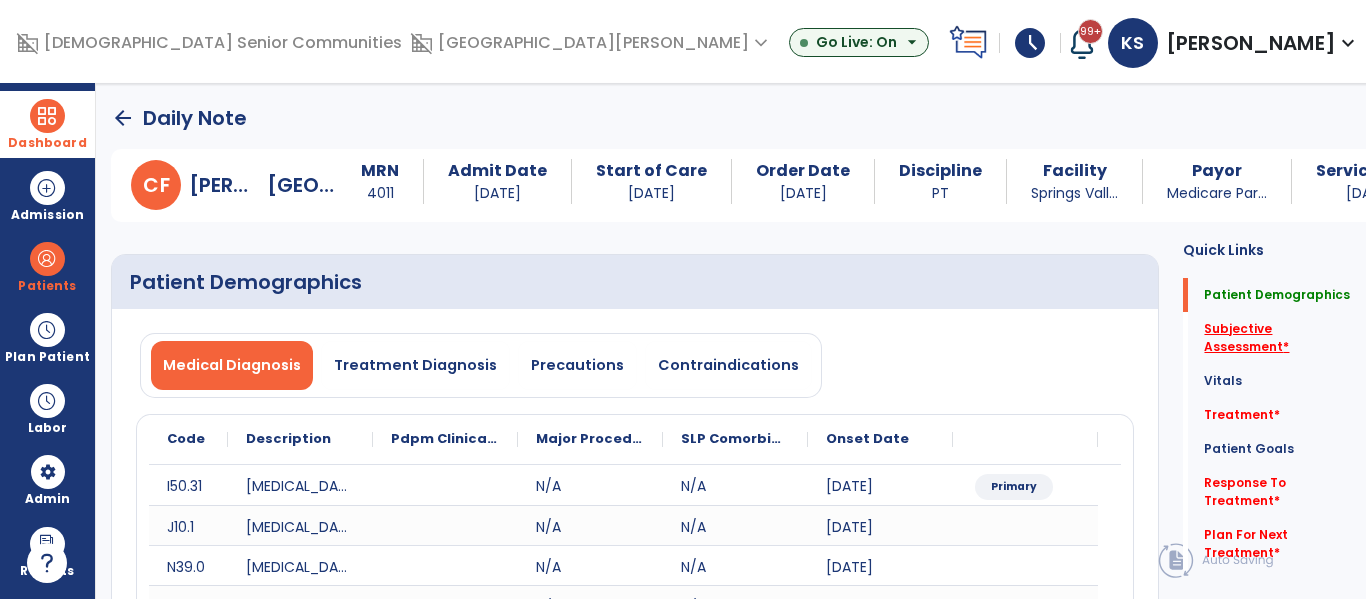 click on "Subjective Assessment   *" 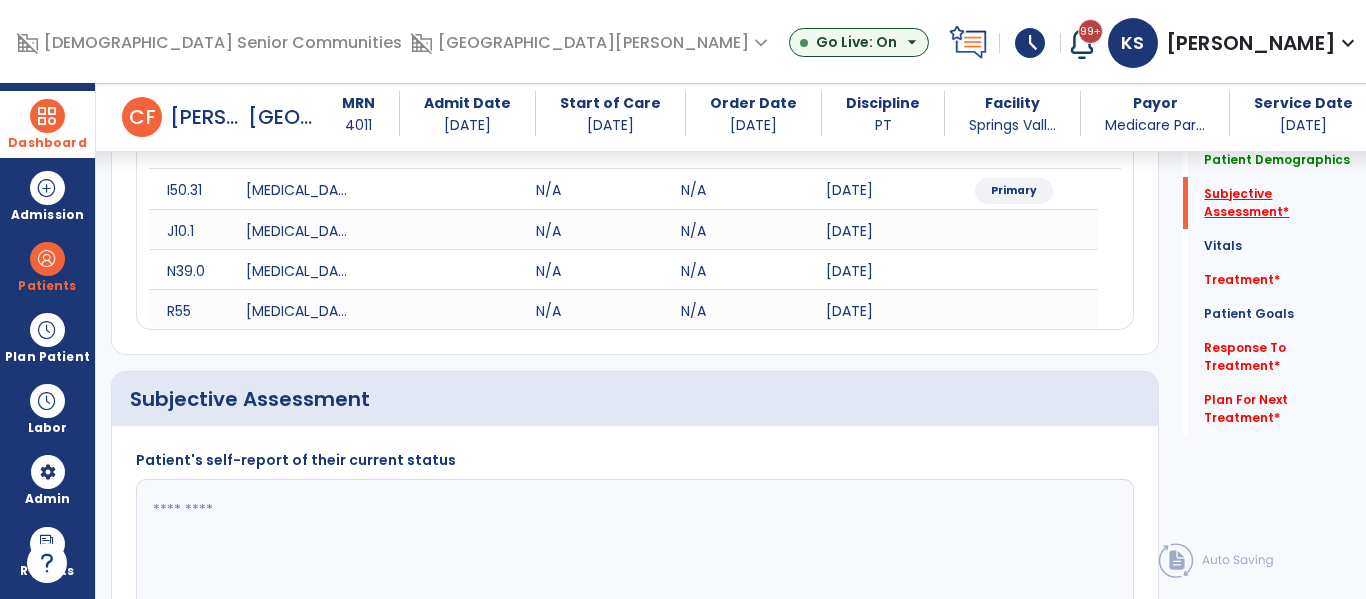 scroll, scrollTop: 467, scrollLeft: 0, axis: vertical 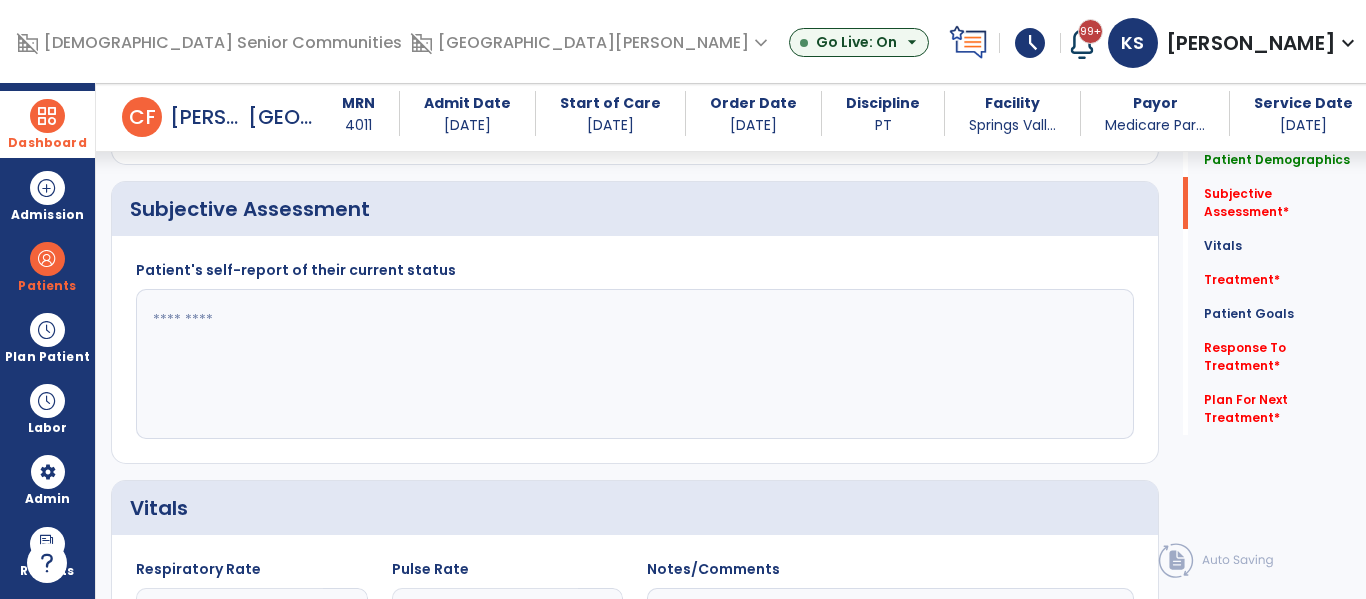 click 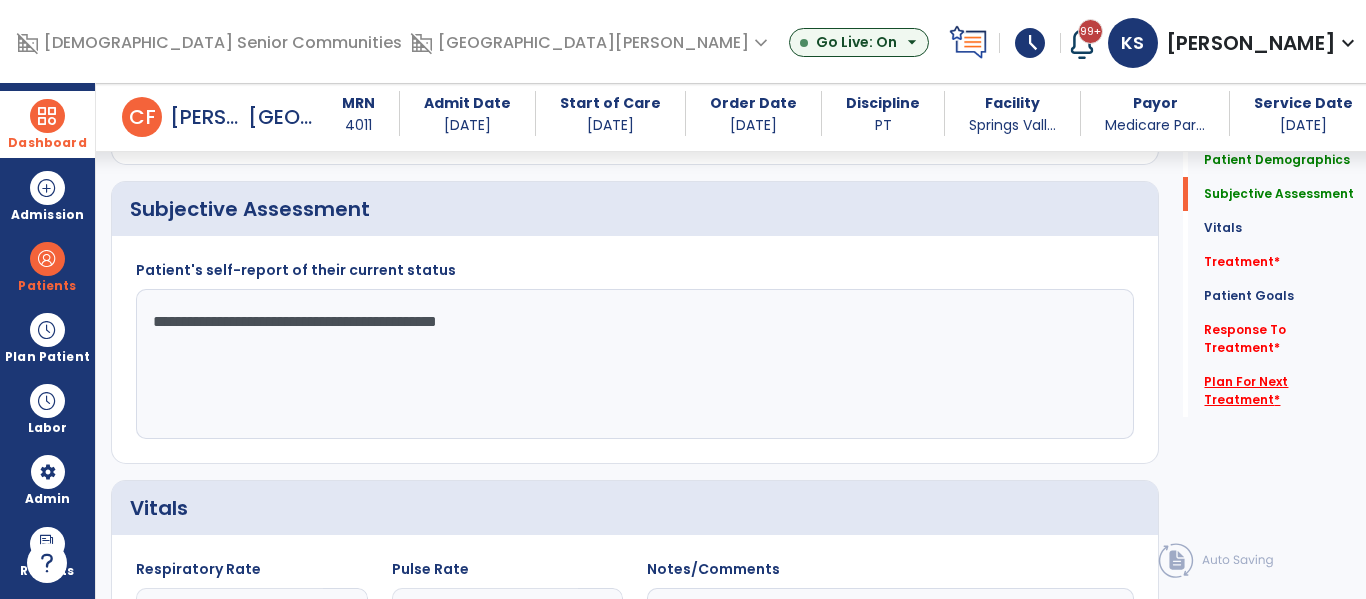 type on "**********" 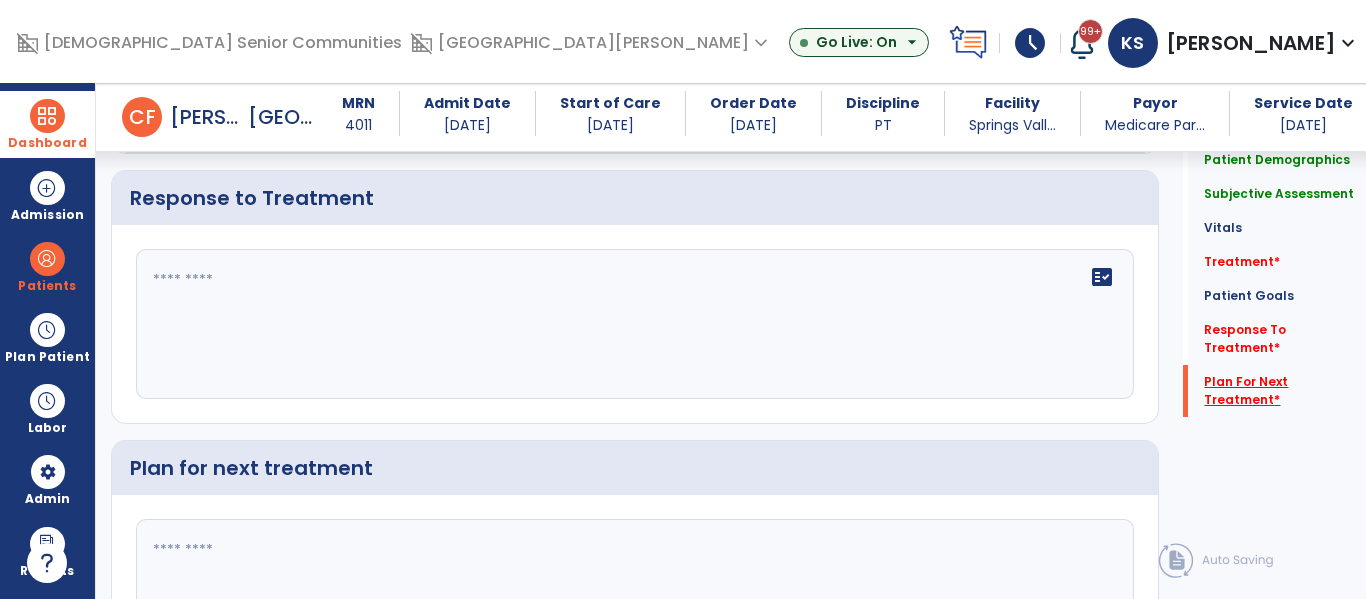 scroll, scrollTop: 2594, scrollLeft: 0, axis: vertical 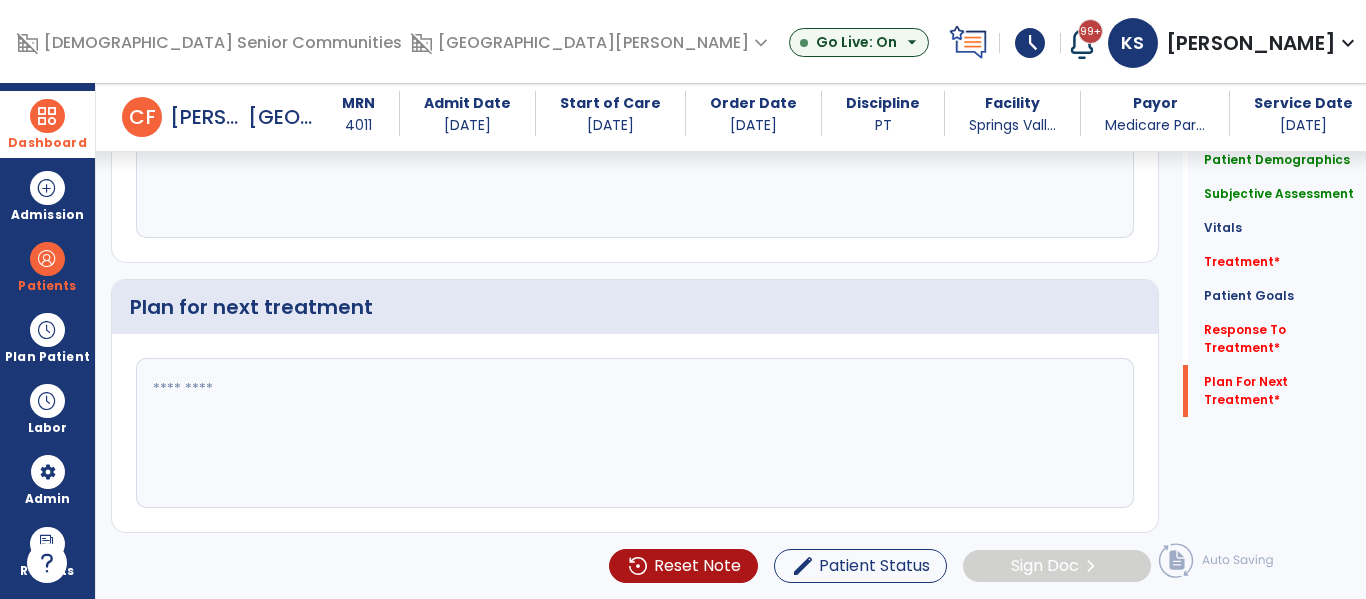 click 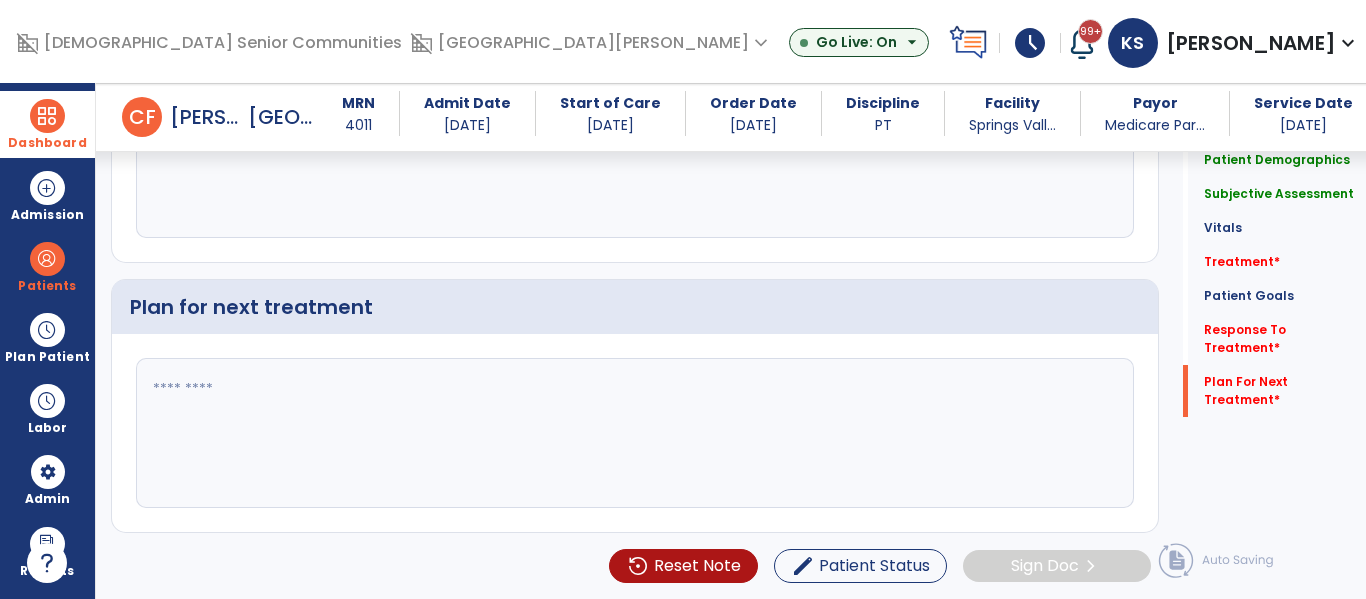 click 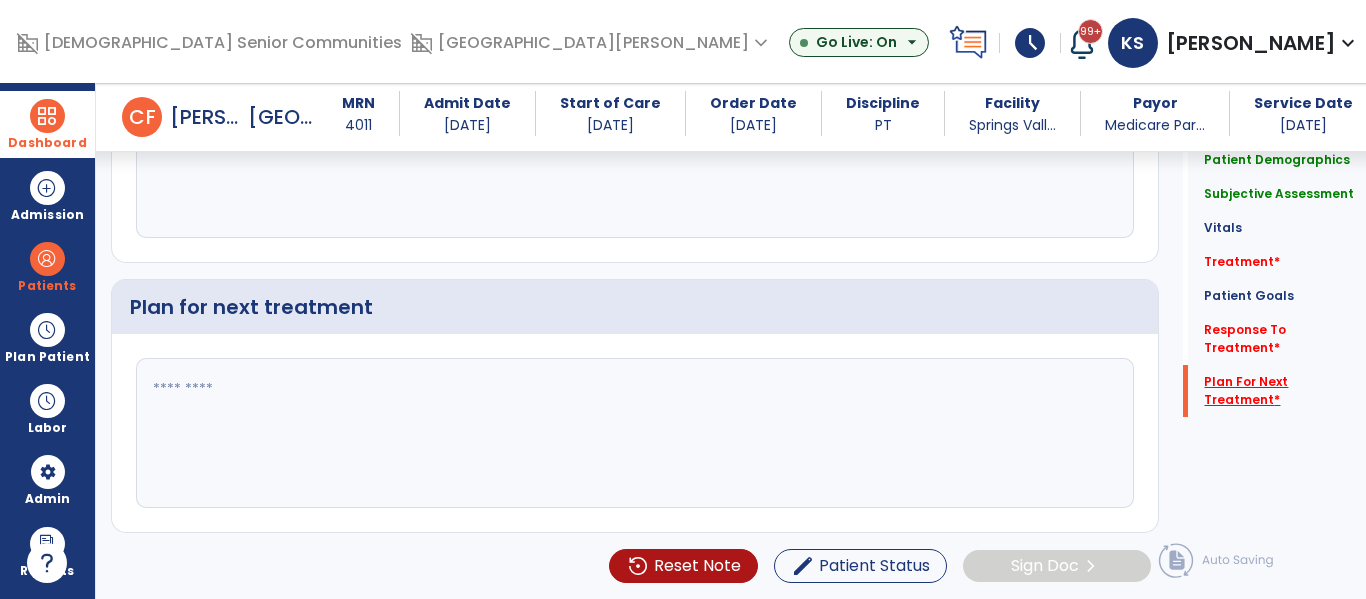 click on "Plan For Next Treatment   *" 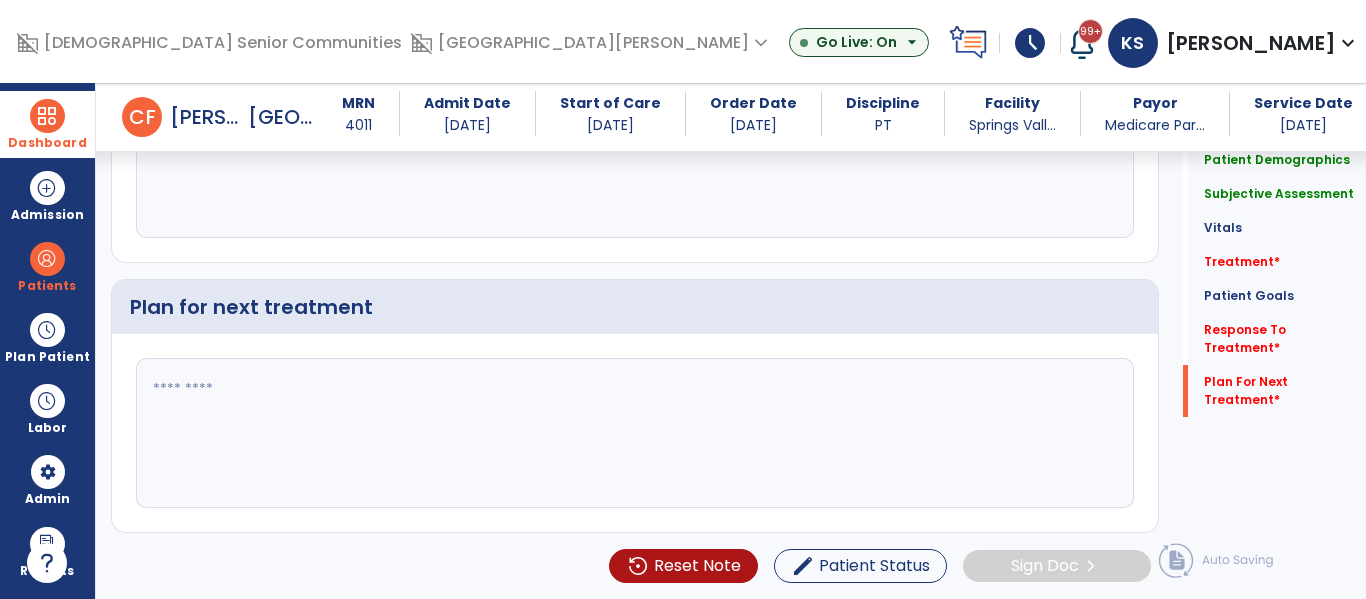 click 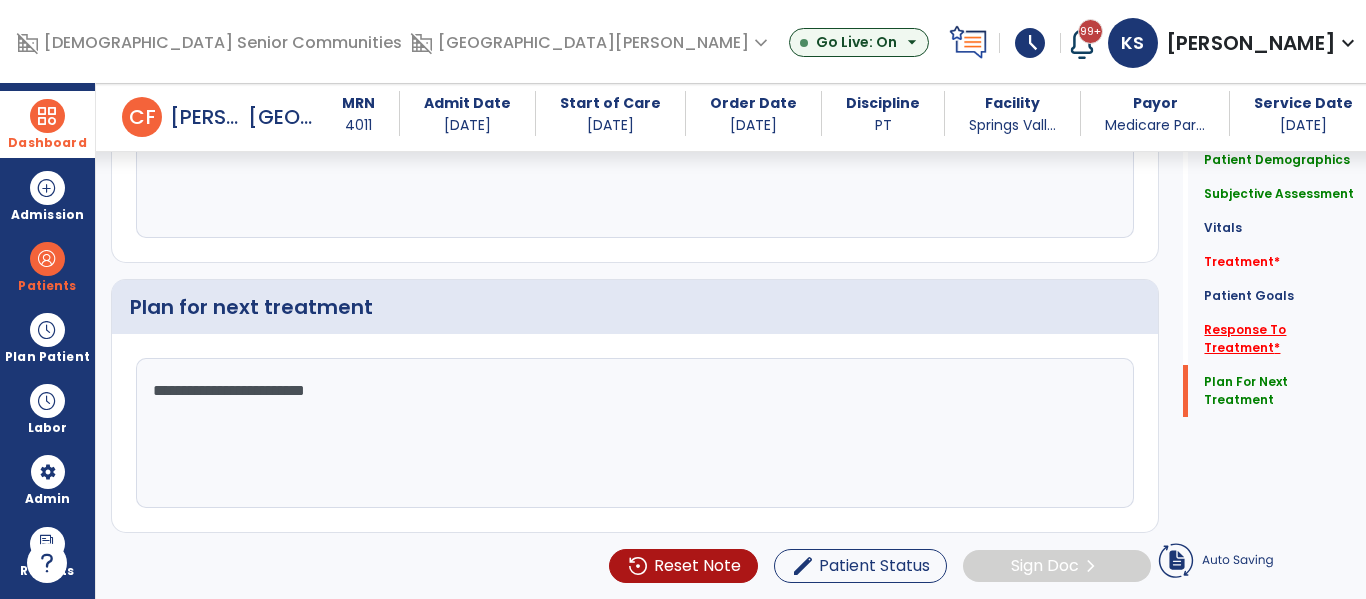 type on "**********" 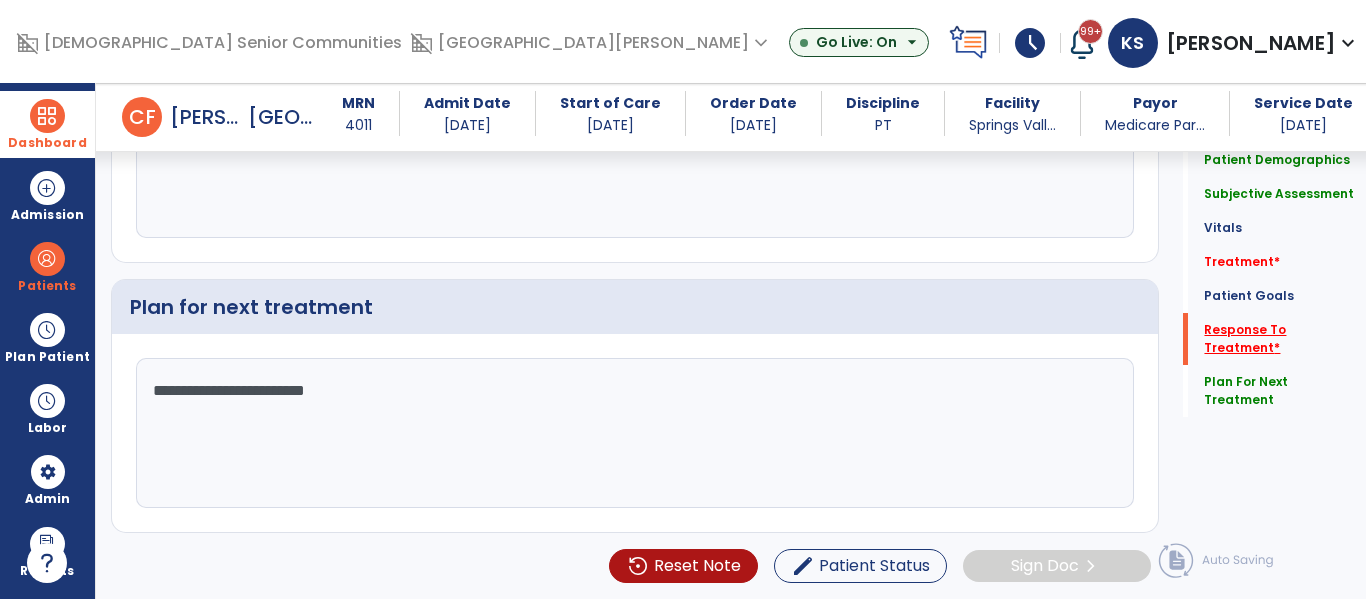 scroll, scrollTop: 2389, scrollLeft: 0, axis: vertical 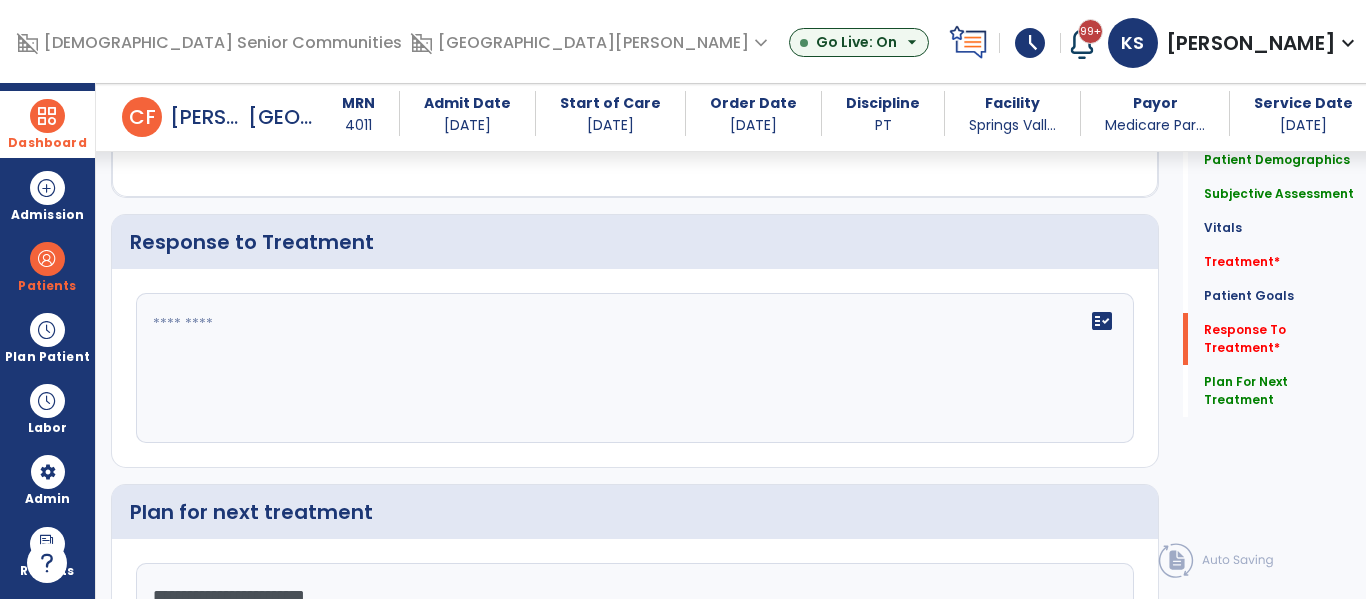 click on "fact_check" 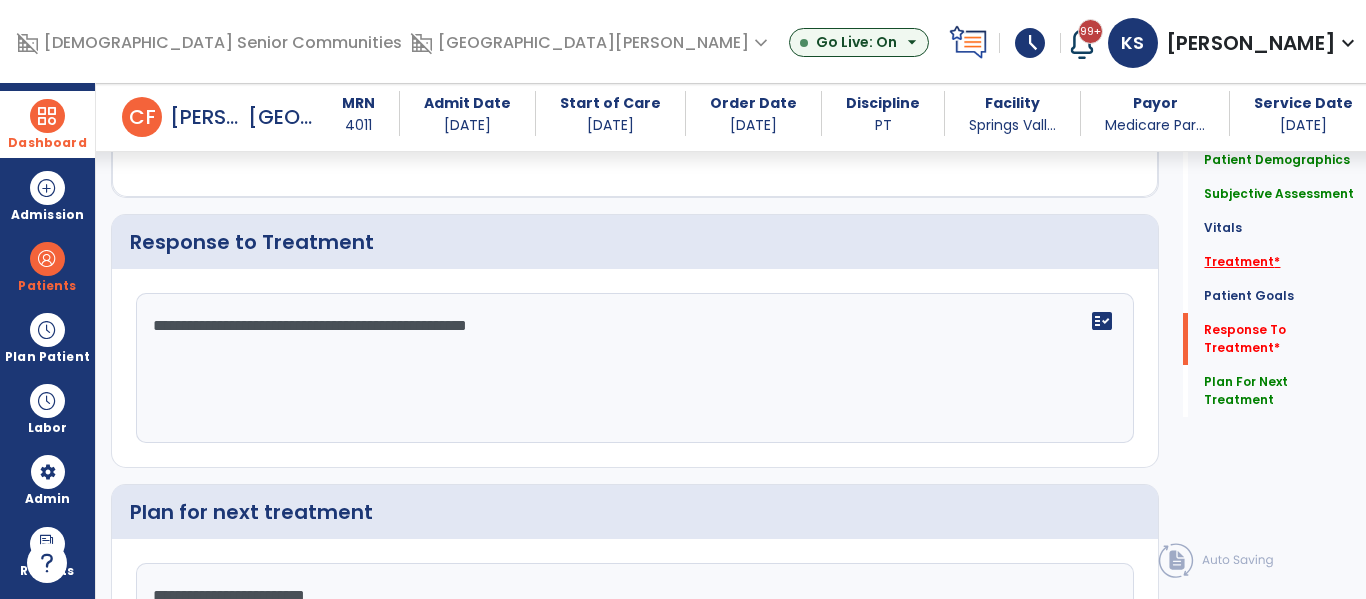 type on "**********" 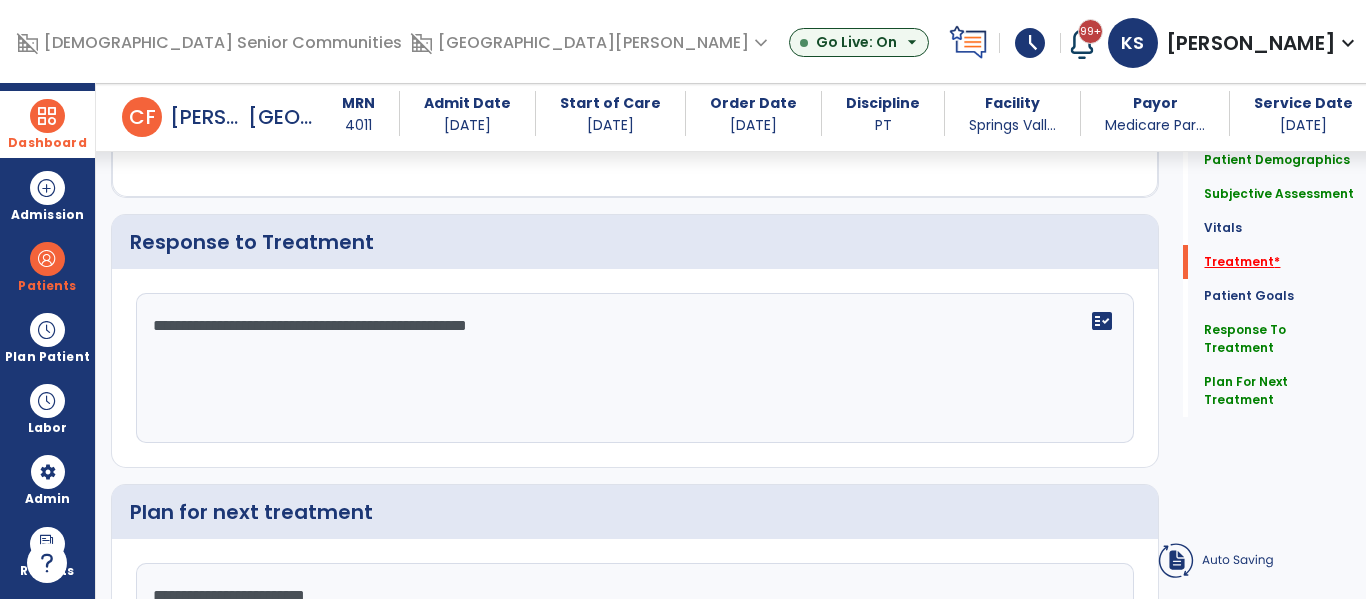 click on "Treatment   *" 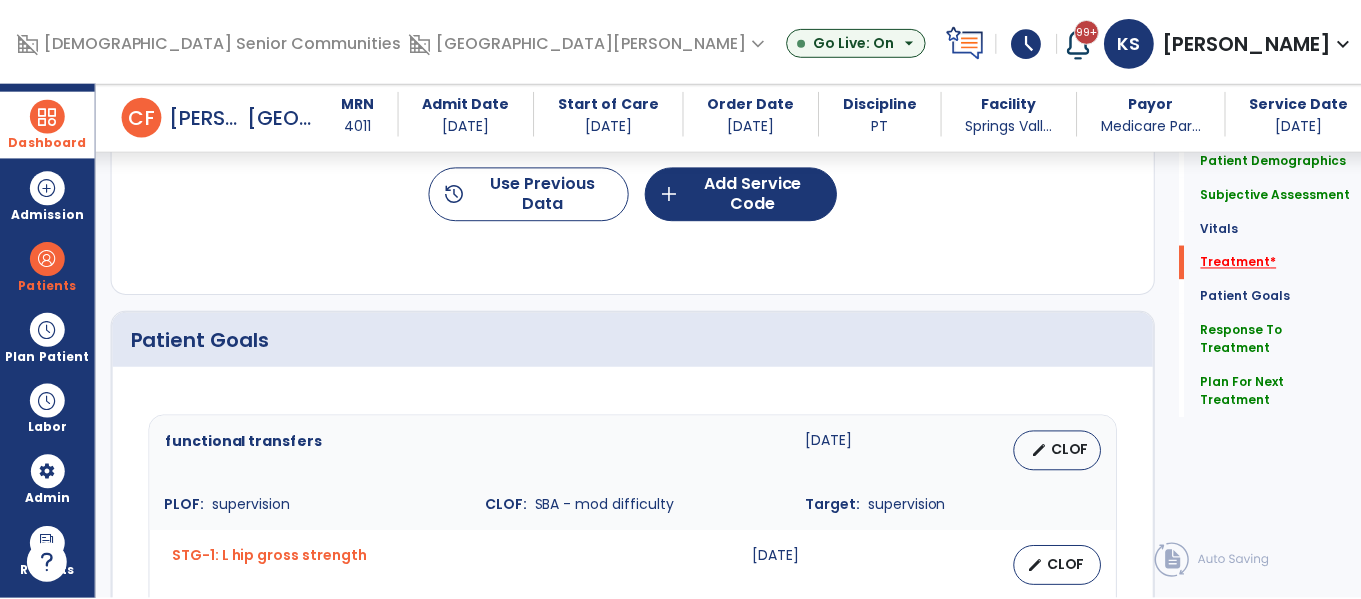 scroll, scrollTop: 1156, scrollLeft: 0, axis: vertical 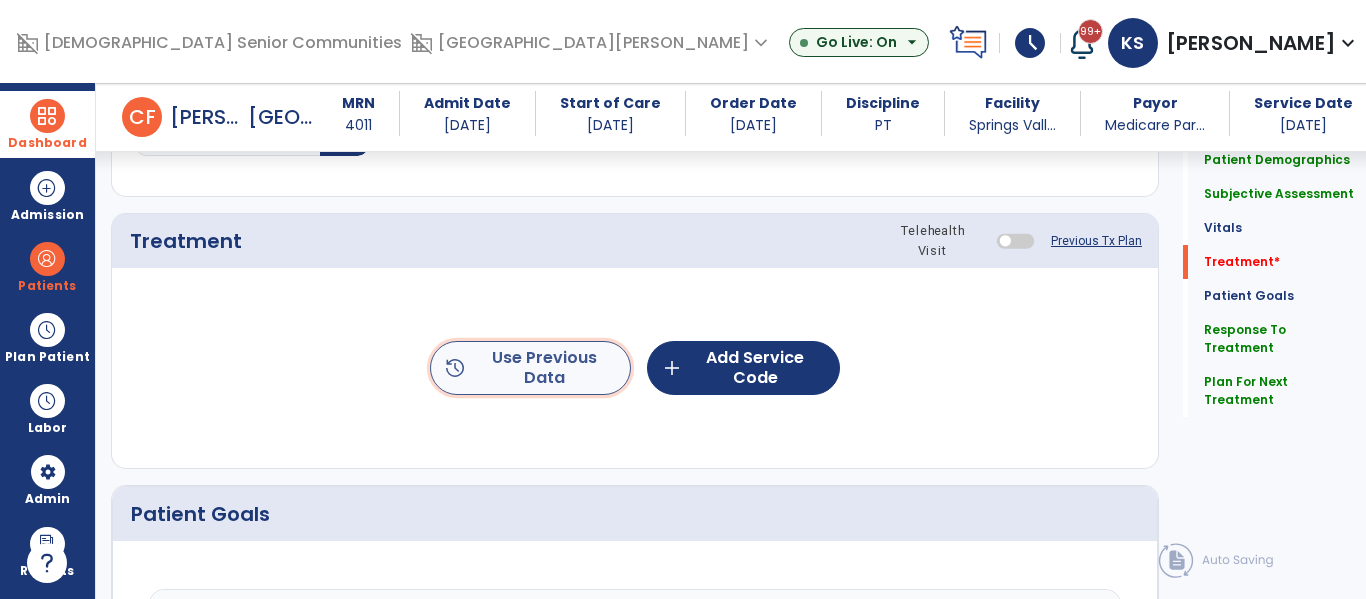 click on "history  Use Previous Data" 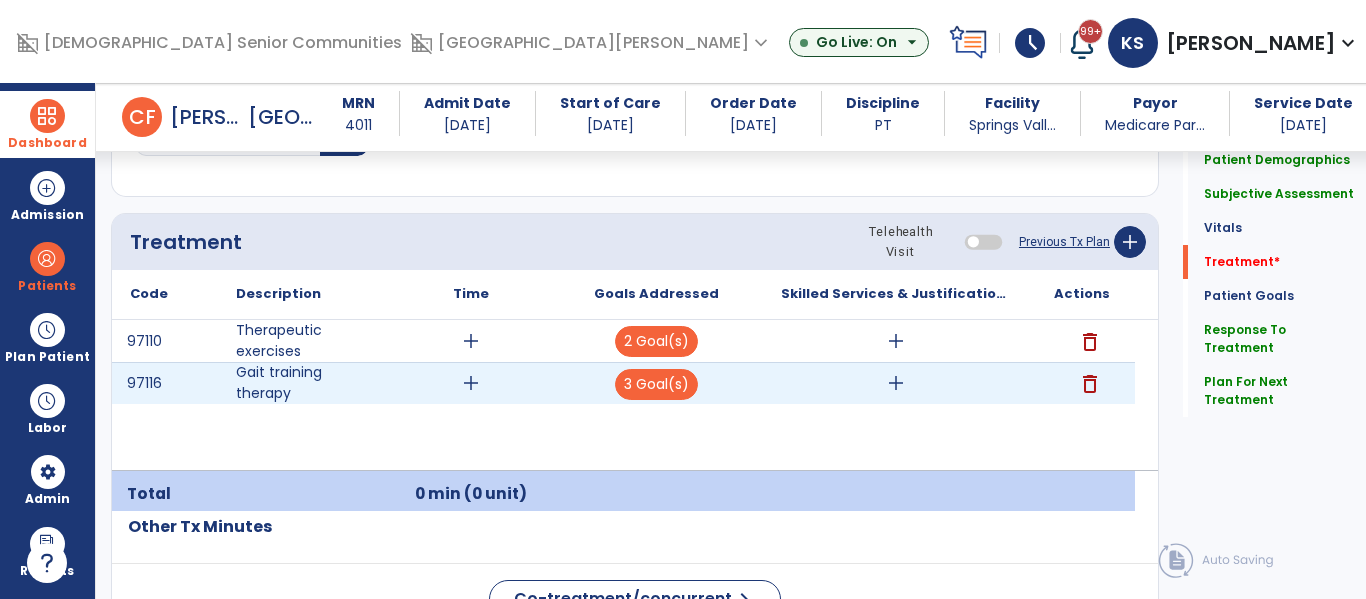 click on "add" at bounding box center [471, 383] 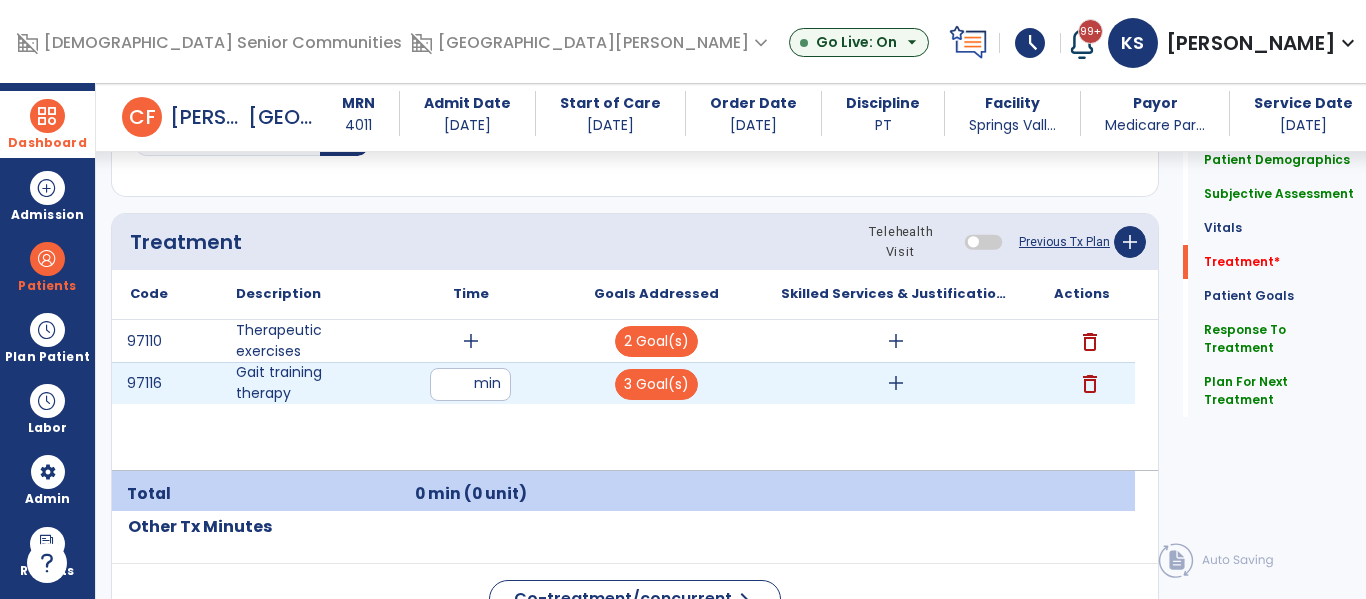 type on "**" 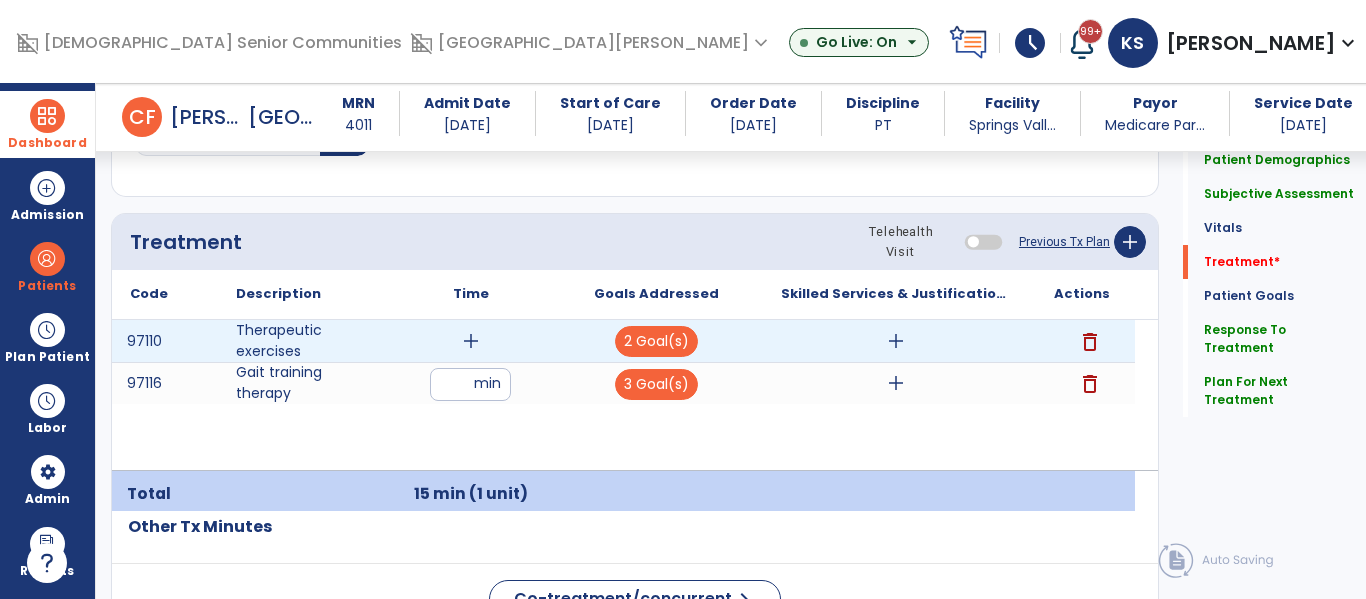 click on "add" at bounding box center (471, 341) 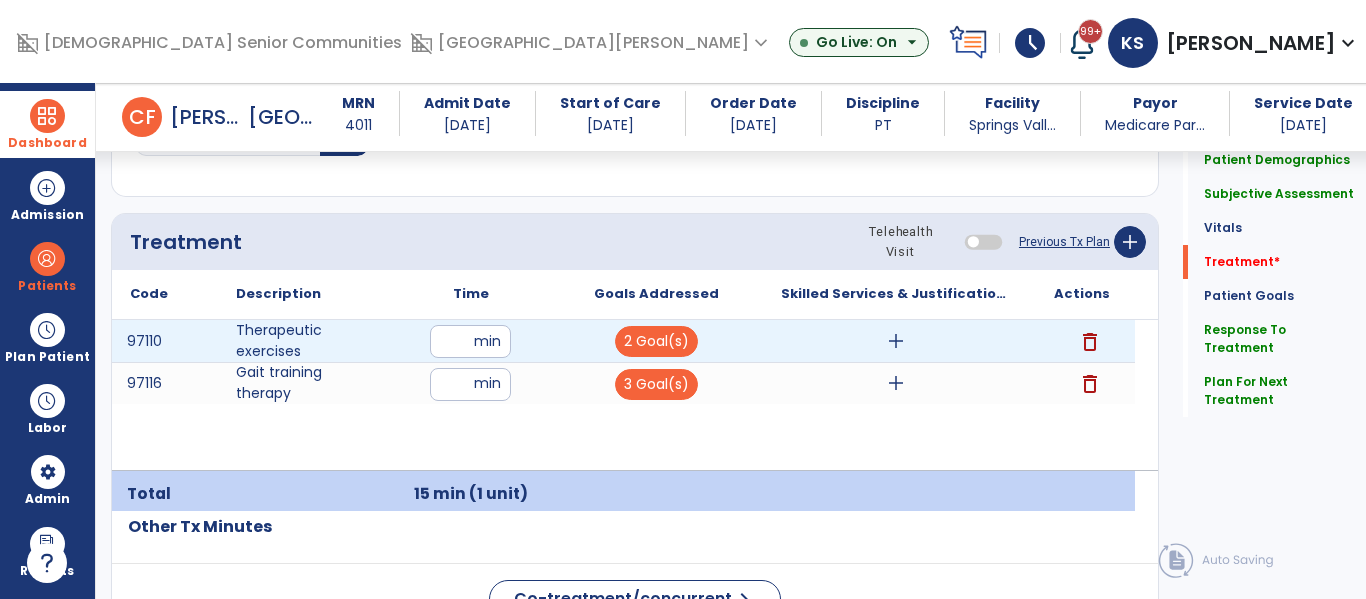 type on "**" 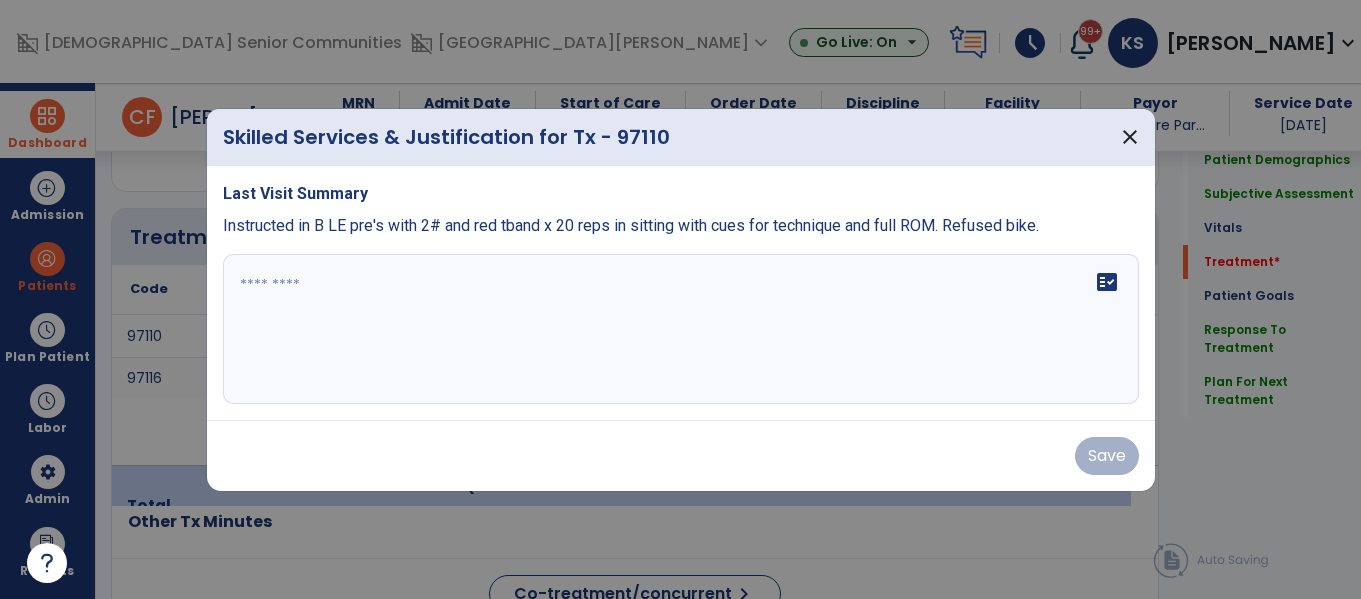 scroll, scrollTop: 1156, scrollLeft: 0, axis: vertical 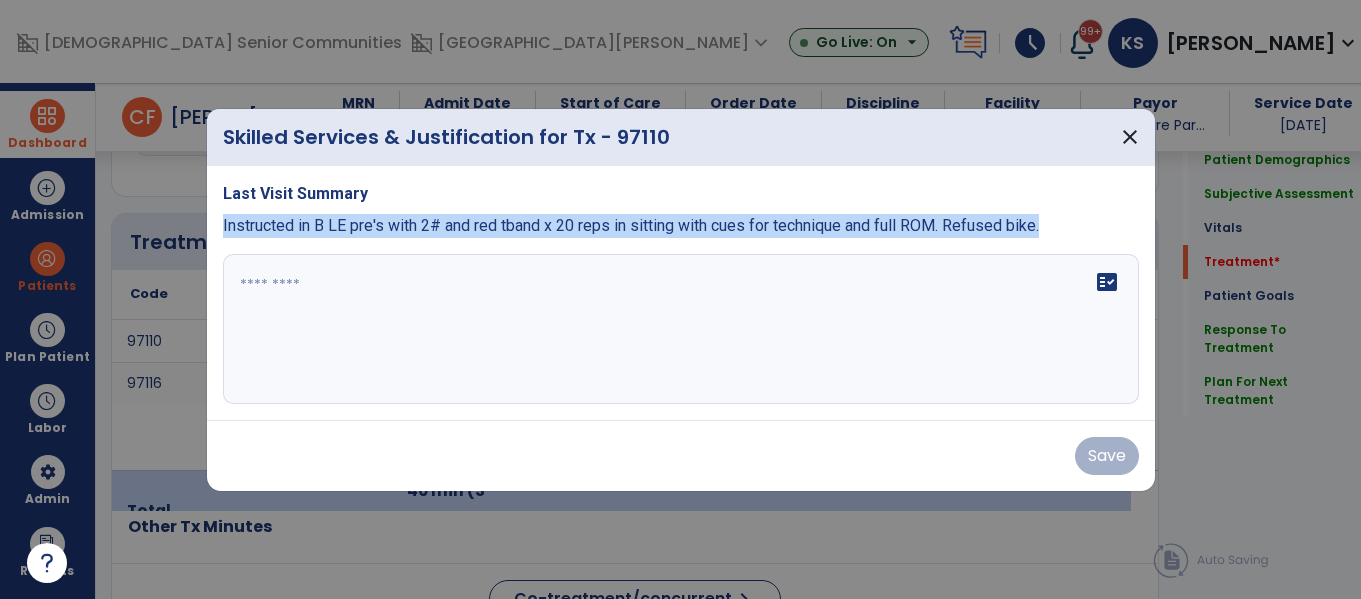 drag, startPoint x: 223, startPoint y: 223, endPoint x: 761, endPoint y: 241, distance: 538.301 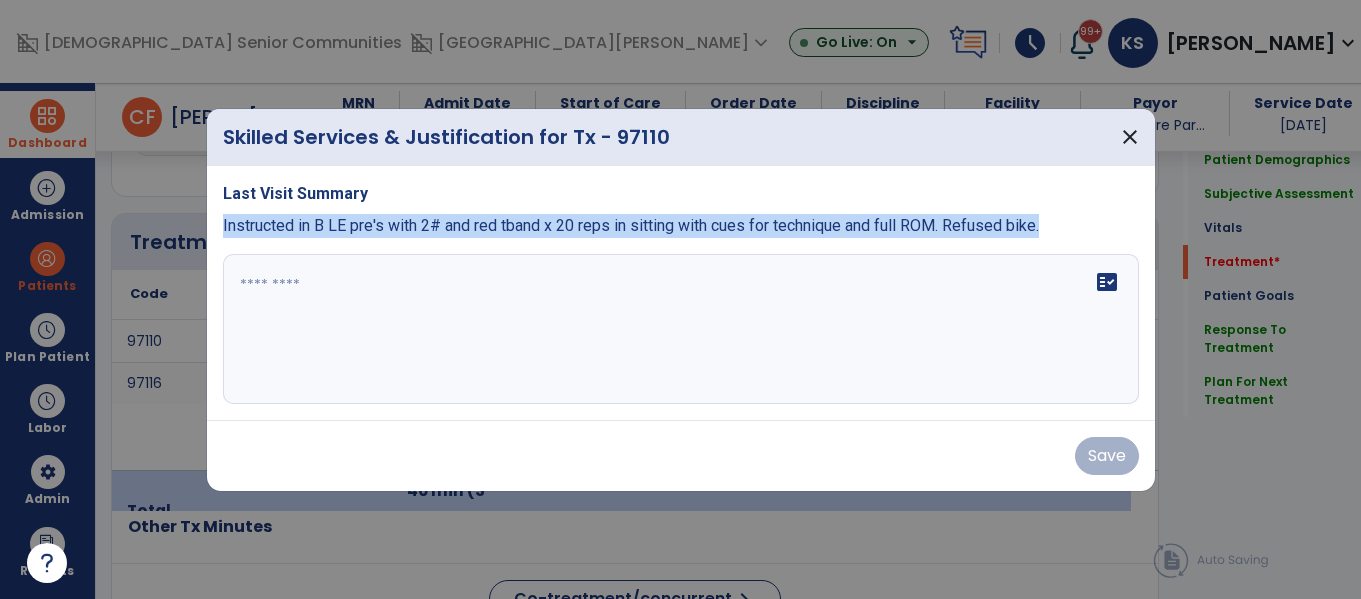 click on "Last Visit Summary Instructed in B LE pre's with 2# and red tband x 20 reps in sitting with cues for technique and full ROM.  Refused bike.   fact_check" at bounding box center (681, 293) 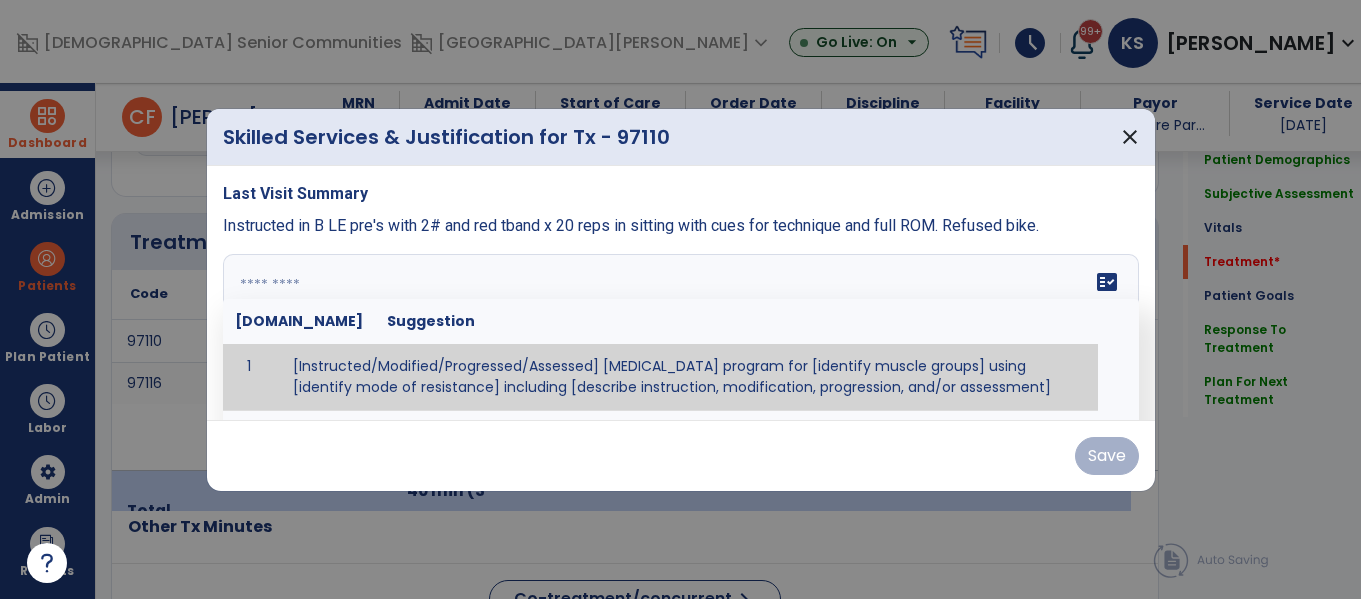 paste on "**********" 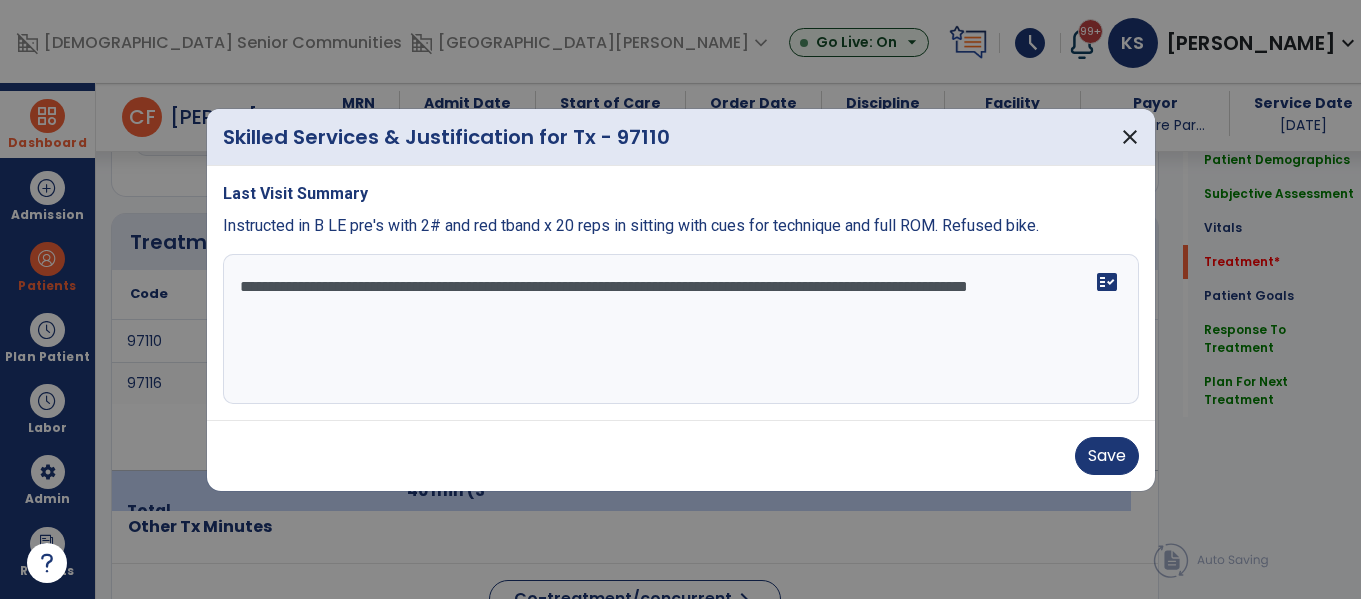 click on "**********" at bounding box center [681, 329] 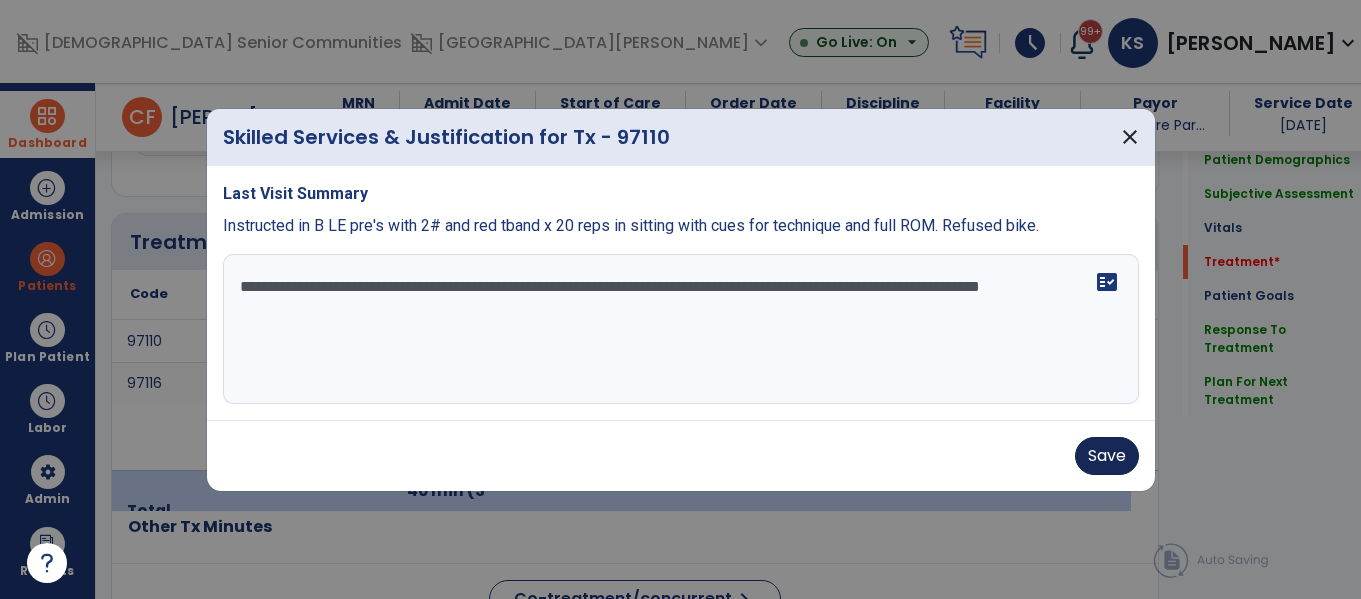 type on "**********" 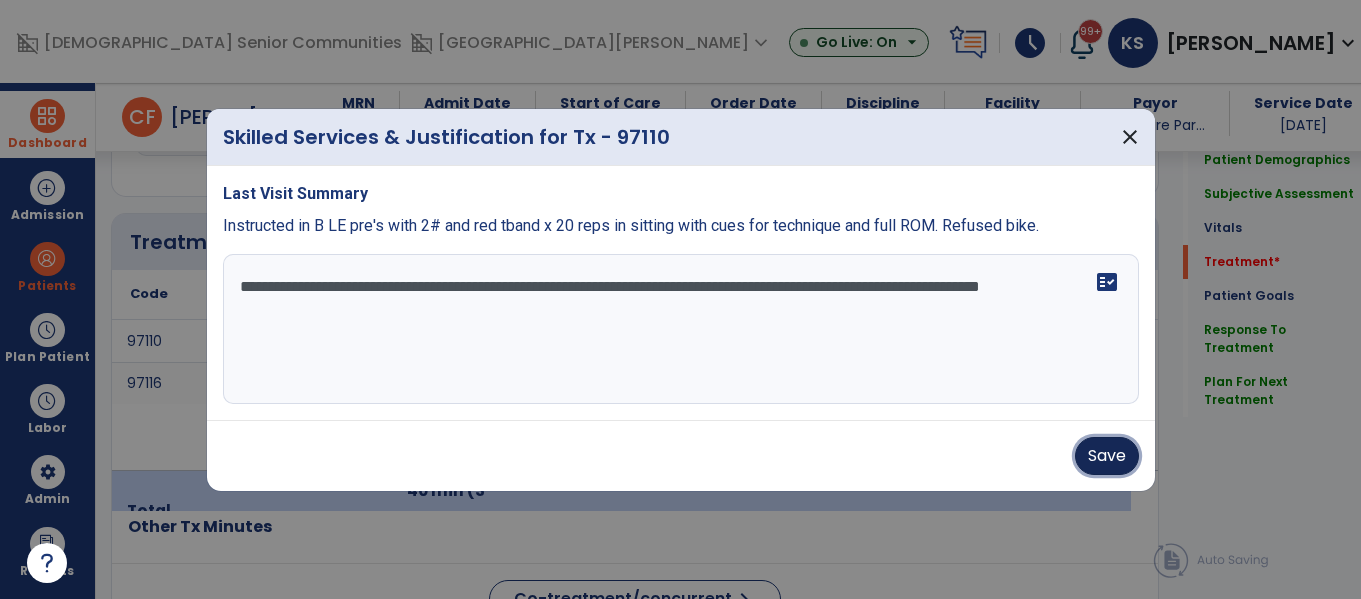click on "Save" at bounding box center [1107, 456] 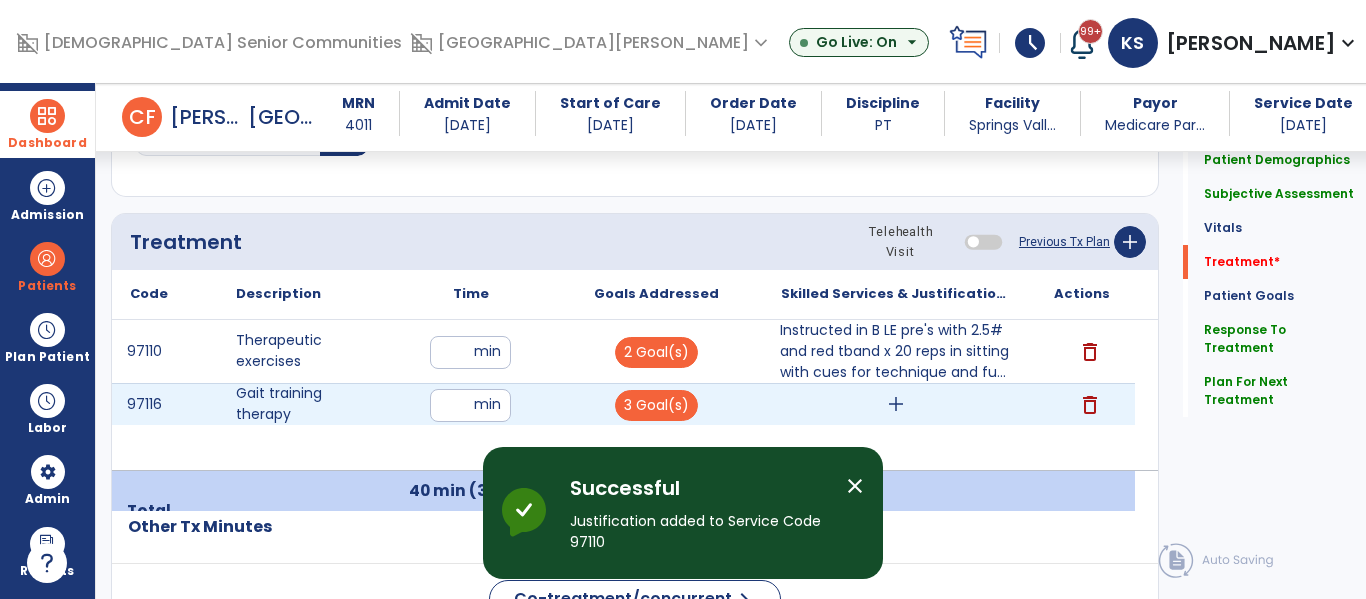 click on "add" at bounding box center [896, 404] 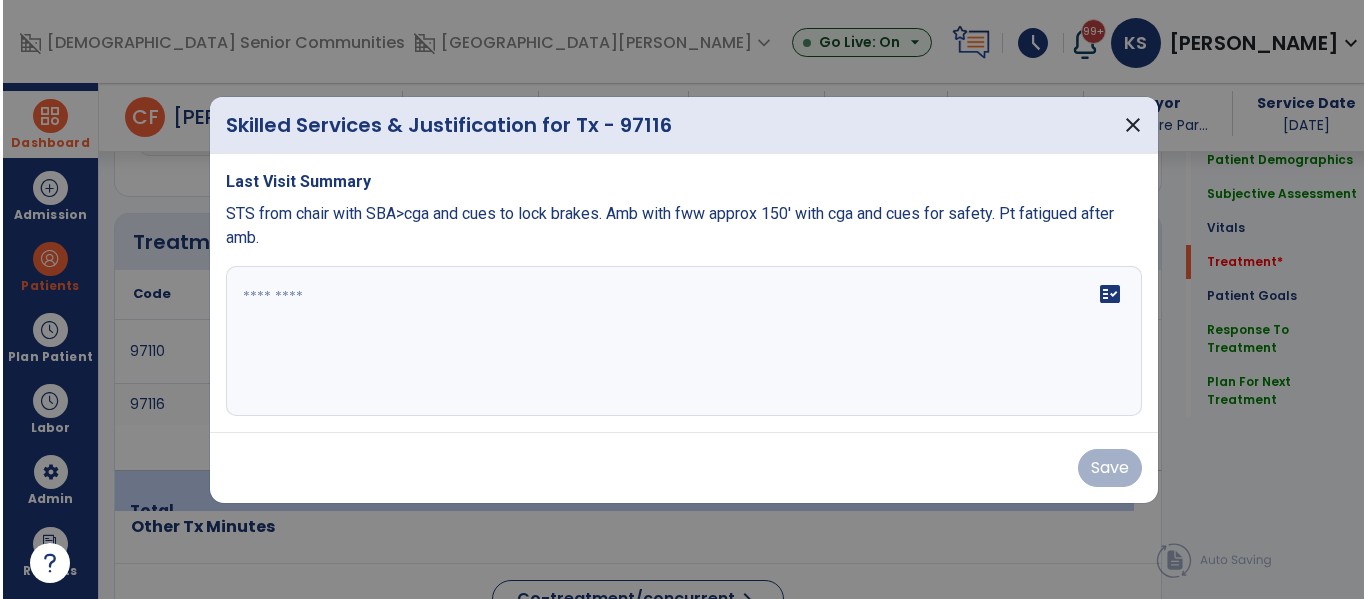 scroll, scrollTop: 1156, scrollLeft: 0, axis: vertical 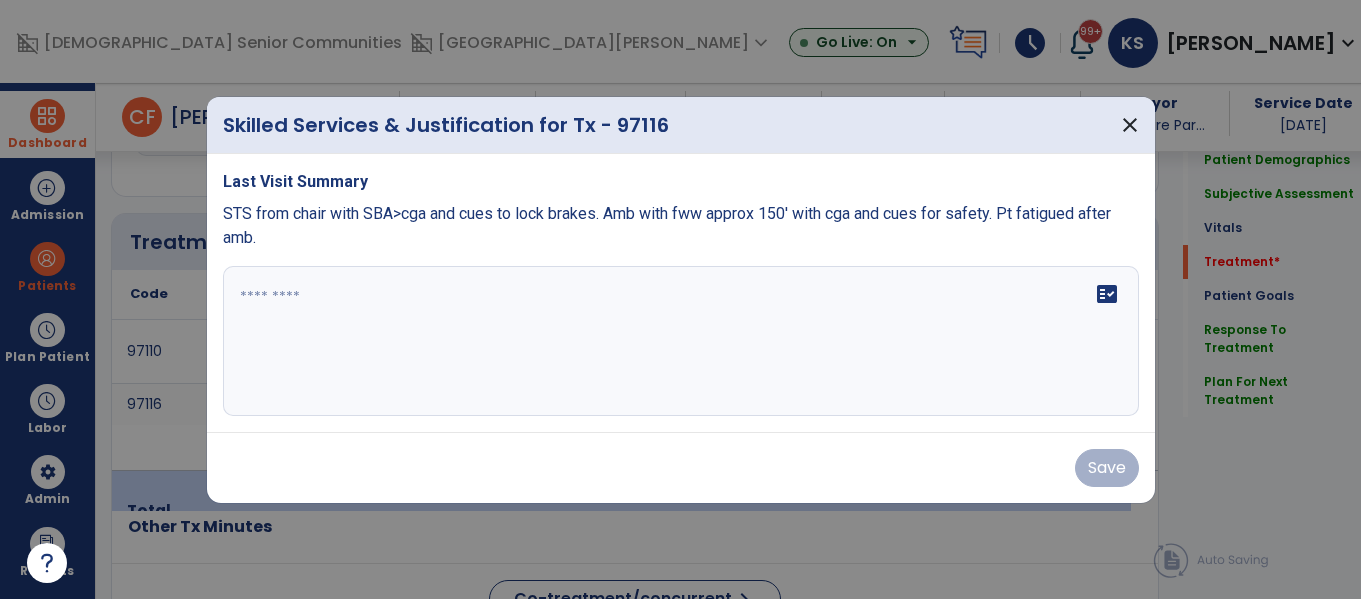 click on "fact_check" at bounding box center [681, 341] 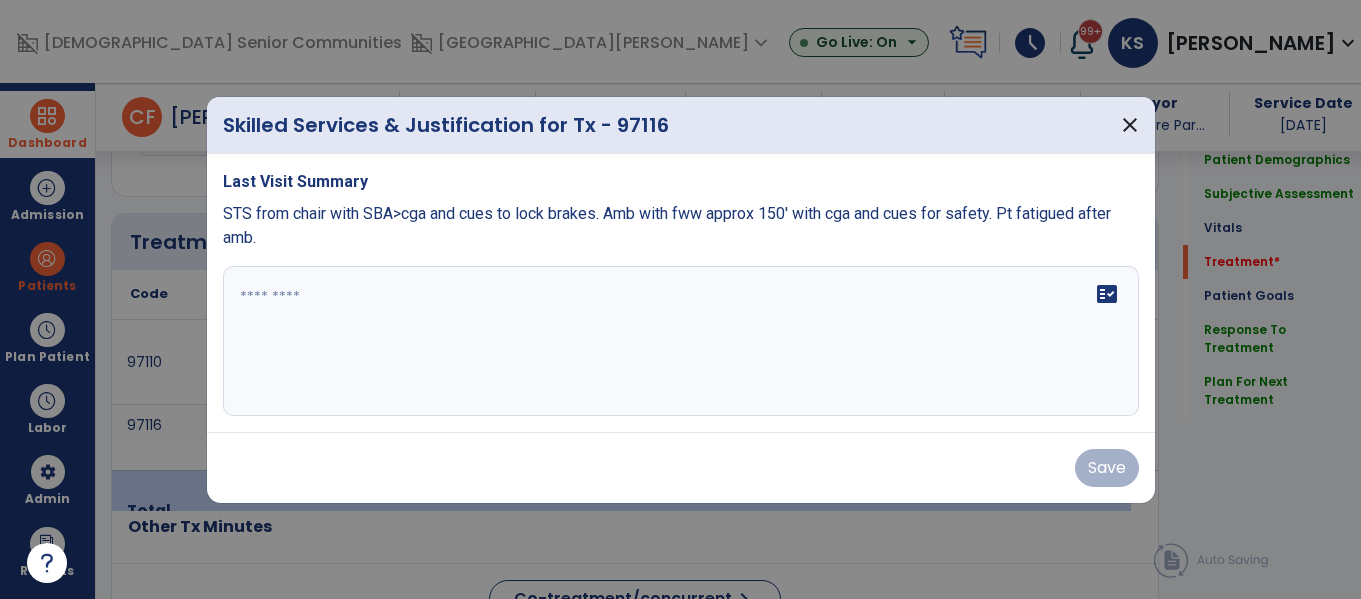 drag, startPoint x: 608, startPoint y: 221, endPoint x: 828, endPoint y: 212, distance: 220.18402 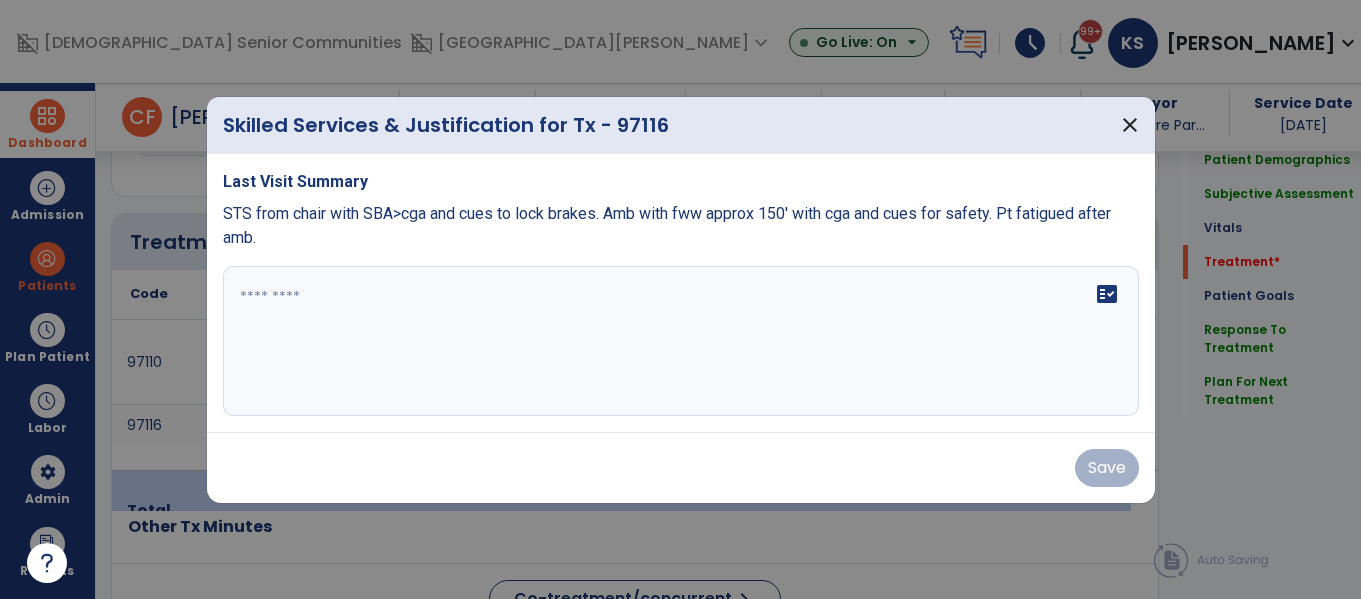 click on "STS from chair with SBA>cga and cues to lock brakes.  Amb with fww approx 150' with cga and cues for safety. Pt fatigued after amb." at bounding box center (667, 225) 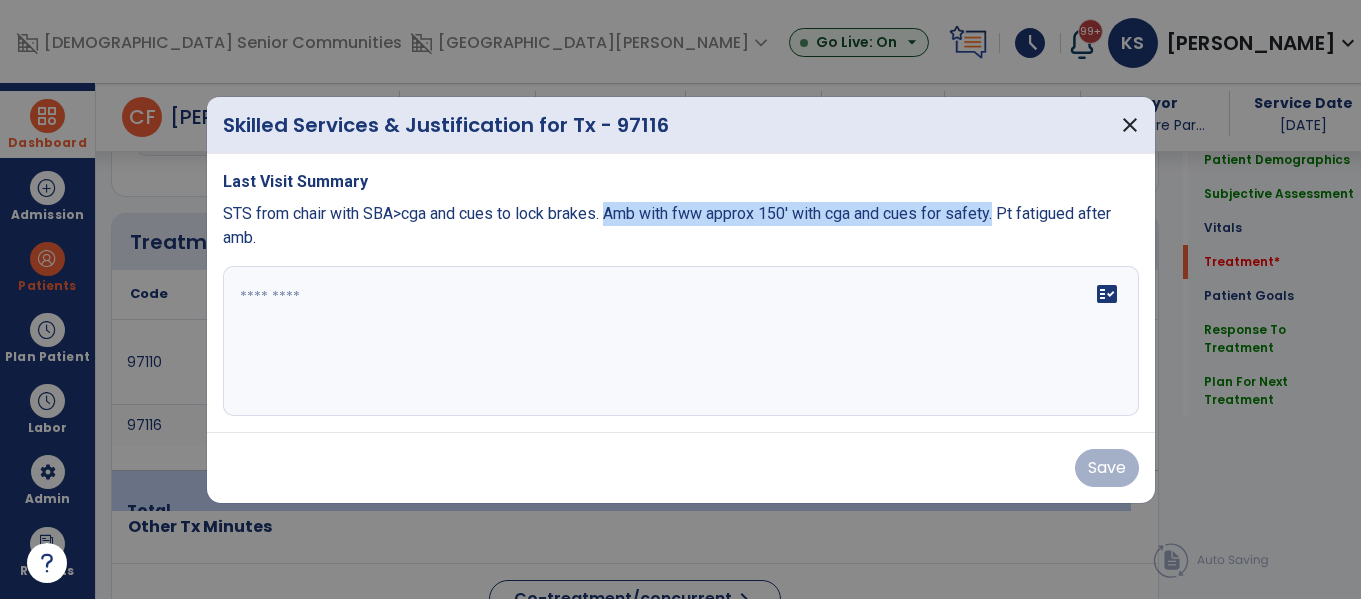 drag, startPoint x: 610, startPoint y: 203, endPoint x: 1004, endPoint y: 211, distance: 394.0812 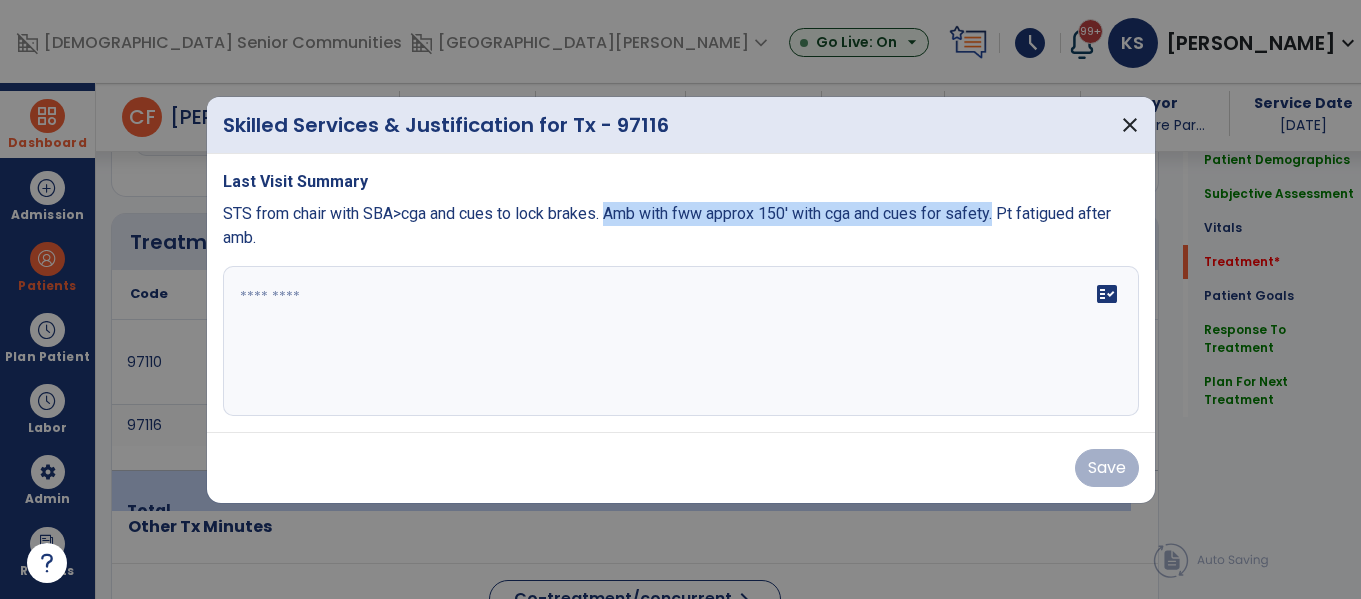click on "STS from chair with SBA>cga and cues to lock brakes.  Amb with fww approx 150' with cga and cues for safety. Pt fatigued after amb." at bounding box center [667, 225] 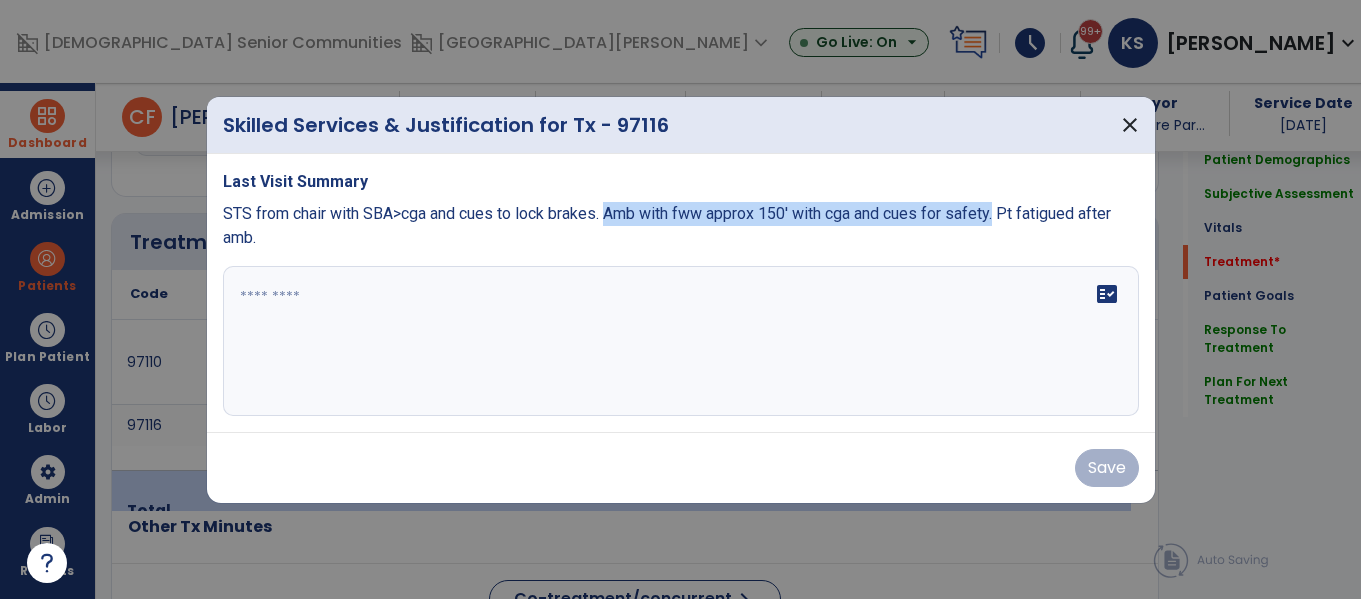 copy on "Amb with fww approx 150' with cga and cues for safety." 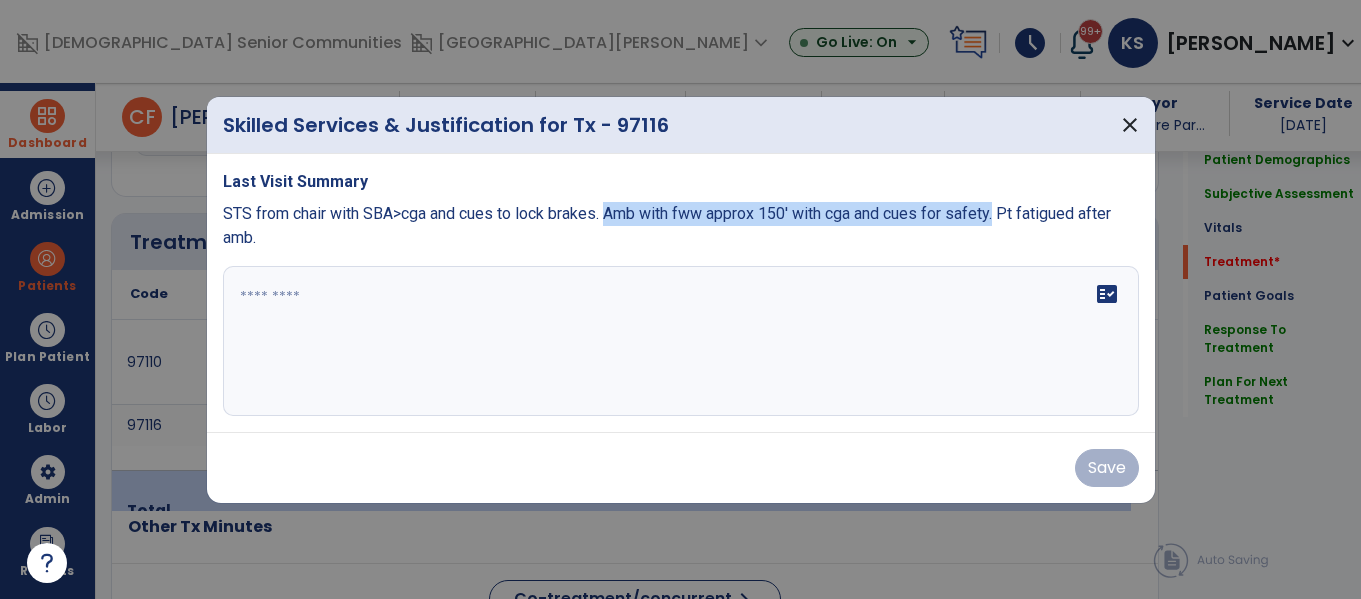 click on "fact_check" at bounding box center [681, 341] 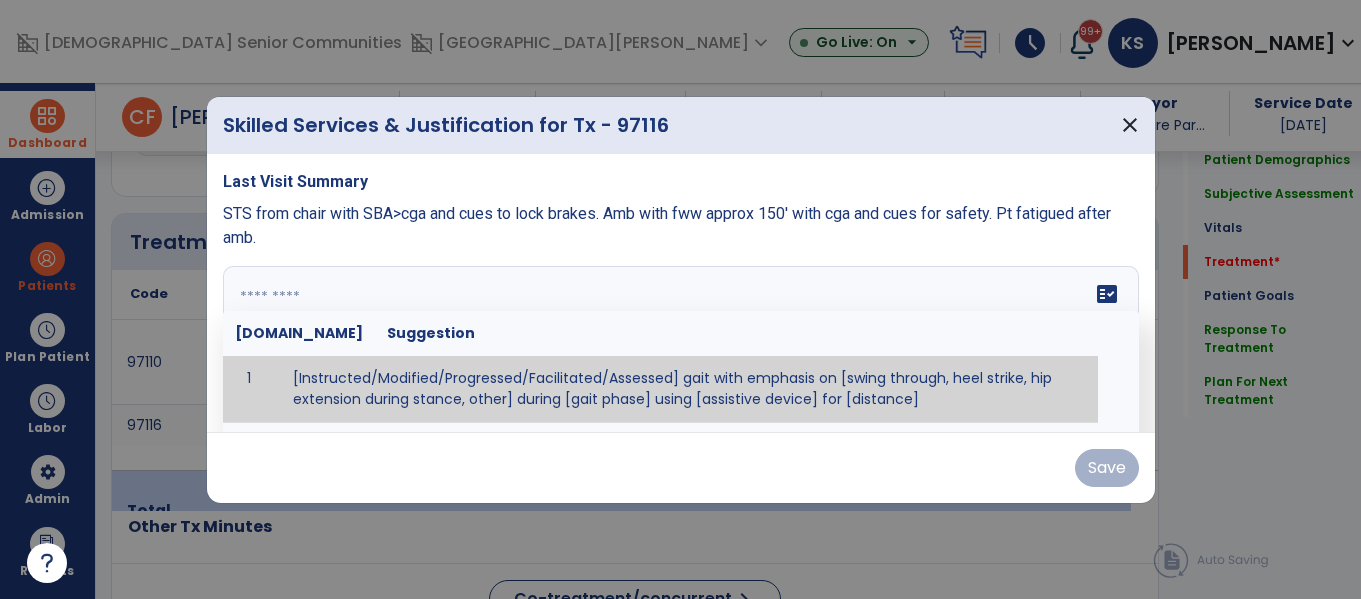 paste on "**********" 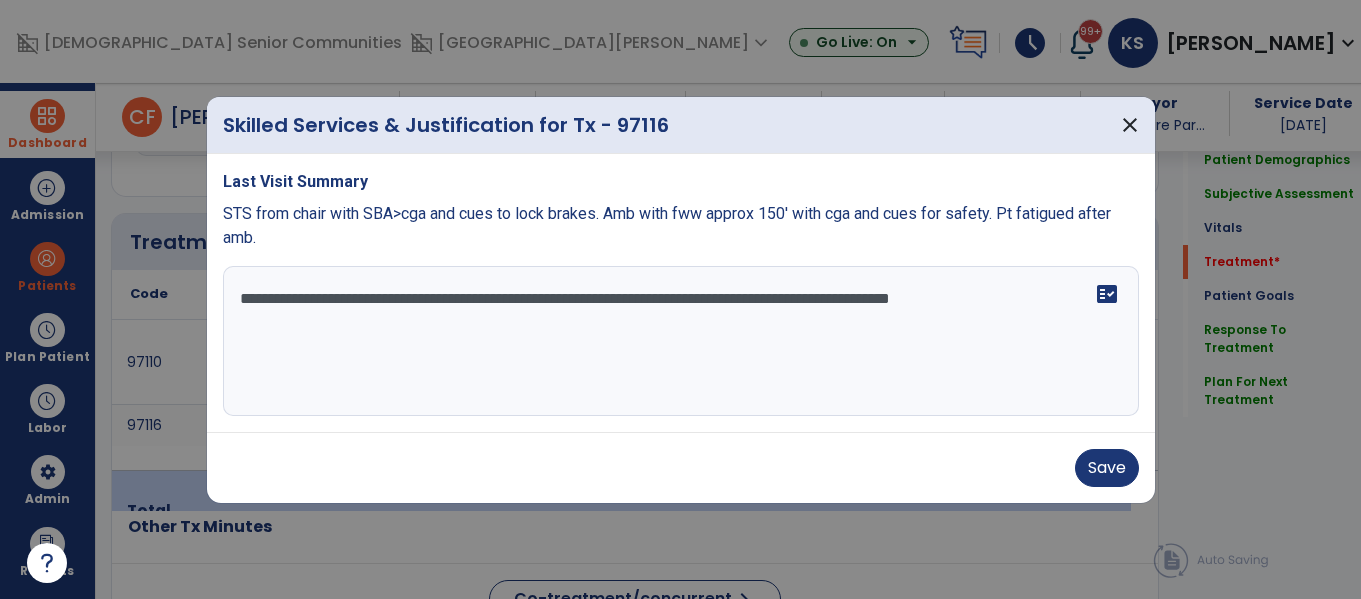 type on "**********" 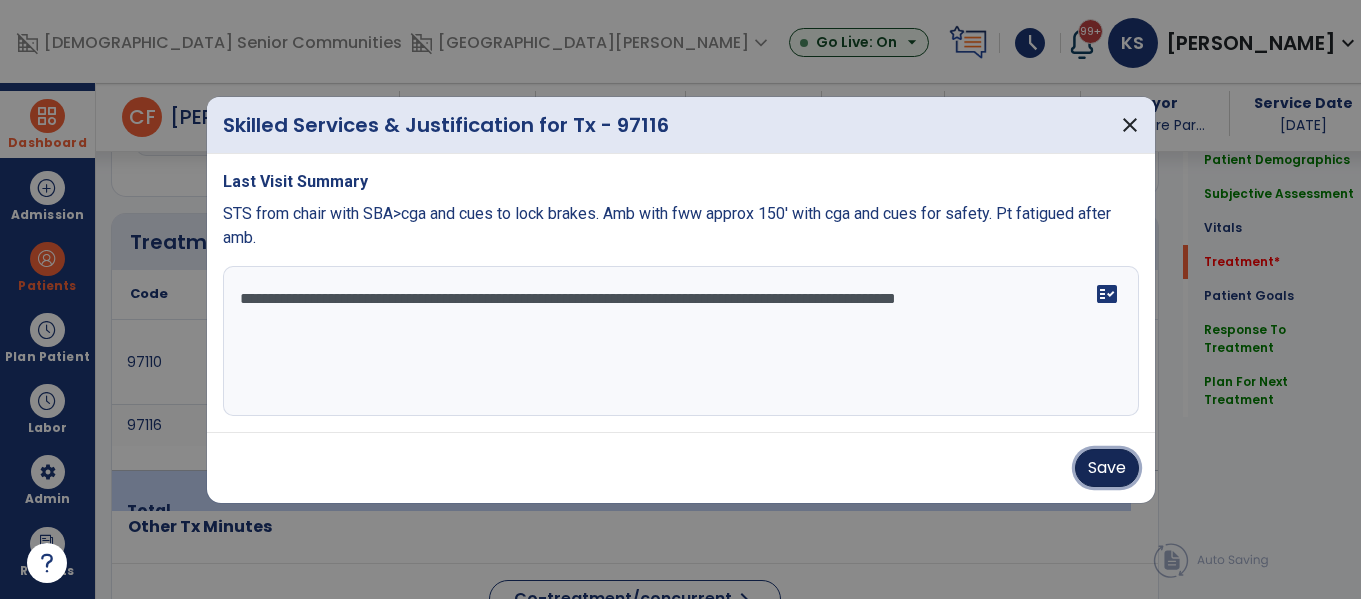 click on "Save" at bounding box center [1107, 468] 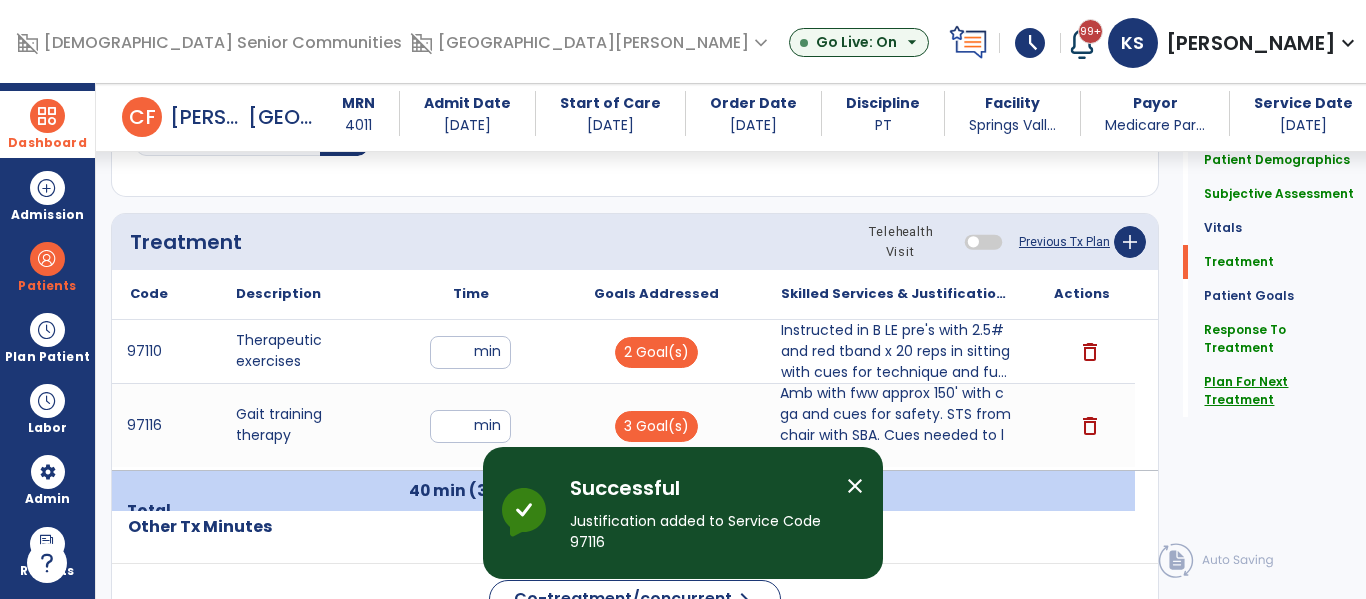 click on "Plan For Next Treatment" 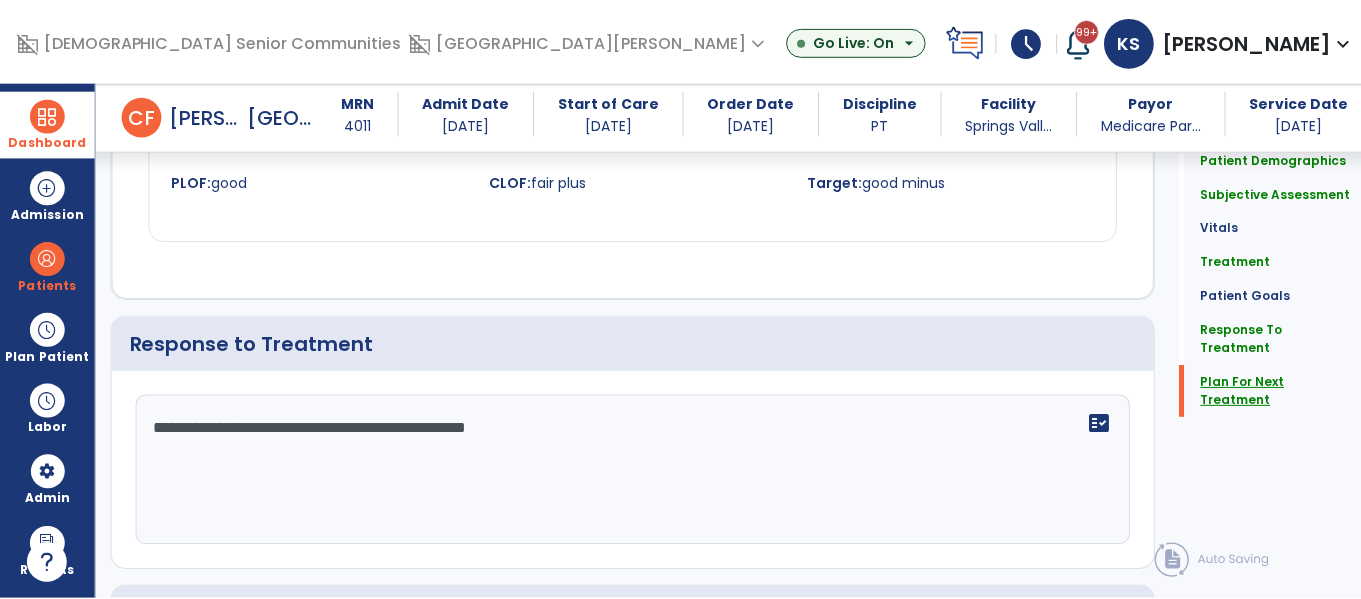 scroll, scrollTop: 2760, scrollLeft: 0, axis: vertical 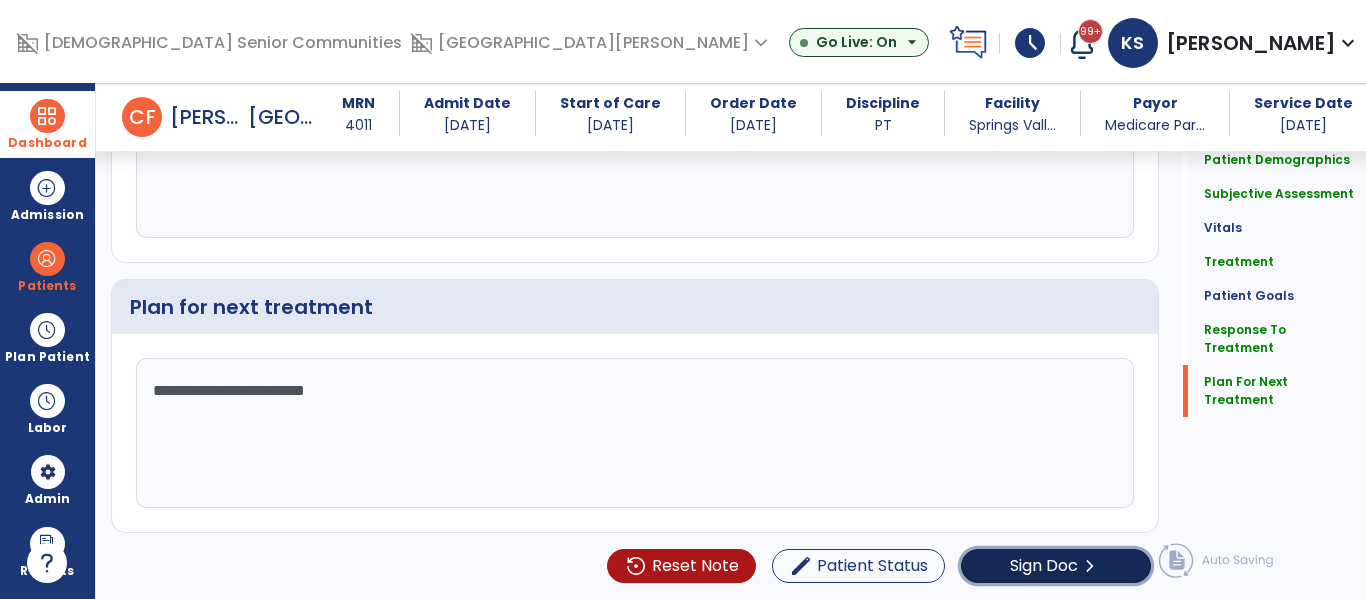 click on "Sign Doc" 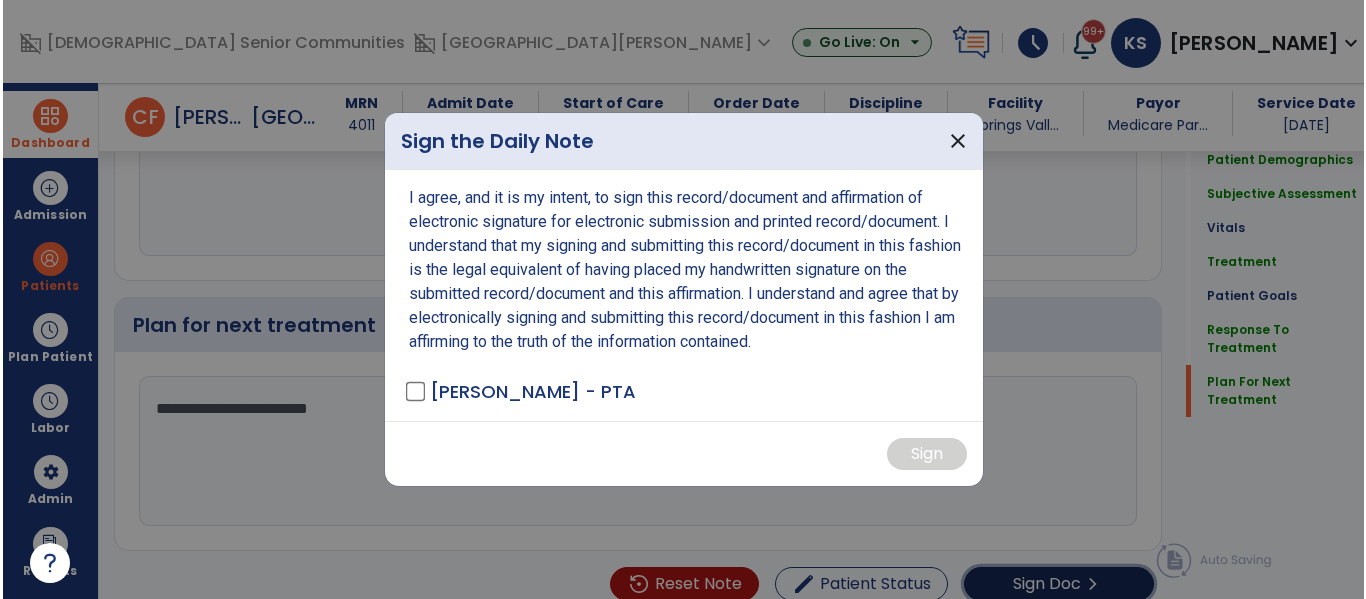 scroll, scrollTop: 2778, scrollLeft: 0, axis: vertical 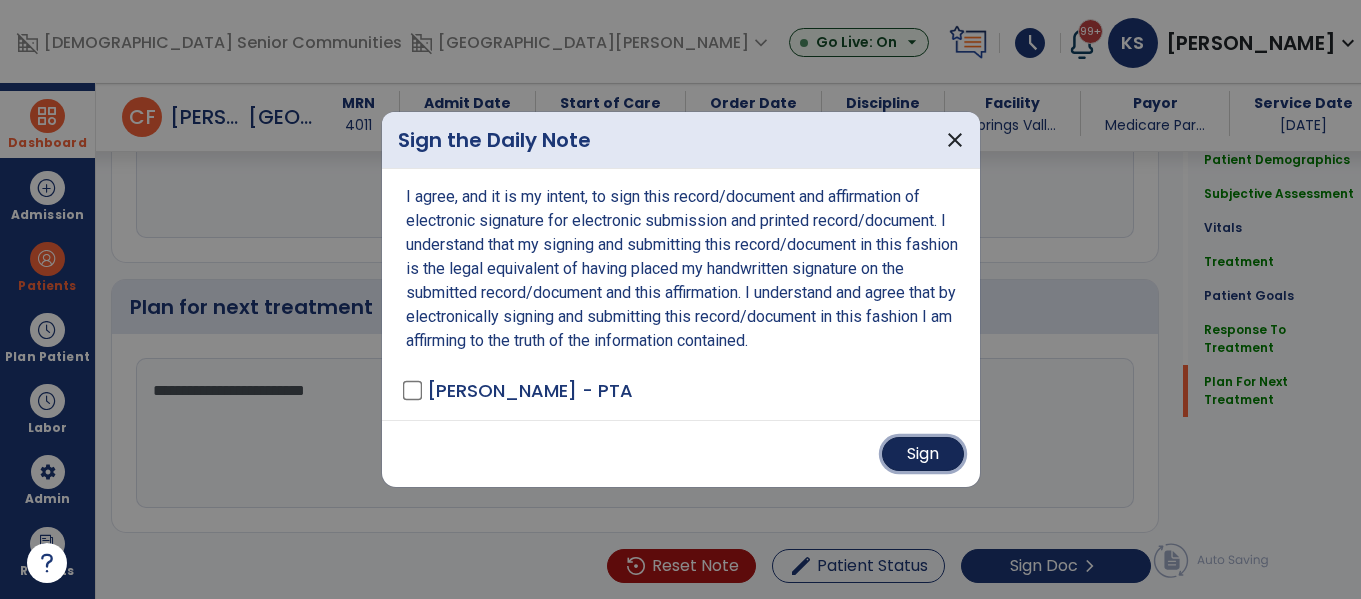click on "Sign" at bounding box center [923, 454] 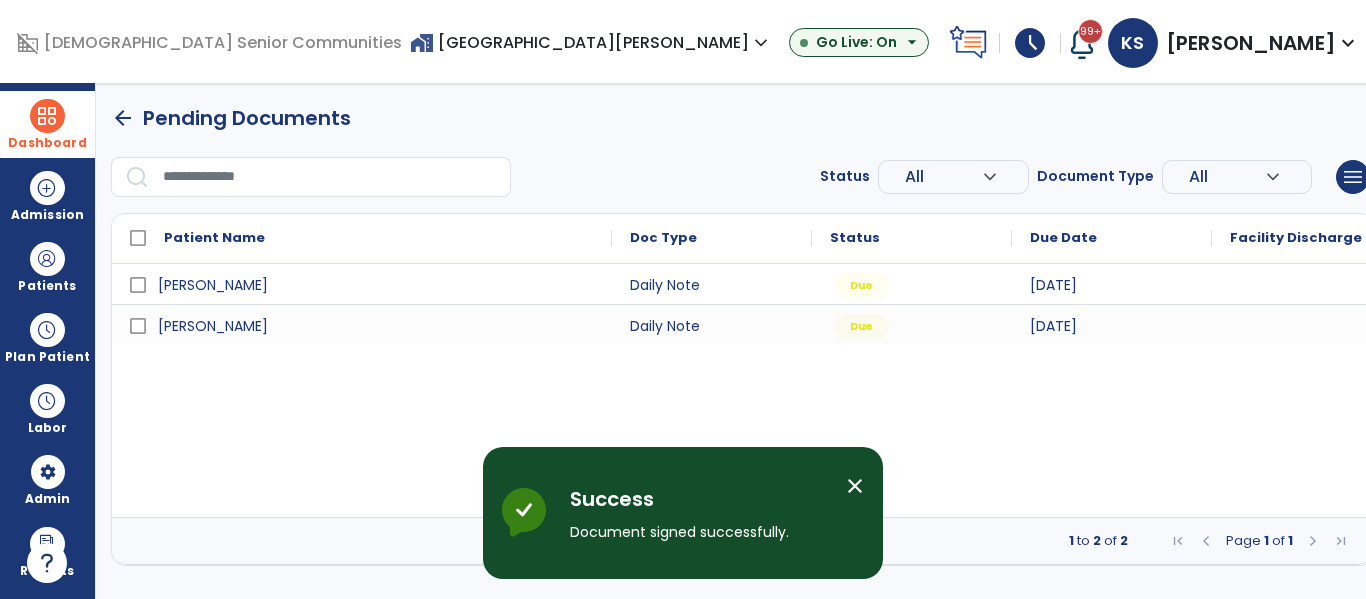 scroll, scrollTop: 0, scrollLeft: 0, axis: both 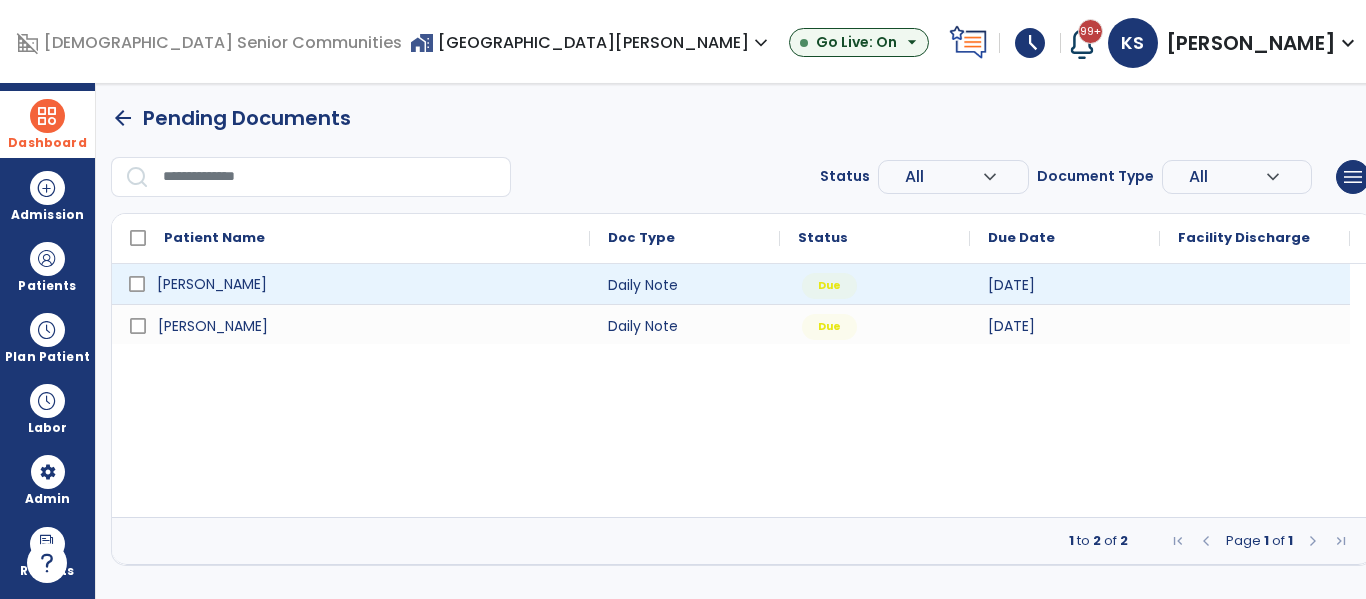 click on "[PERSON_NAME]" at bounding box center [212, 284] 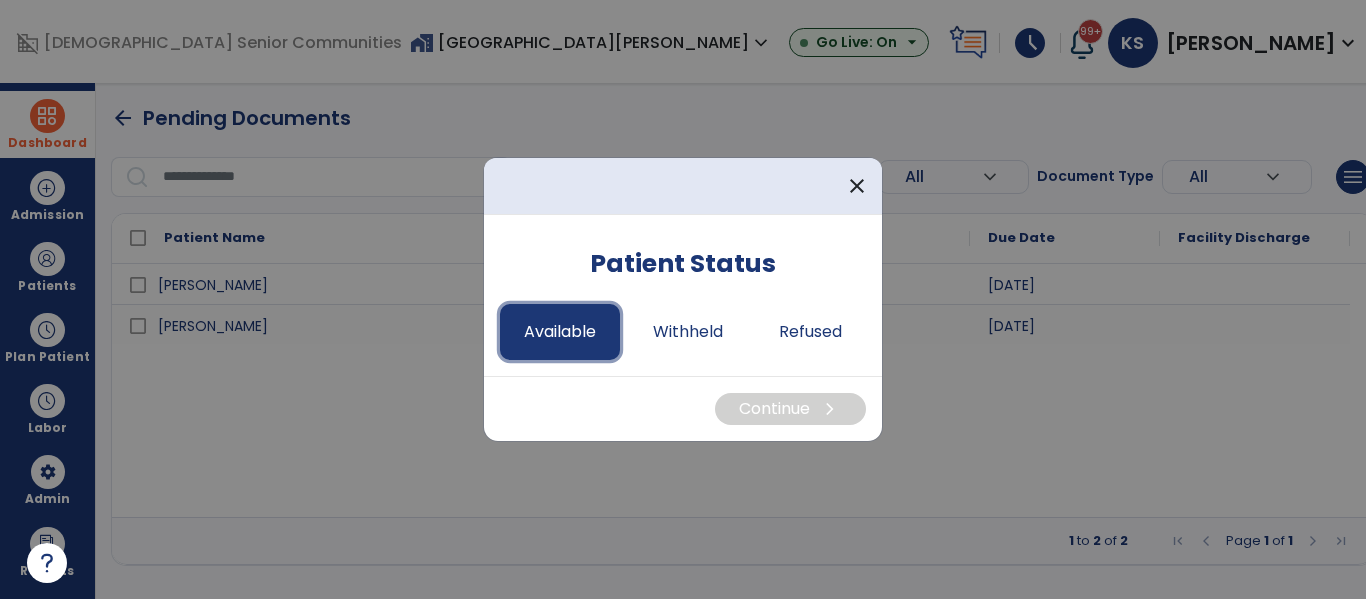 click on "Available" at bounding box center [560, 332] 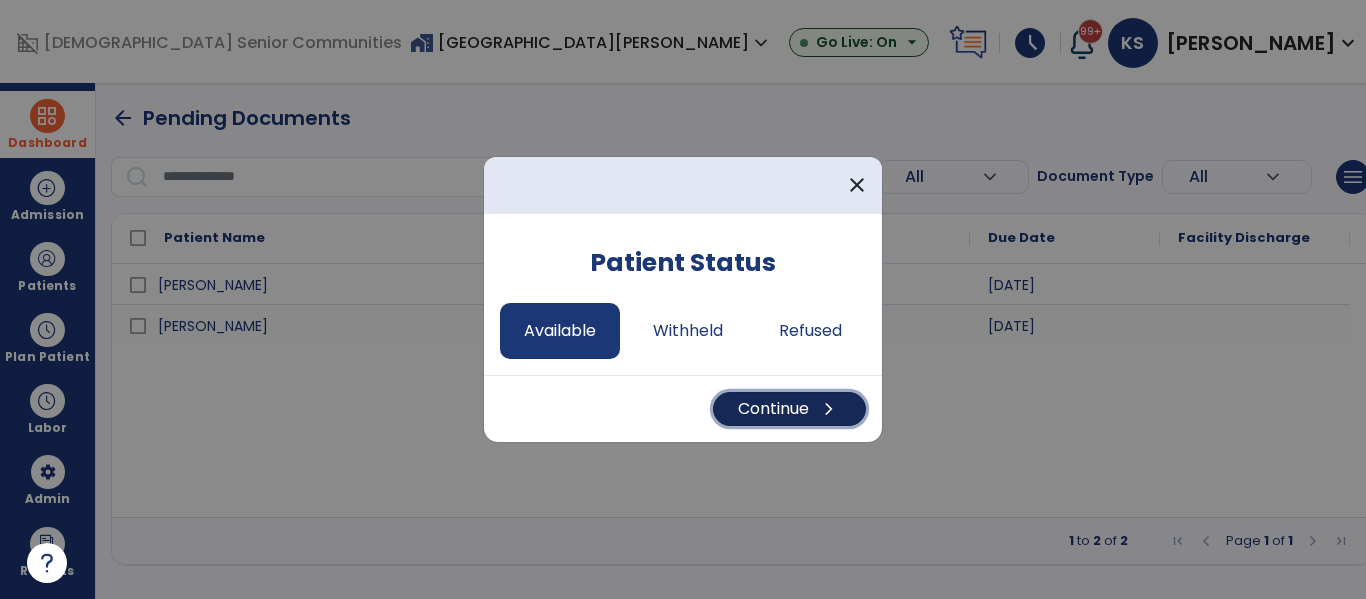 click on "Continue   chevron_right" at bounding box center (789, 409) 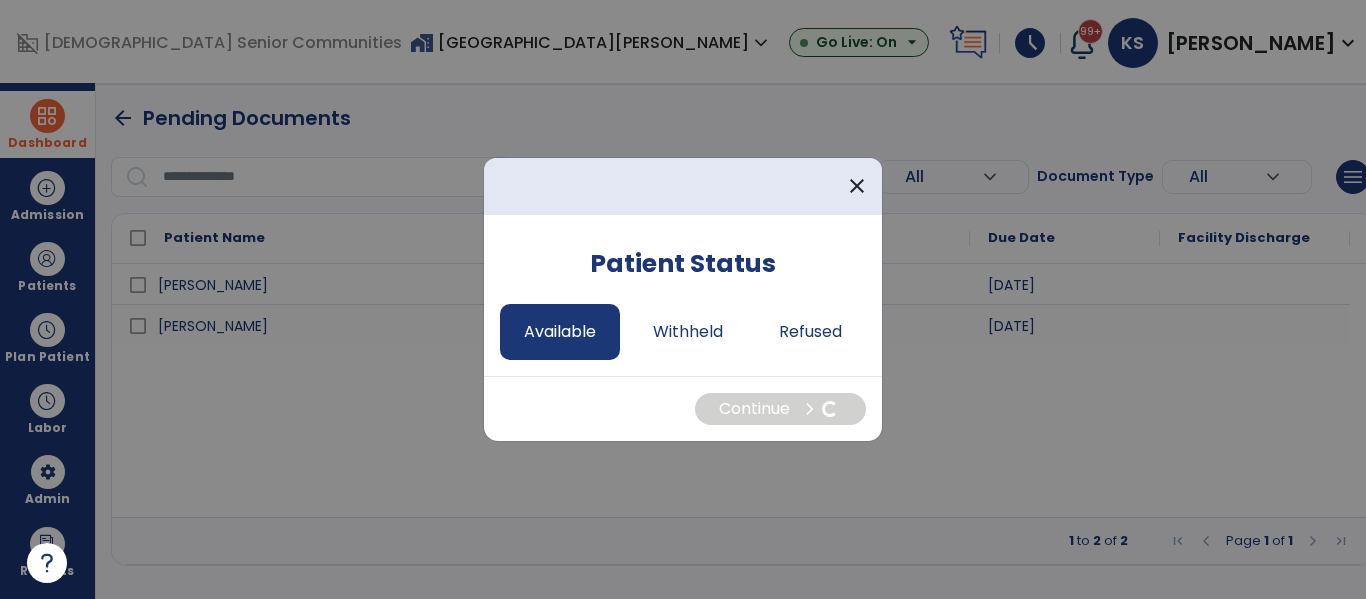select on "*" 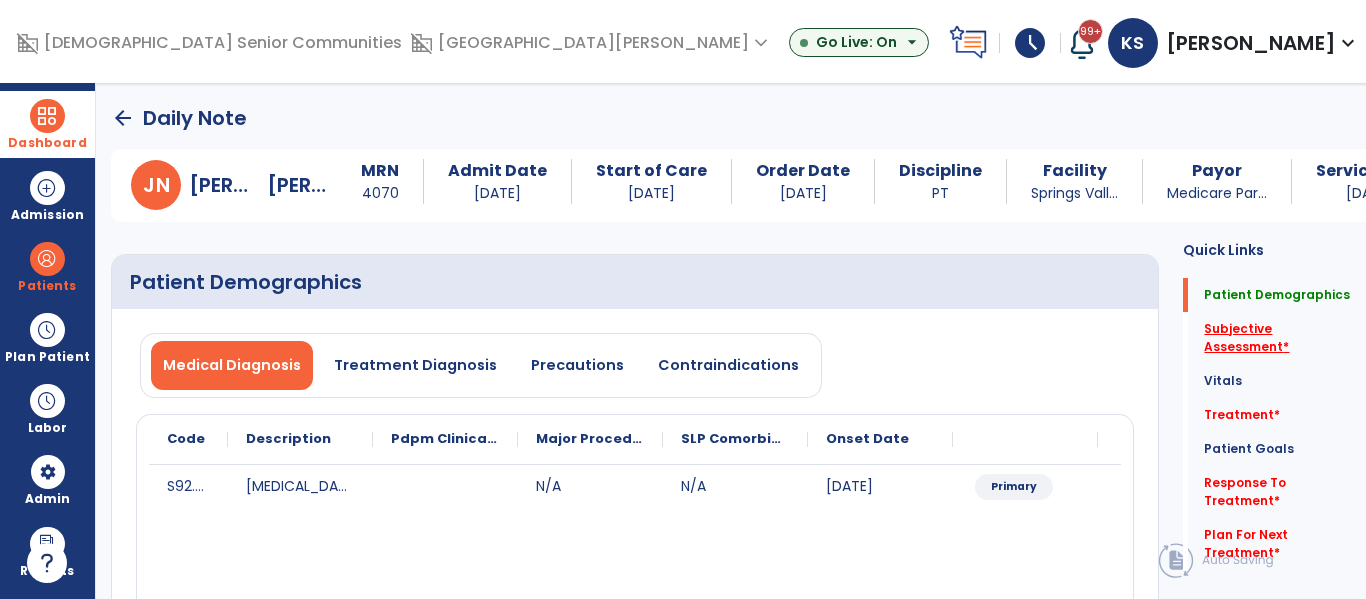 click on "Subjective Assessment   *" 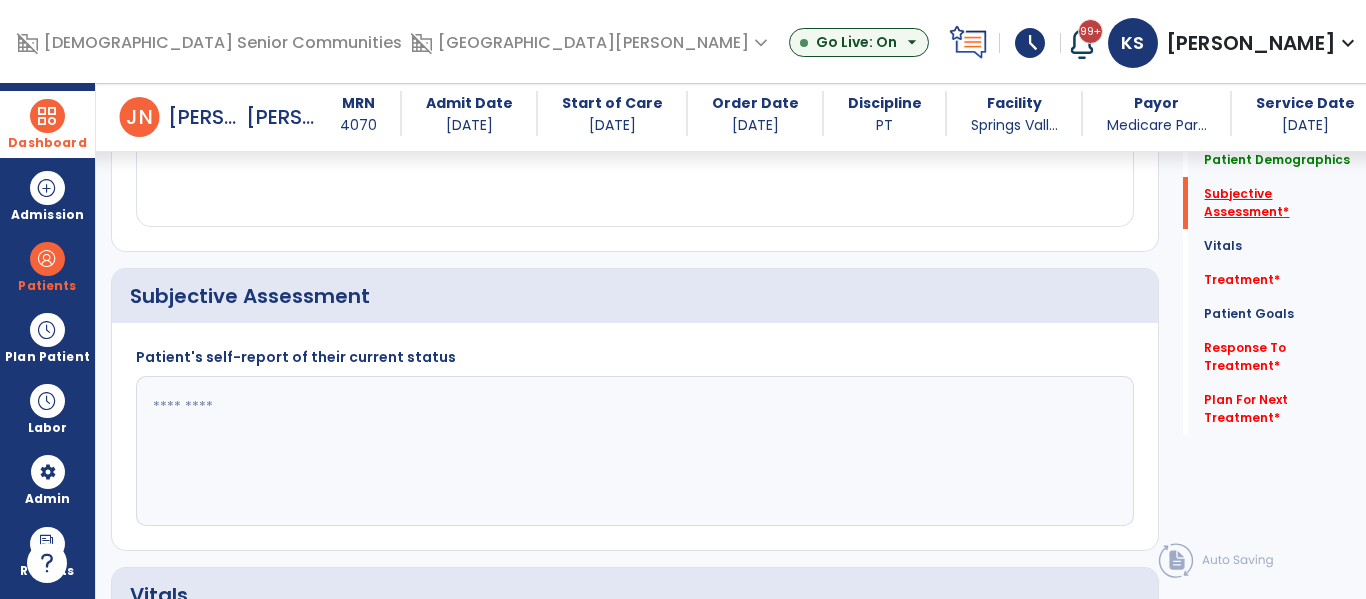 scroll, scrollTop: 457, scrollLeft: 0, axis: vertical 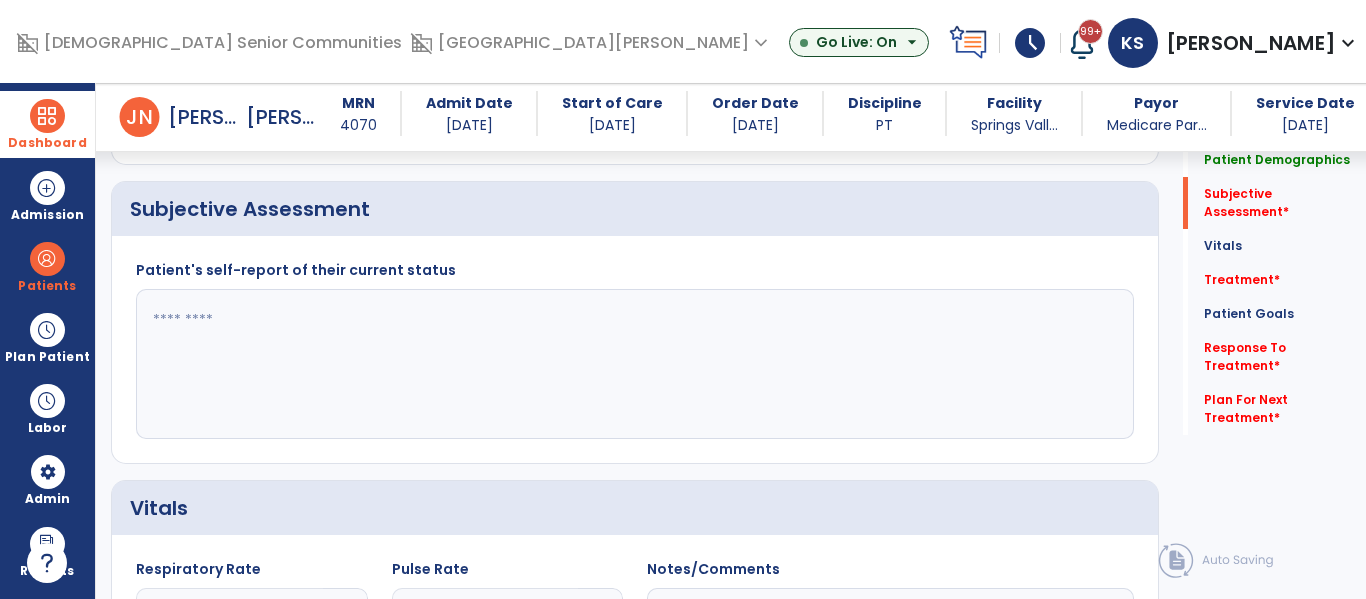 click 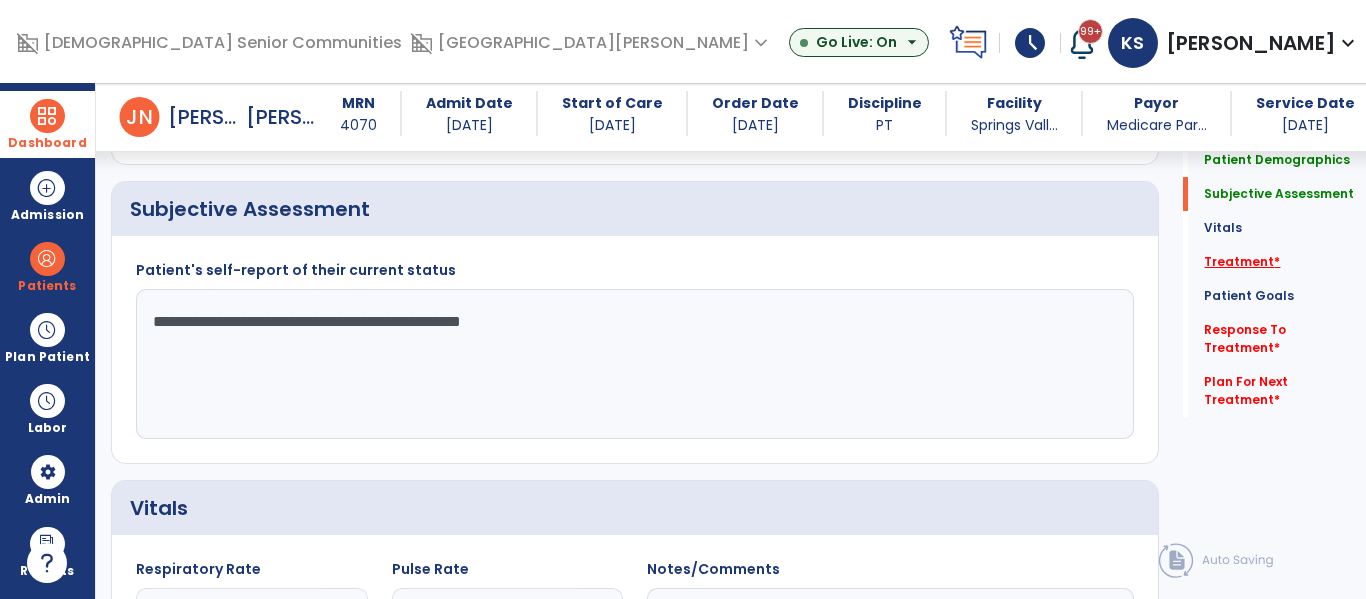 type on "**********" 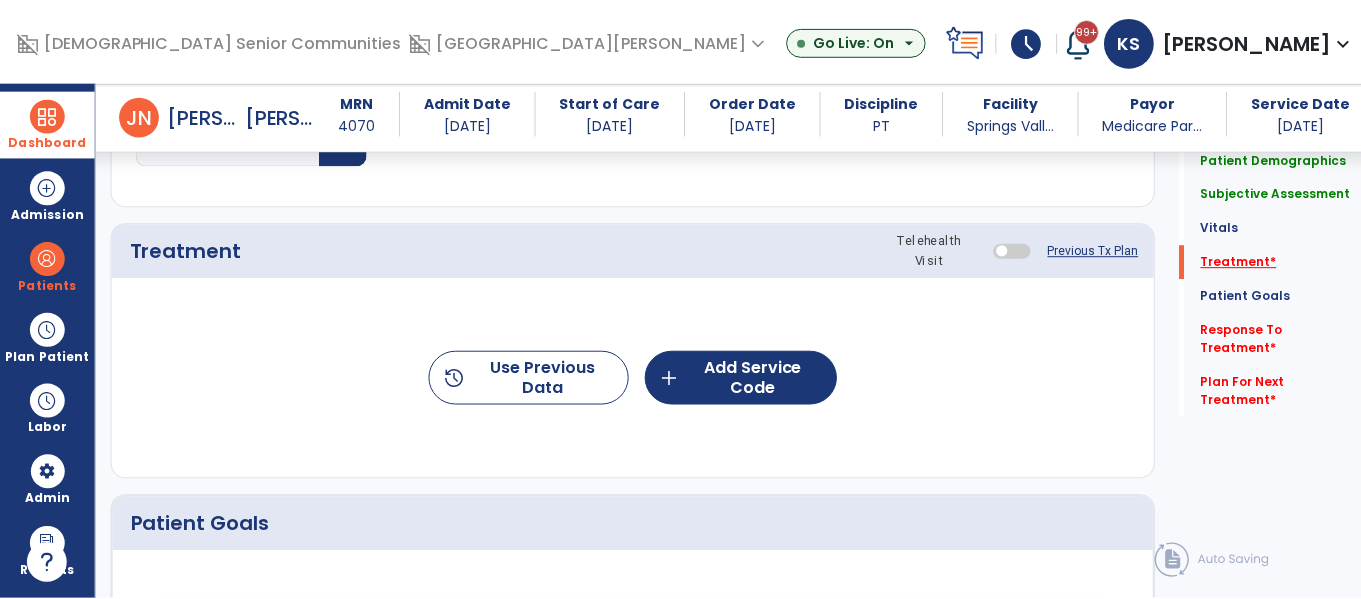 scroll, scrollTop: 1146, scrollLeft: 0, axis: vertical 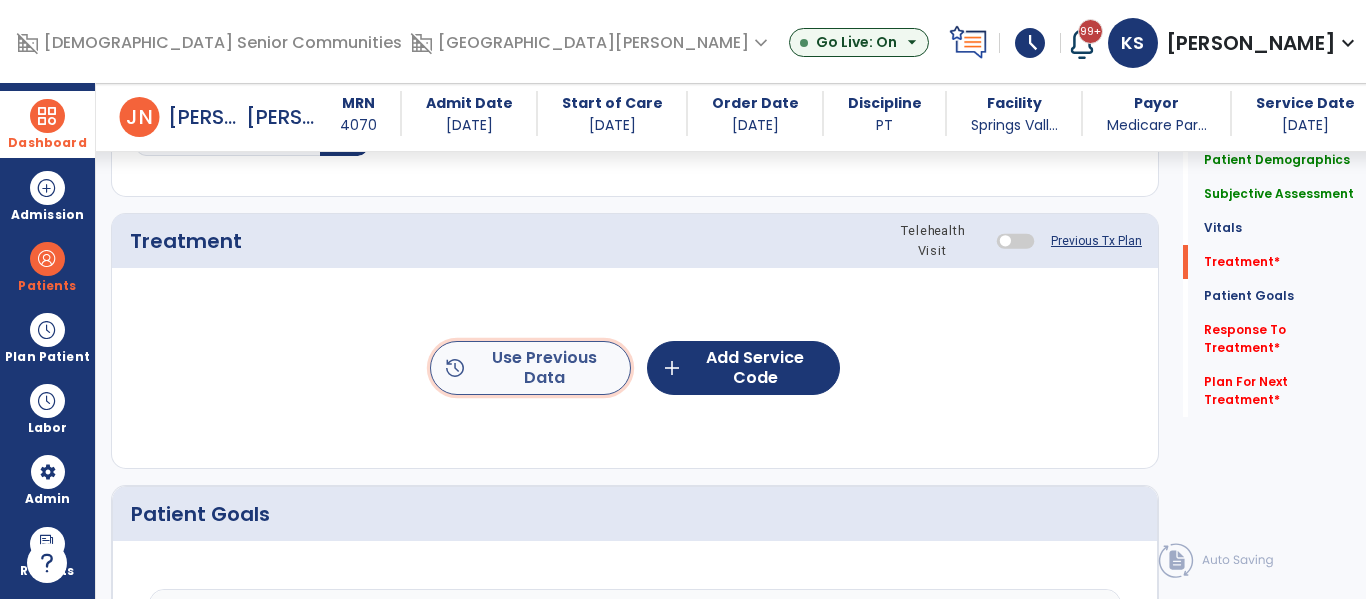 click on "history  Use Previous Data" 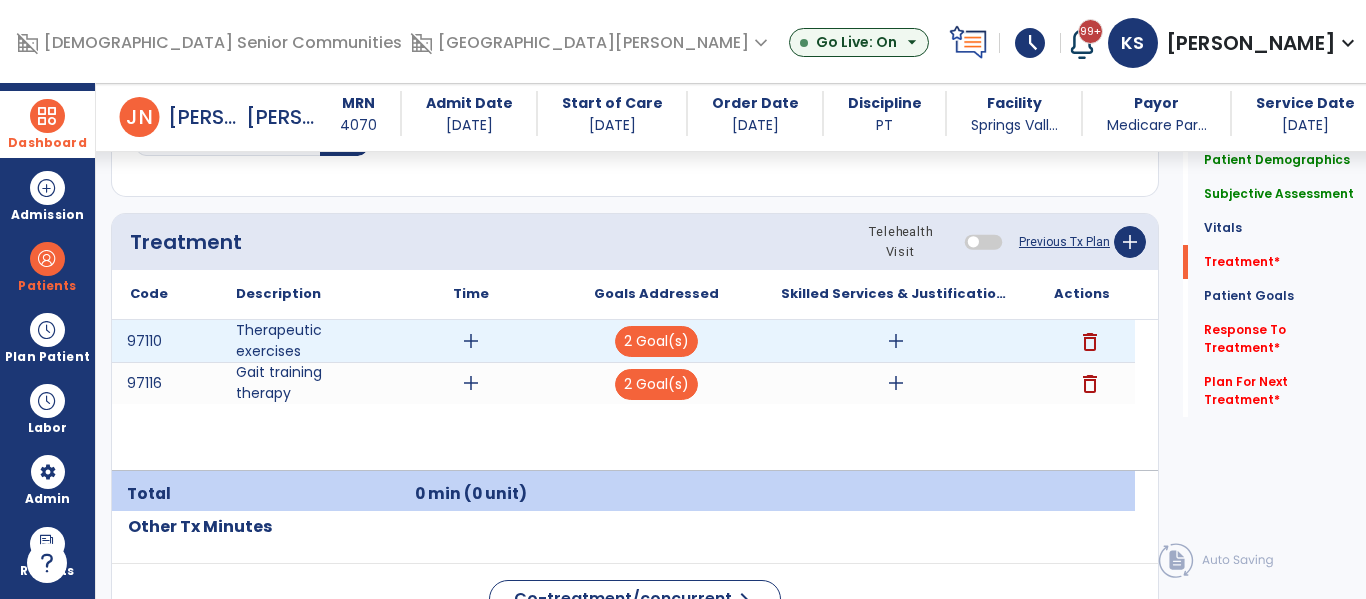 click on "add" at bounding box center (471, 341) 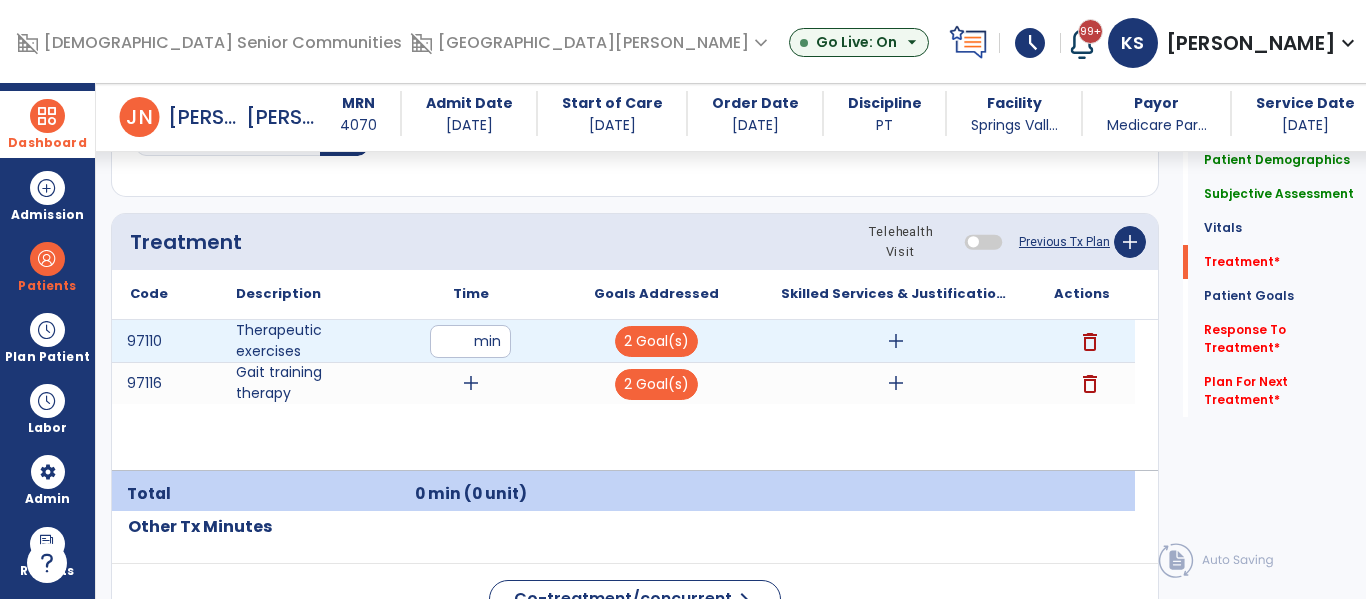type on "**" 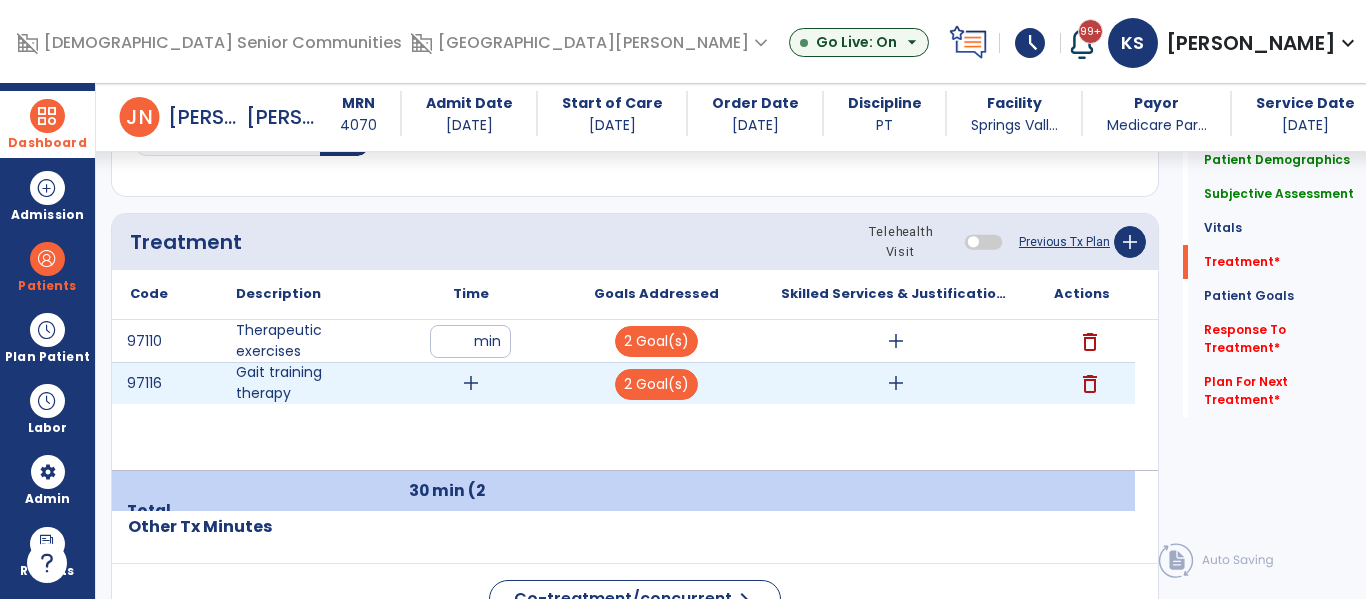 click on "add" at bounding box center (471, 383) 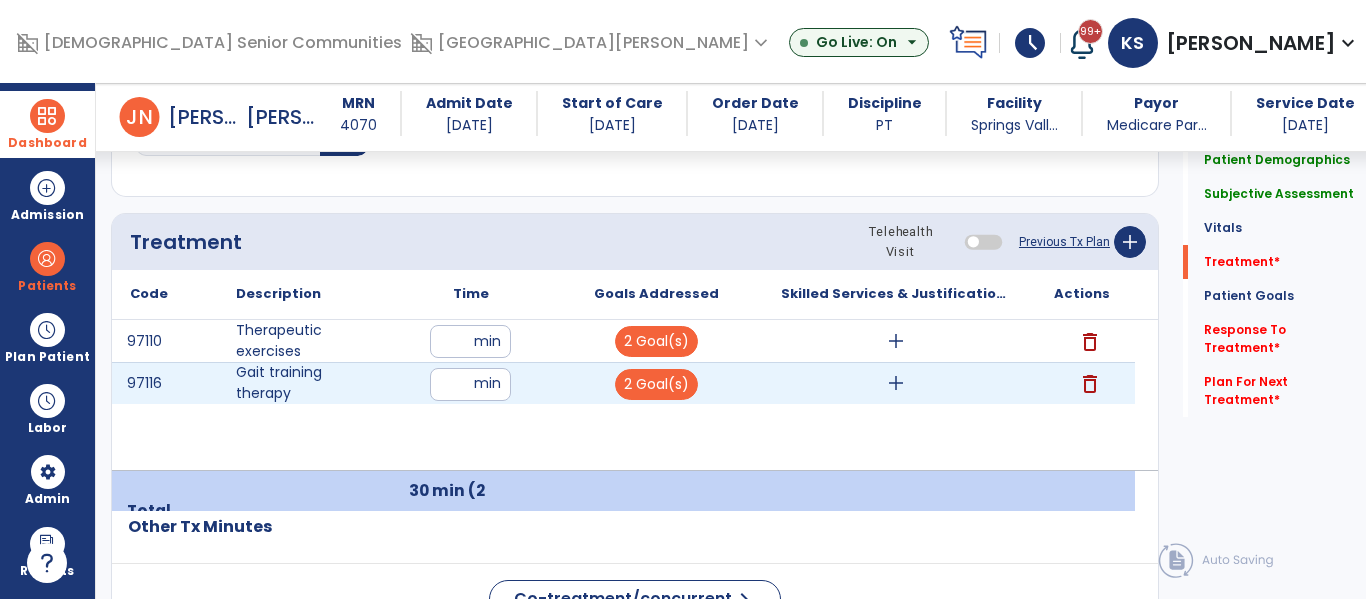 type on "**" 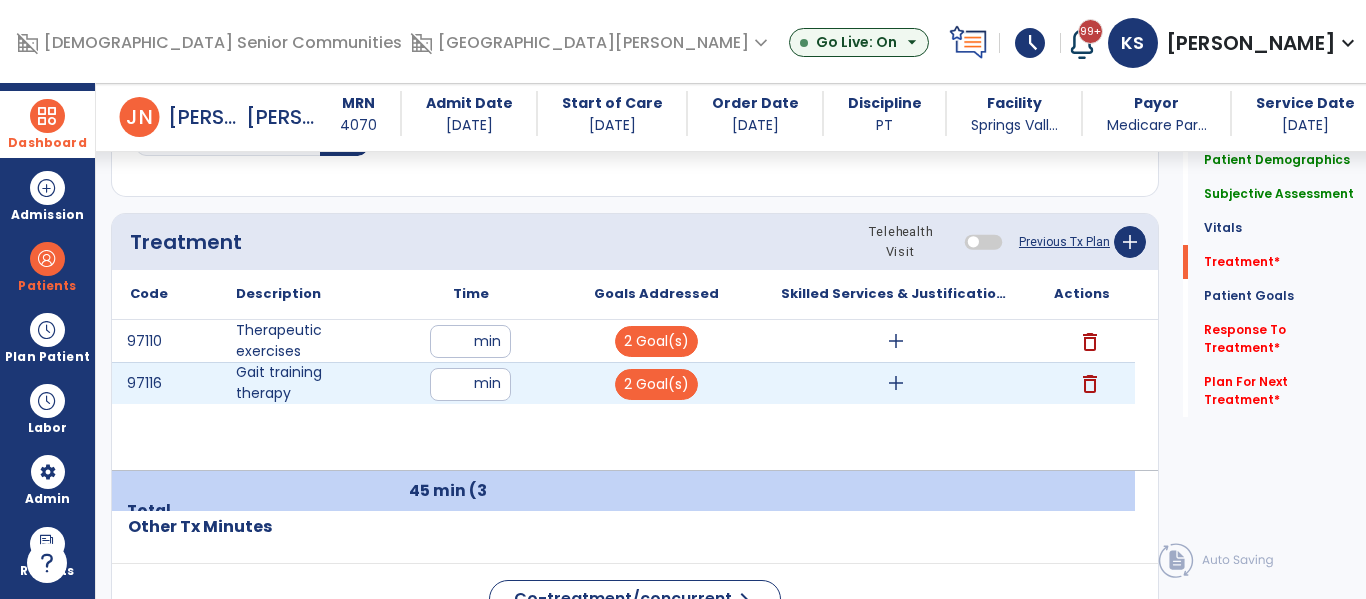 click on "add" at bounding box center (896, 383) 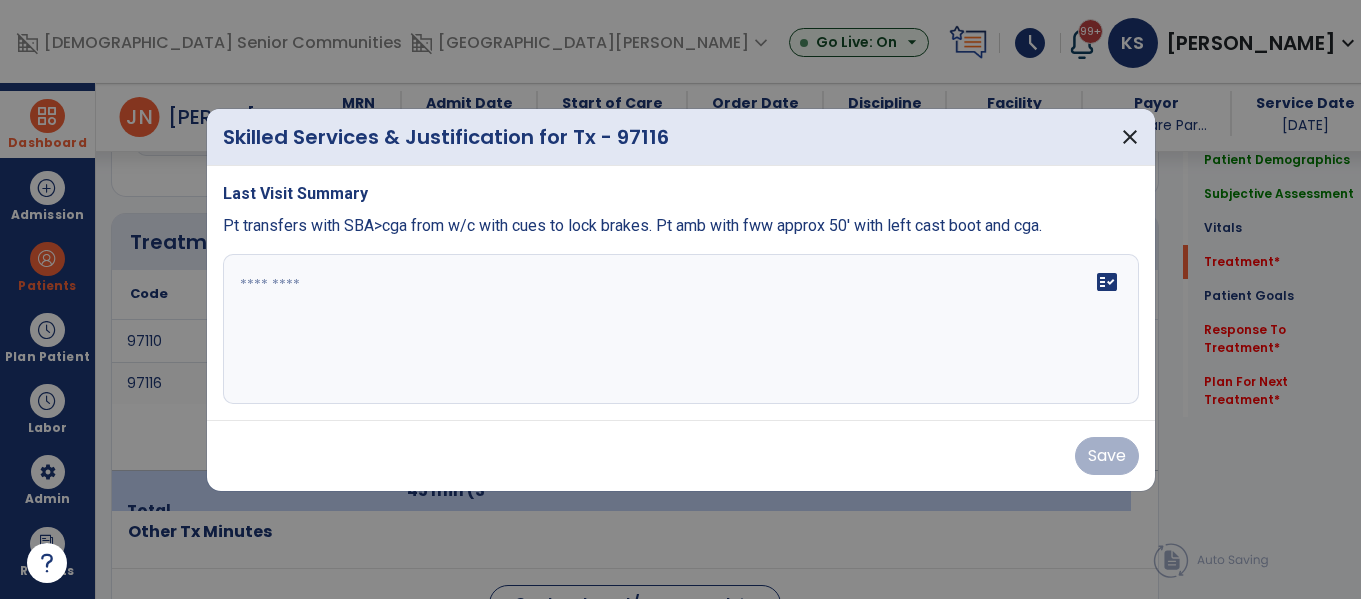 scroll, scrollTop: 1146, scrollLeft: 0, axis: vertical 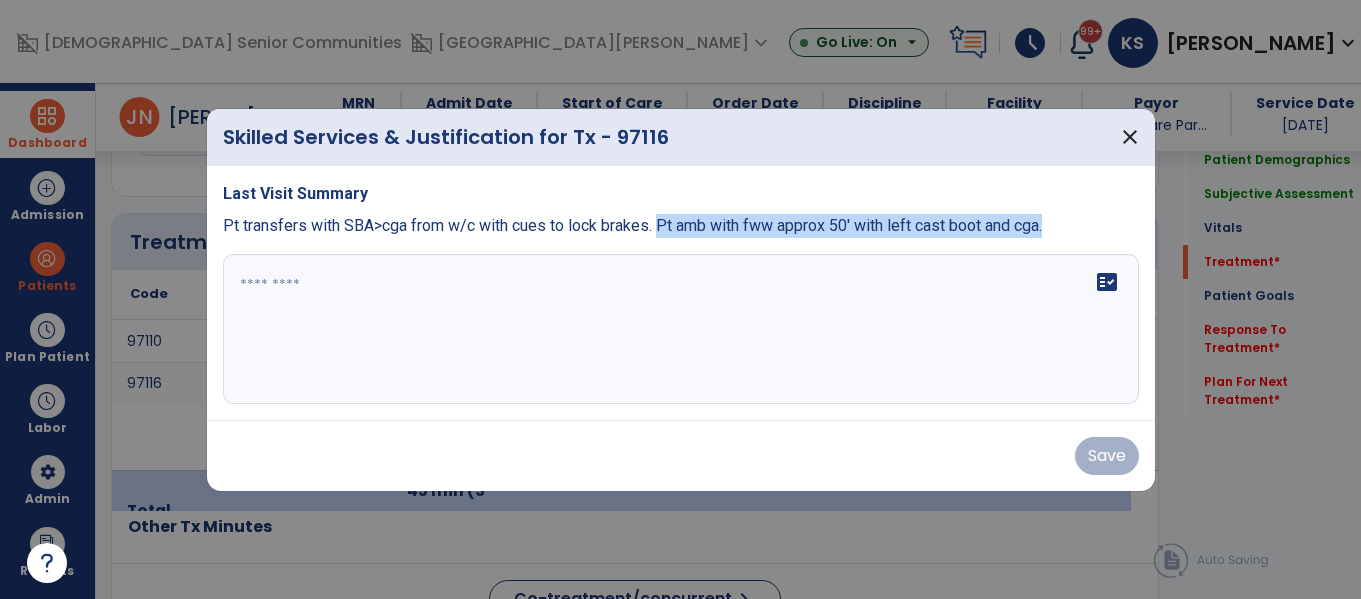 drag, startPoint x: 659, startPoint y: 225, endPoint x: 1099, endPoint y: 245, distance: 440.4543 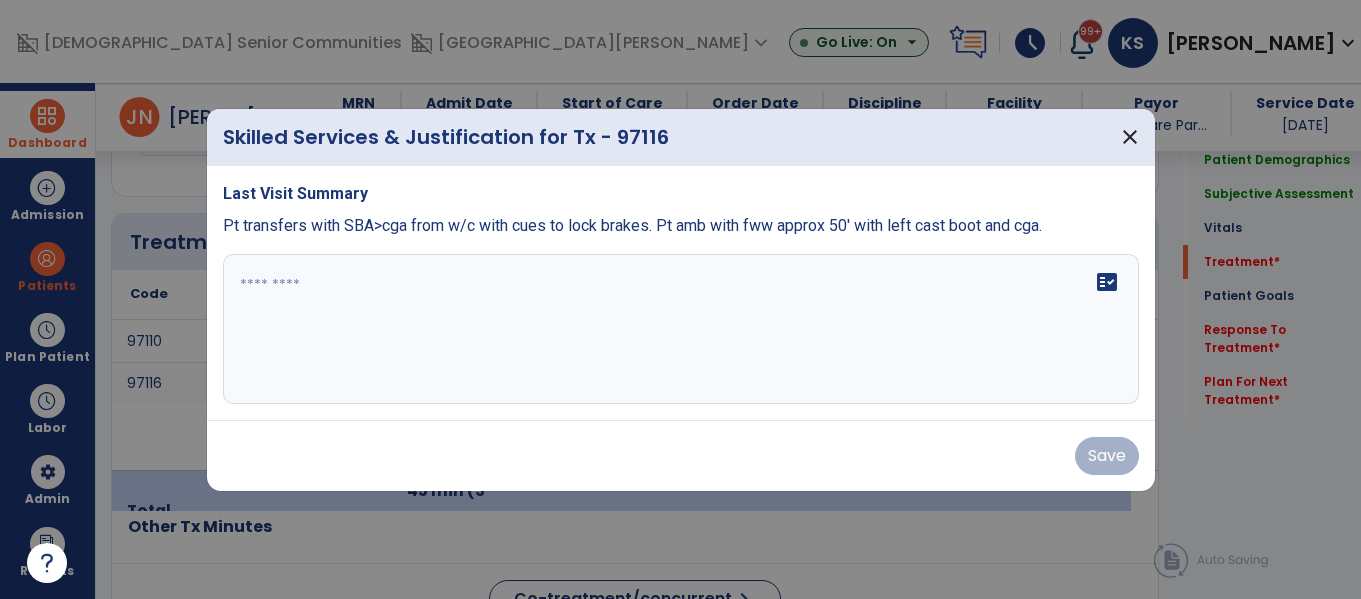 paste on "**********" 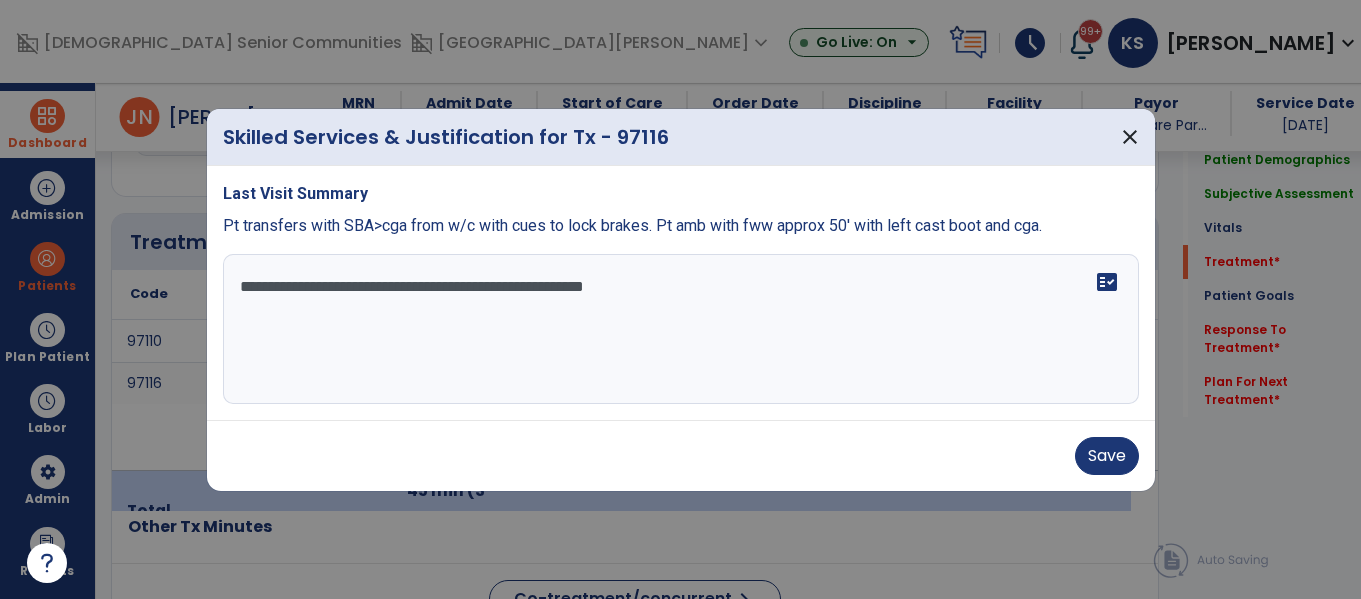 click on "**********" at bounding box center (681, 329) 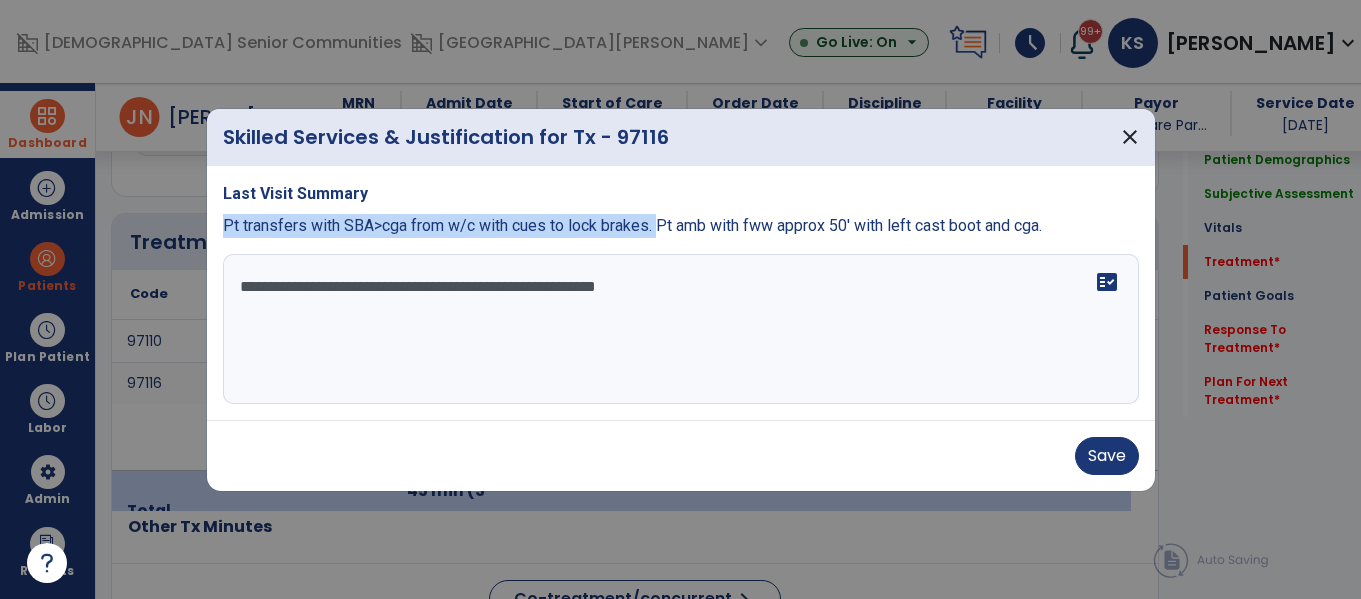drag, startPoint x: 224, startPoint y: 220, endPoint x: 658, endPoint y: 233, distance: 434.19467 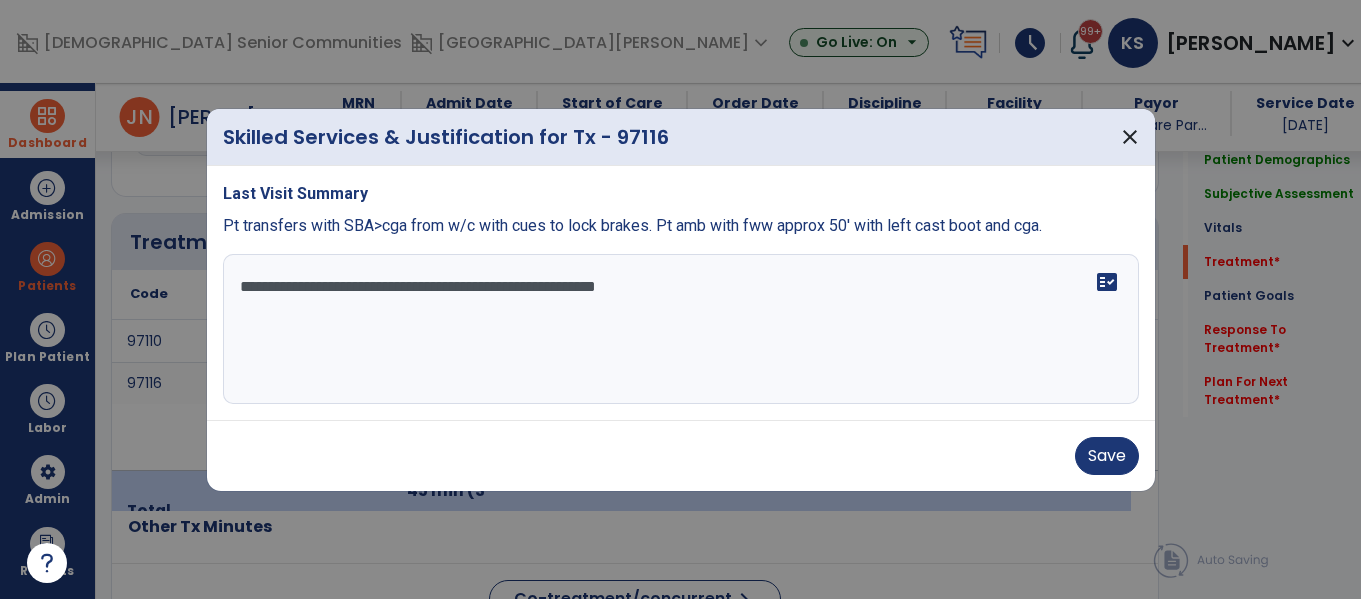 click on "**********" at bounding box center [681, 329] 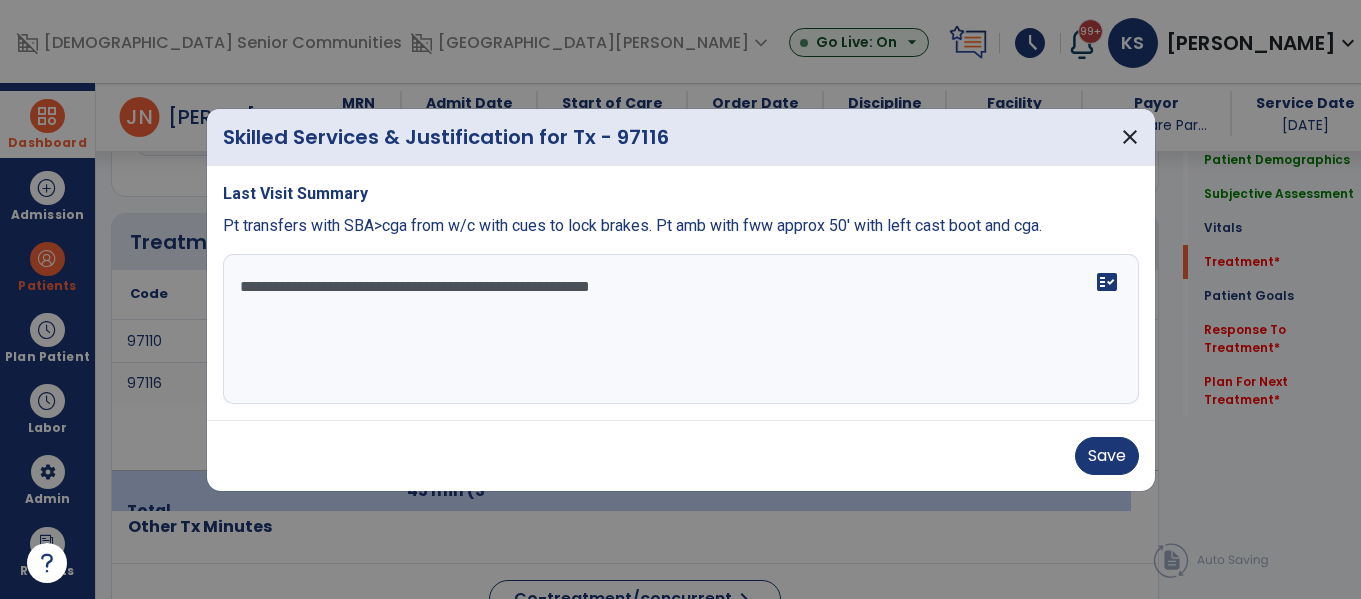 paste on "**********" 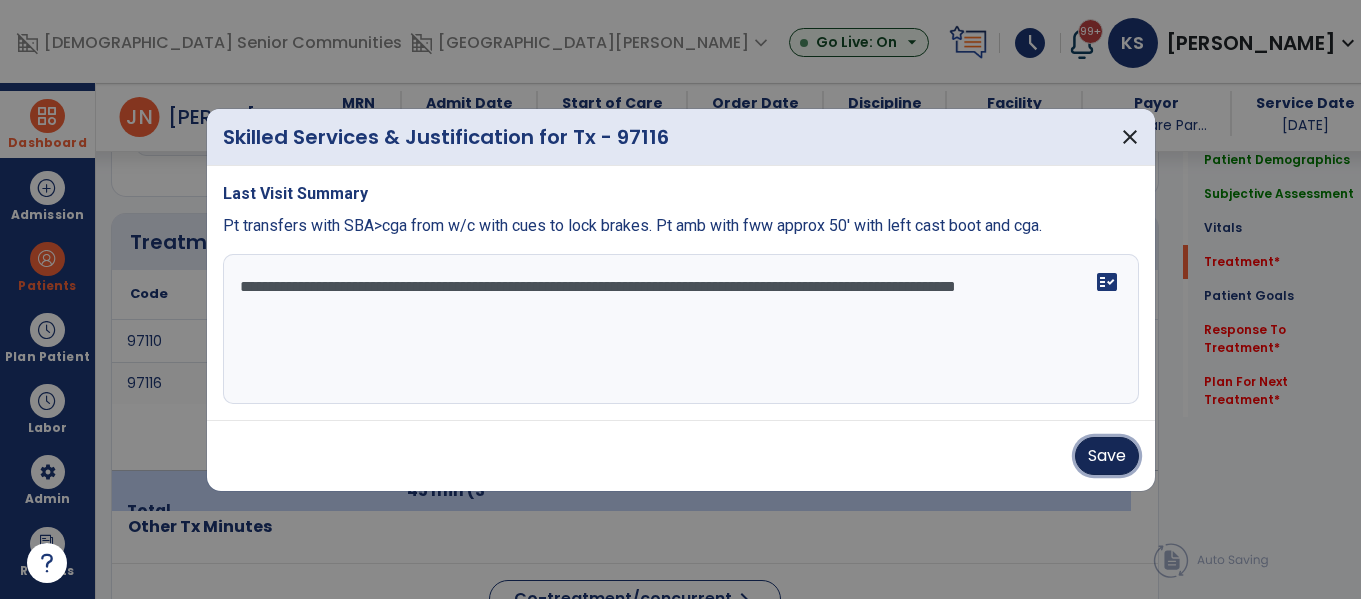 click on "Save" at bounding box center [1107, 456] 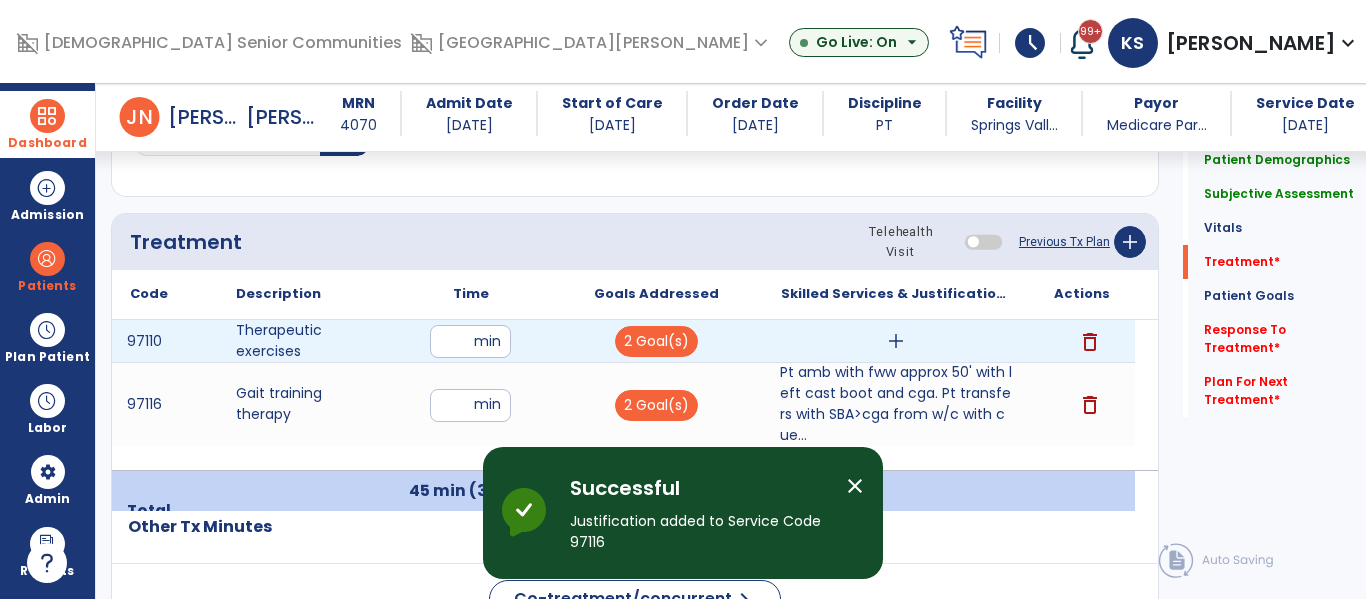 click on "add" at bounding box center (896, 341) 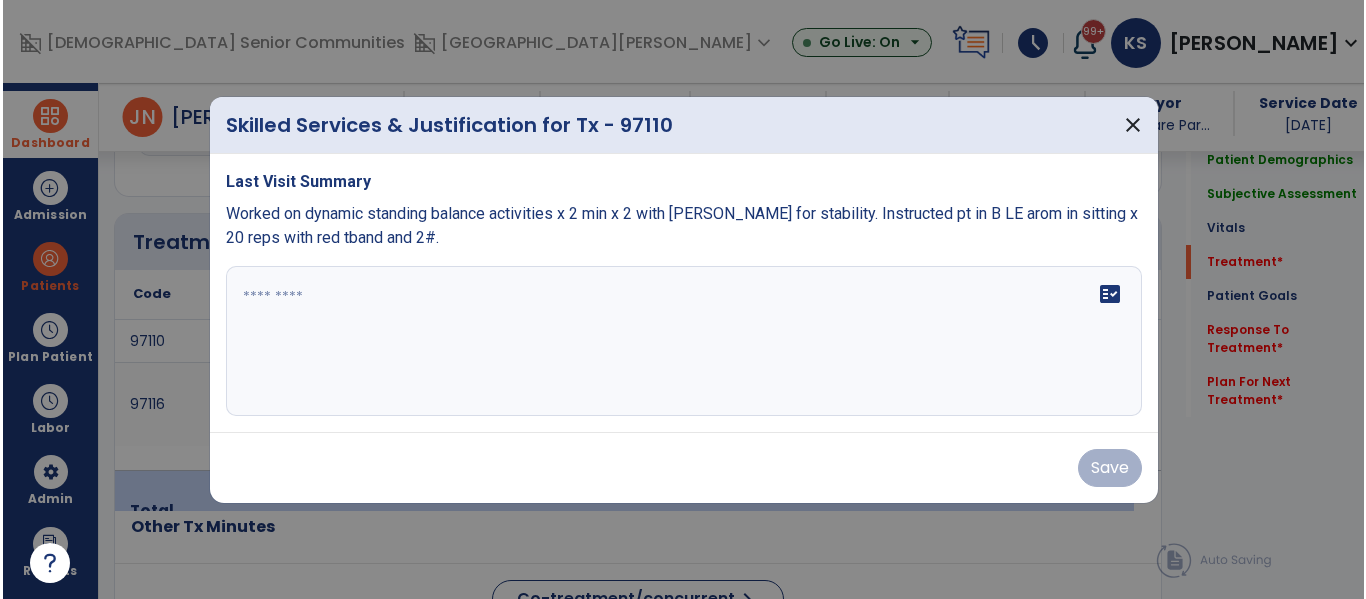 scroll, scrollTop: 1146, scrollLeft: 0, axis: vertical 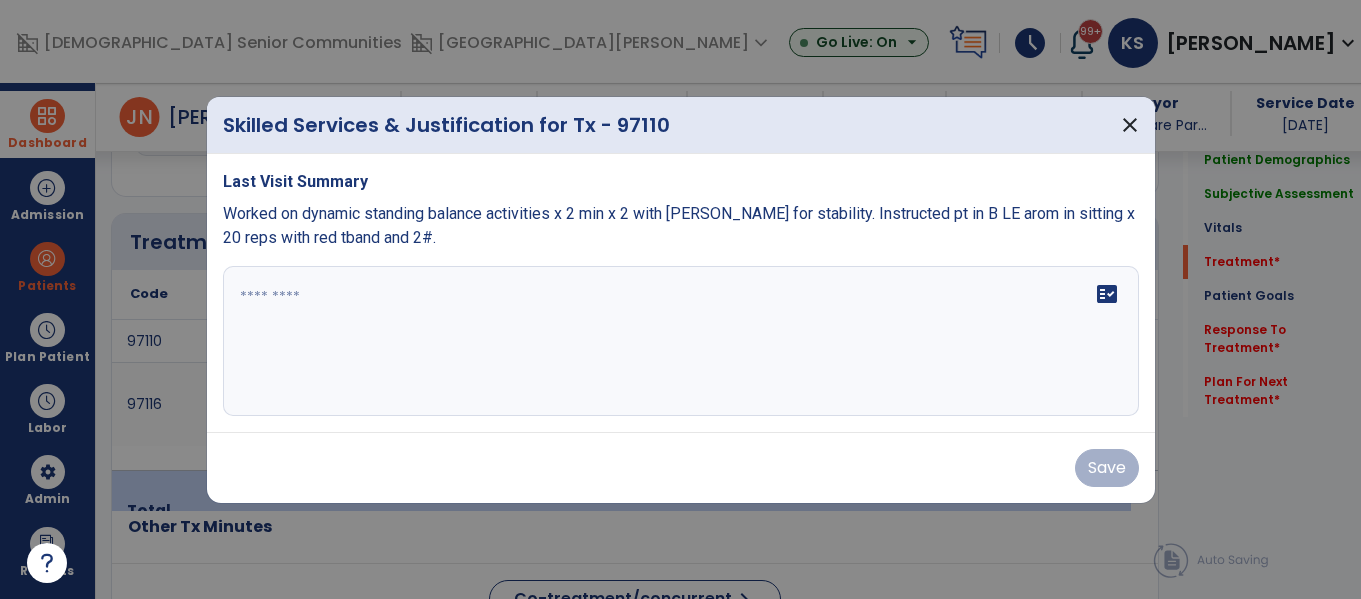 drag, startPoint x: 814, startPoint y: 209, endPoint x: 1155, endPoint y: 236, distance: 342.06723 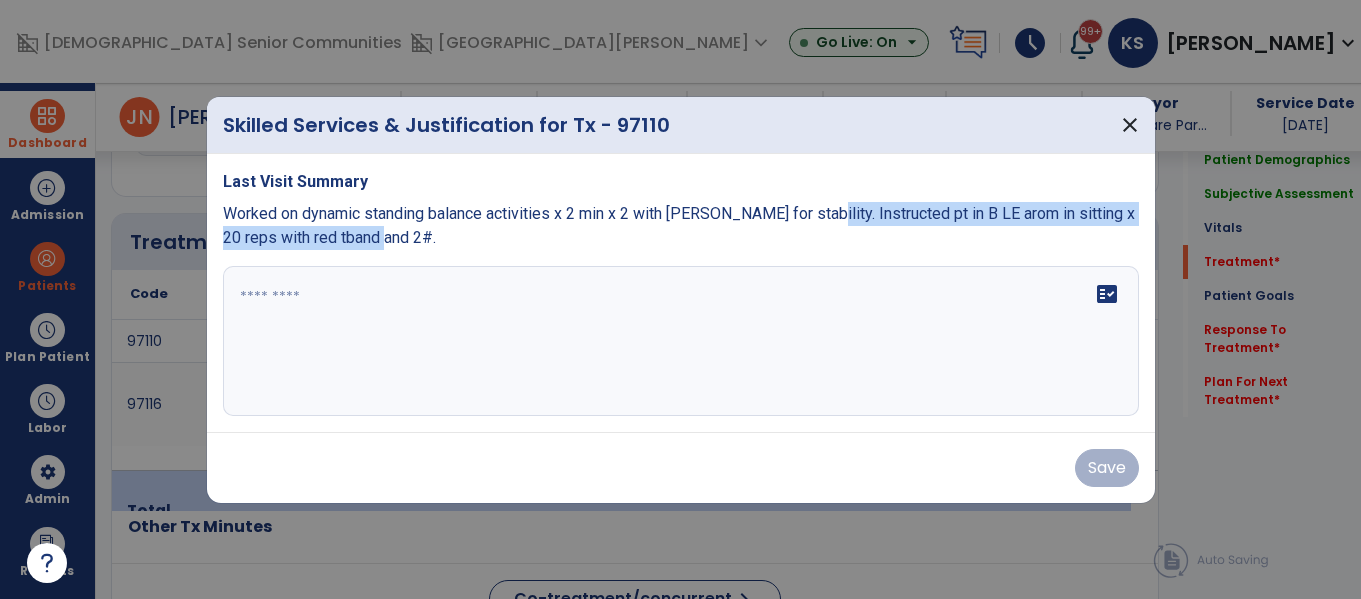 drag, startPoint x: 812, startPoint y: 212, endPoint x: 1131, endPoint y: 239, distance: 320.1406 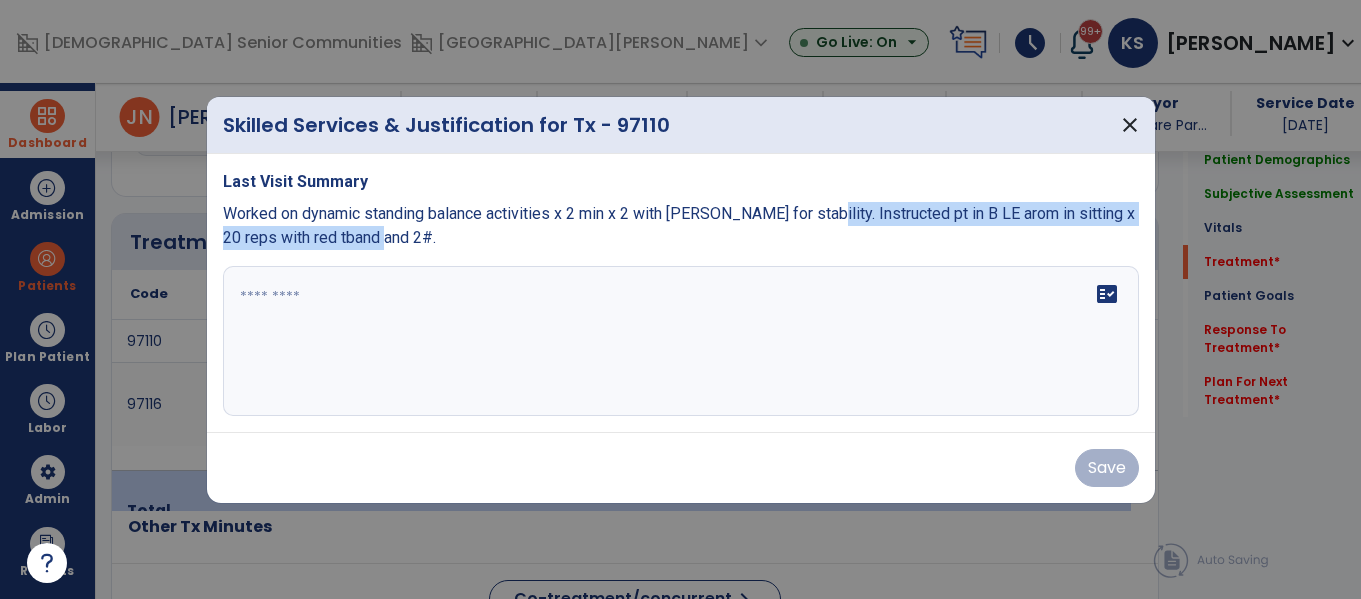 click on "Worked on dynamic standing balance activities x 2 min x 2 with [PERSON_NAME] for stability. Instructed pt in B LE arom in sitting x 20 reps with red tband and 2#." at bounding box center (681, 226) 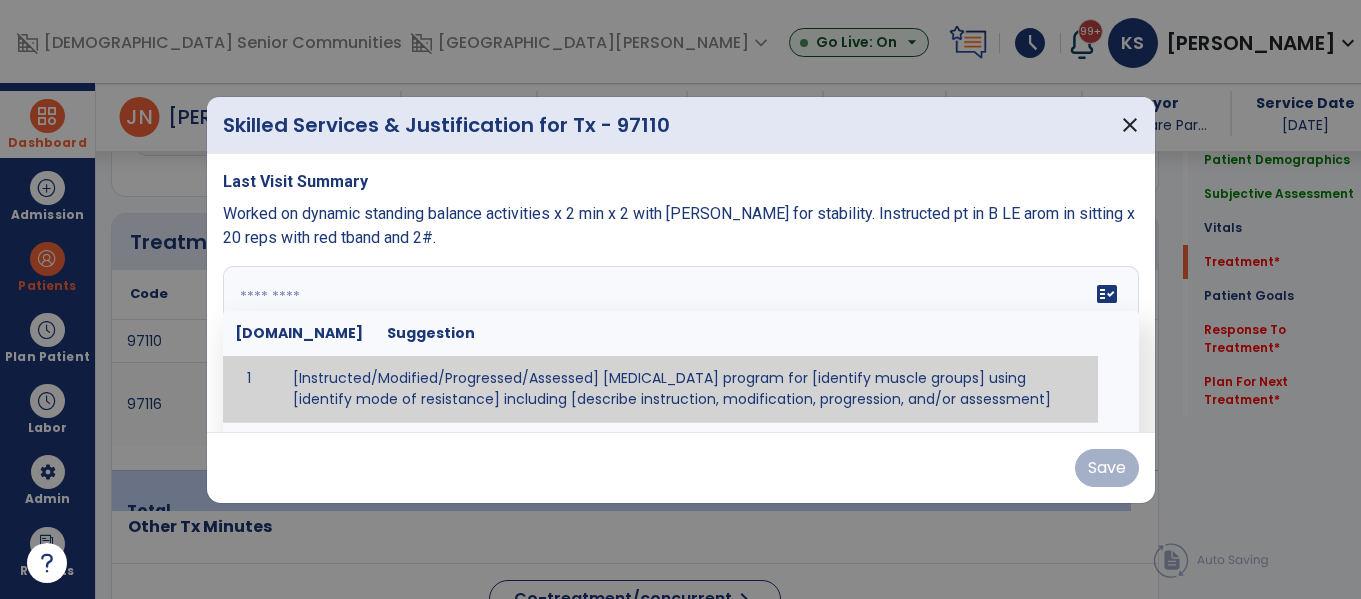 paste on "**********" 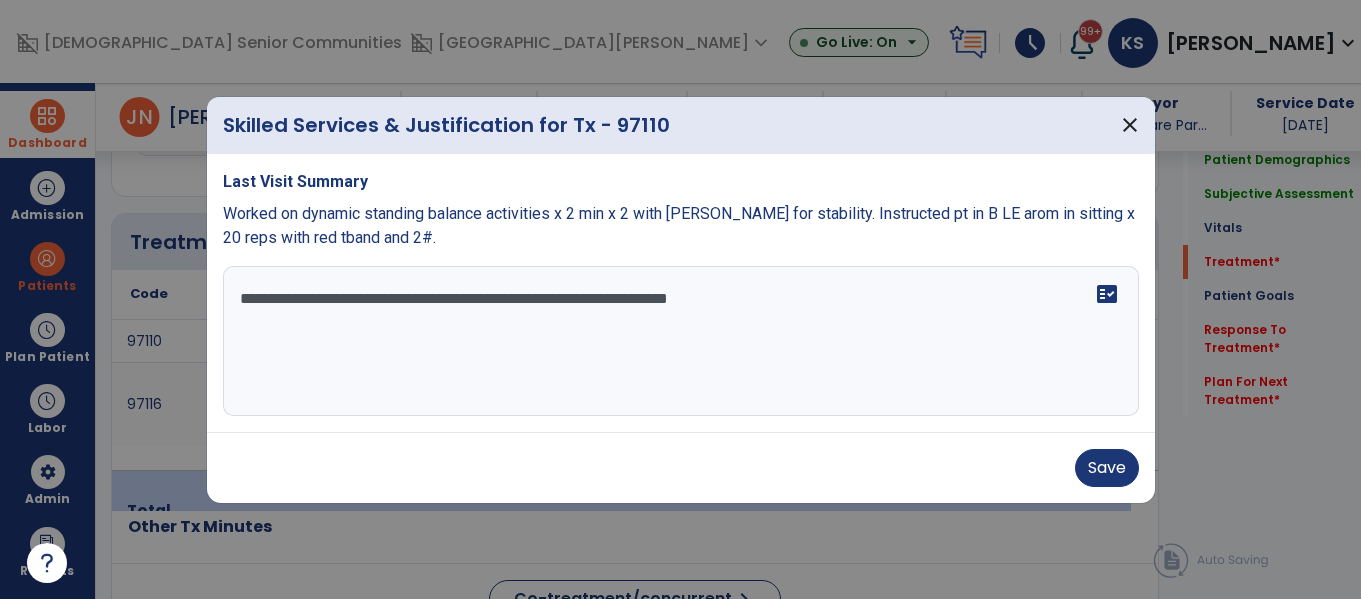type on "**********" 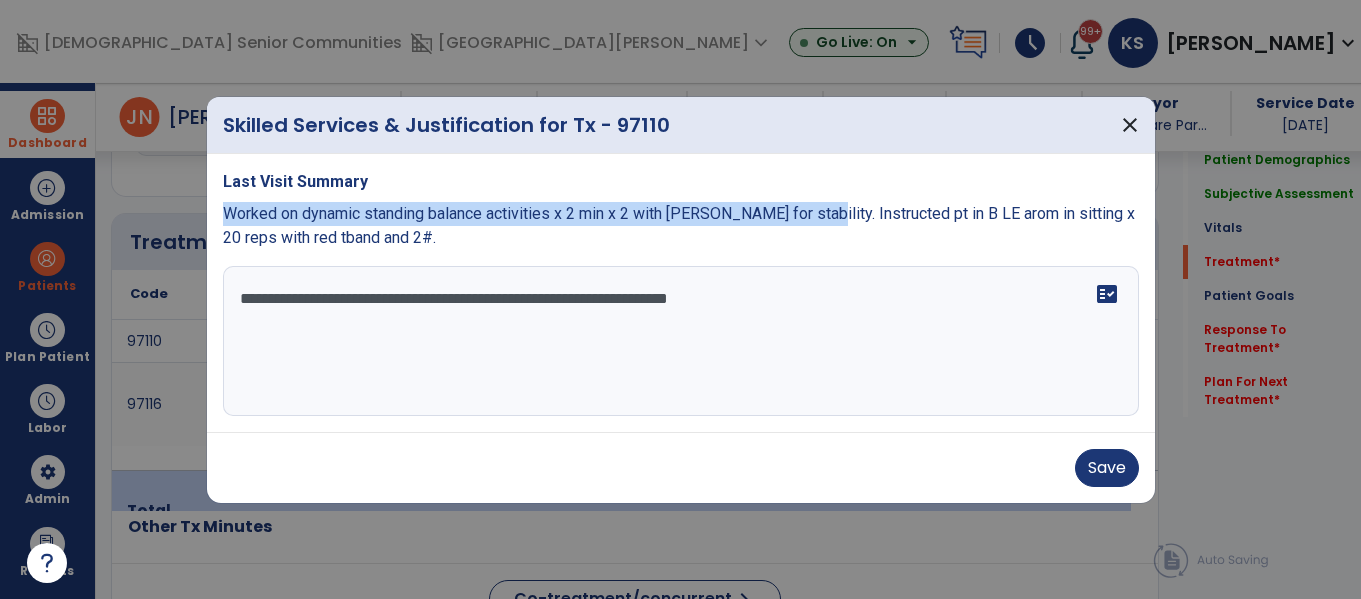 drag, startPoint x: 221, startPoint y: 207, endPoint x: 810, endPoint y: 214, distance: 589.04156 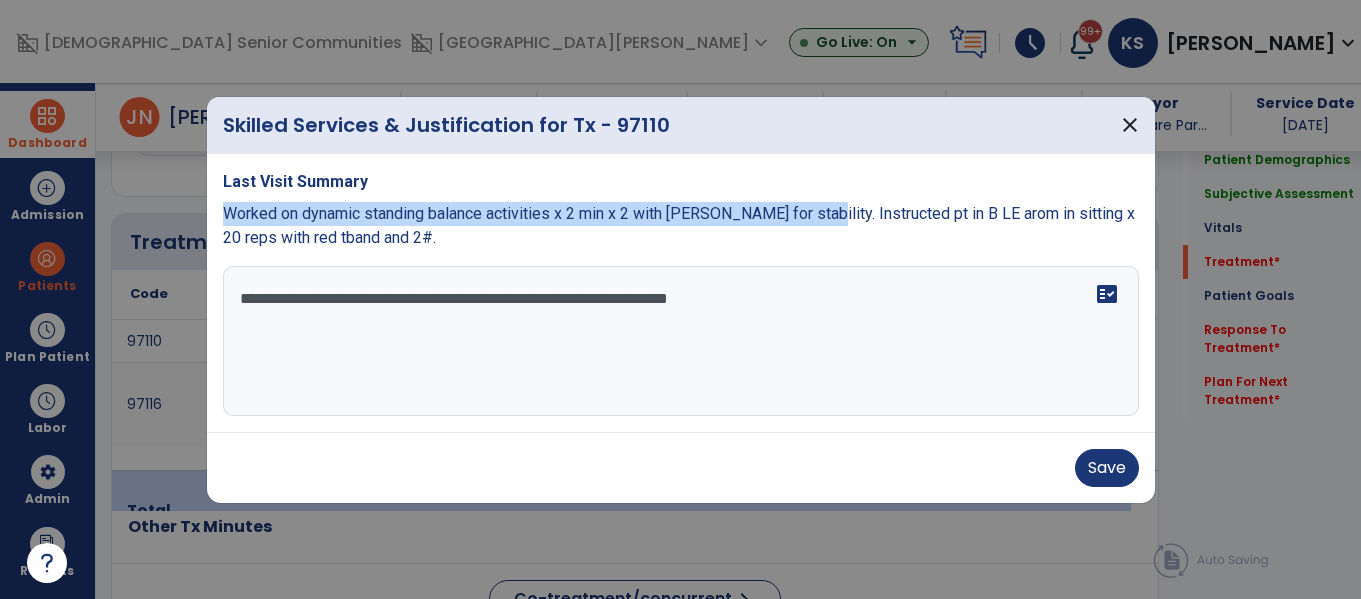 click on "**********" at bounding box center [681, 341] 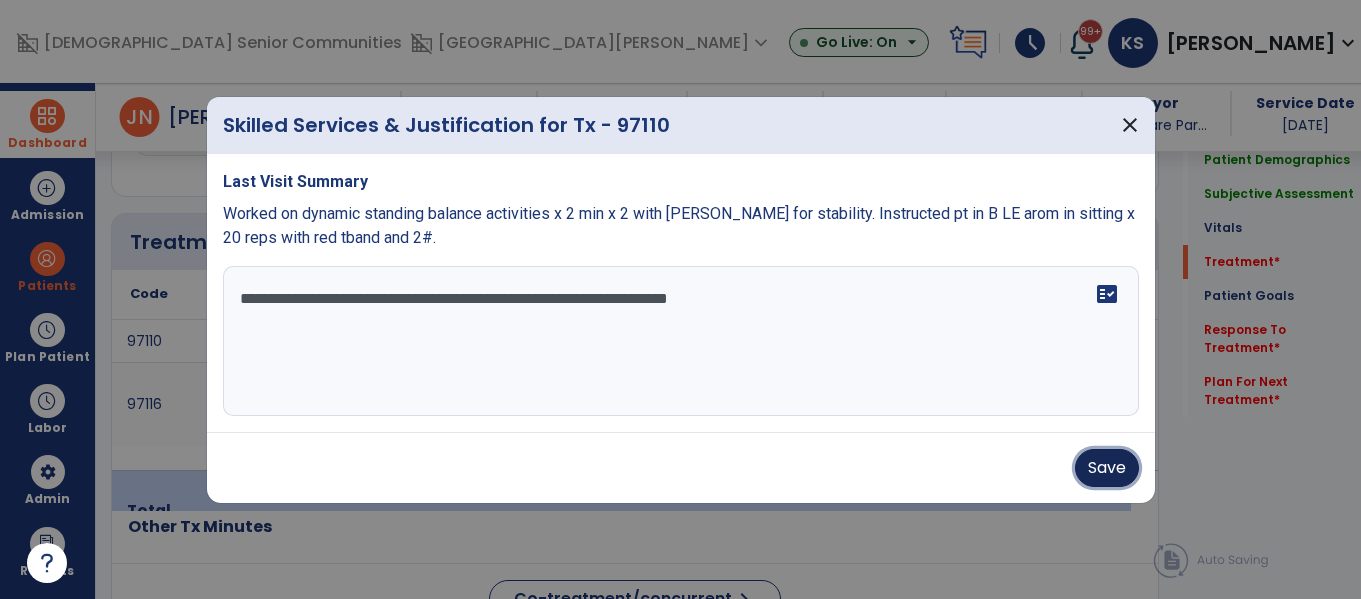 click on "Save" at bounding box center [1107, 468] 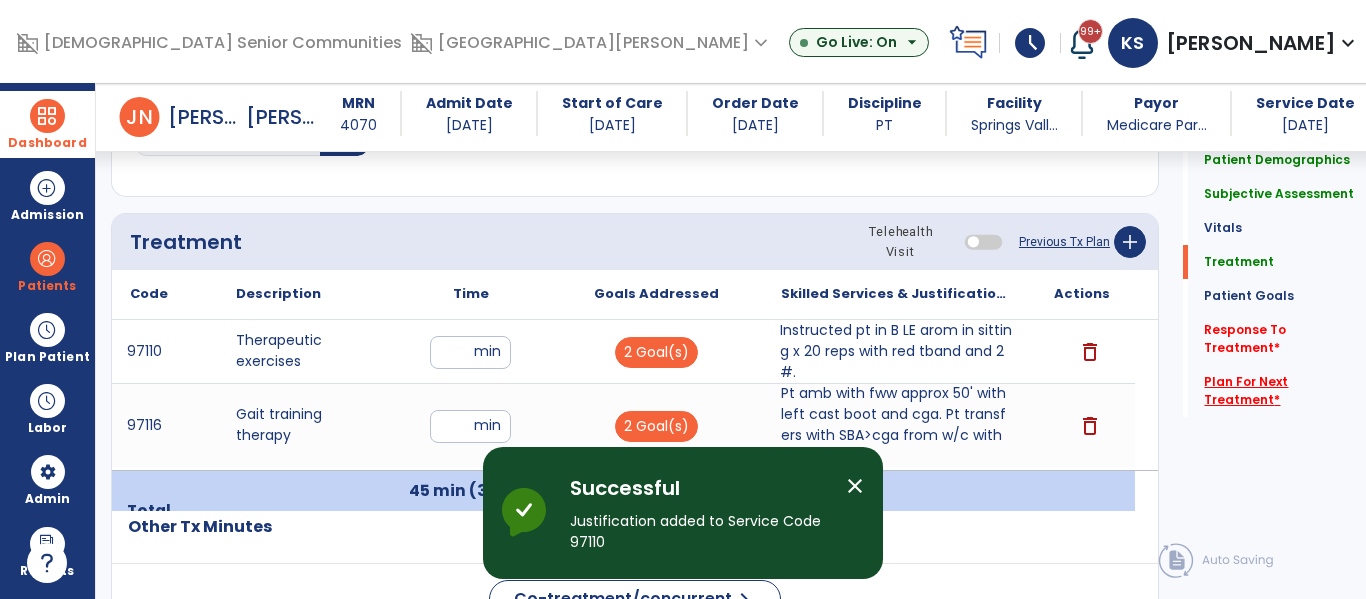 click on "Plan For Next Treatment   *" 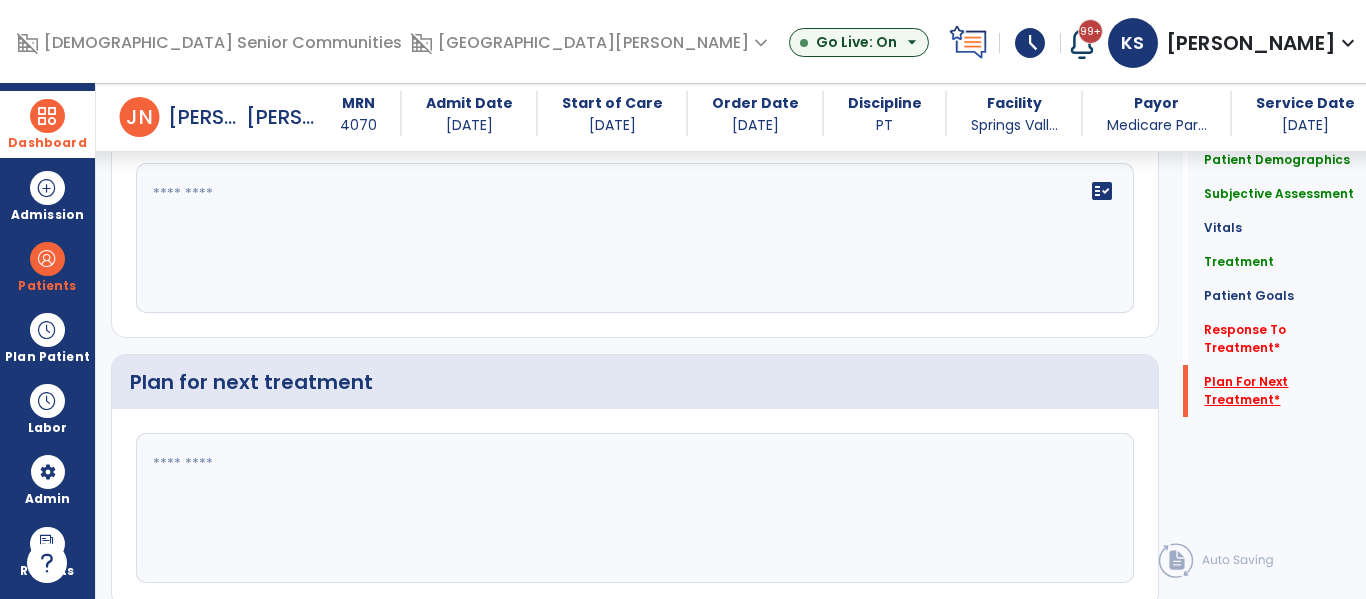 scroll, scrollTop: 2750, scrollLeft: 0, axis: vertical 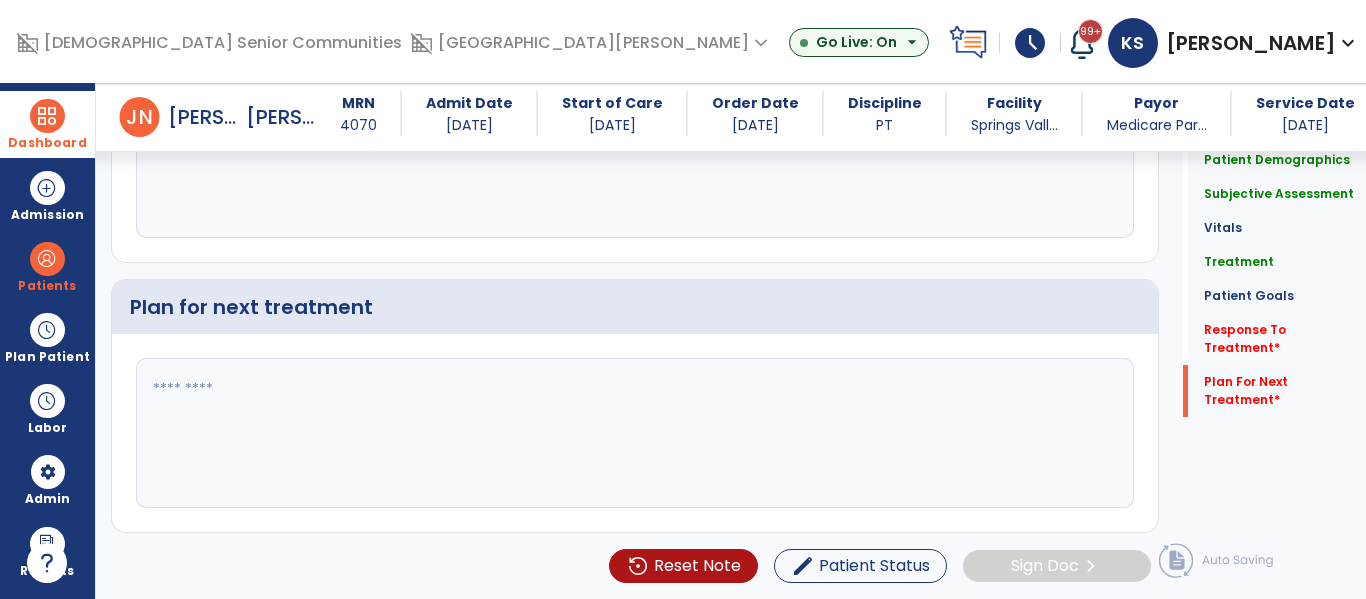 click 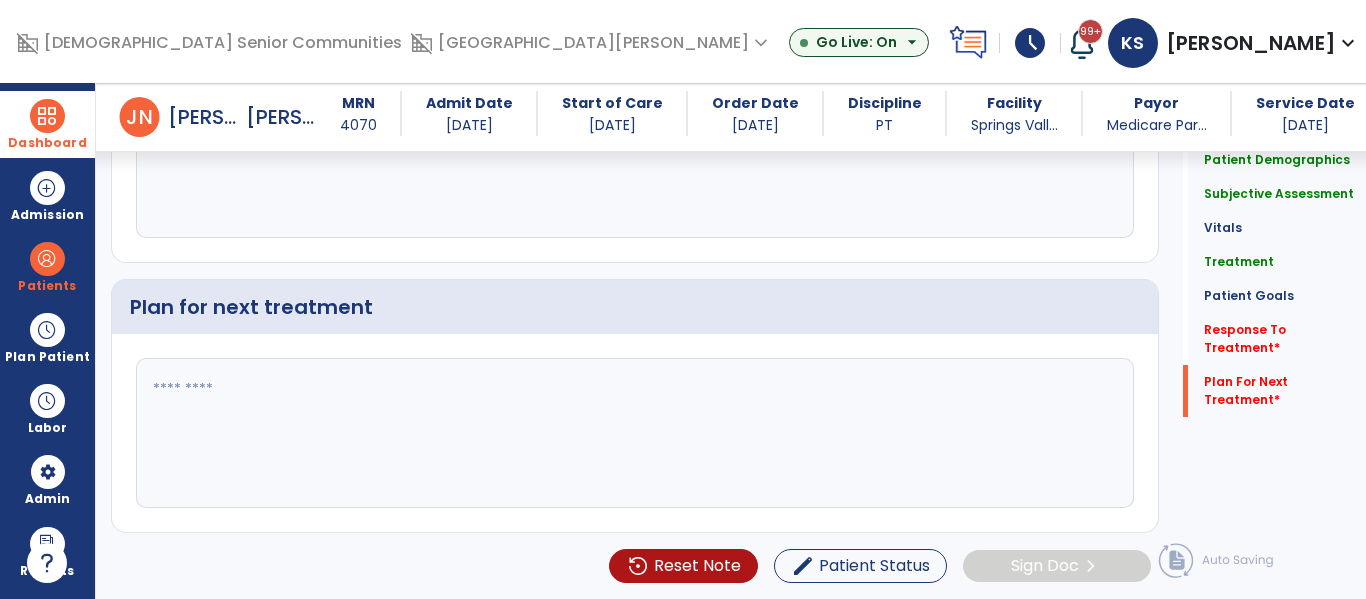 click 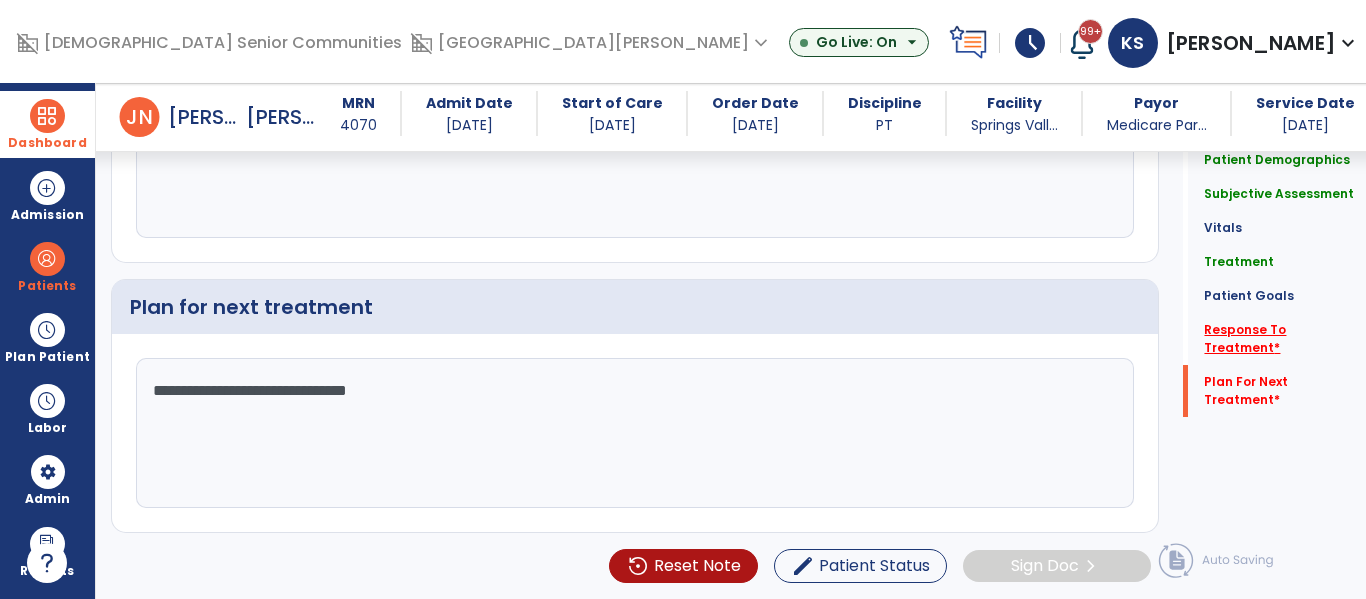 type on "**********" 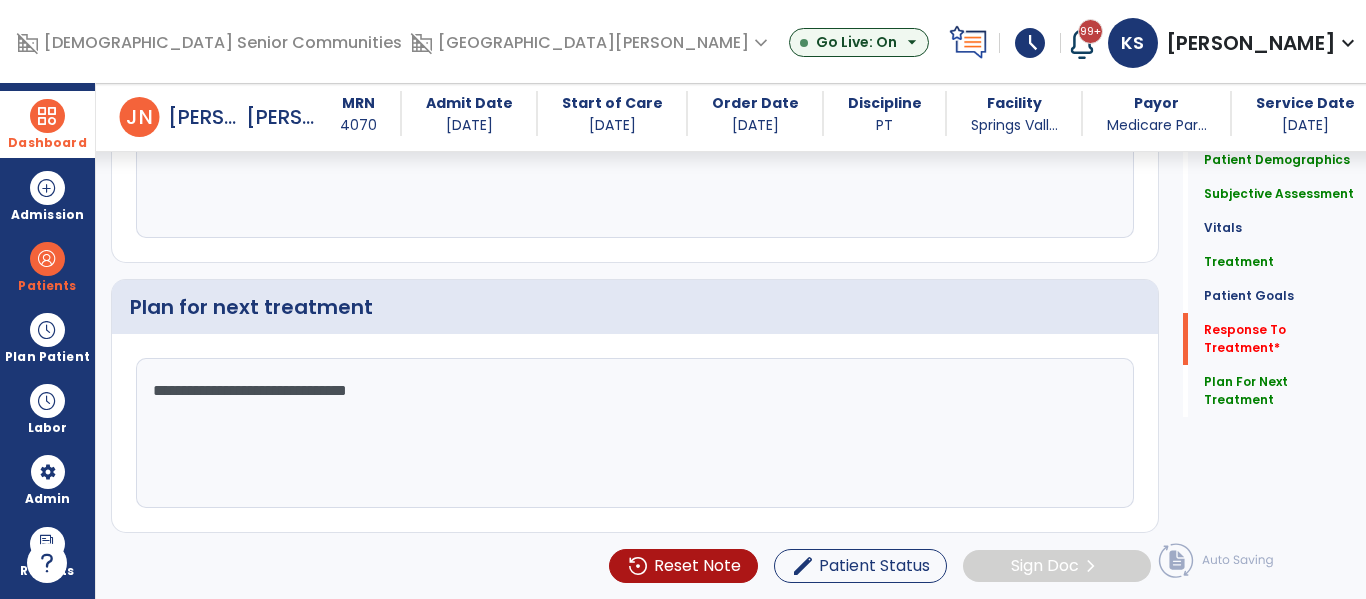 scroll, scrollTop: 2545, scrollLeft: 0, axis: vertical 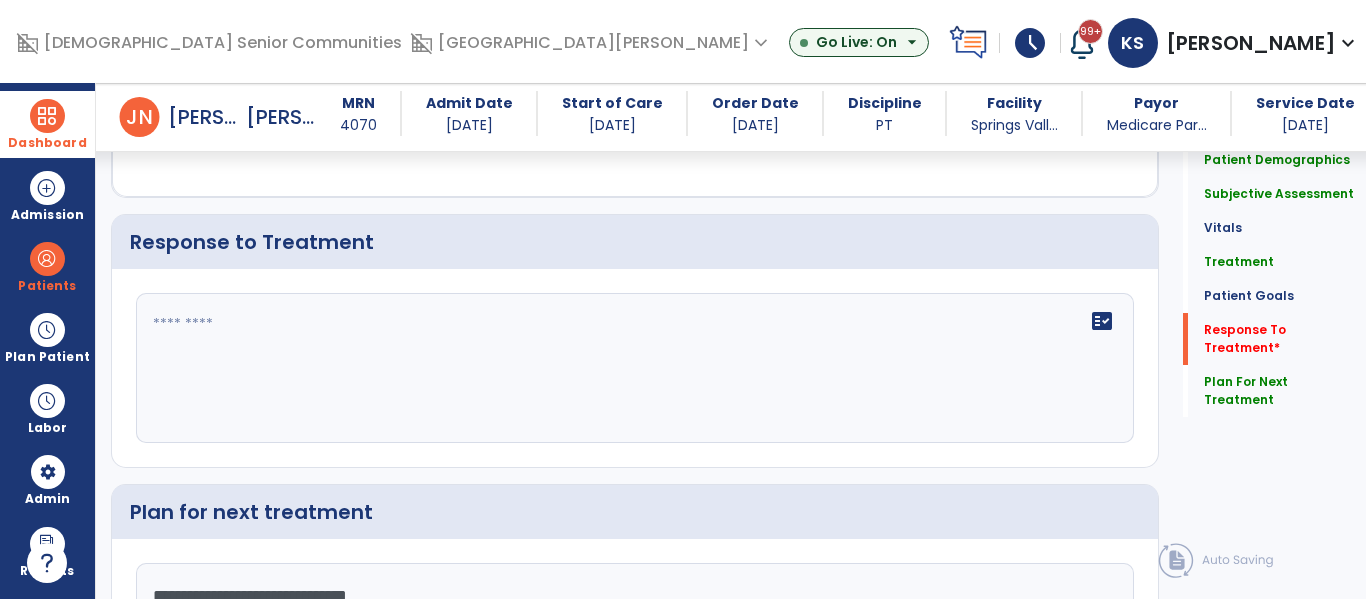 click on "fact_check" 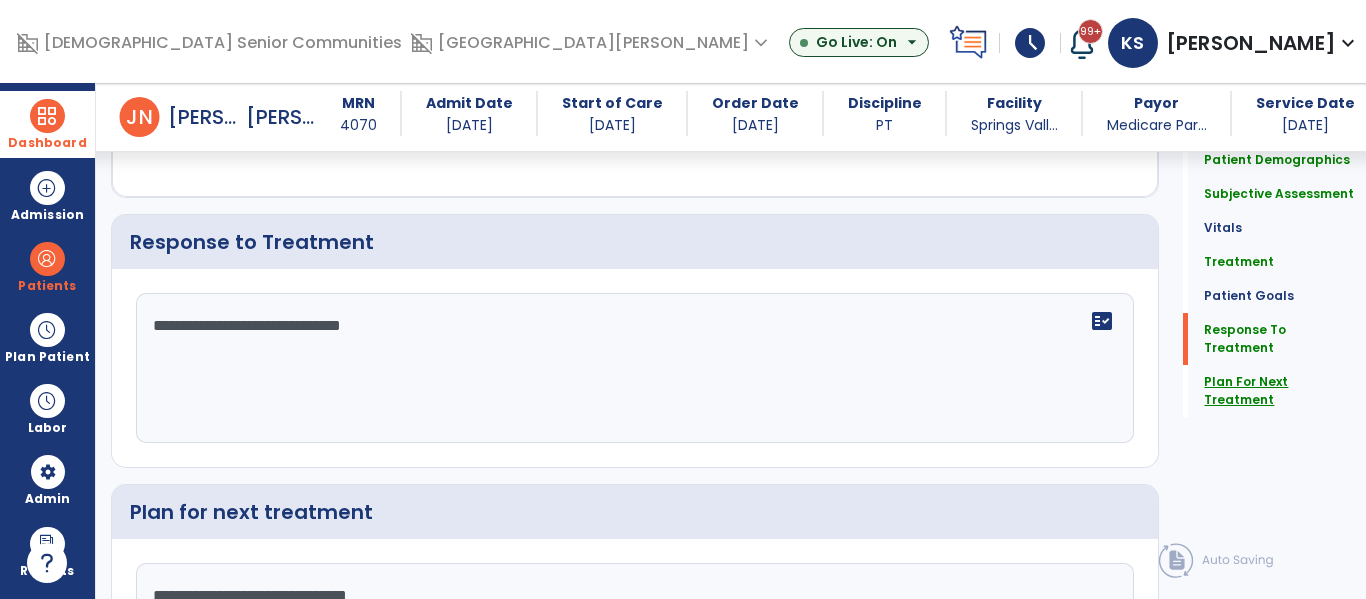 type on "**********" 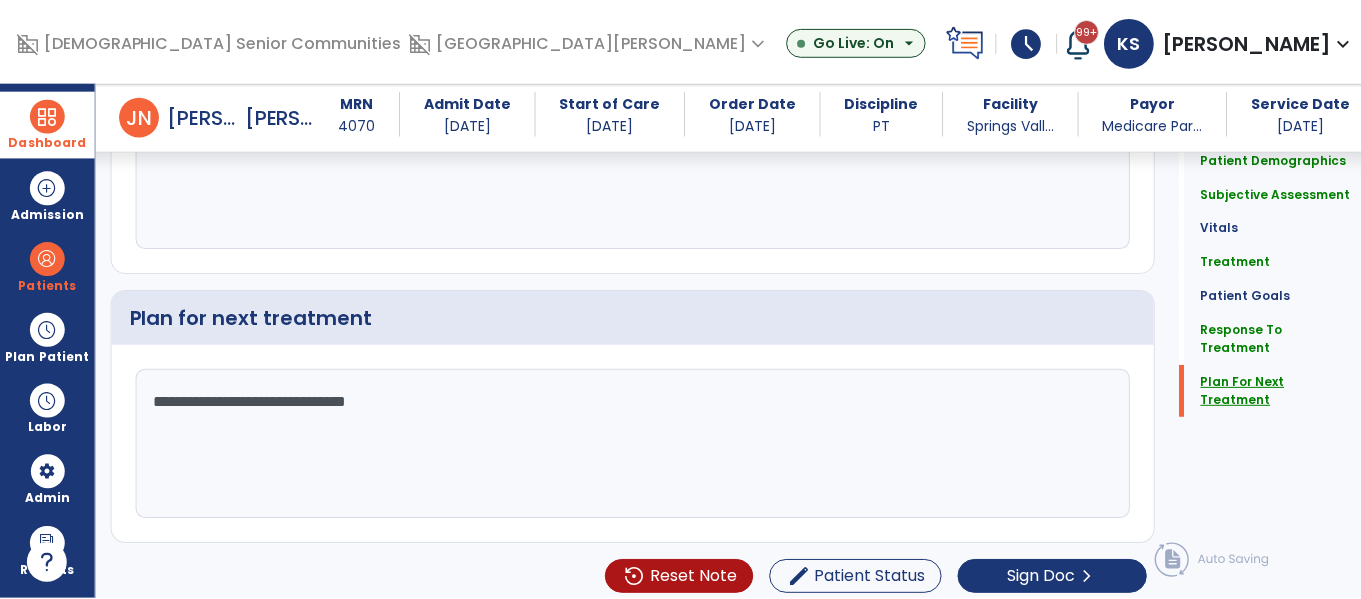 scroll, scrollTop: 2750, scrollLeft: 0, axis: vertical 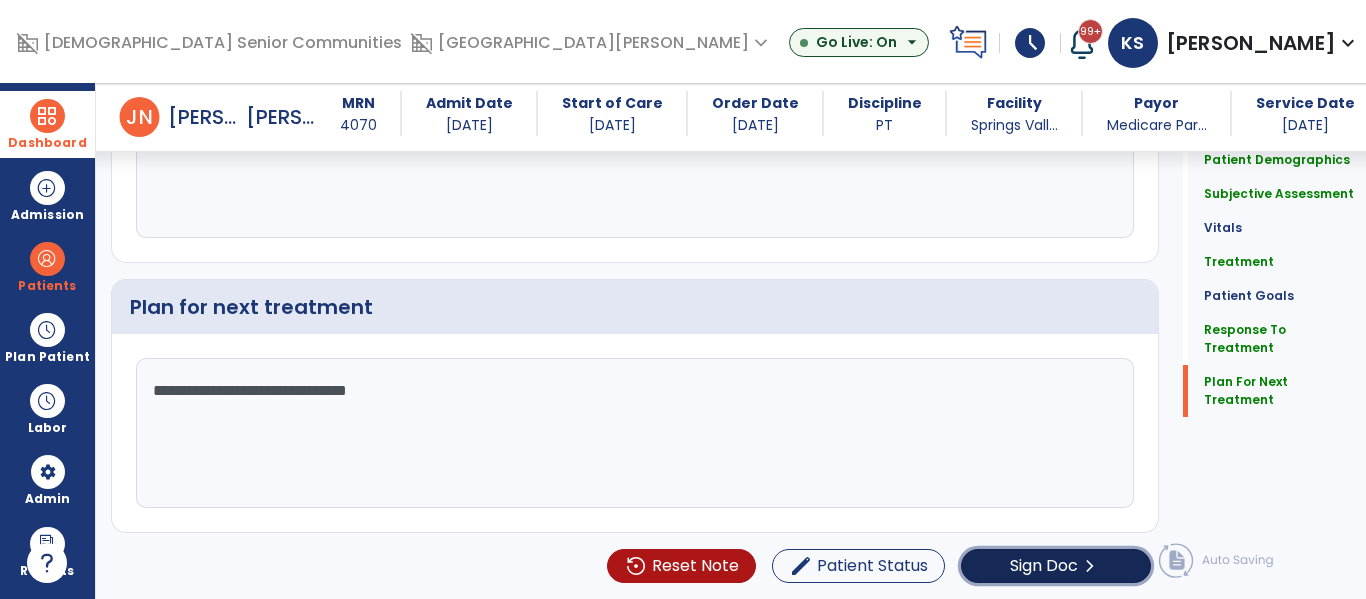 click on "Sign Doc" 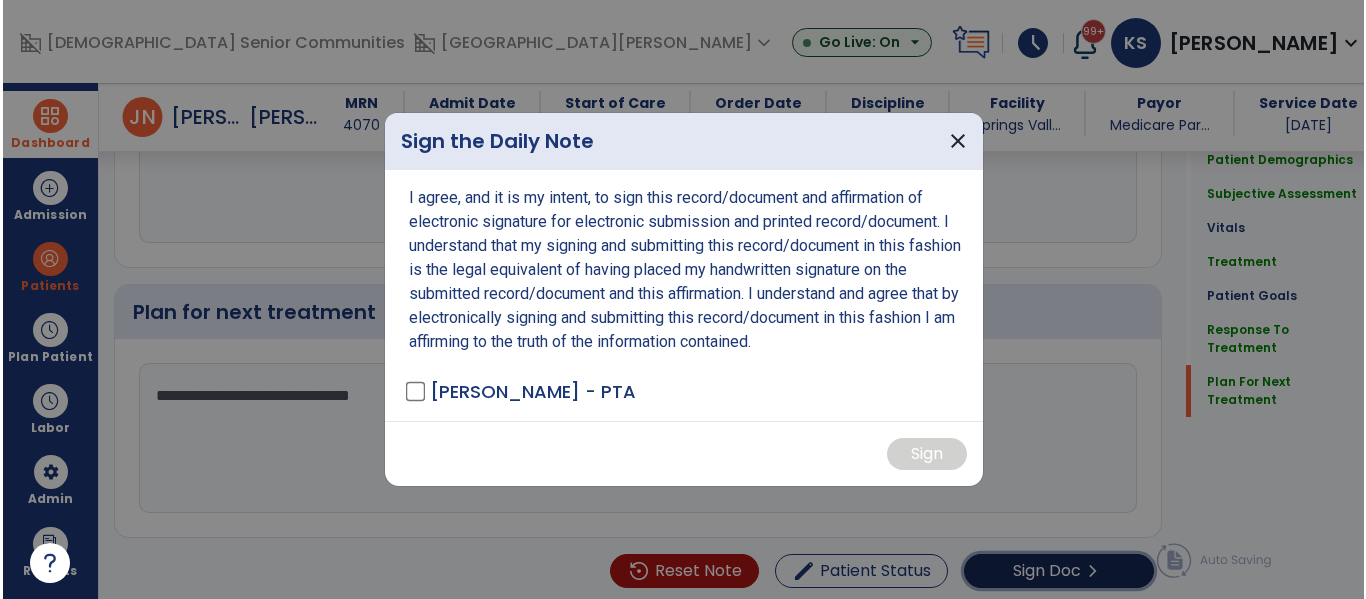 scroll, scrollTop: 2750, scrollLeft: 0, axis: vertical 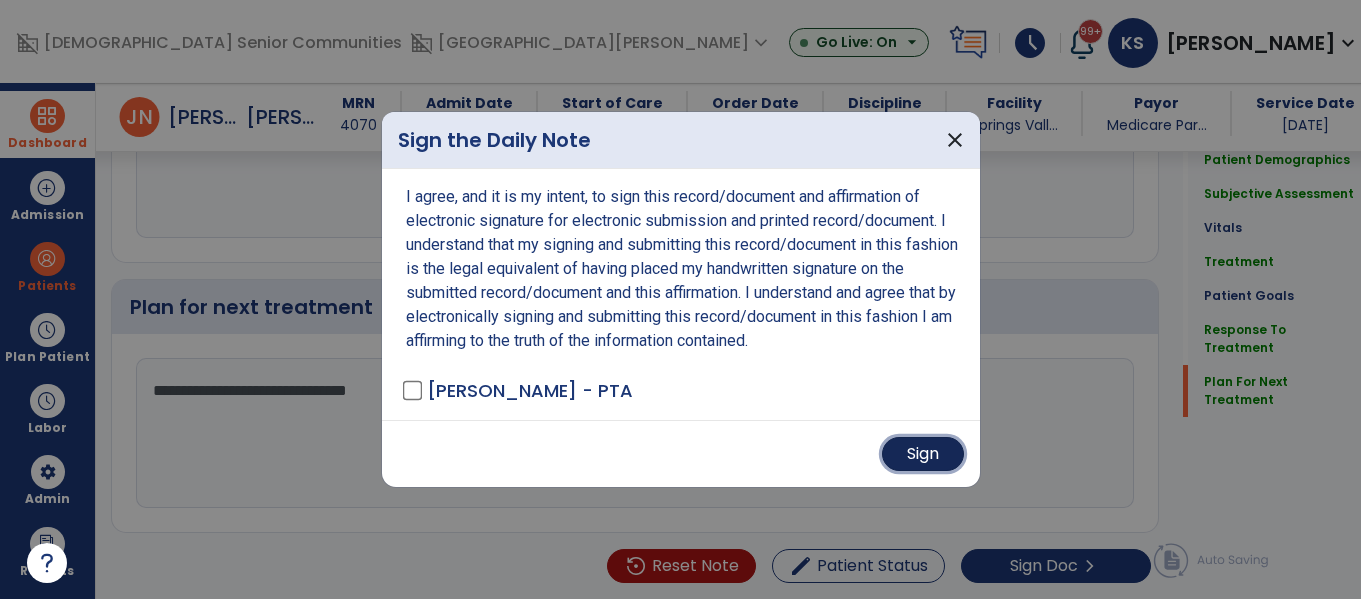 click on "Sign" at bounding box center (923, 454) 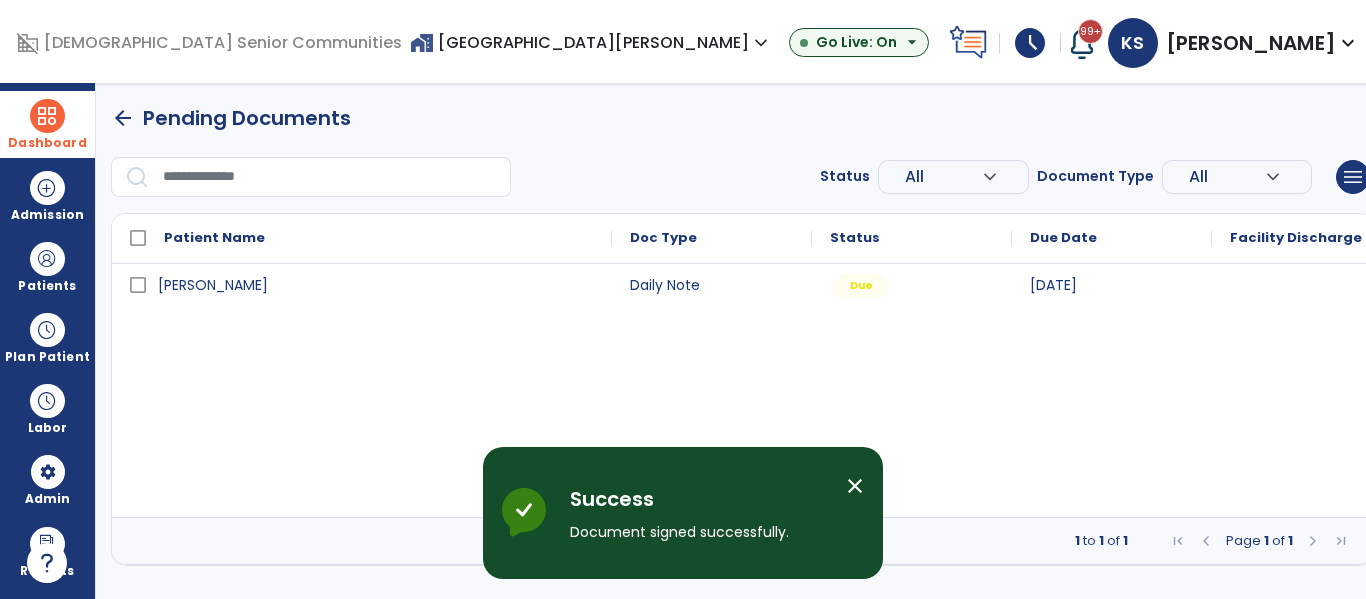 scroll, scrollTop: 0, scrollLeft: 0, axis: both 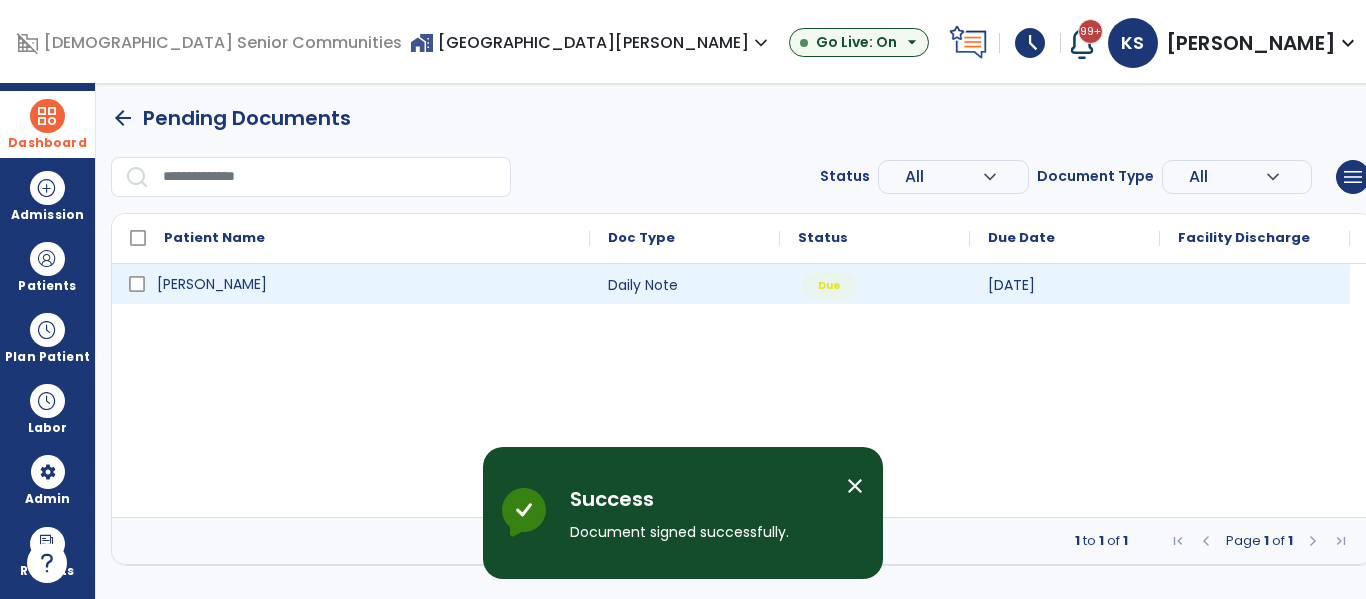 click on "[PERSON_NAME]" at bounding box center (212, 284) 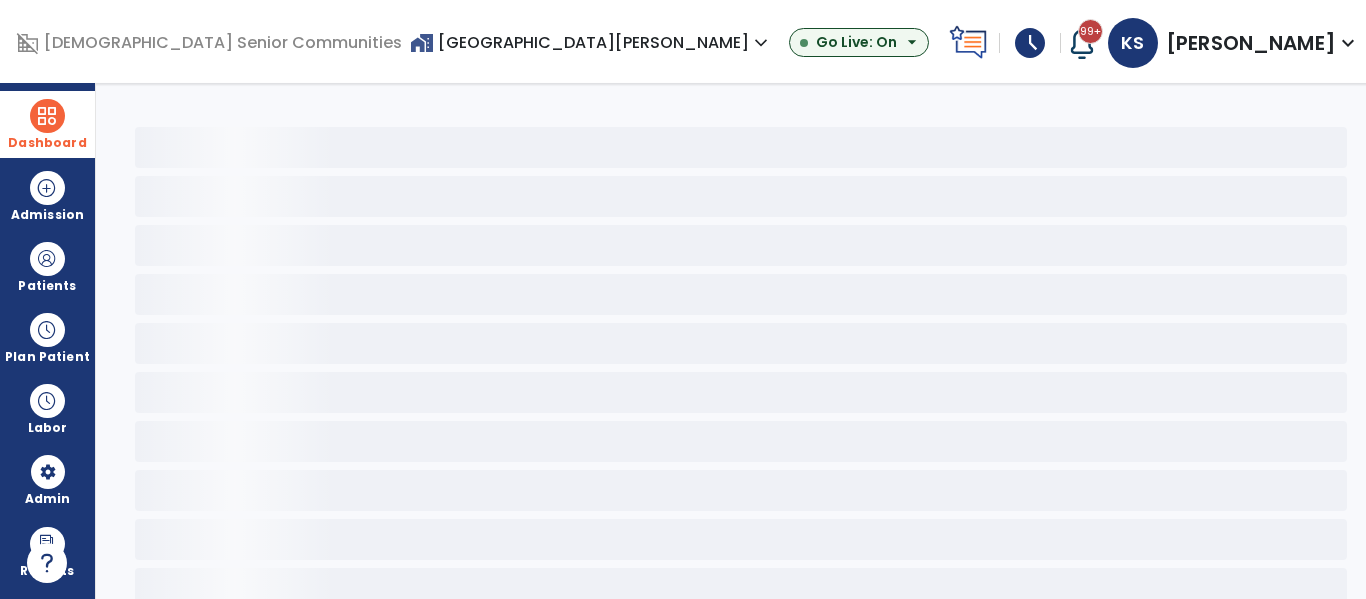 click 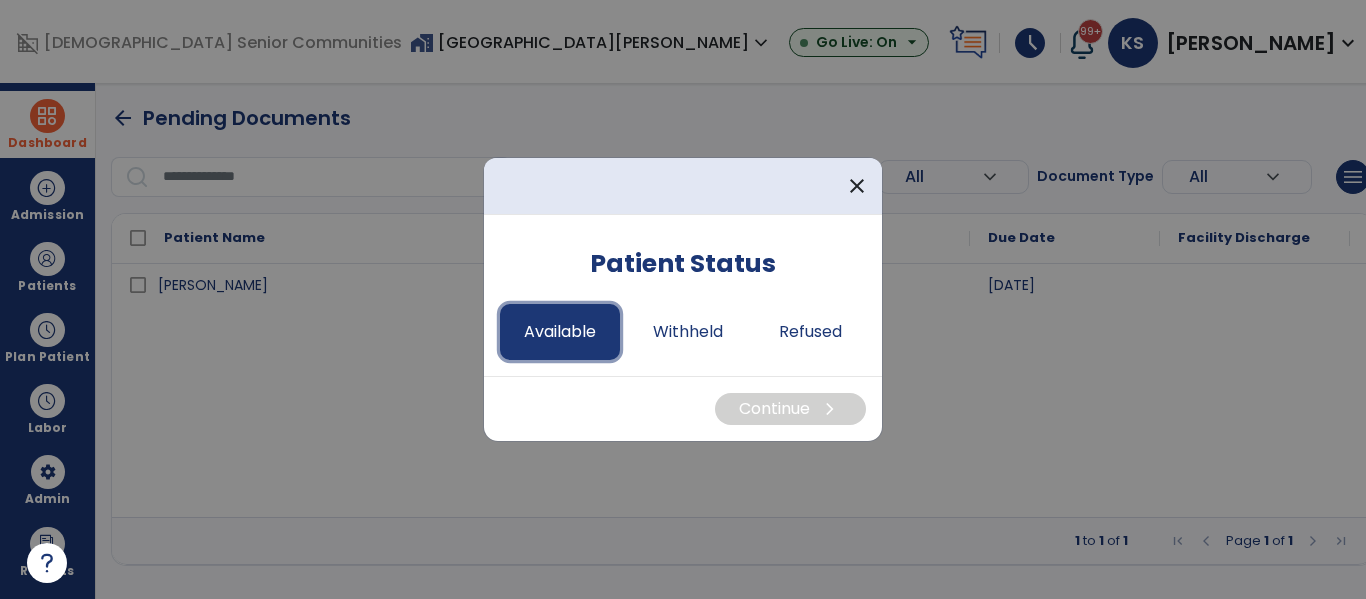 click on "Available" at bounding box center (560, 332) 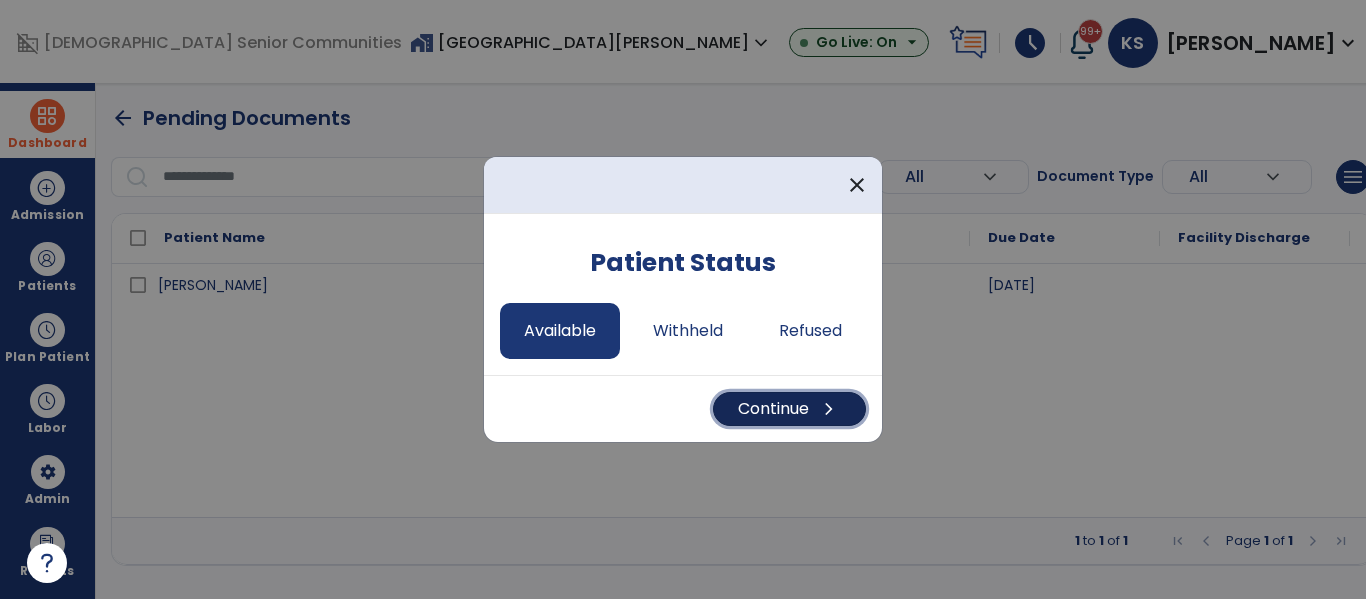 click on "Continue   chevron_right" at bounding box center [789, 409] 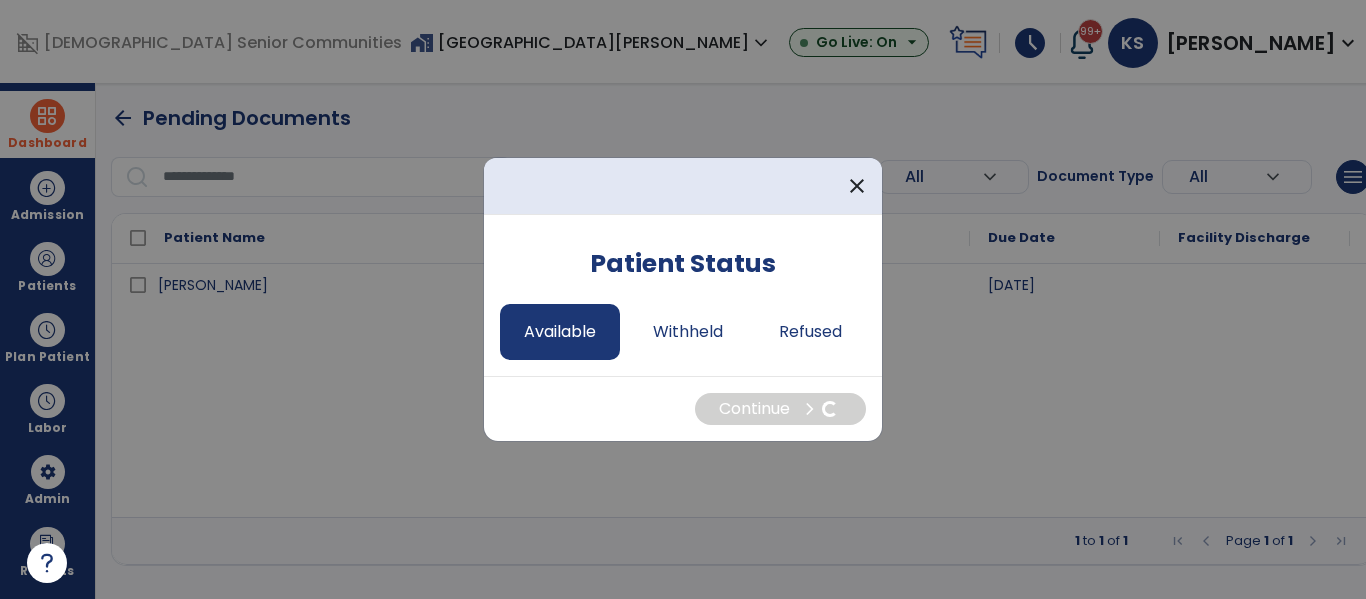 select on "*" 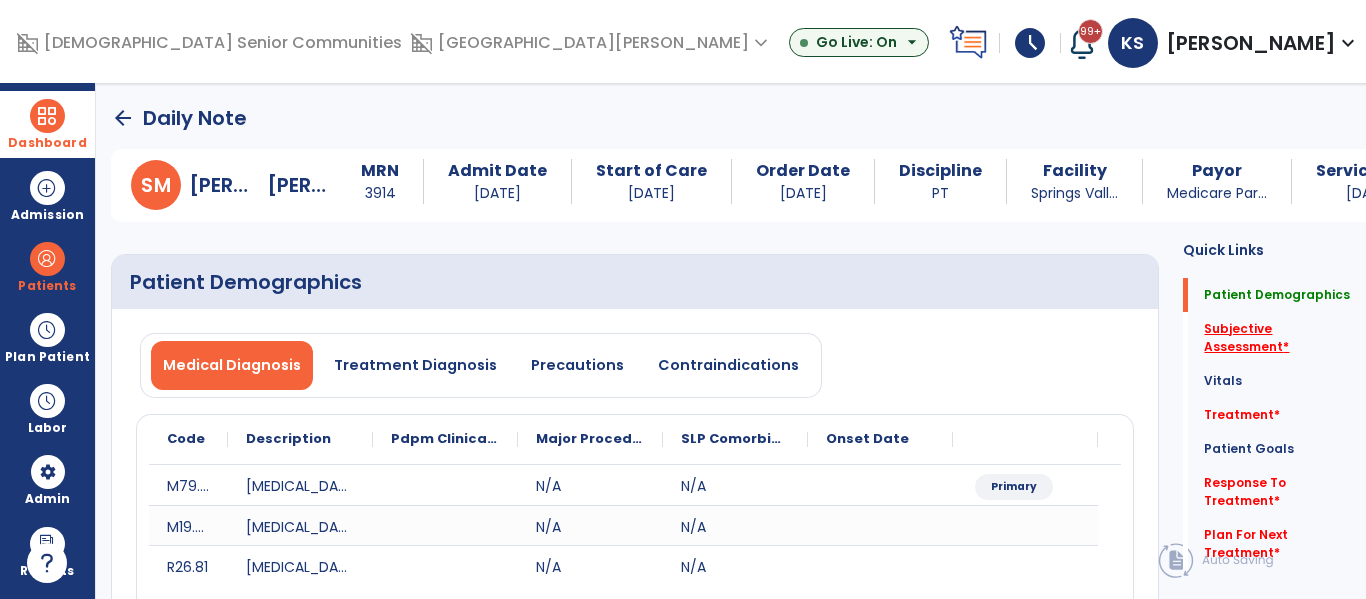 click on "Subjective Assessment   *" 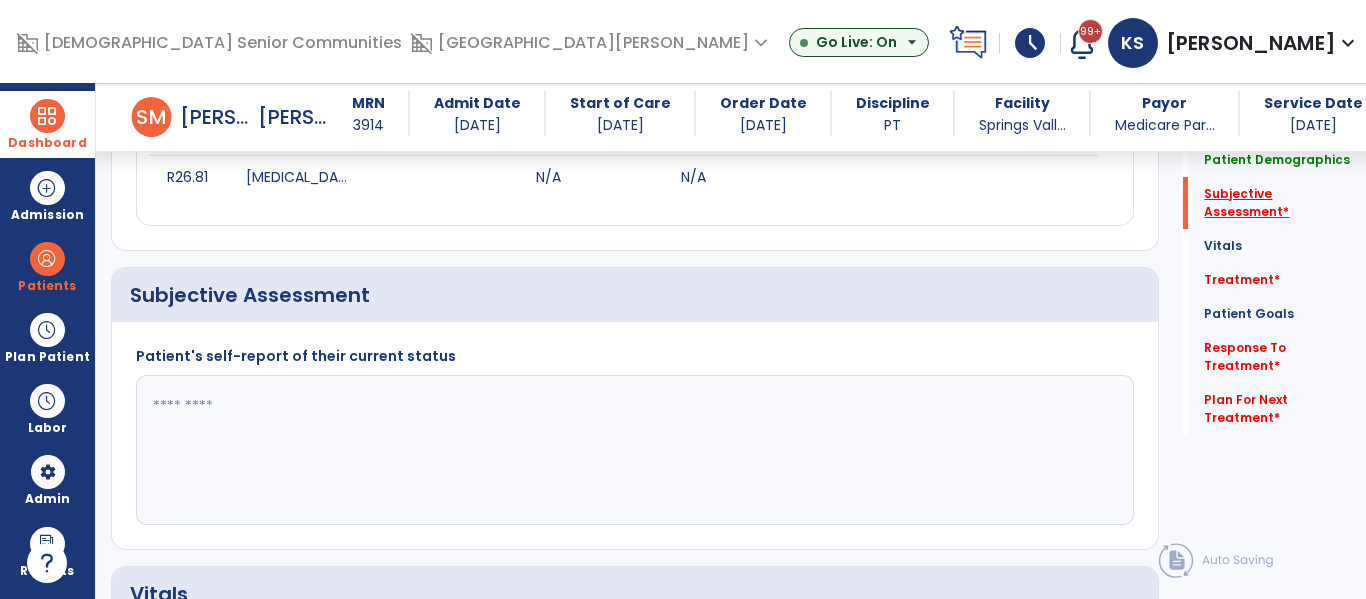 scroll, scrollTop: 457, scrollLeft: 0, axis: vertical 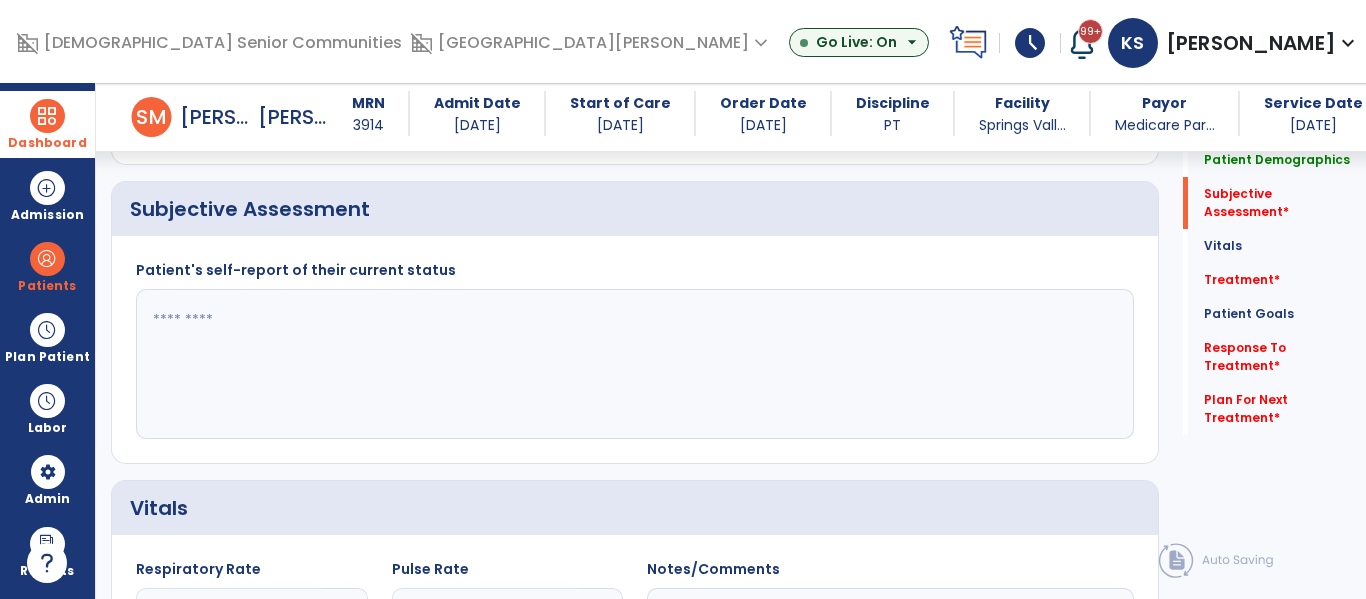 click 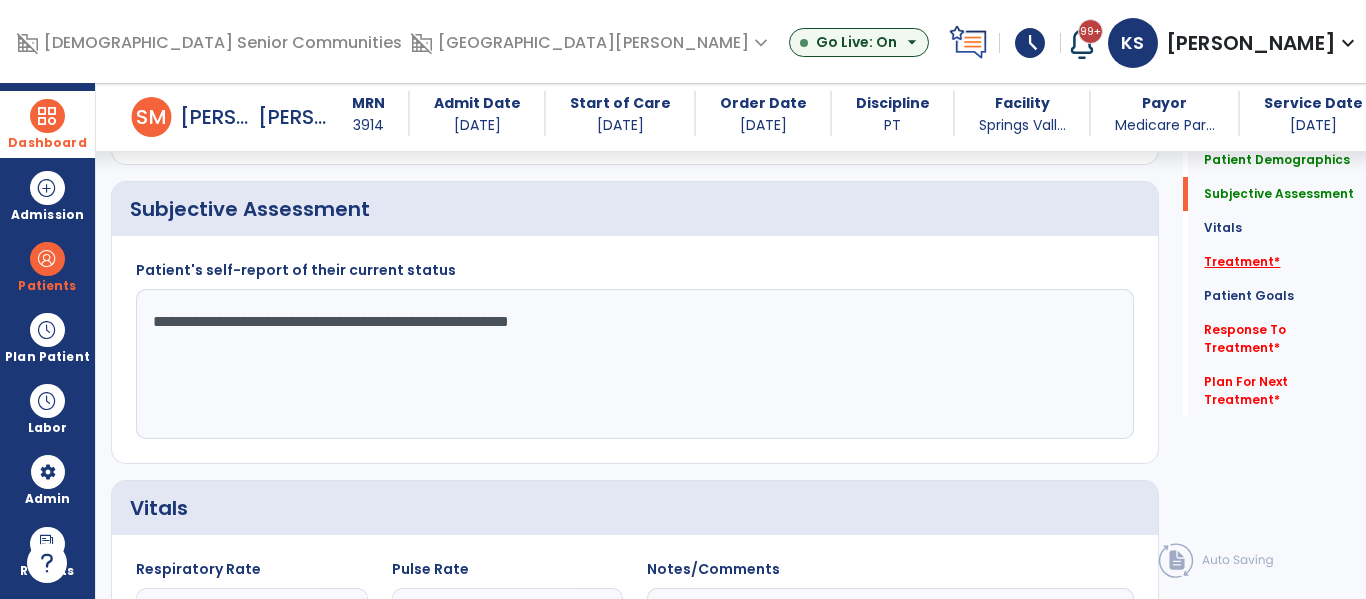 type on "**********" 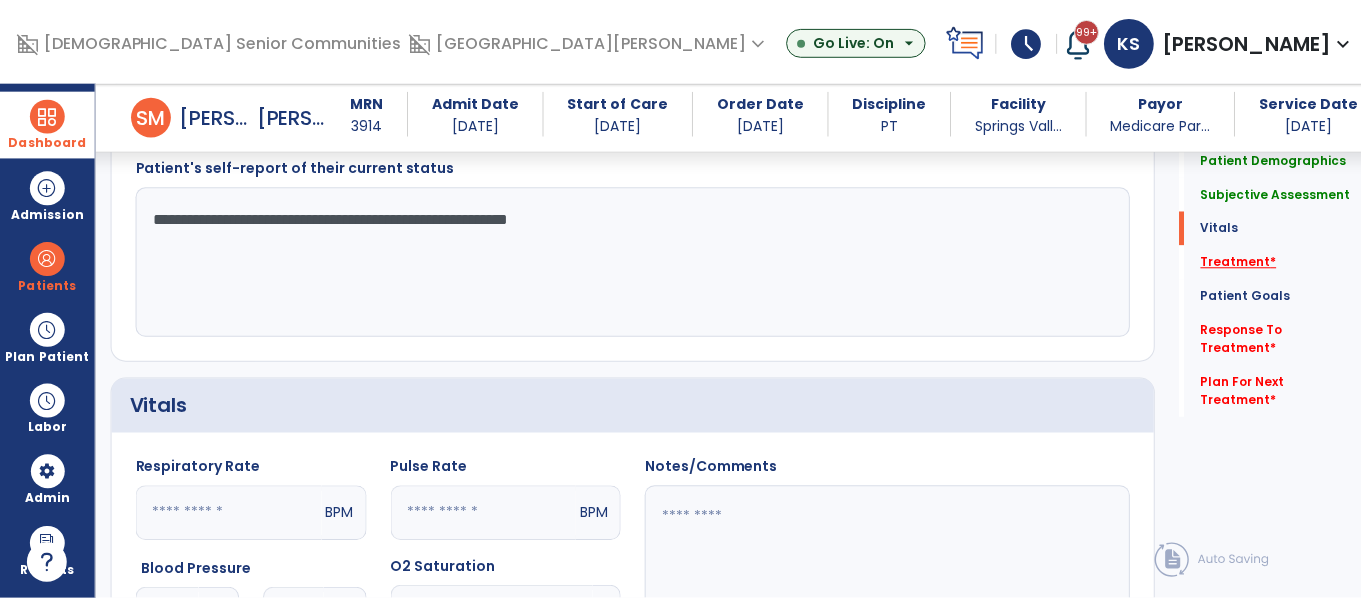 scroll, scrollTop: 1146, scrollLeft: 0, axis: vertical 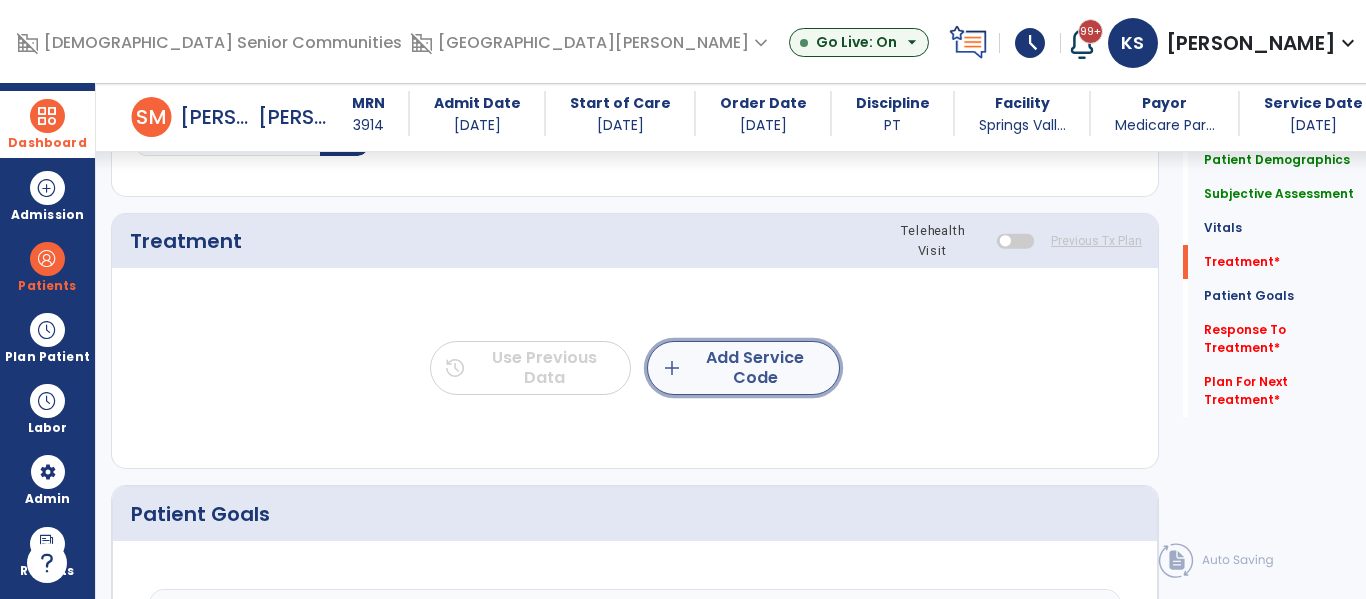 click on "add  Add Service Code" 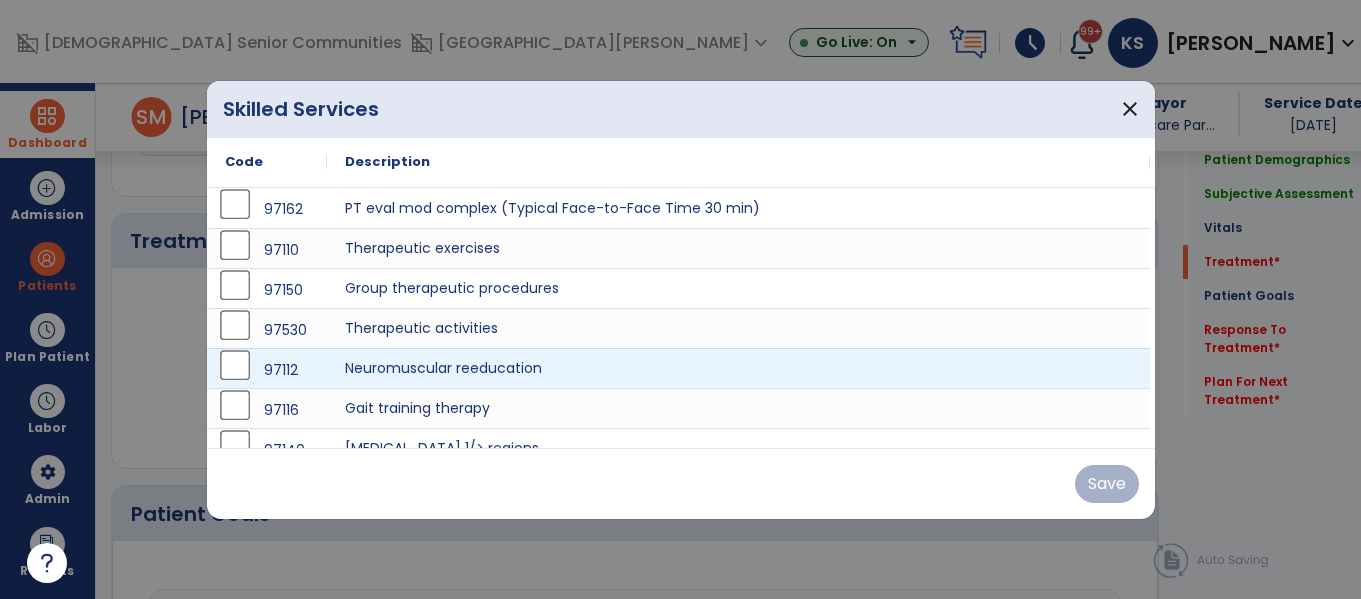 scroll, scrollTop: 1146, scrollLeft: 0, axis: vertical 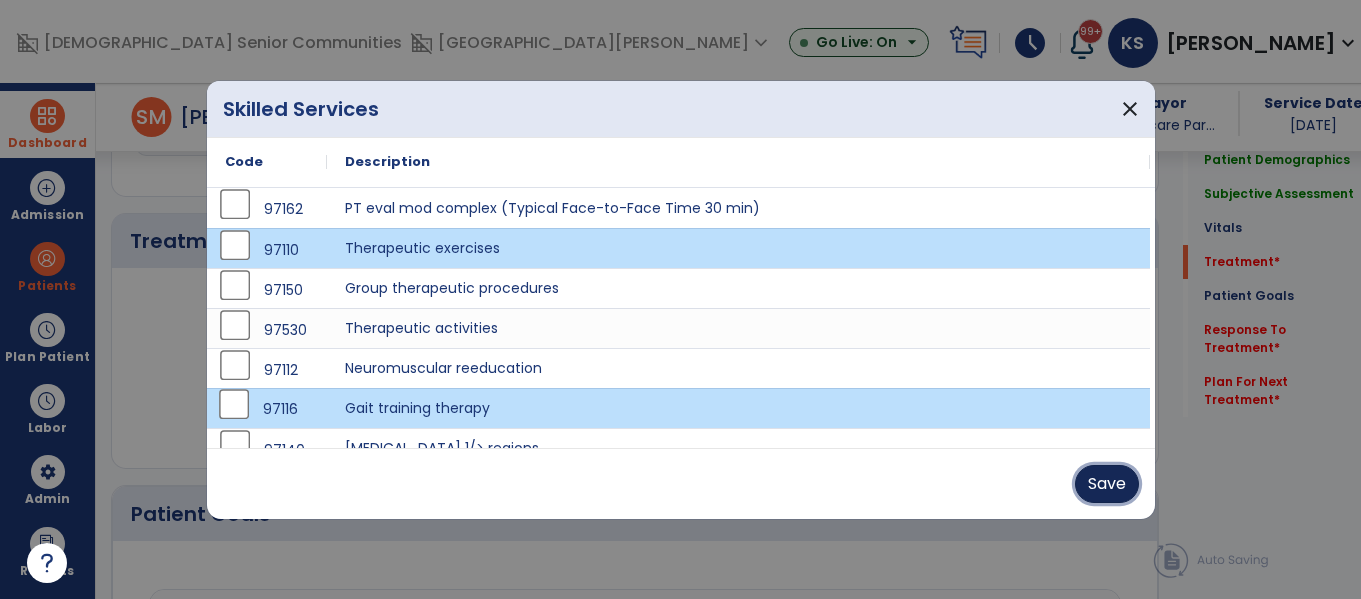 click on "Save" at bounding box center [1107, 484] 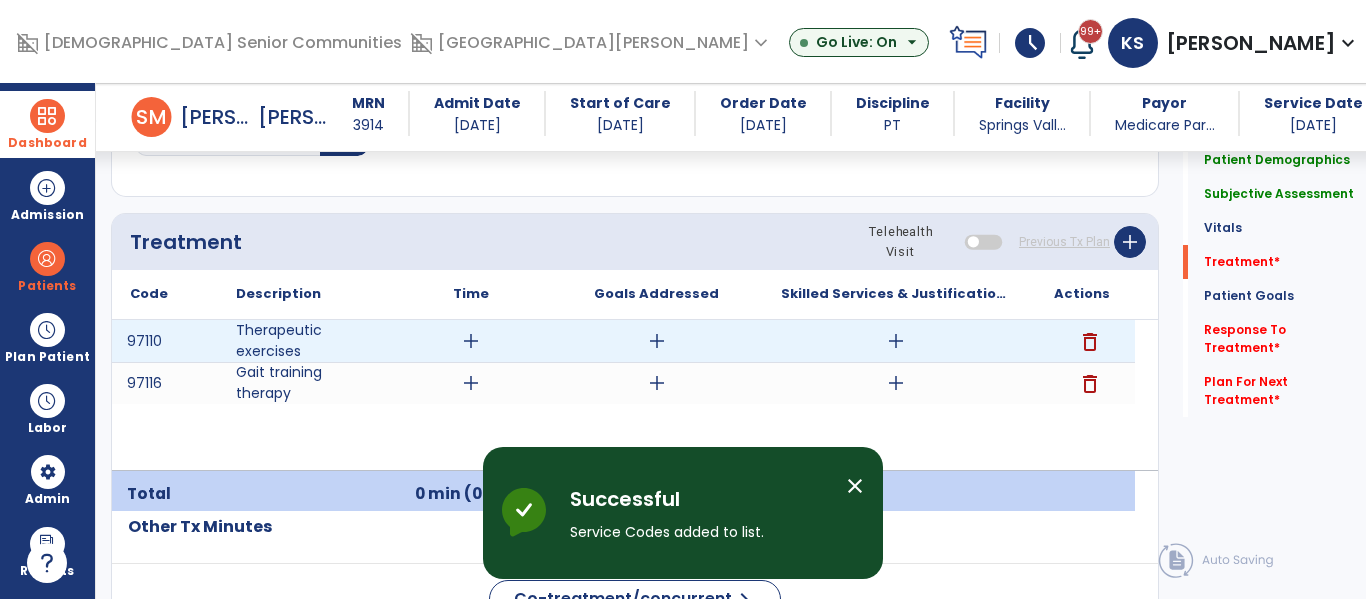 click on "add" at bounding box center (657, 341) 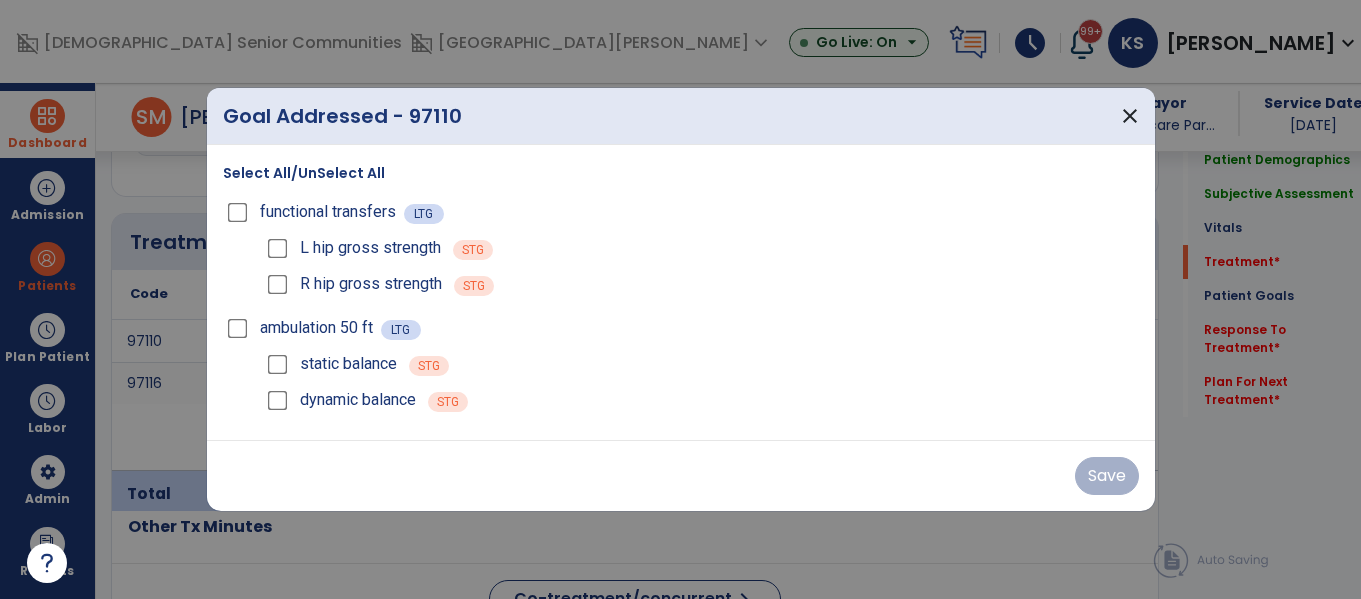 scroll, scrollTop: 1146, scrollLeft: 0, axis: vertical 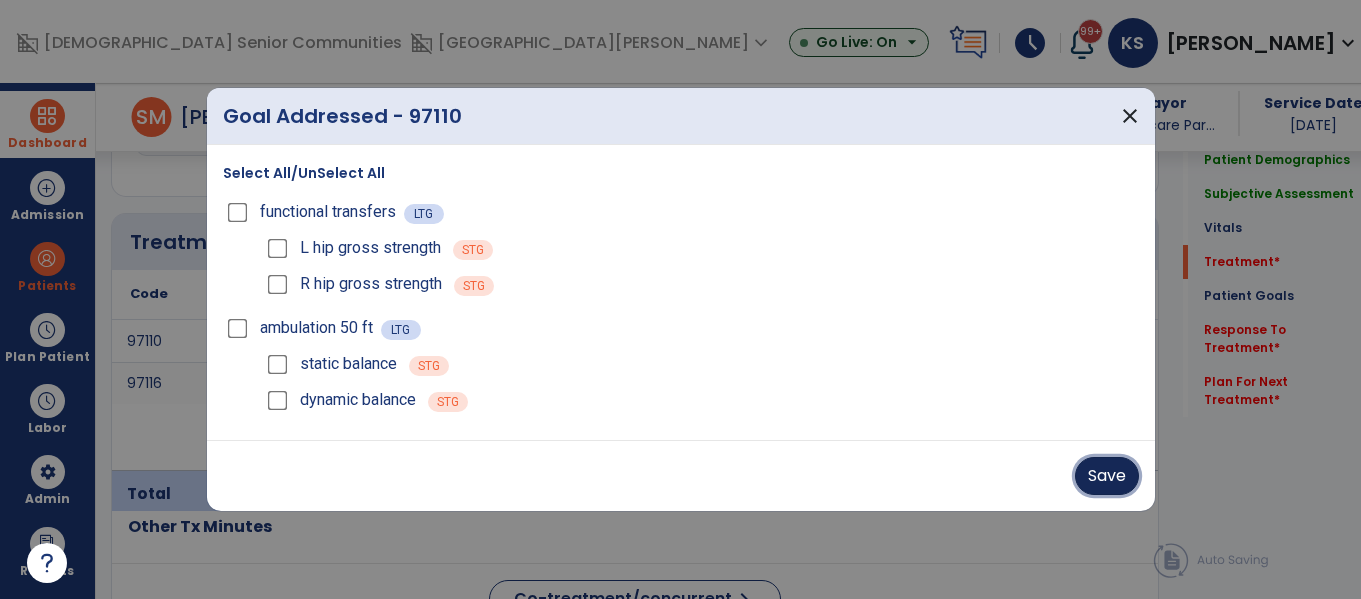 click on "Save" at bounding box center (1107, 476) 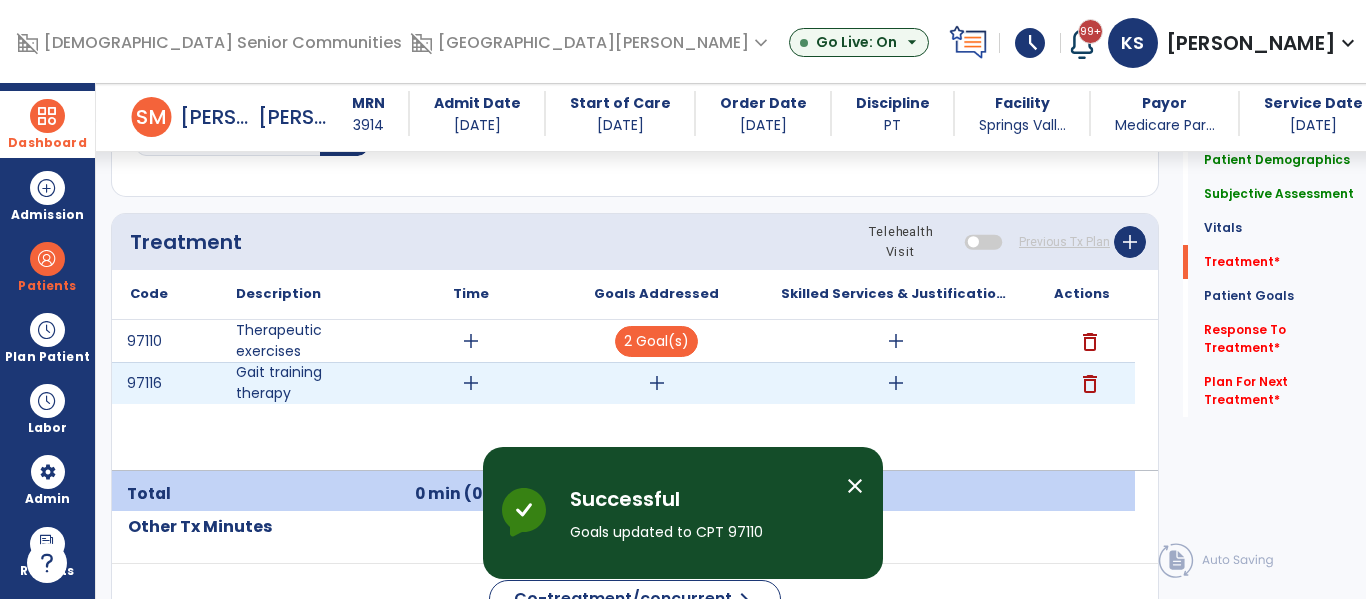 click on "add" at bounding box center (657, 383) 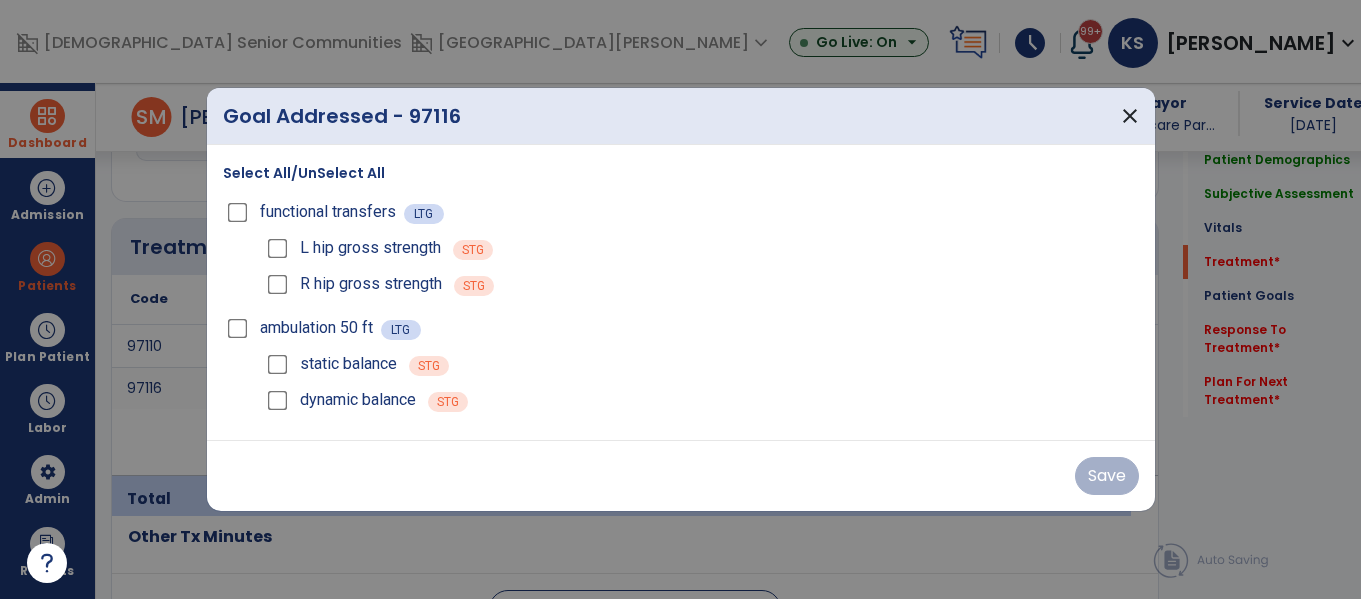 scroll, scrollTop: 1146, scrollLeft: 0, axis: vertical 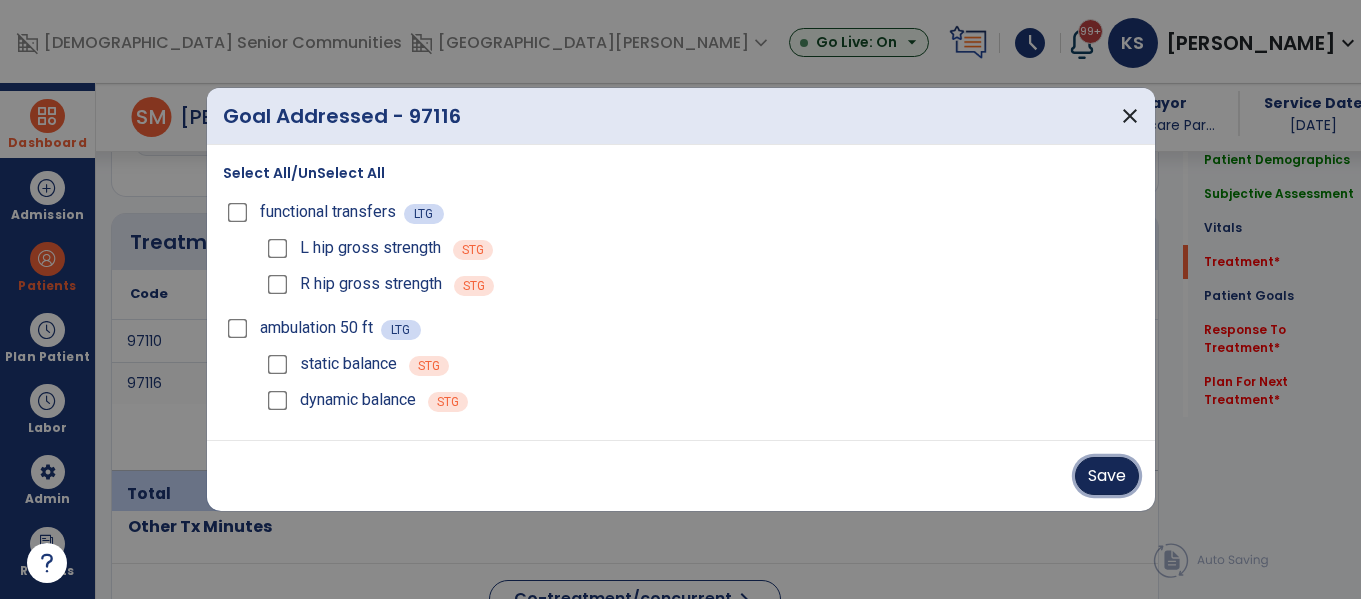 click on "Save" at bounding box center [1107, 476] 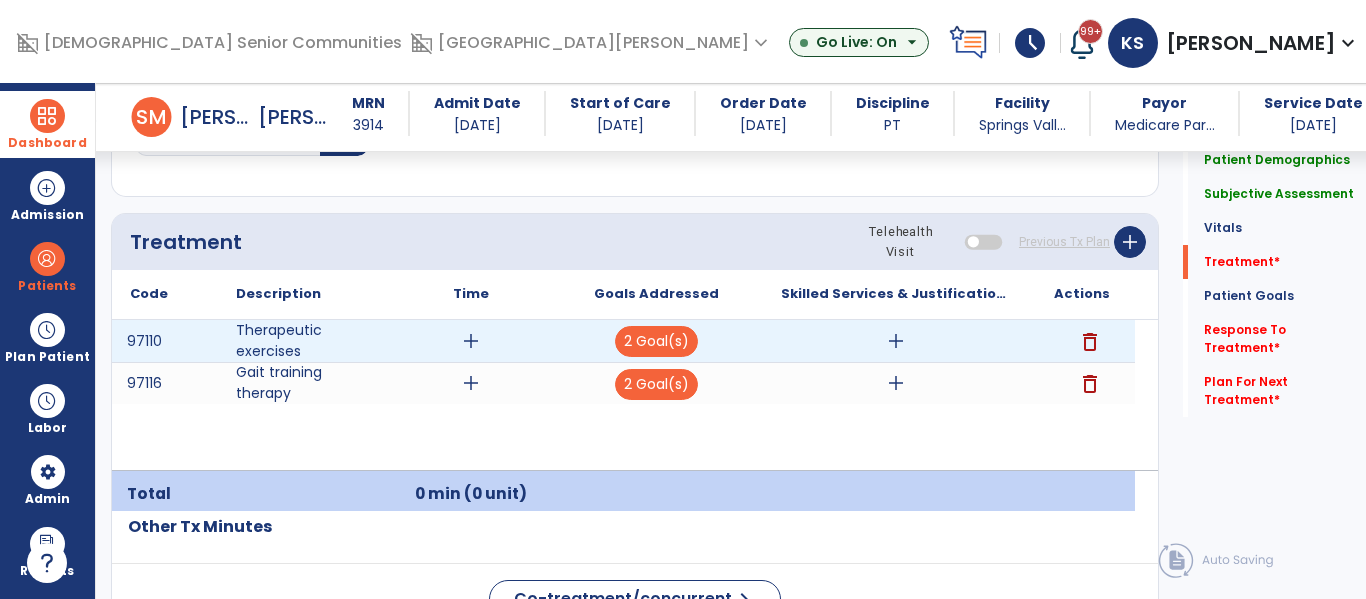 click on "add" at bounding box center [471, 341] 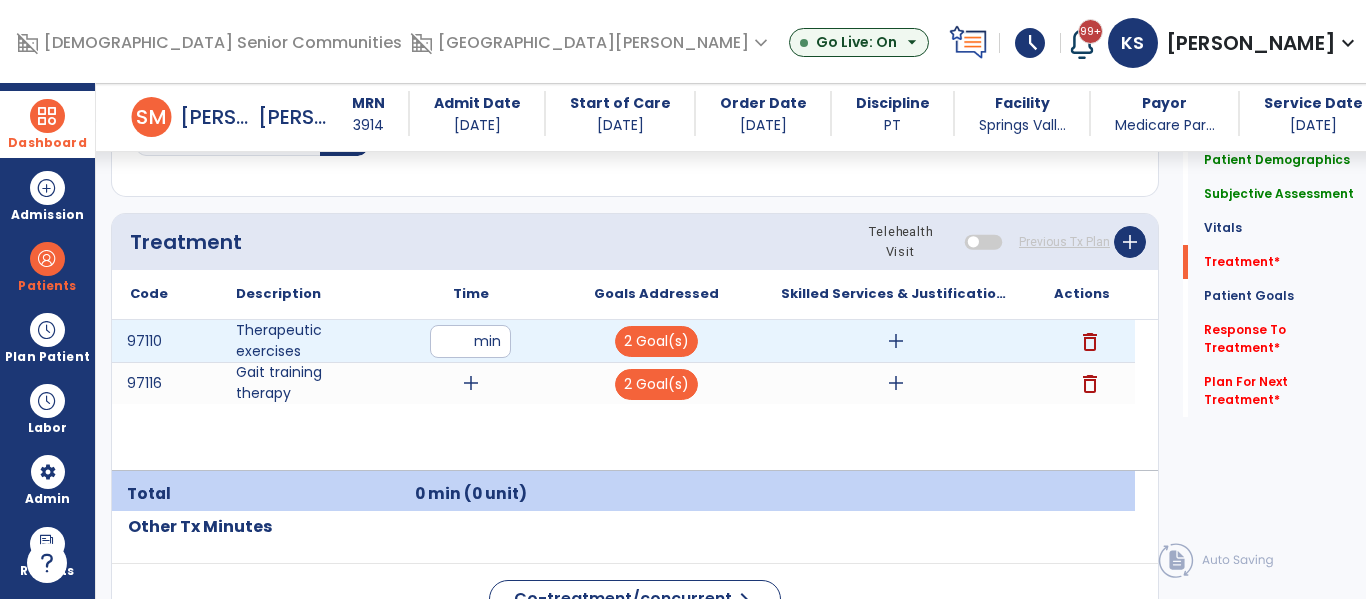 type on "**" 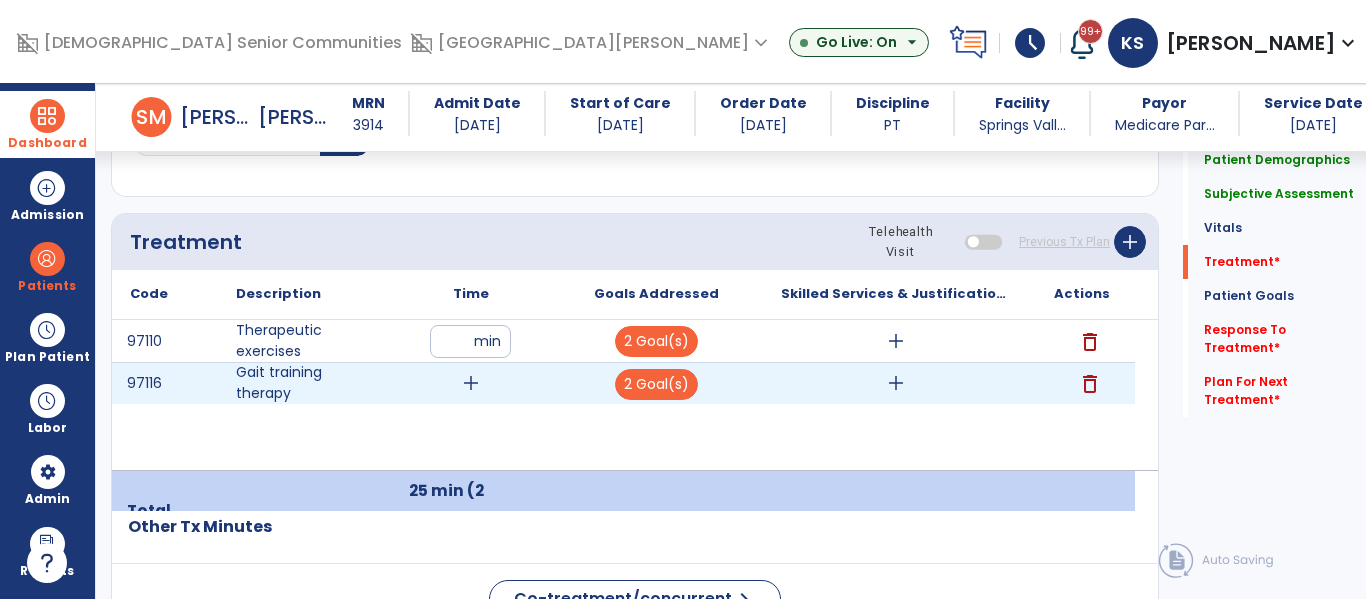 click on "add" at bounding box center [471, 383] 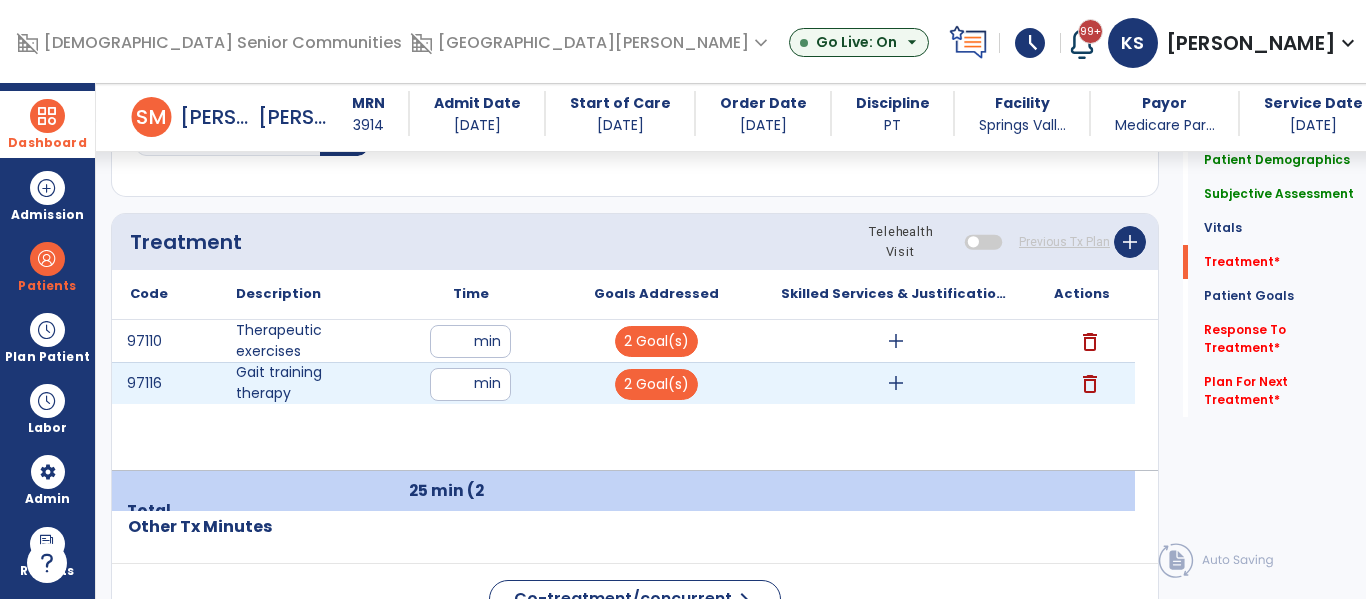 type on "**" 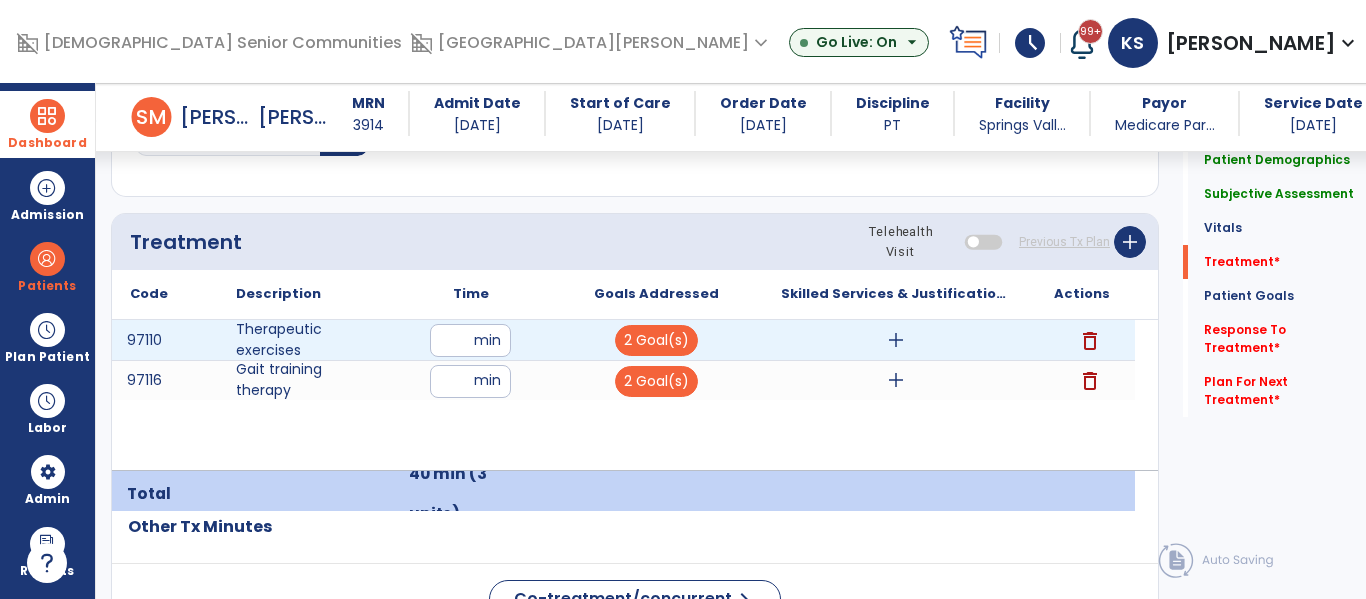 click on "add" at bounding box center [896, 340] 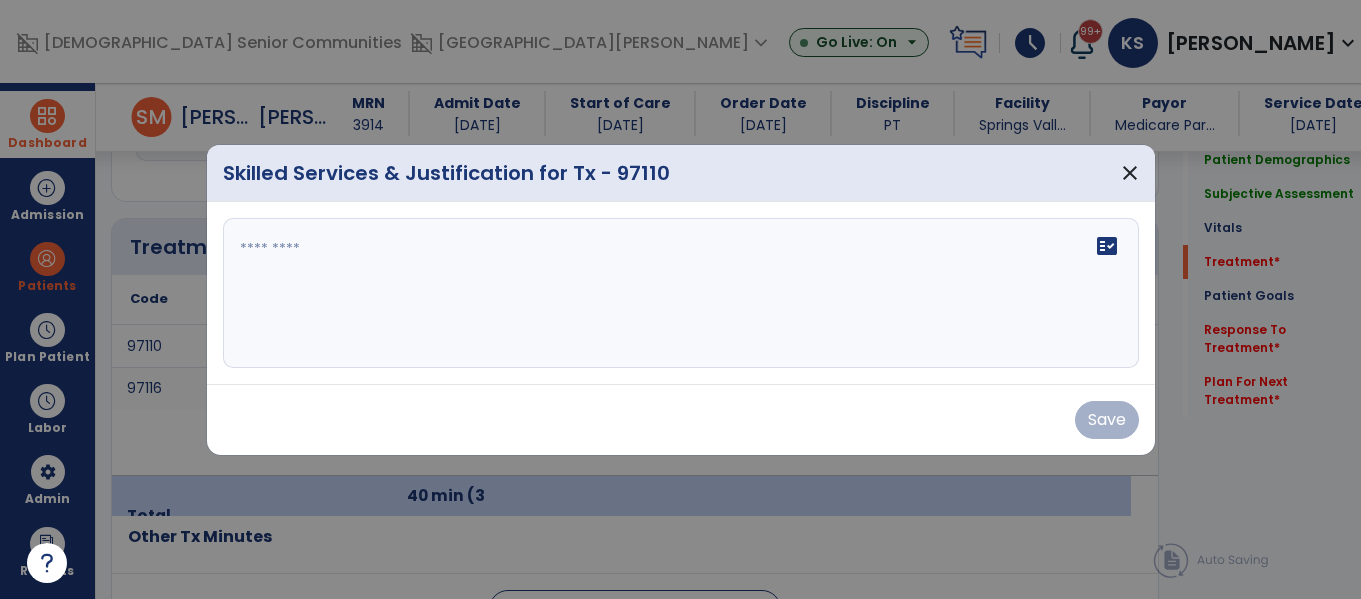 scroll, scrollTop: 1146, scrollLeft: 0, axis: vertical 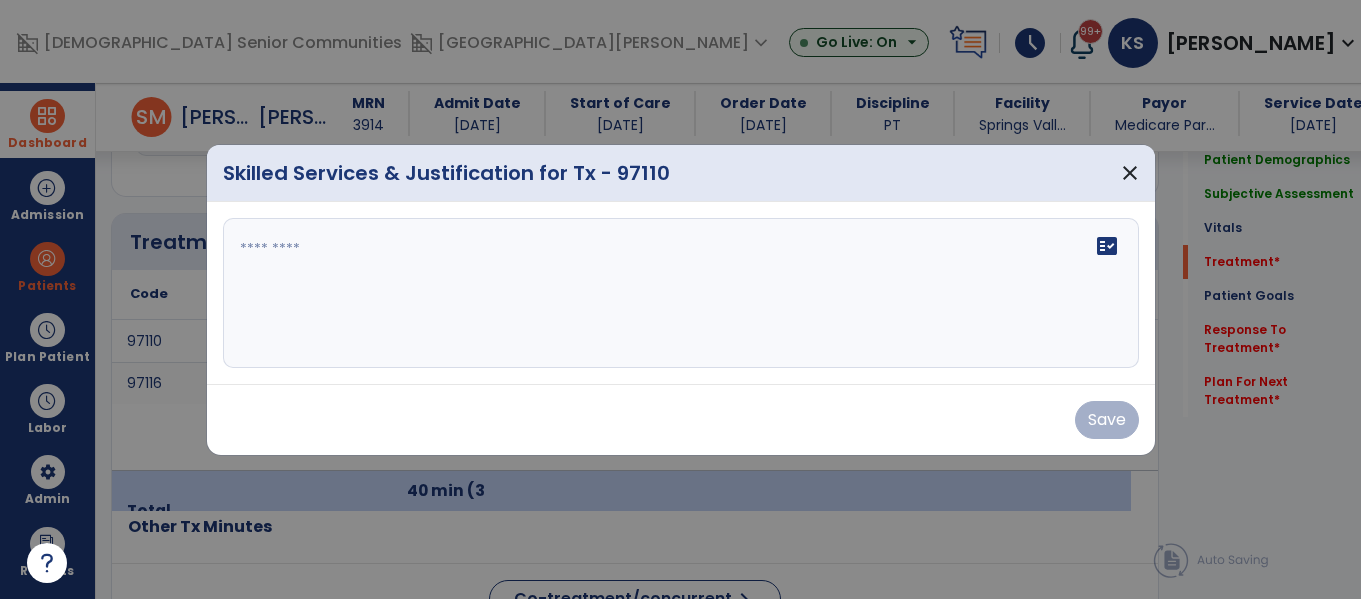 click on "fact_check" at bounding box center (681, 293) 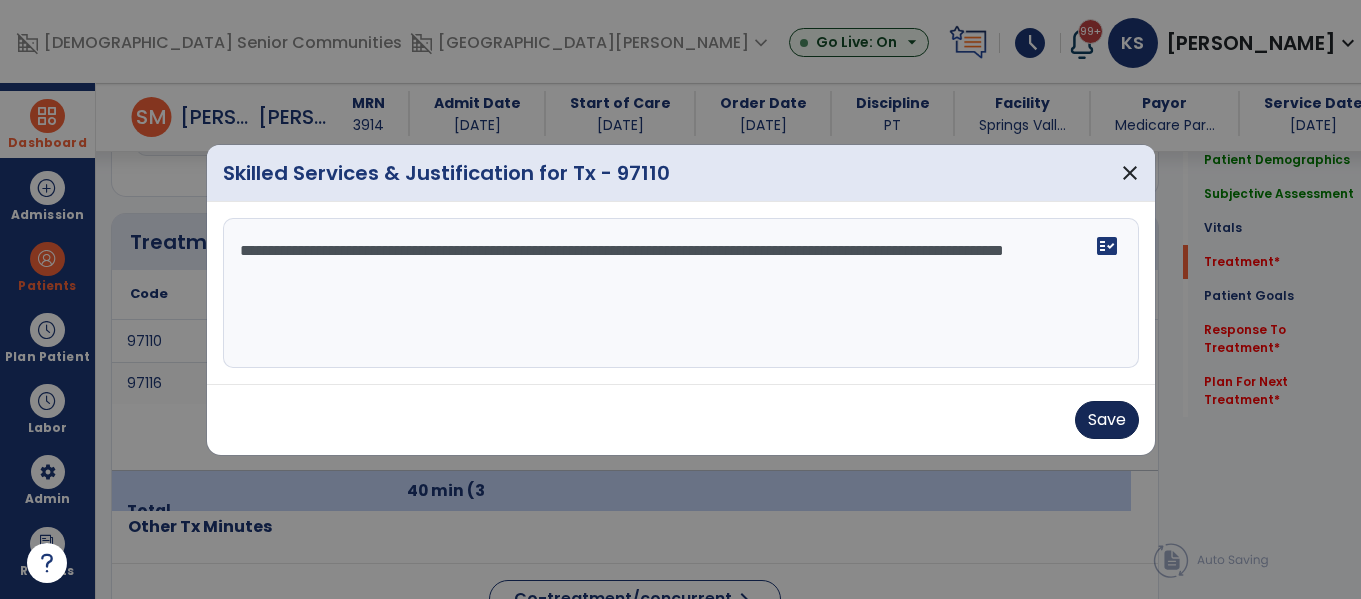 type on "**********" 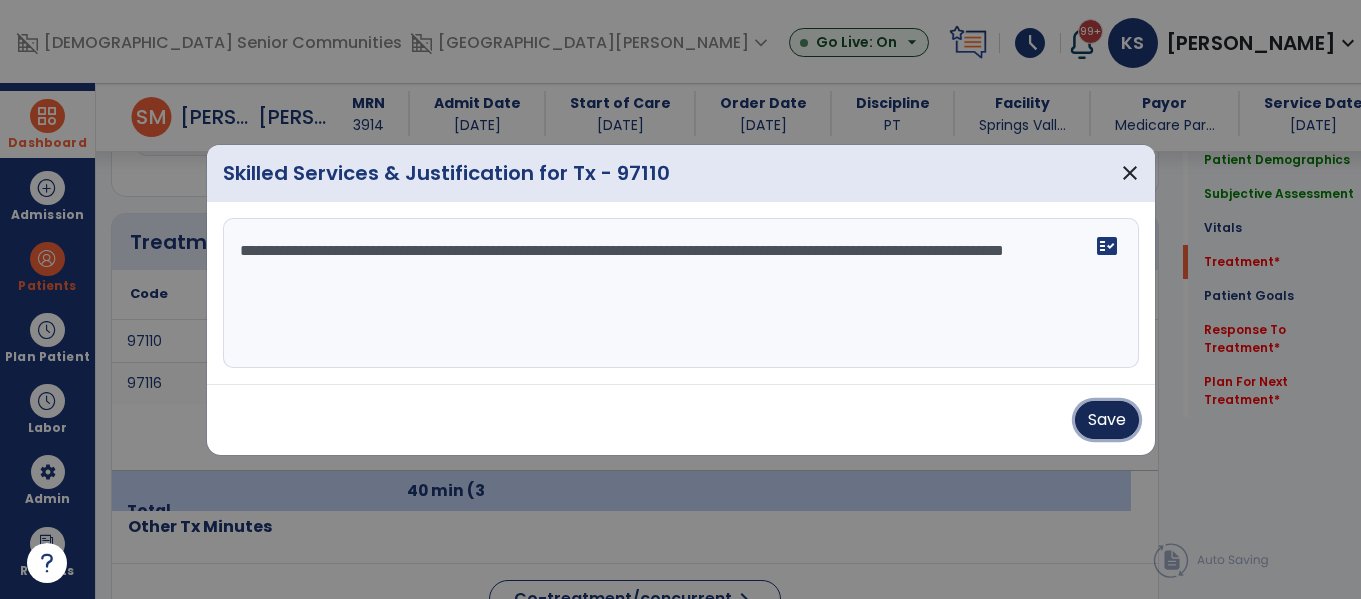 click on "Save" at bounding box center [1107, 420] 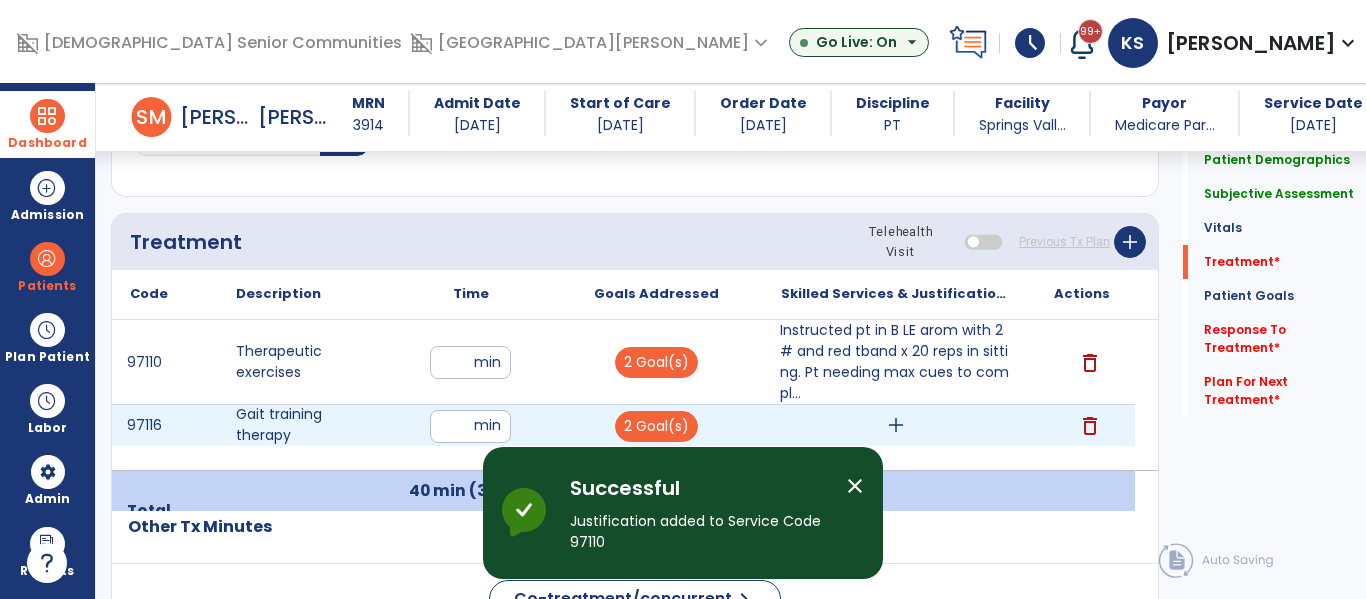 click on "add" at bounding box center [896, 425] 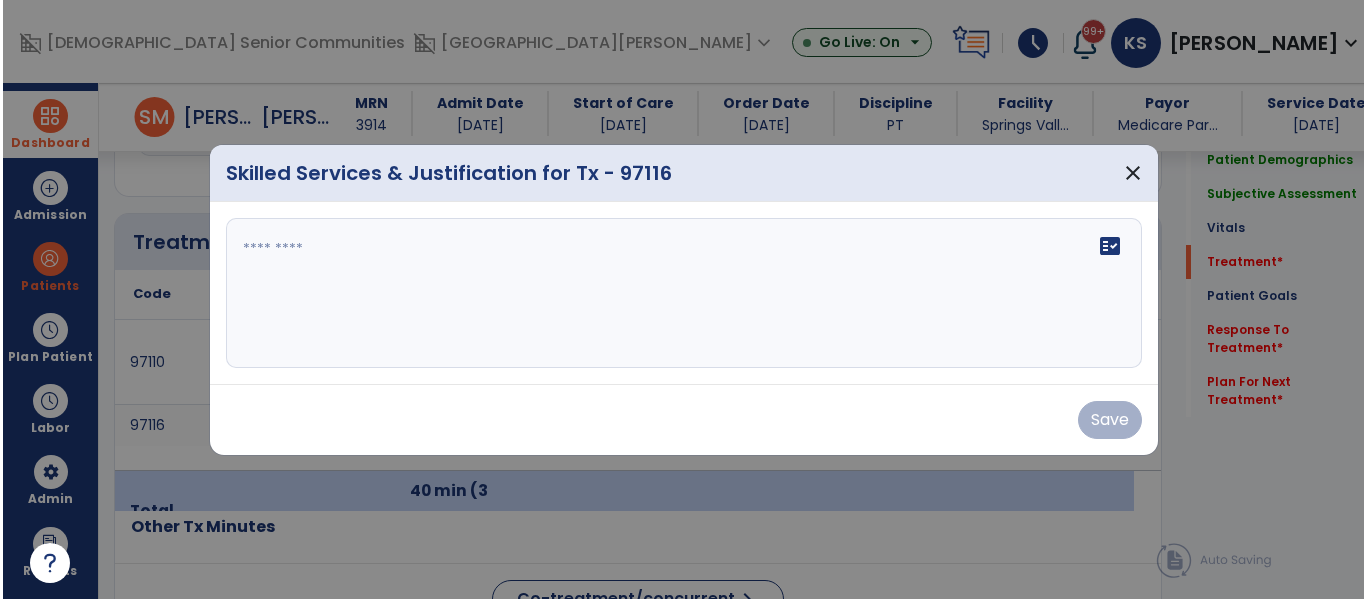 scroll, scrollTop: 1146, scrollLeft: 0, axis: vertical 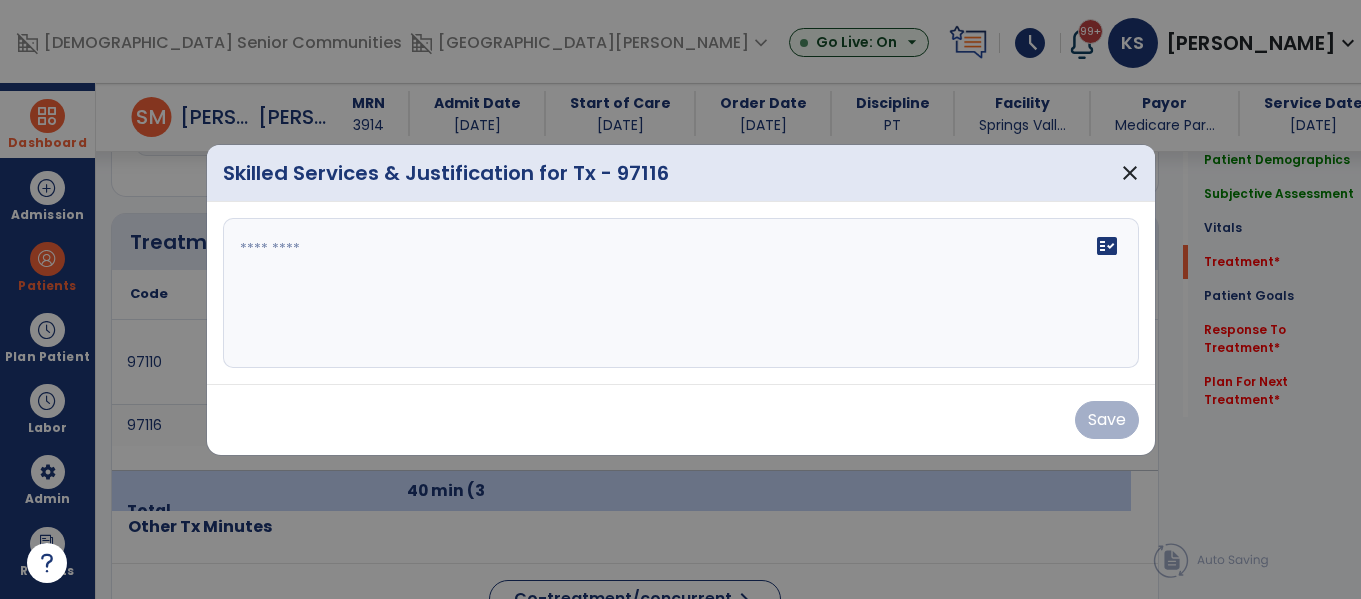 click on "fact_check" at bounding box center (681, 293) 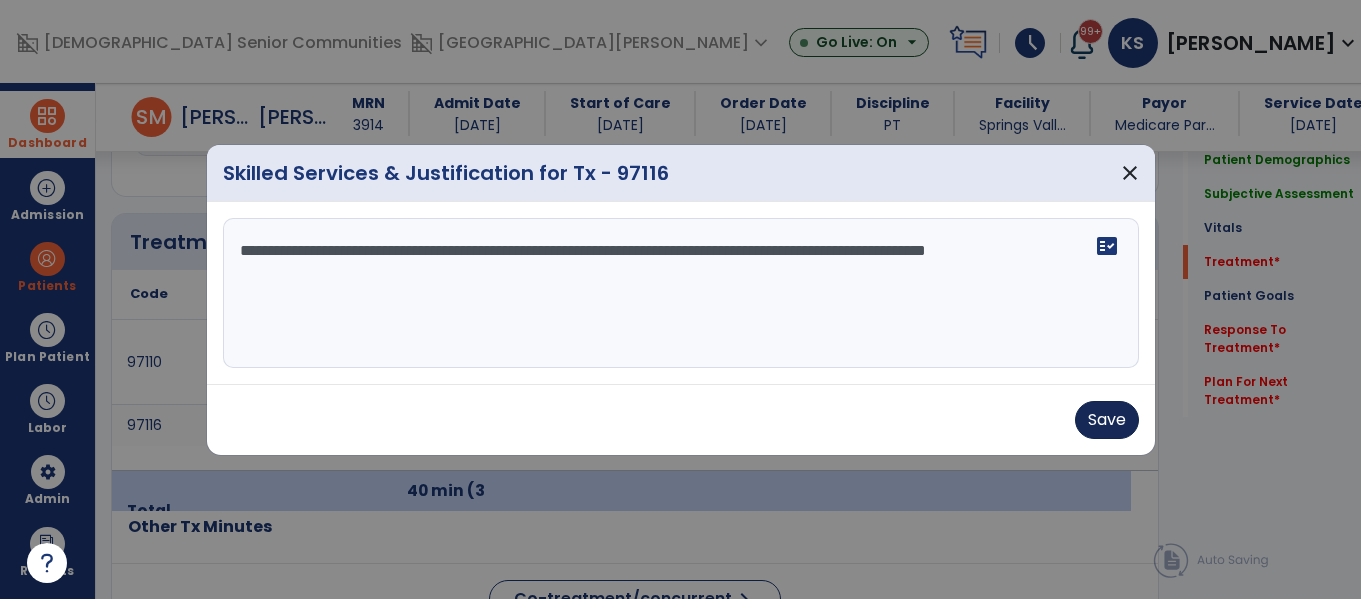 type on "**********" 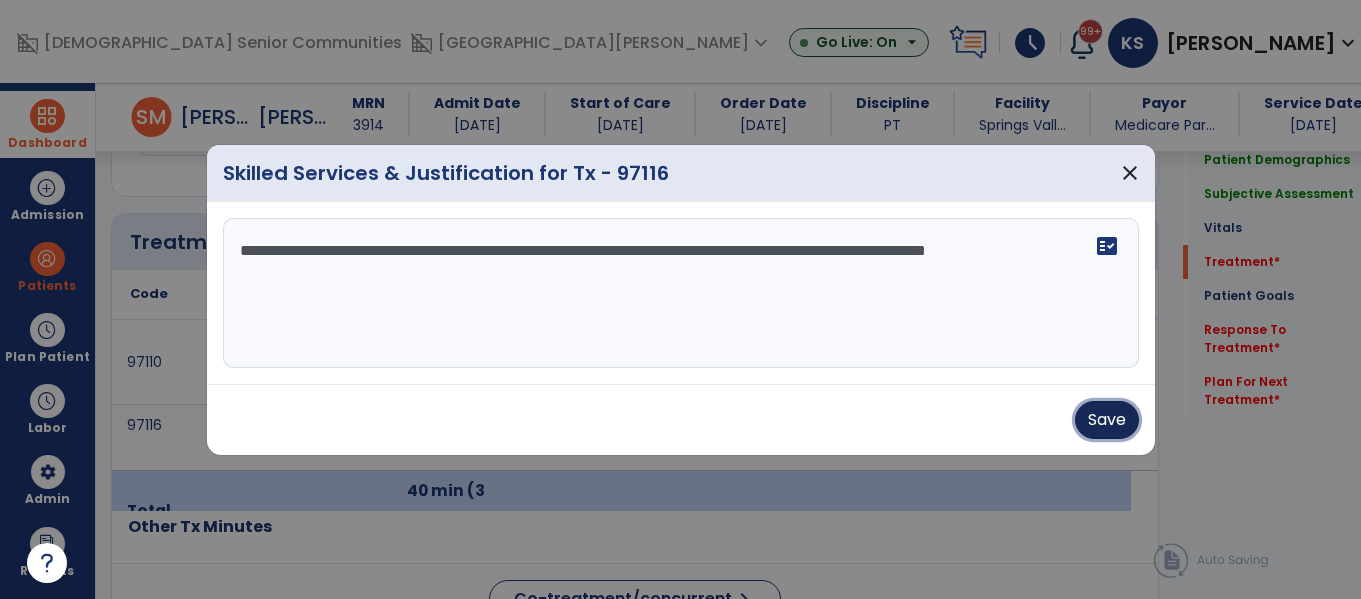 click on "Save" at bounding box center (1107, 420) 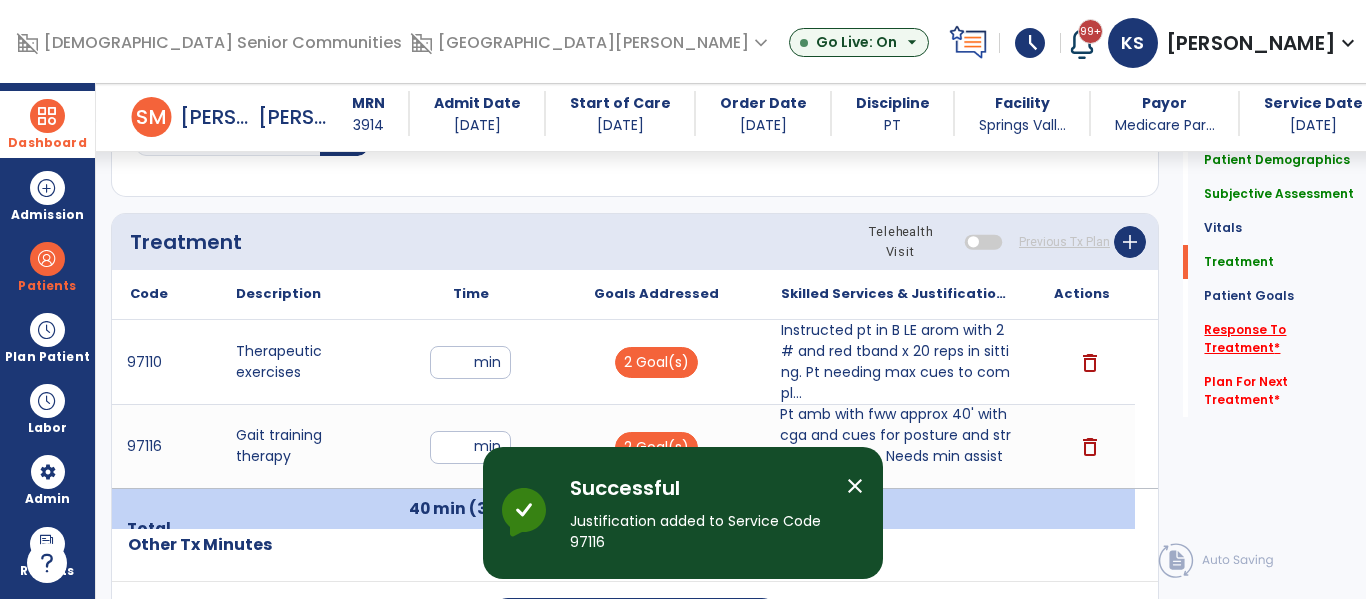 click on "Response To Treatment   *" 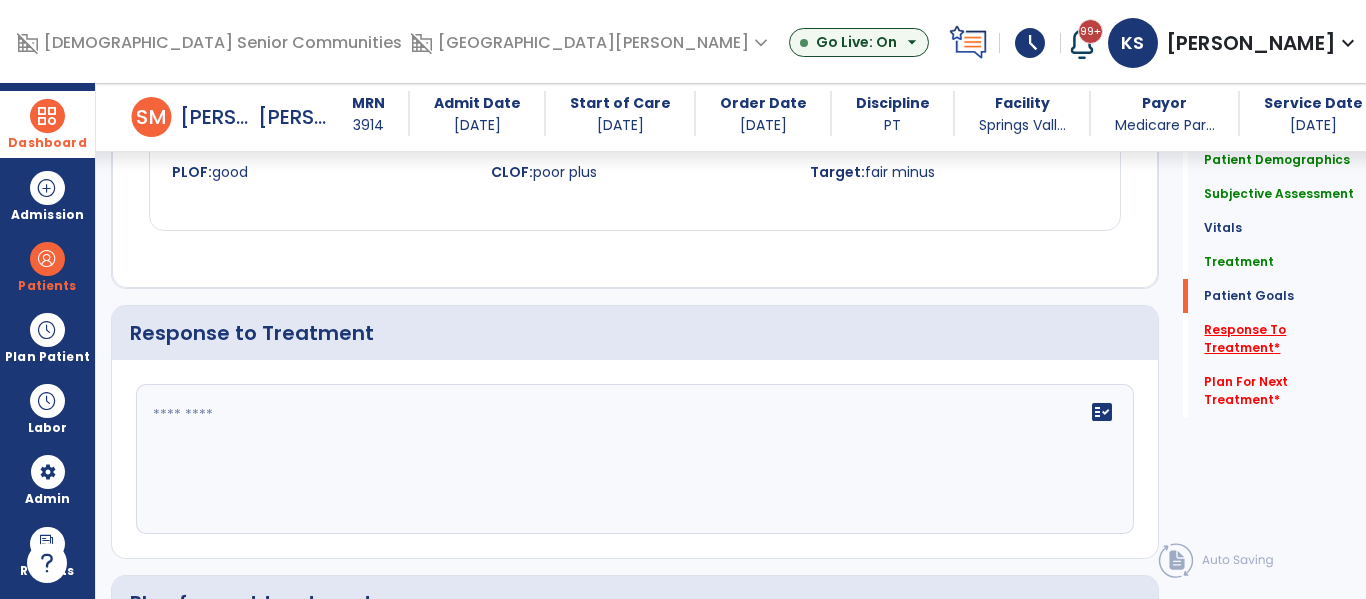 scroll, scrollTop: 2563, scrollLeft: 0, axis: vertical 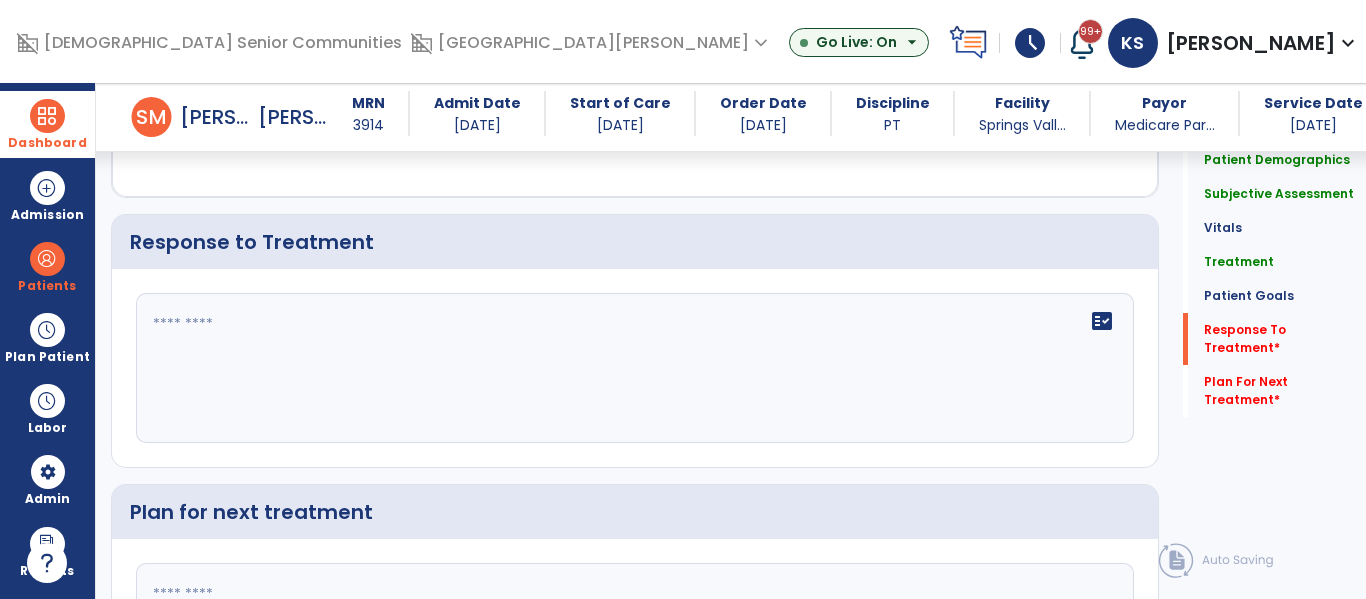 click on "fact_check" 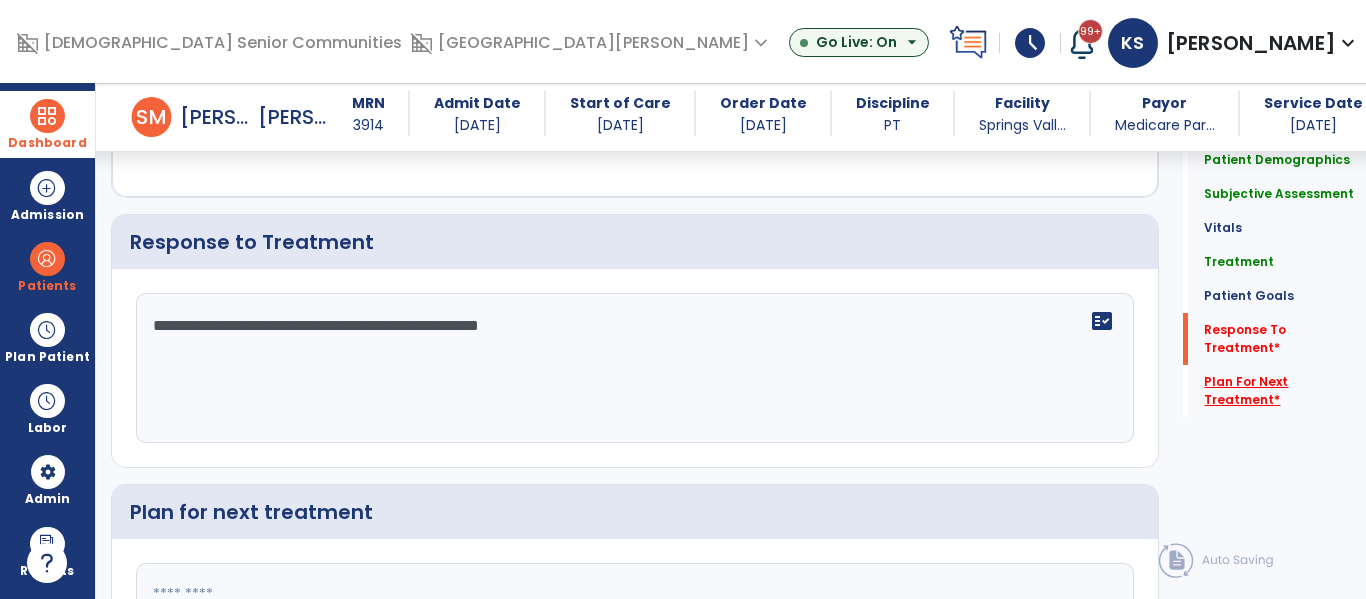 type on "**********" 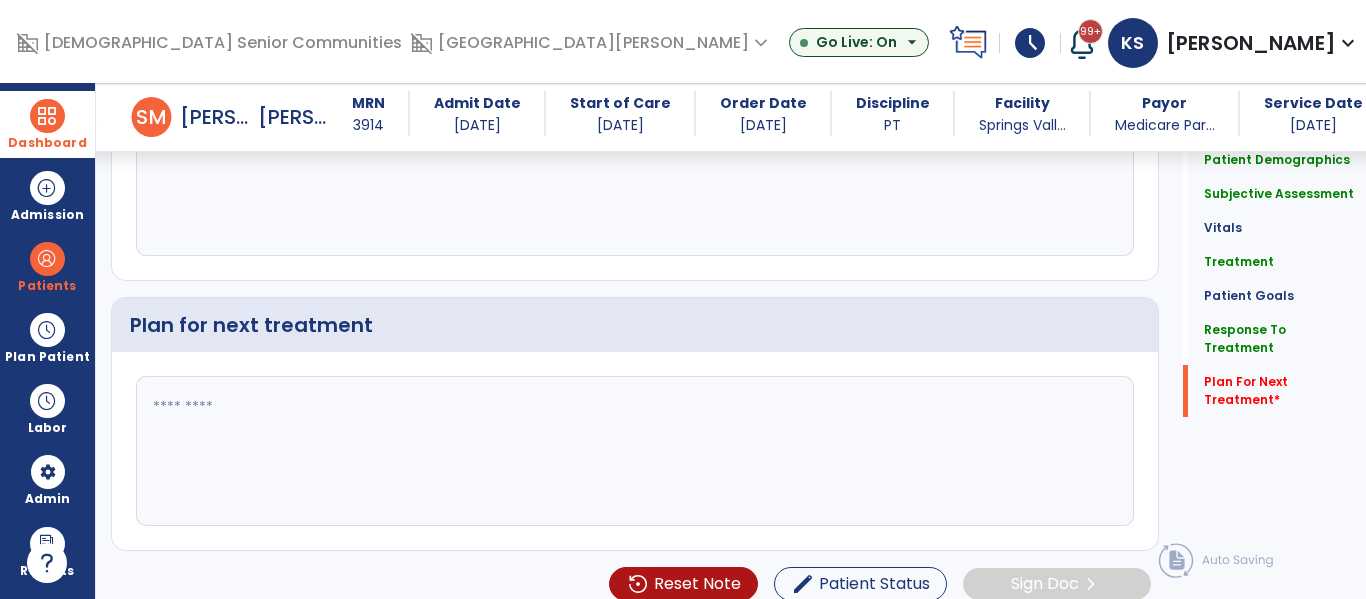 click 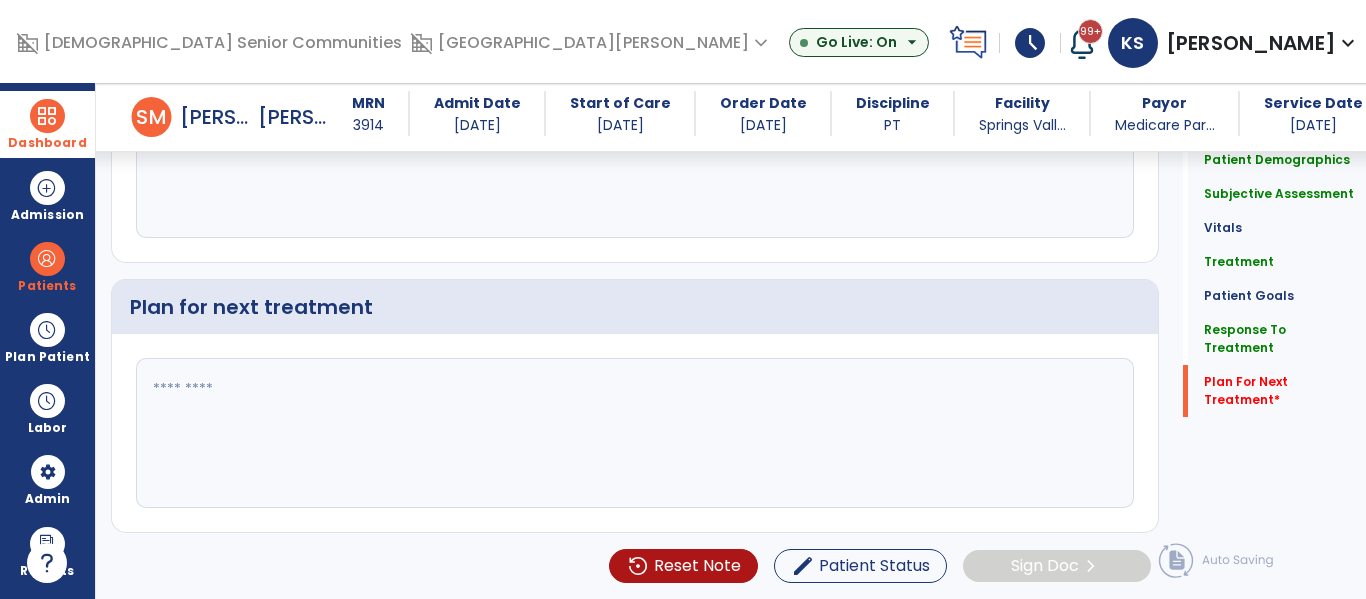 click 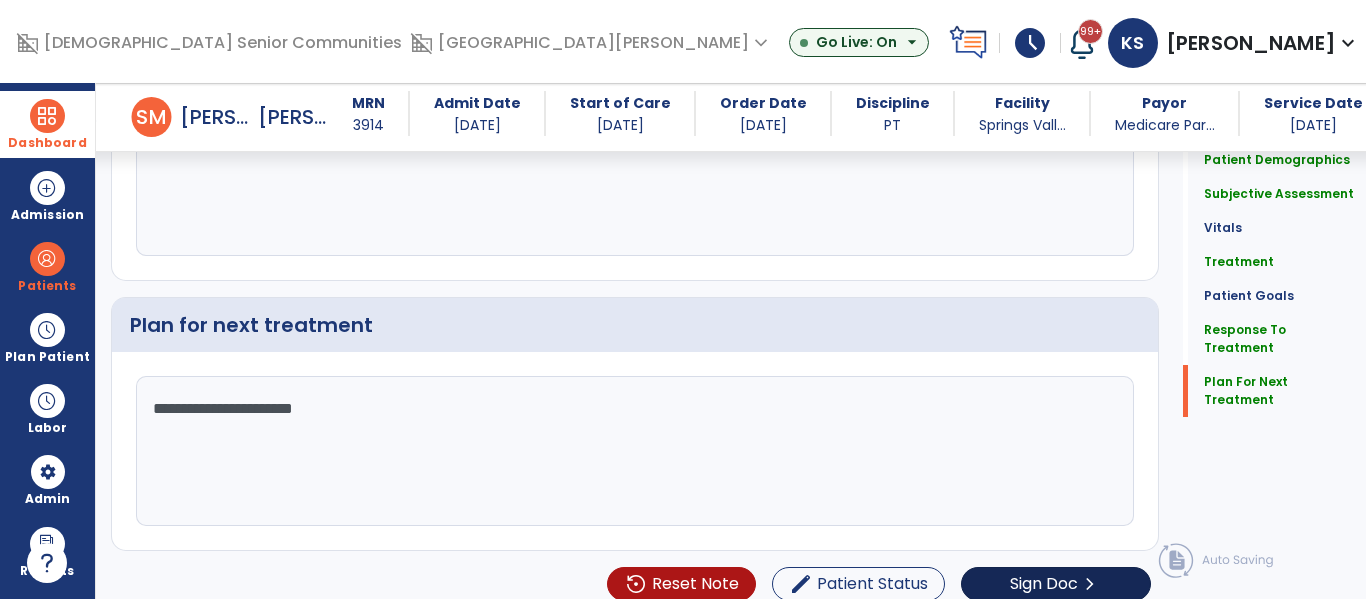 type on "**********" 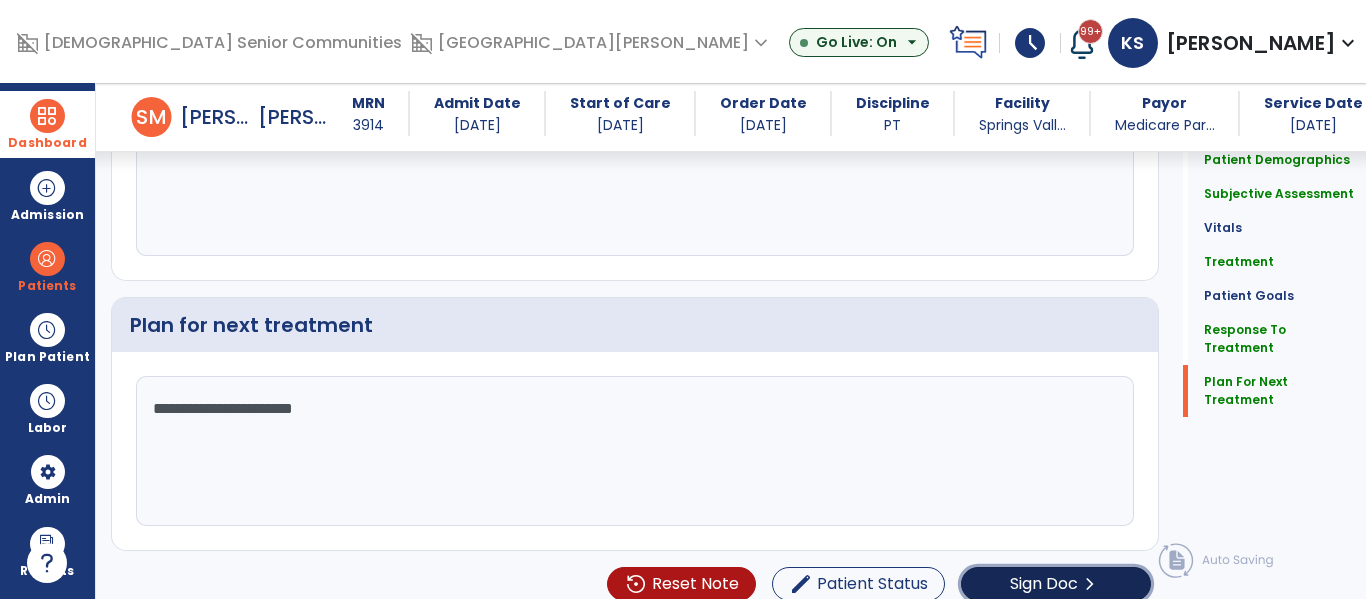 click on "Sign Doc" 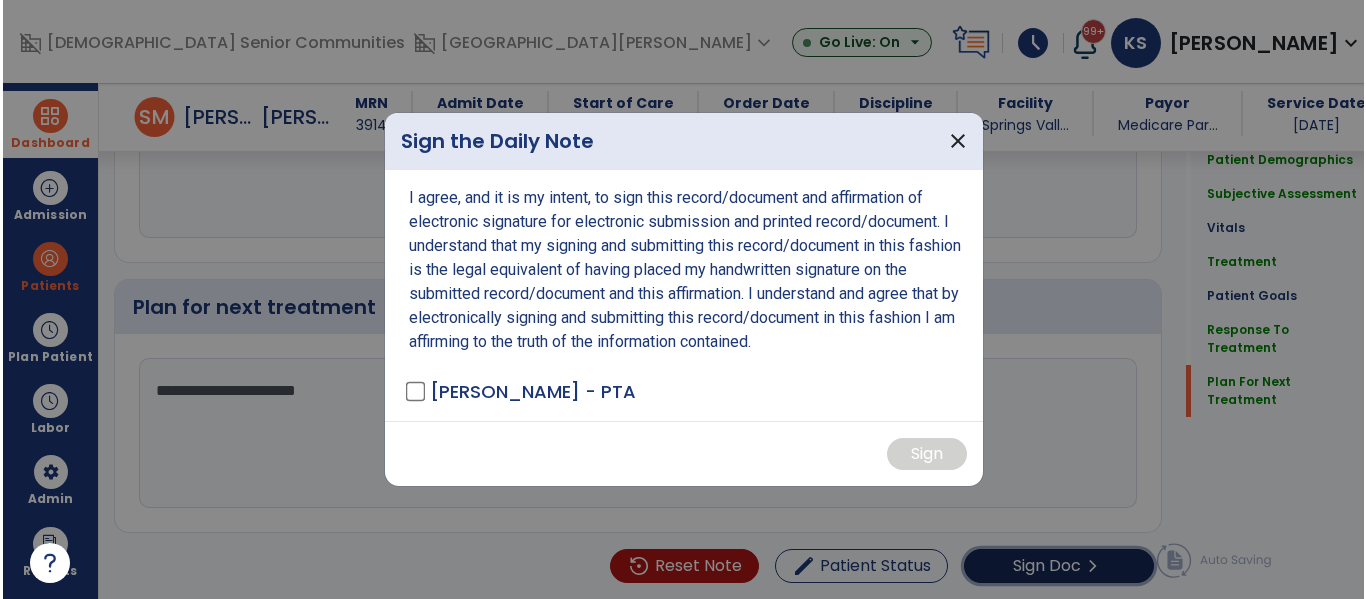 scroll, scrollTop: 2768, scrollLeft: 0, axis: vertical 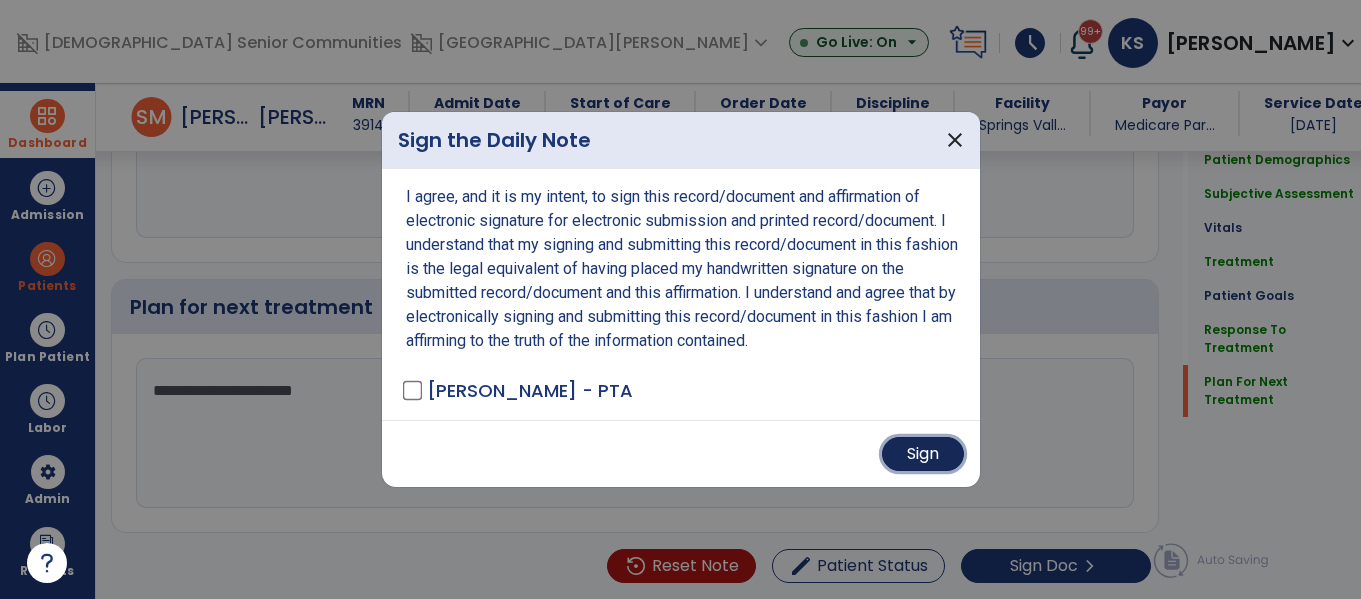 click on "Sign" at bounding box center [923, 454] 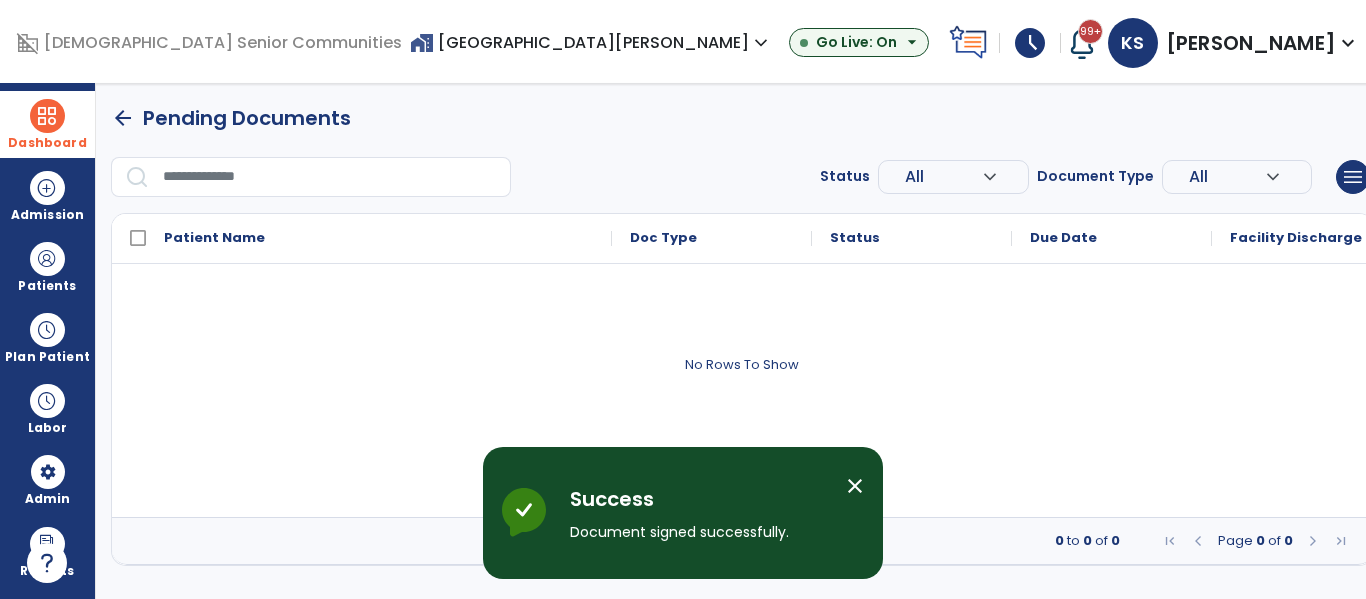 scroll, scrollTop: 0, scrollLeft: 0, axis: both 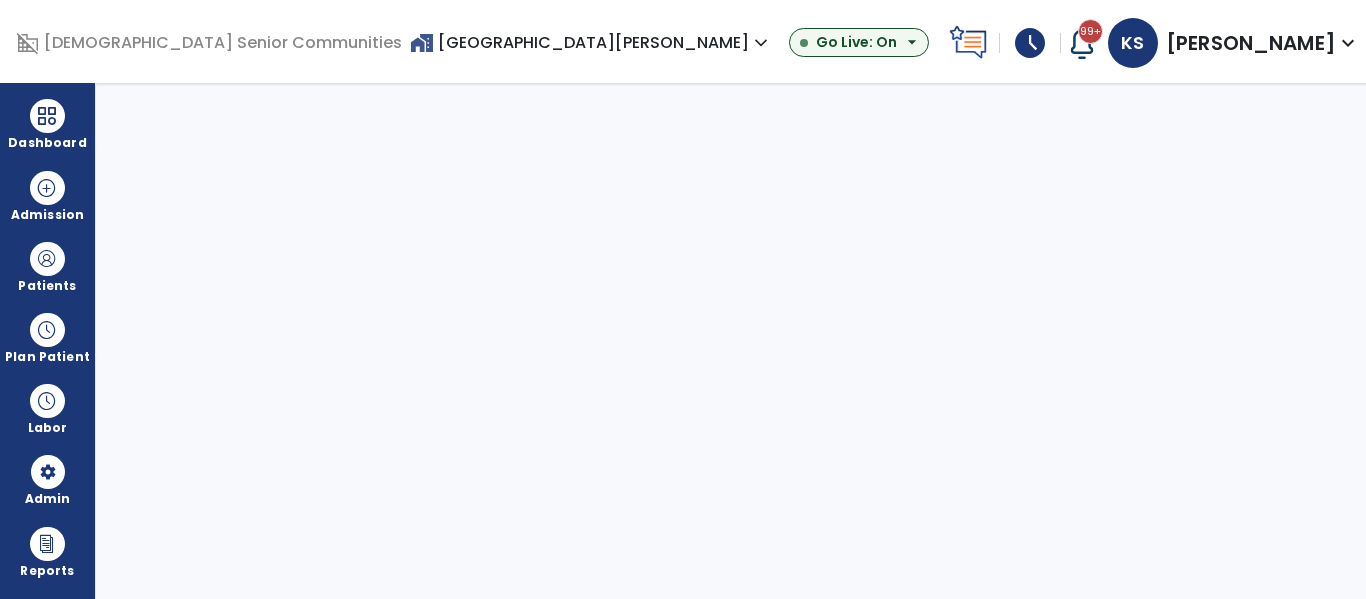 select on "***" 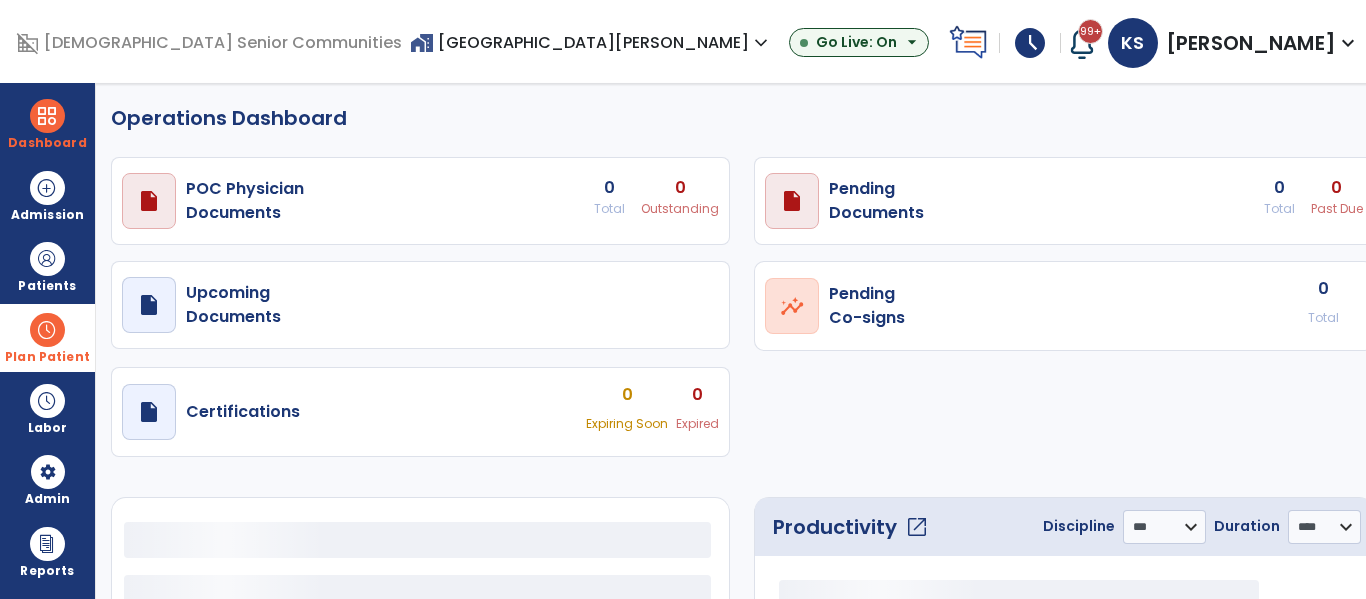 select on "***" 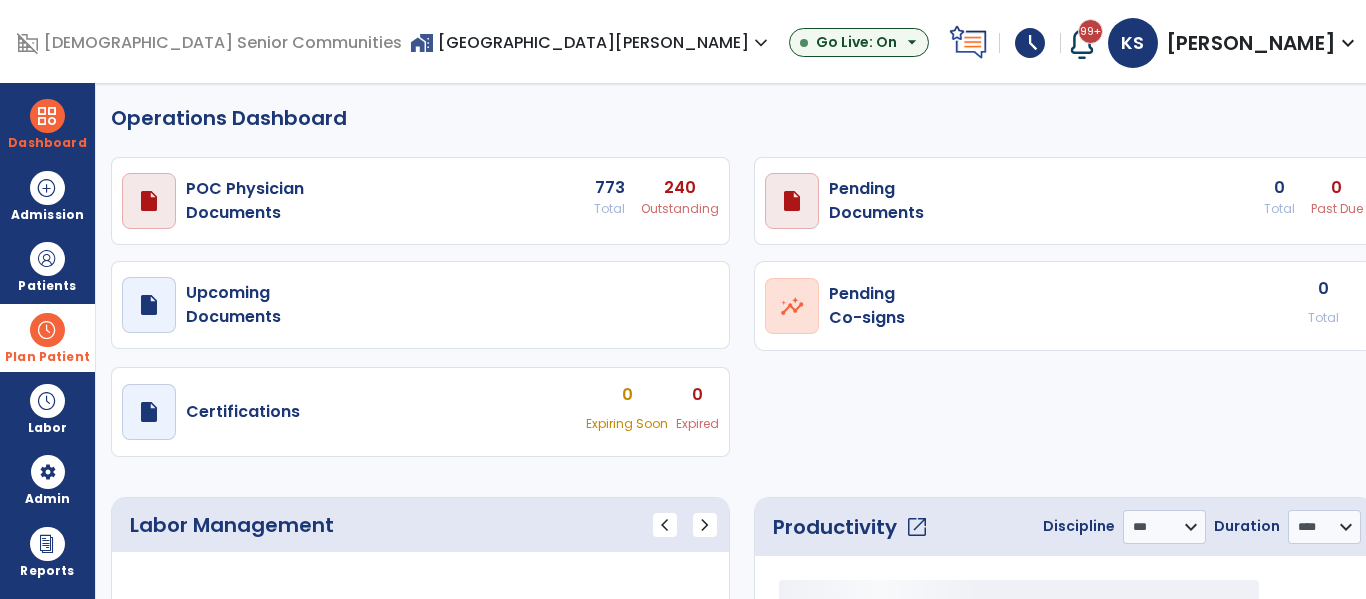click at bounding box center [47, 330] 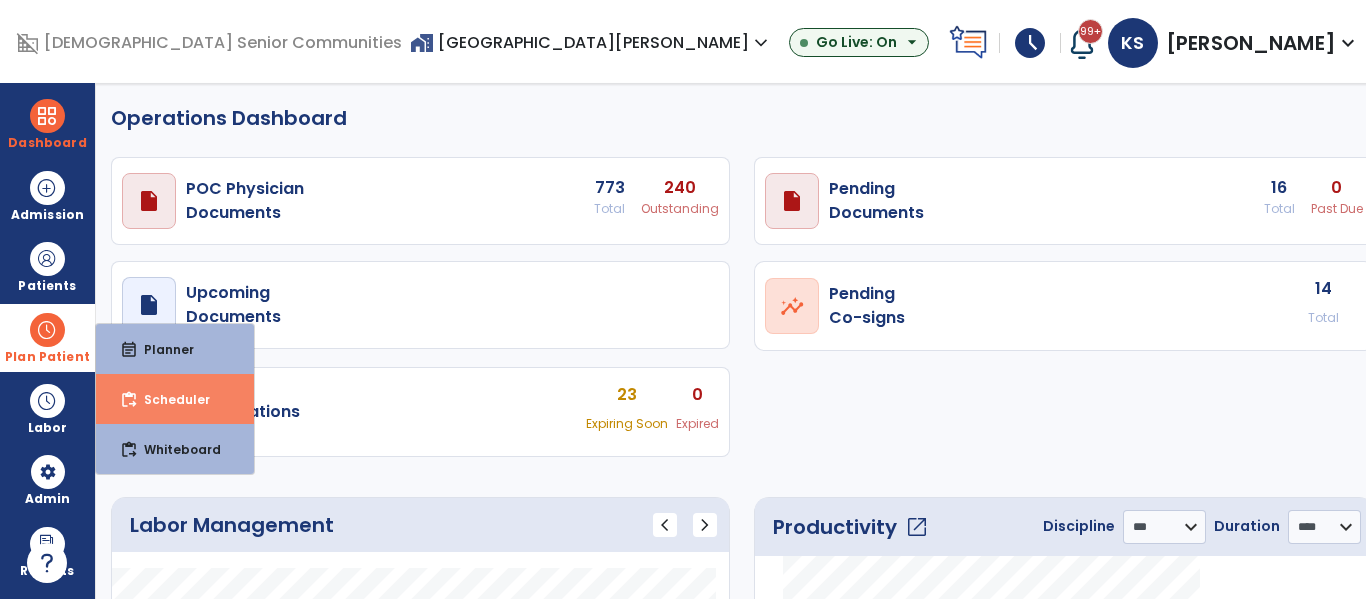 click on "Scheduler" at bounding box center [169, 399] 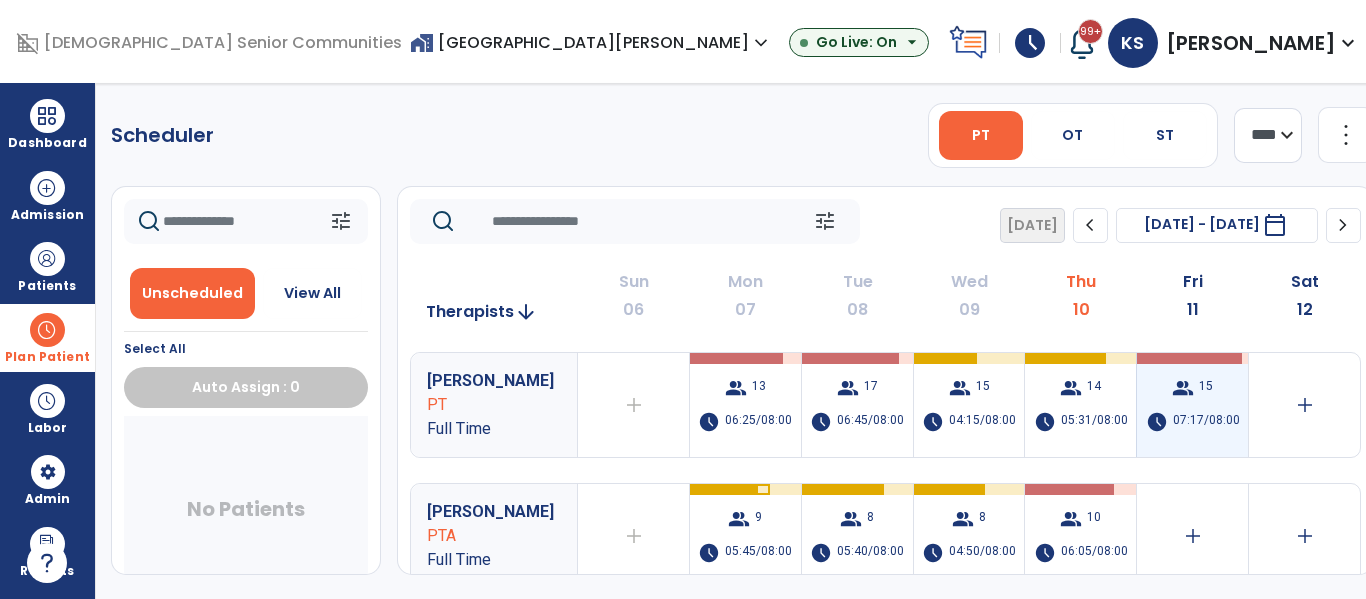 click on "07:17/08:00" at bounding box center (1206, 422) 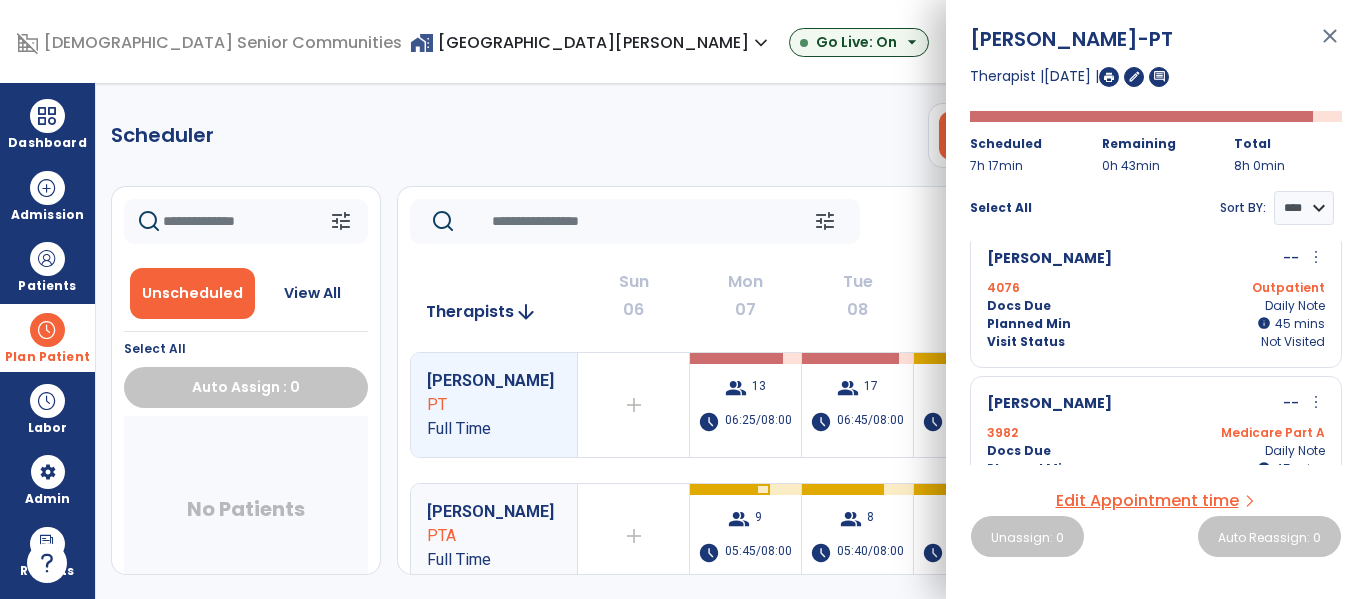 scroll, scrollTop: 0, scrollLeft: 0, axis: both 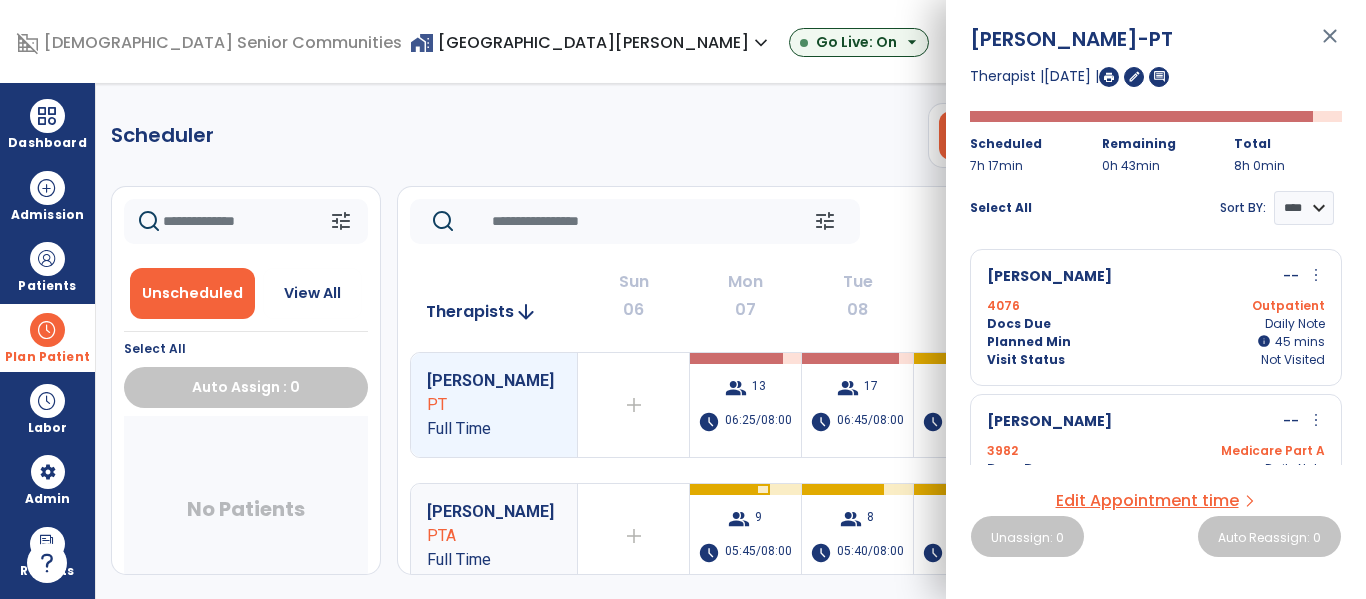 click on "close" at bounding box center (1330, 45) 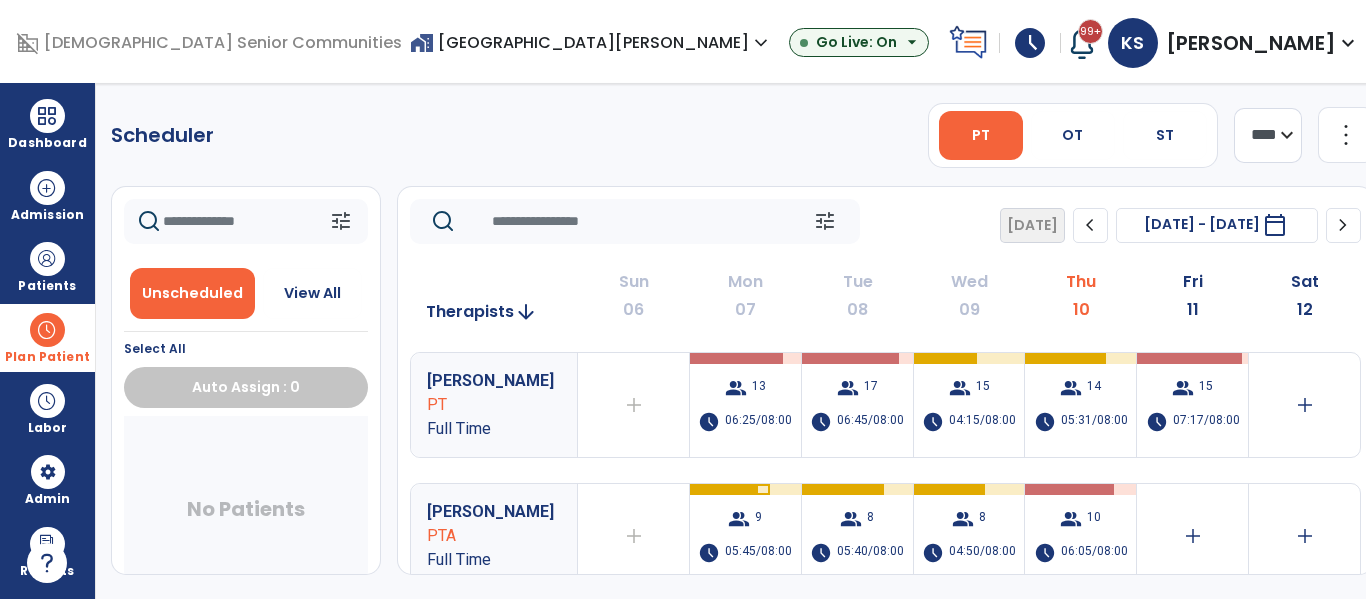 click at bounding box center [47, 330] 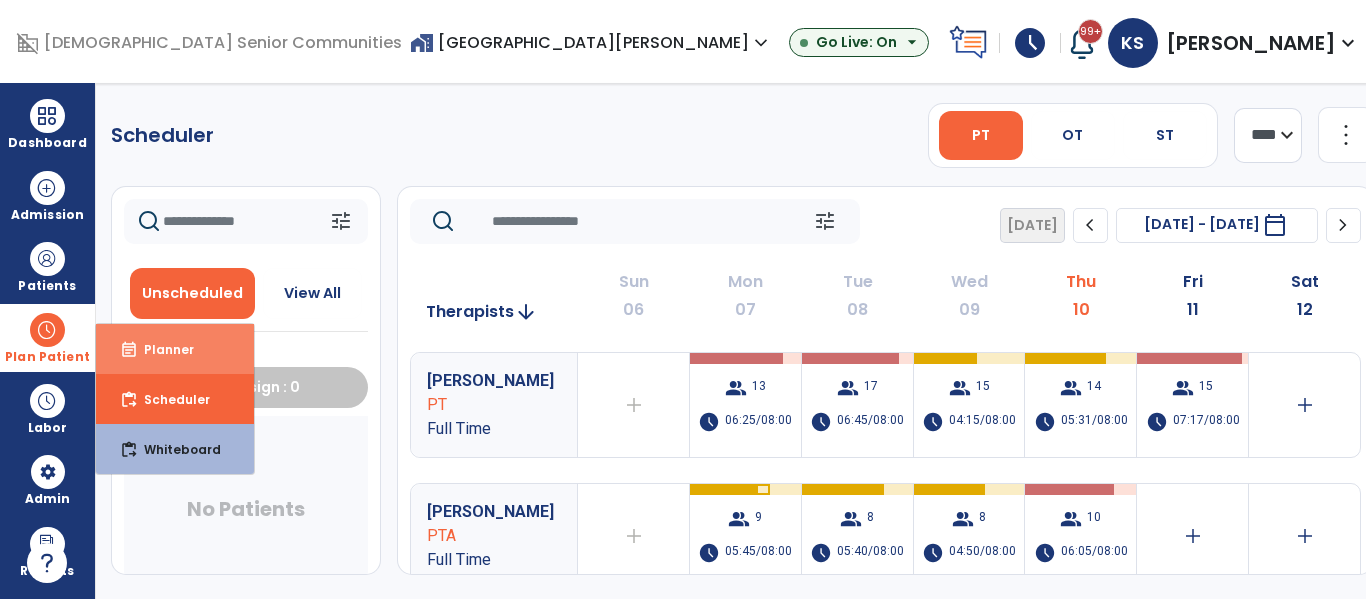 click on "event_note  Planner" at bounding box center (175, 349) 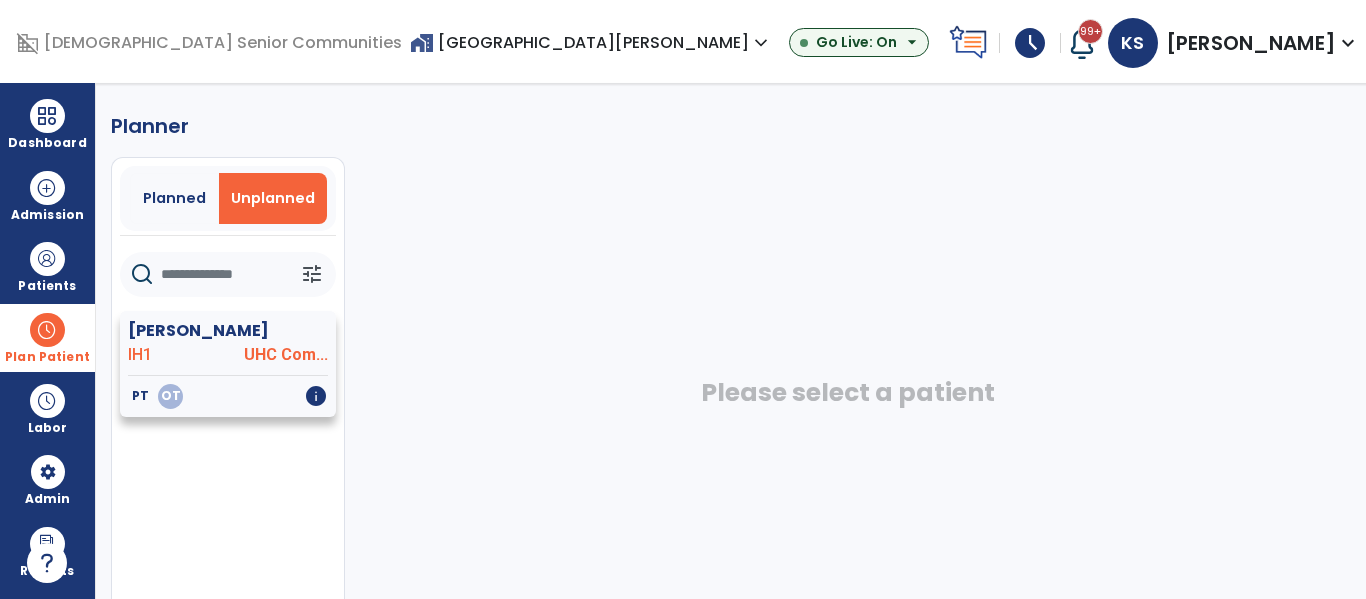 click on "[PERSON_NAME]" 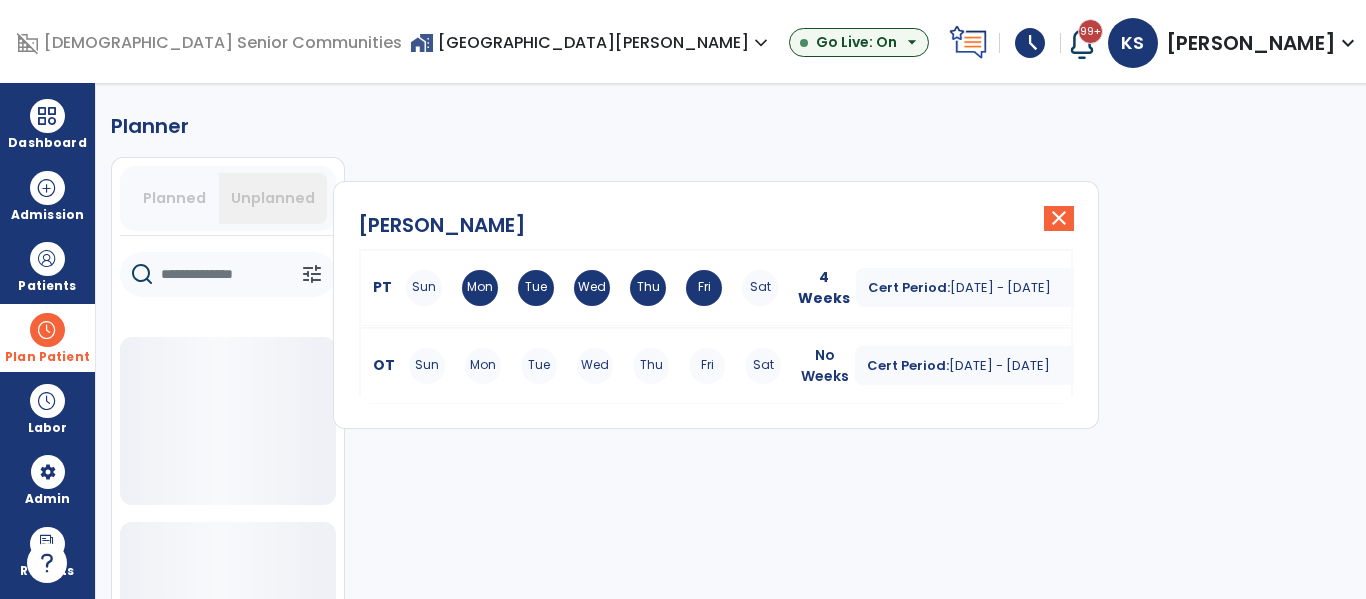 click on "Sun Mon Tue Wed Thu Fri Sat" at bounding box center (595, 366) 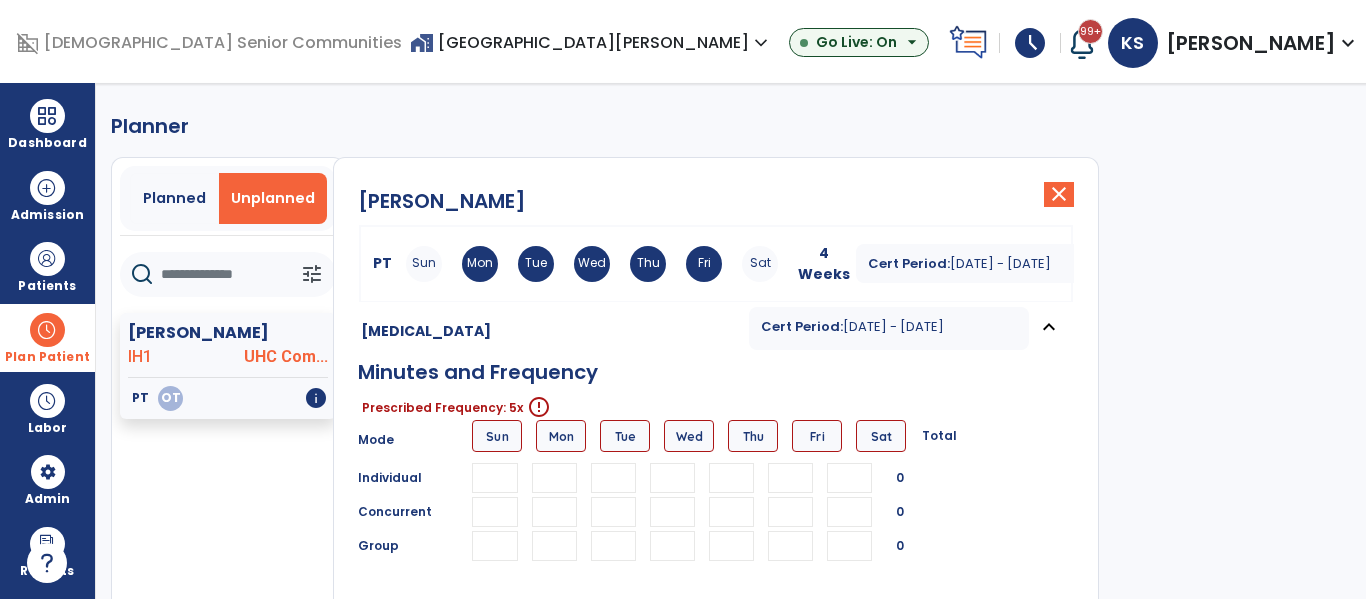 click at bounding box center (554, 478) 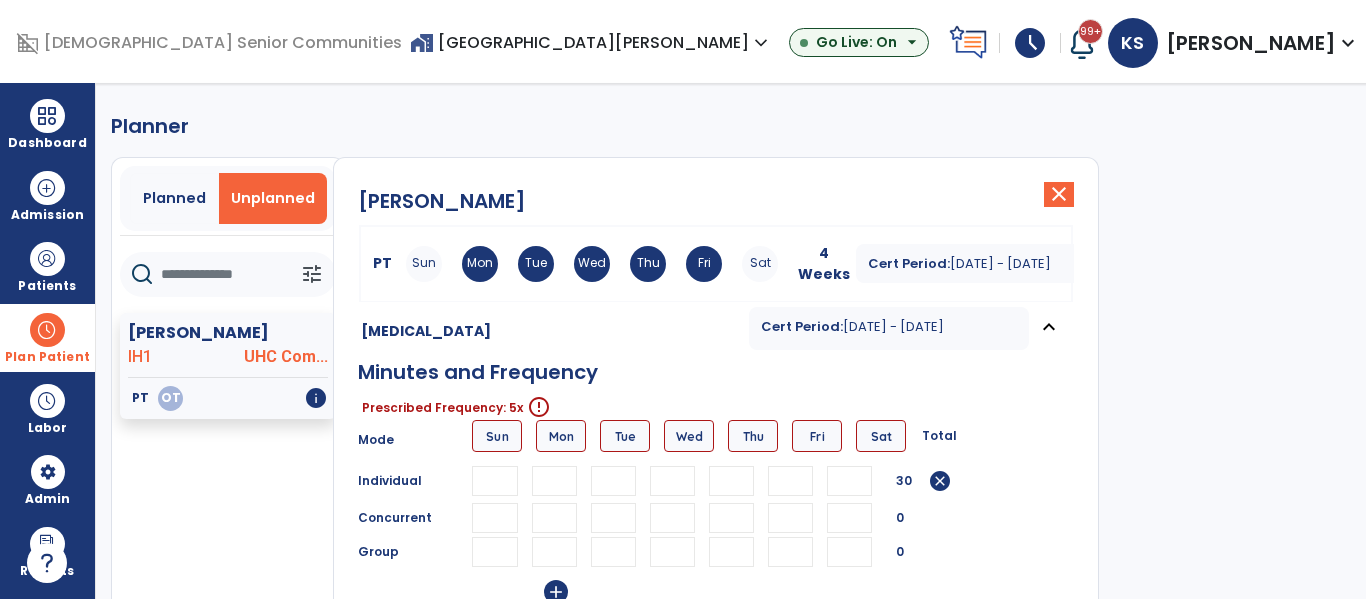 type on "**" 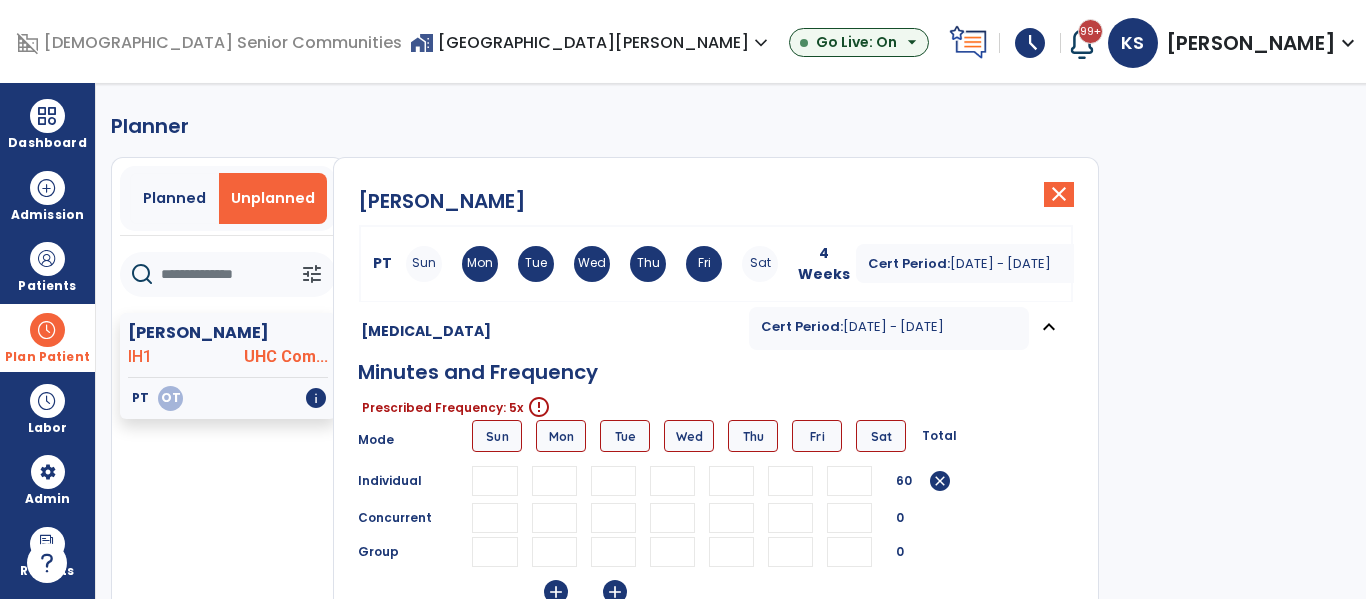 type on "**" 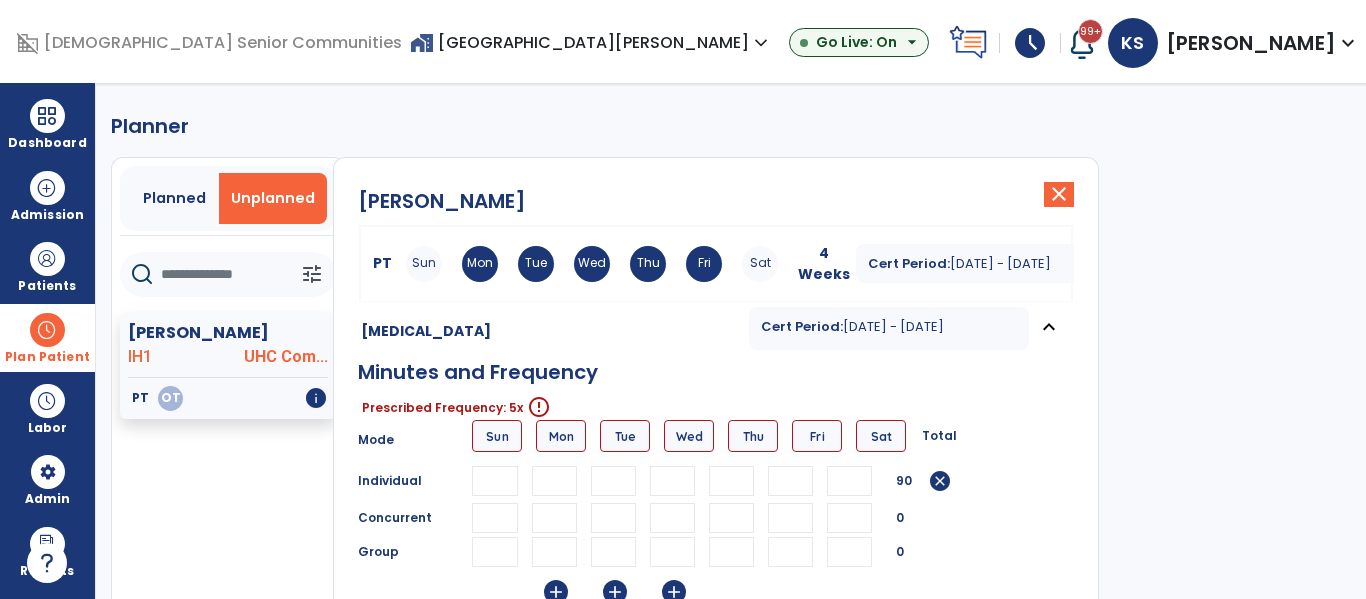 type on "**" 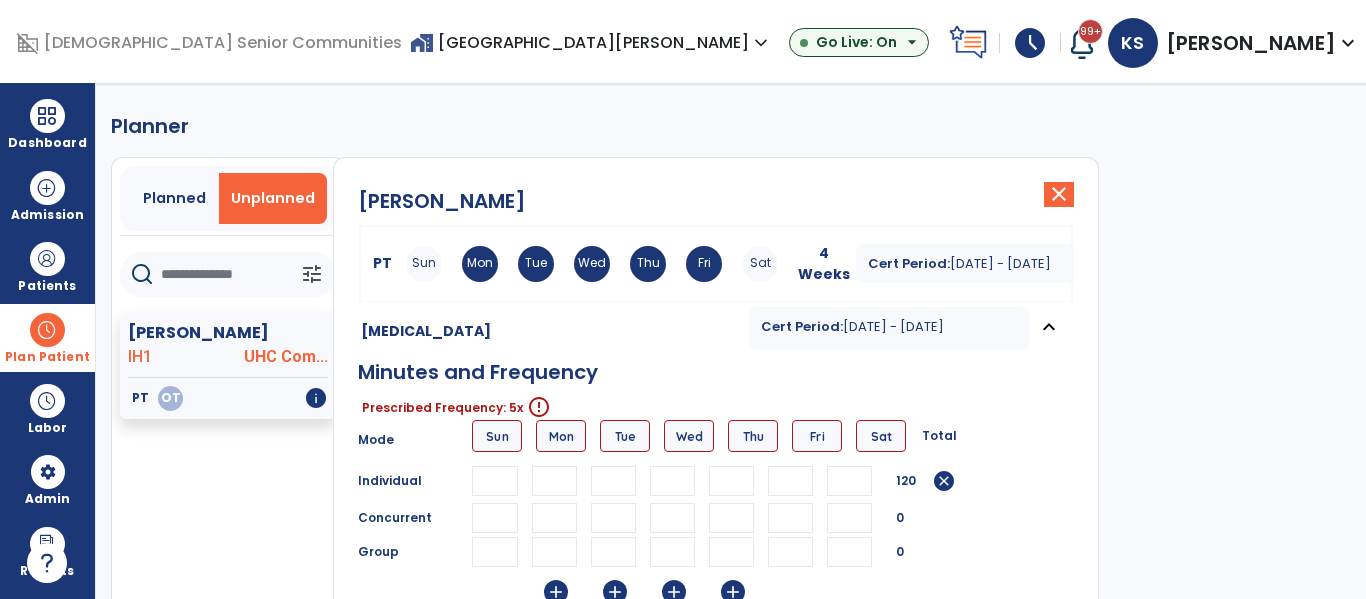 type on "**" 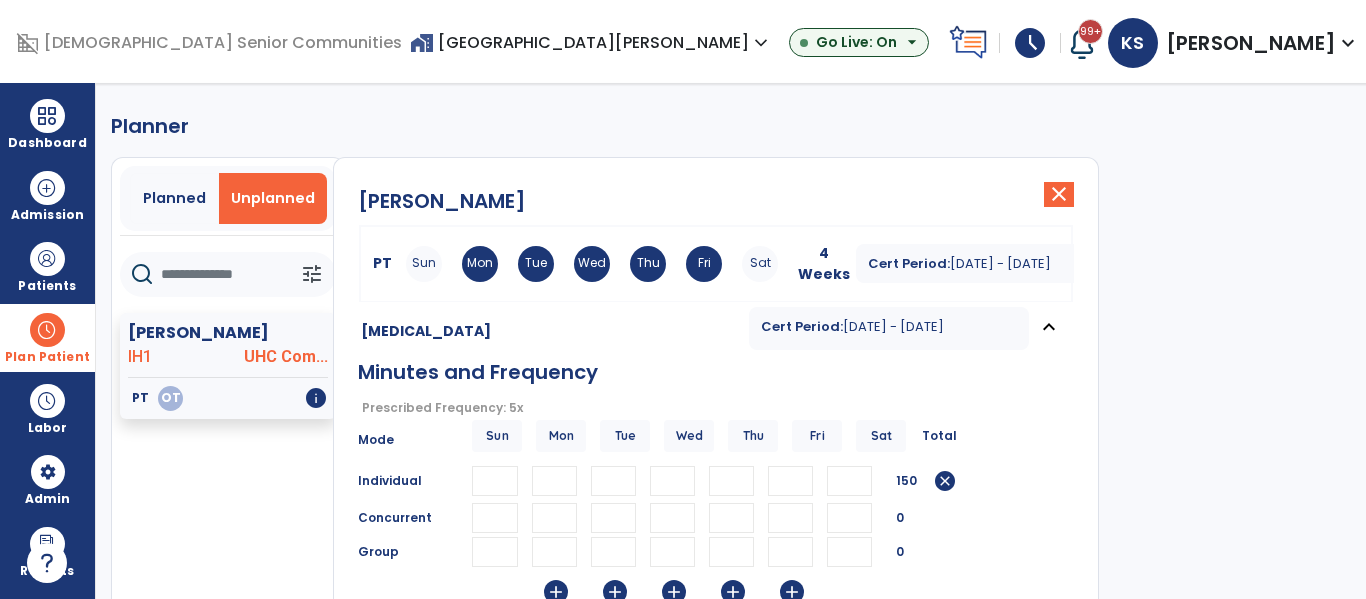 type on "**" 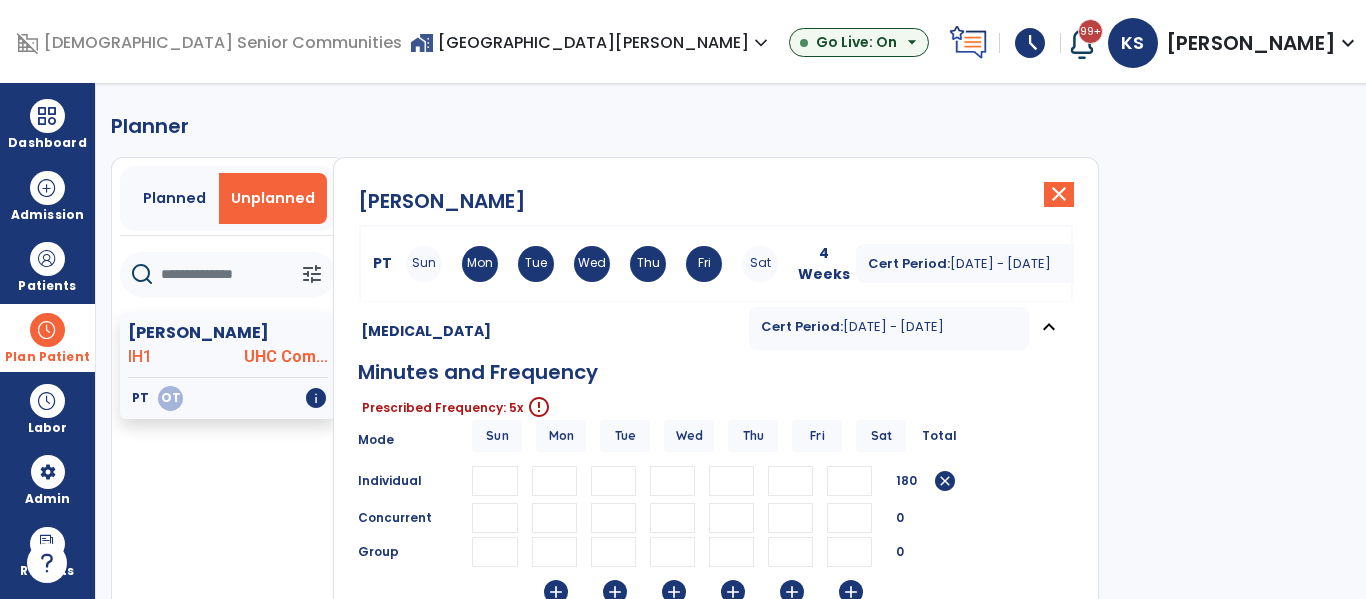 type on "*" 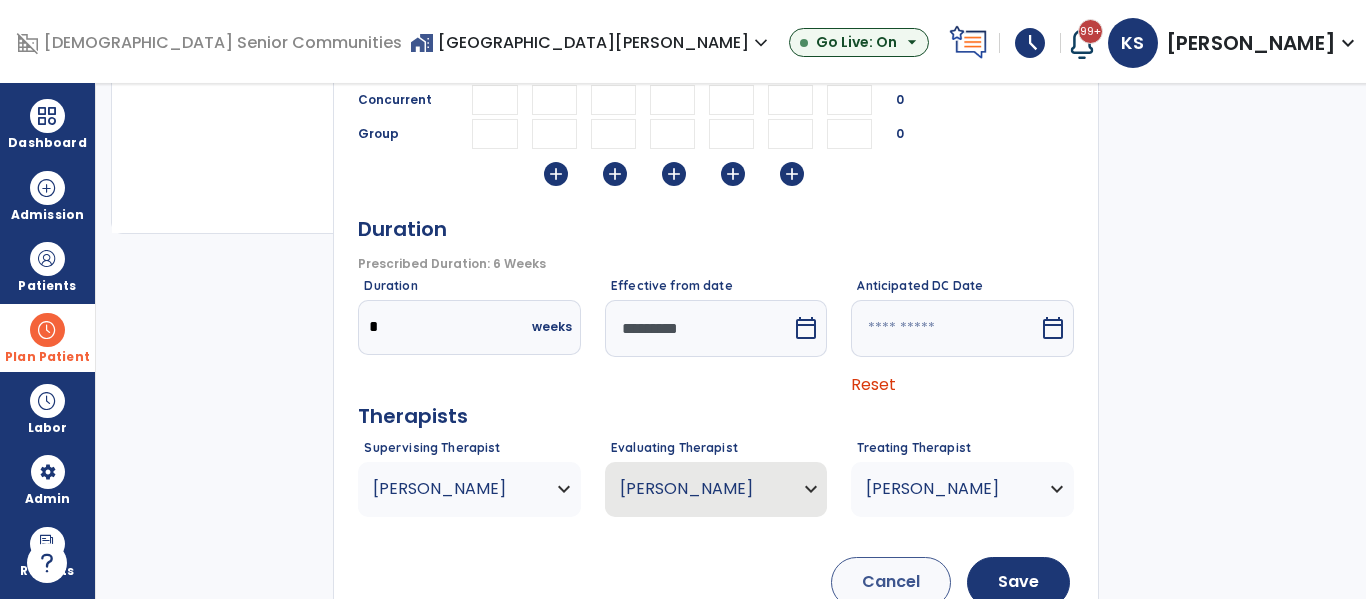 scroll, scrollTop: 476, scrollLeft: 0, axis: vertical 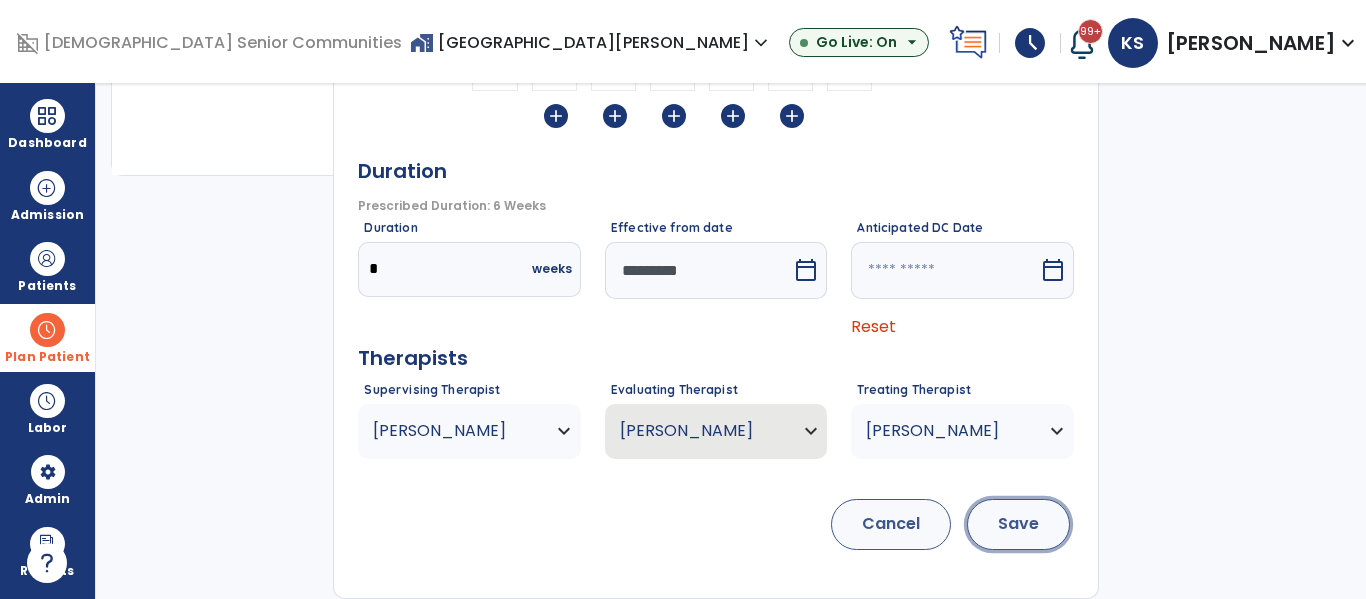 click on "Save" at bounding box center (1018, 524) 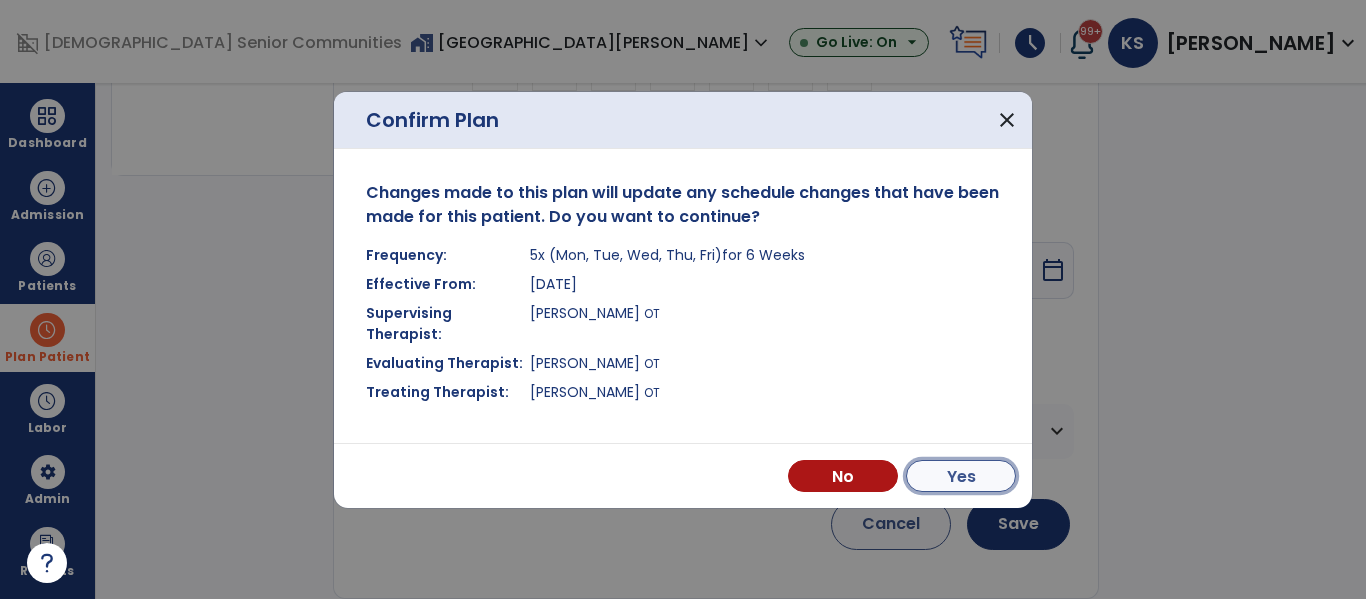 click on "Yes" at bounding box center [961, 476] 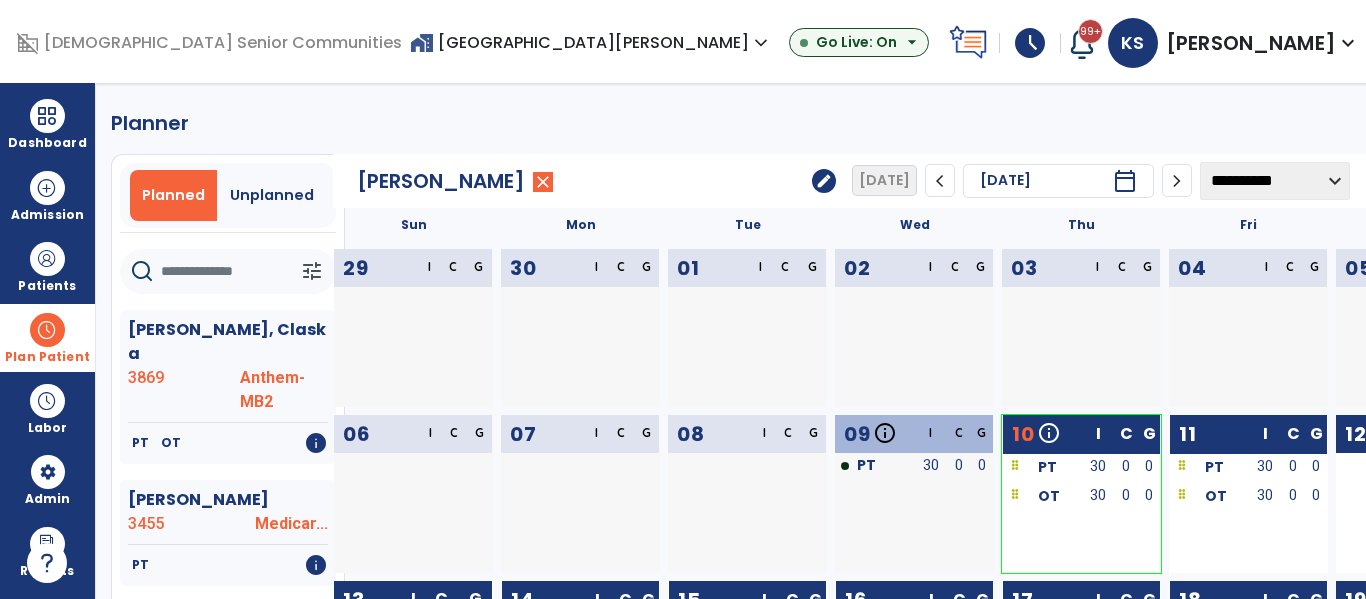 scroll, scrollTop: 0, scrollLeft: 0, axis: both 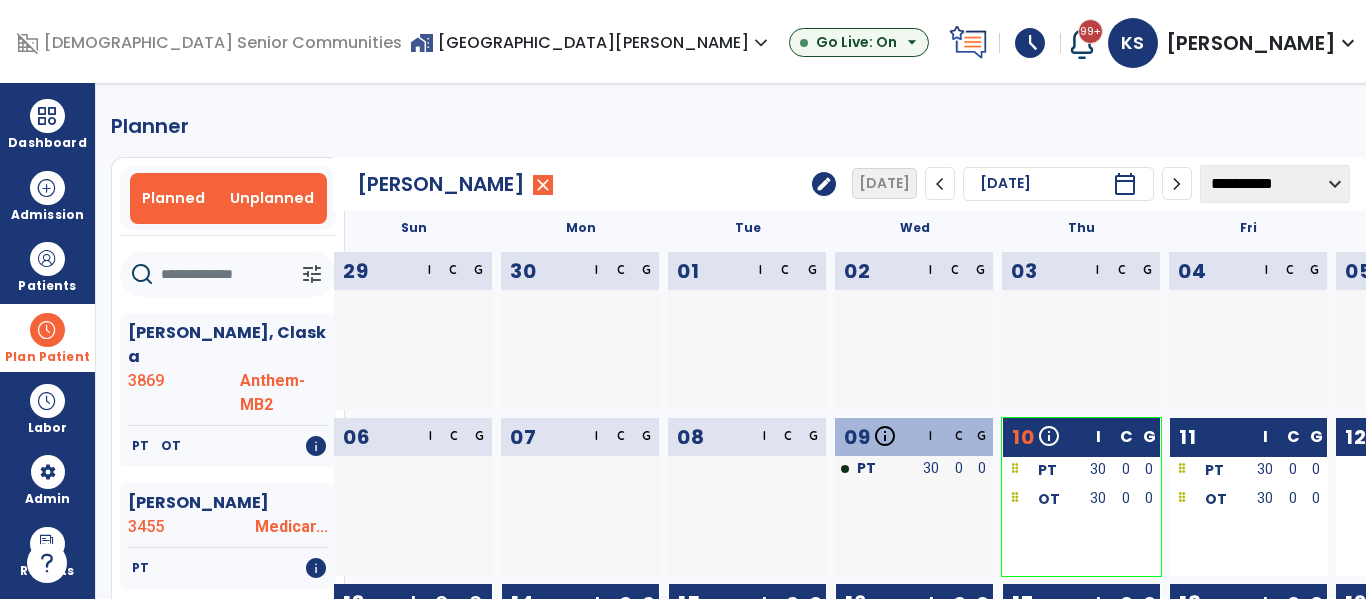 click on "Unplanned" at bounding box center [272, 198] 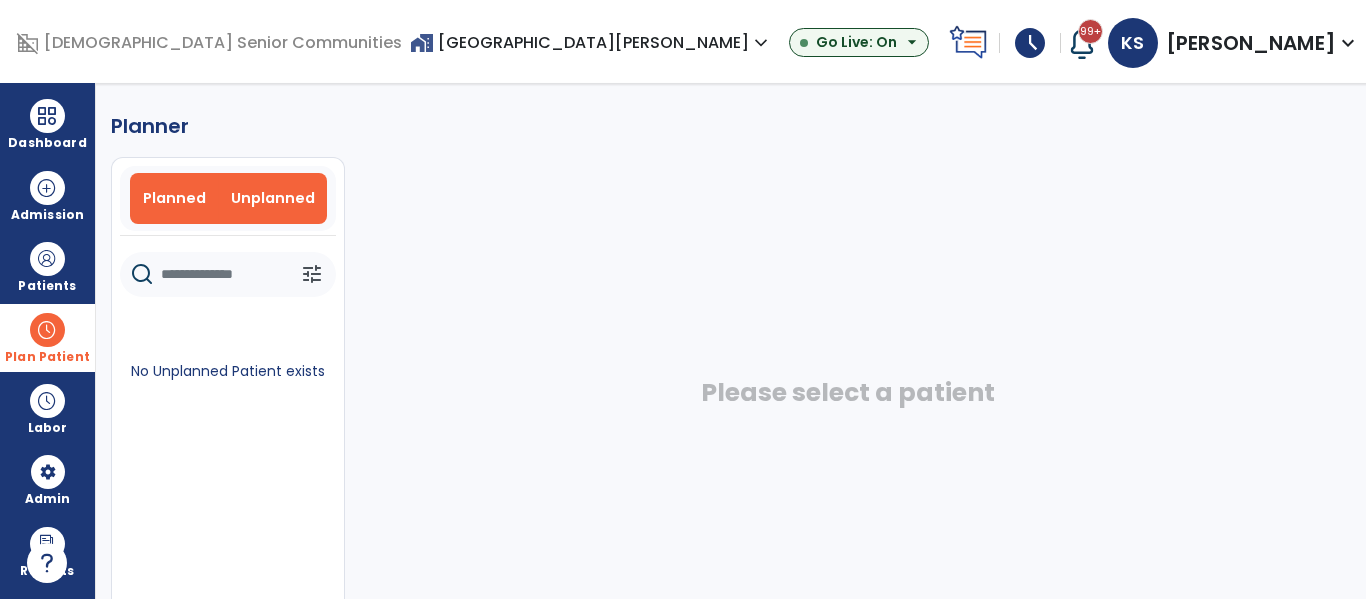 click on "Planned" at bounding box center (174, 198) 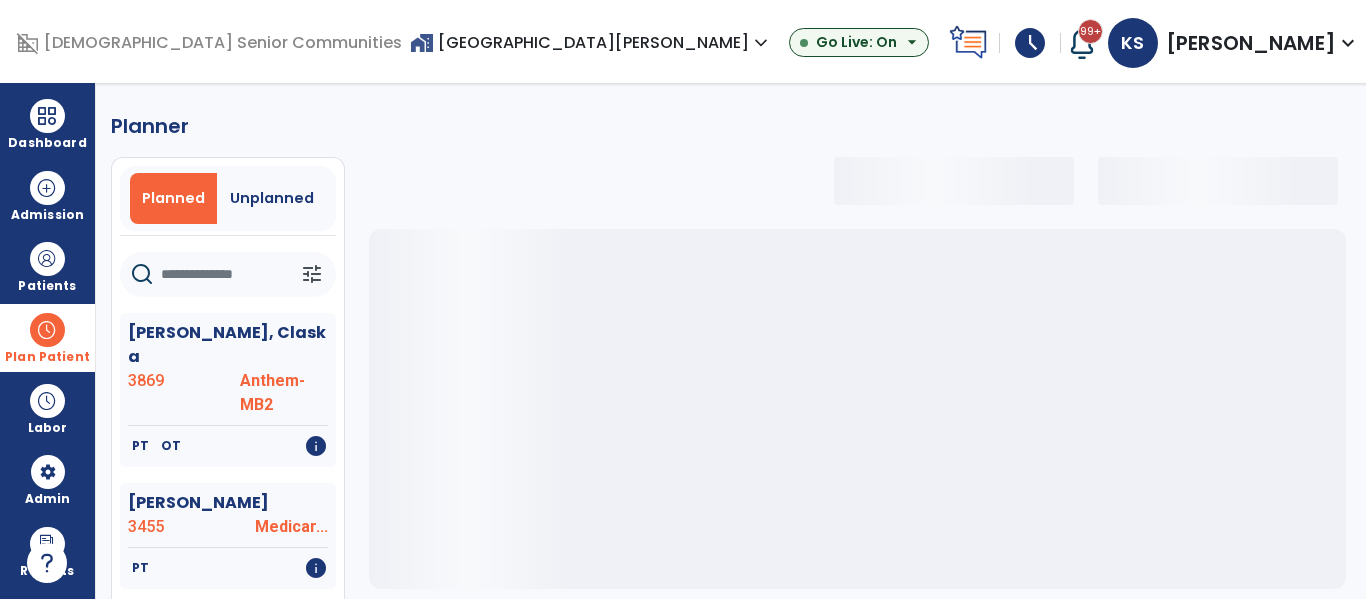 select on "***" 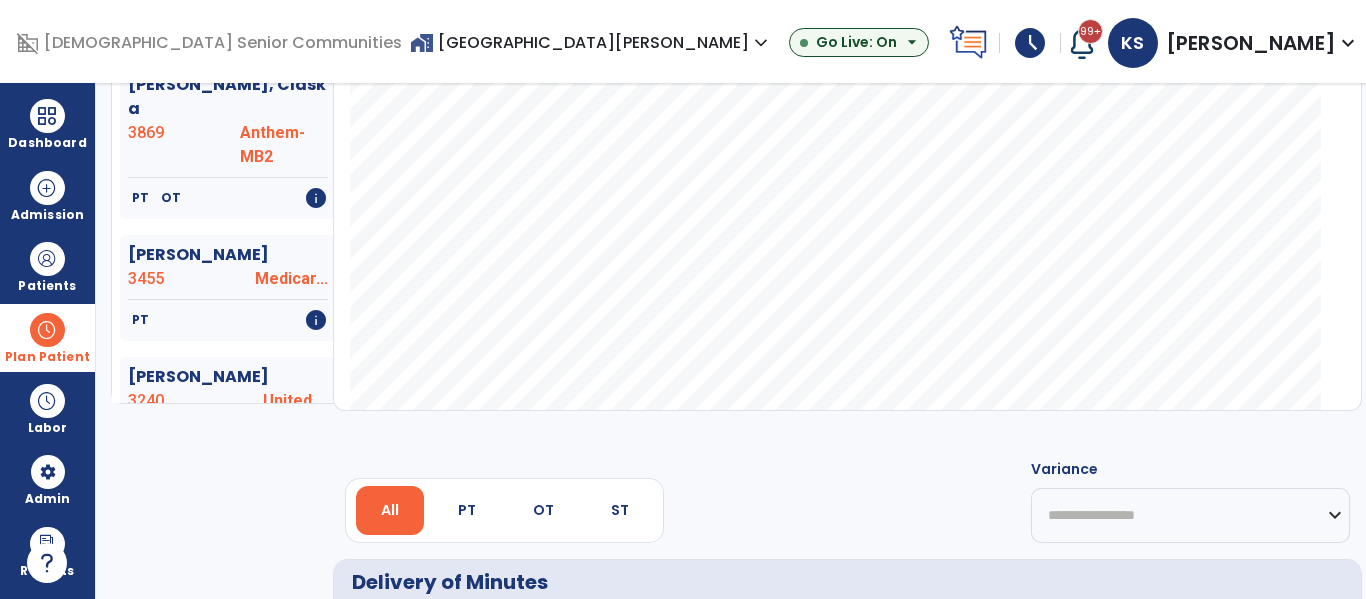 scroll, scrollTop: 0, scrollLeft: 0, axis: both 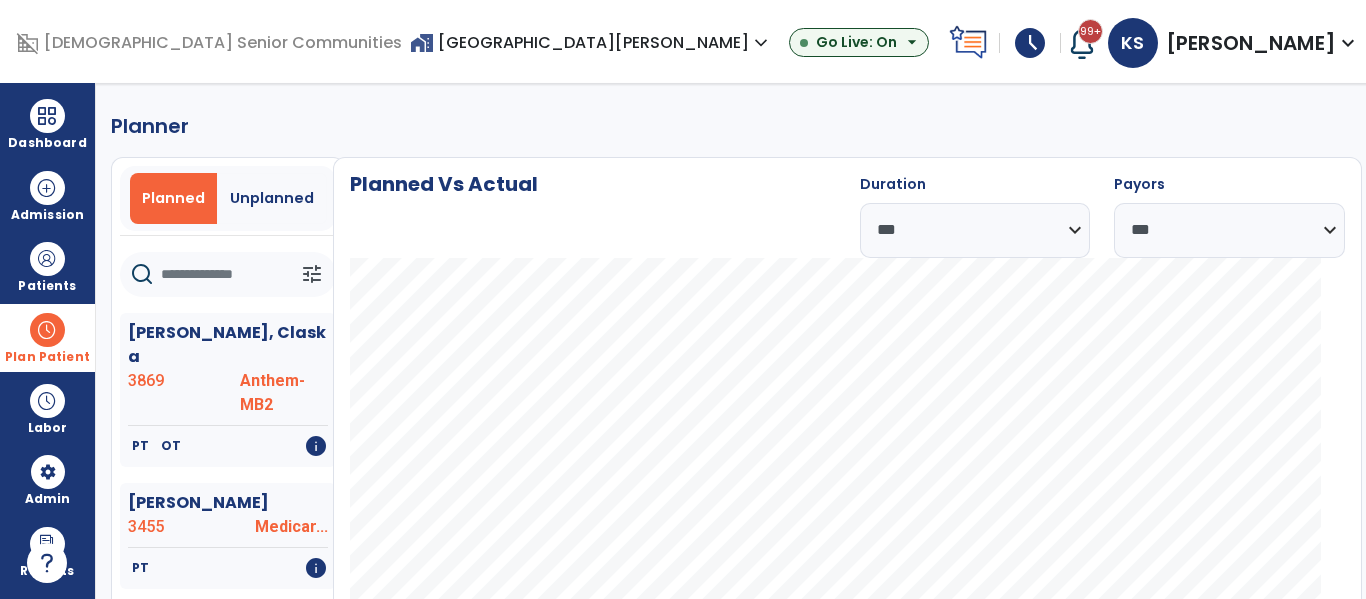 click at bounding box center (47, 330) 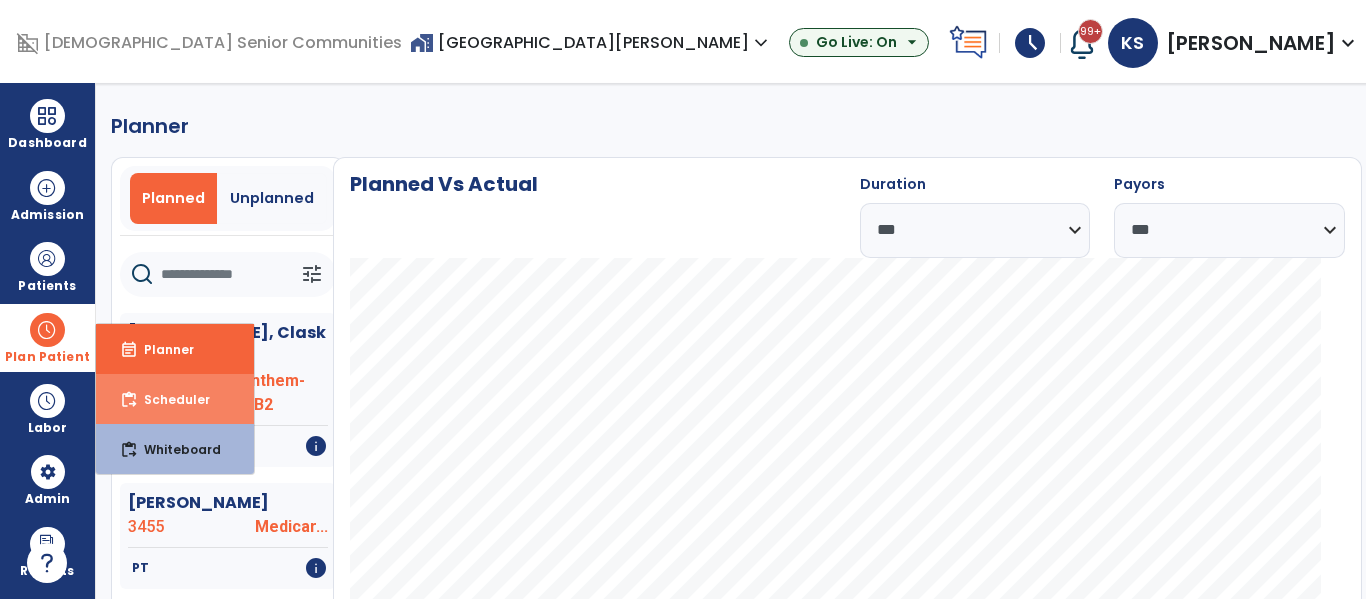 click on "Scheduler" at bounding box center (169, 399) 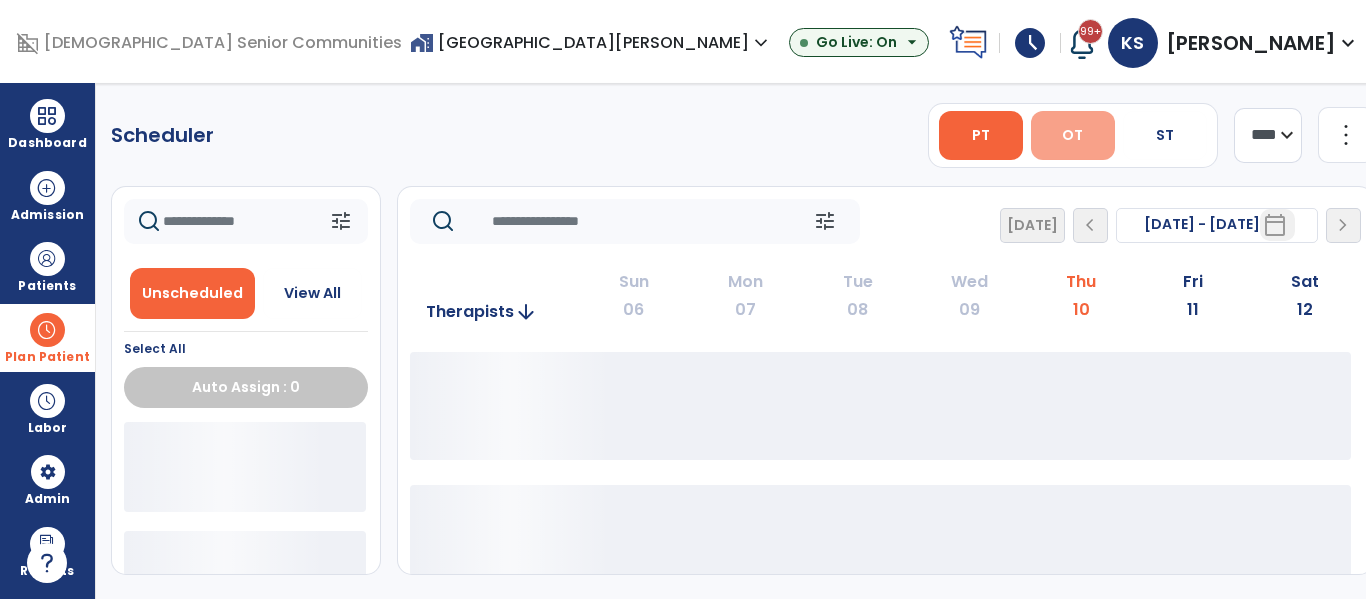 click on "OT" at bounding box center [1072, 135] 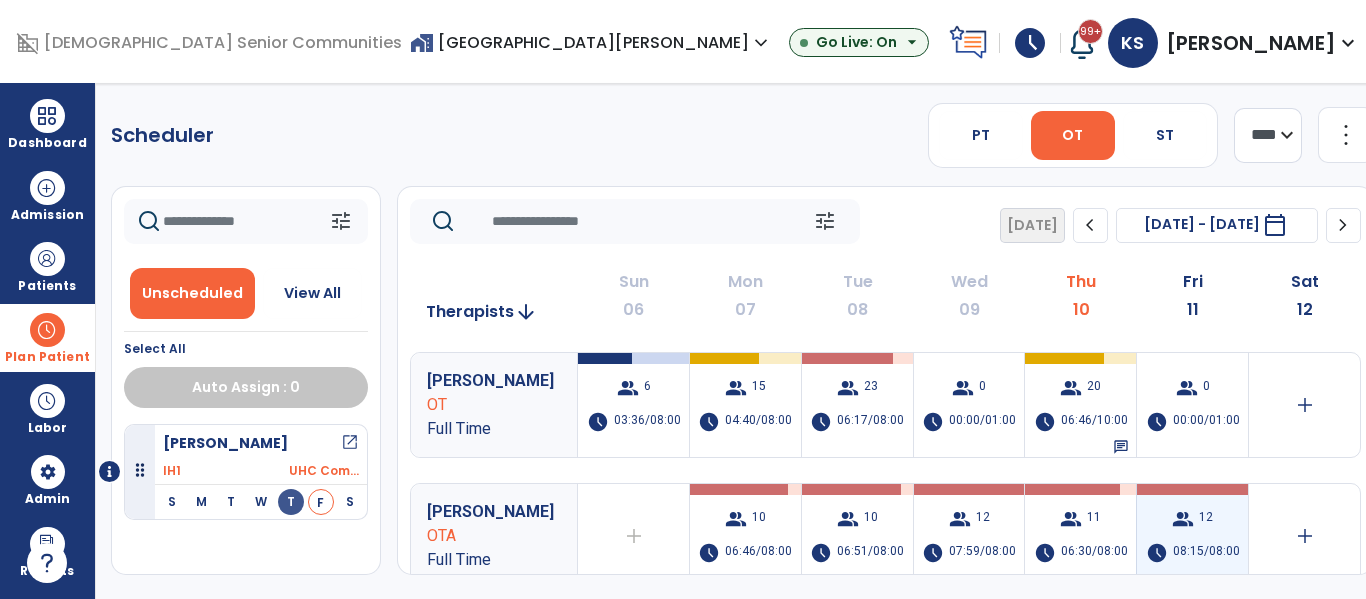 click on "group" at bounding box center [1183, 519] 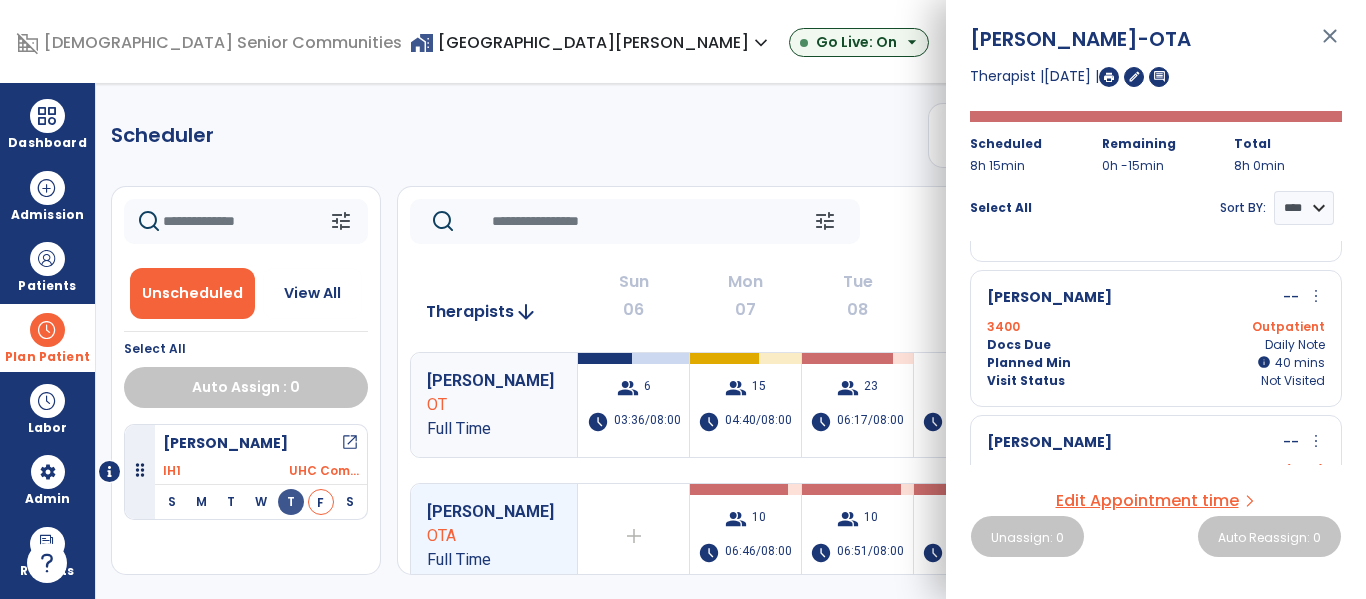 scroll, scrollTop: 841, scrollLeft: 0, axis: vertical 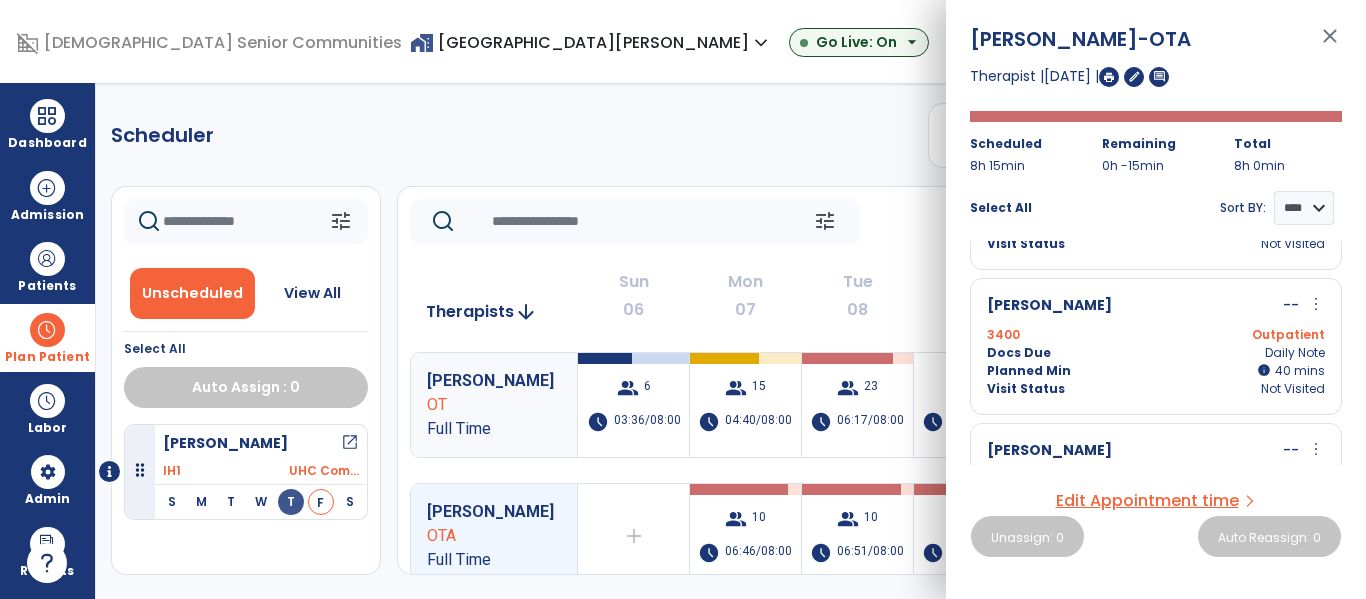 click on "more_vert" at bounding box center [1316, 304] 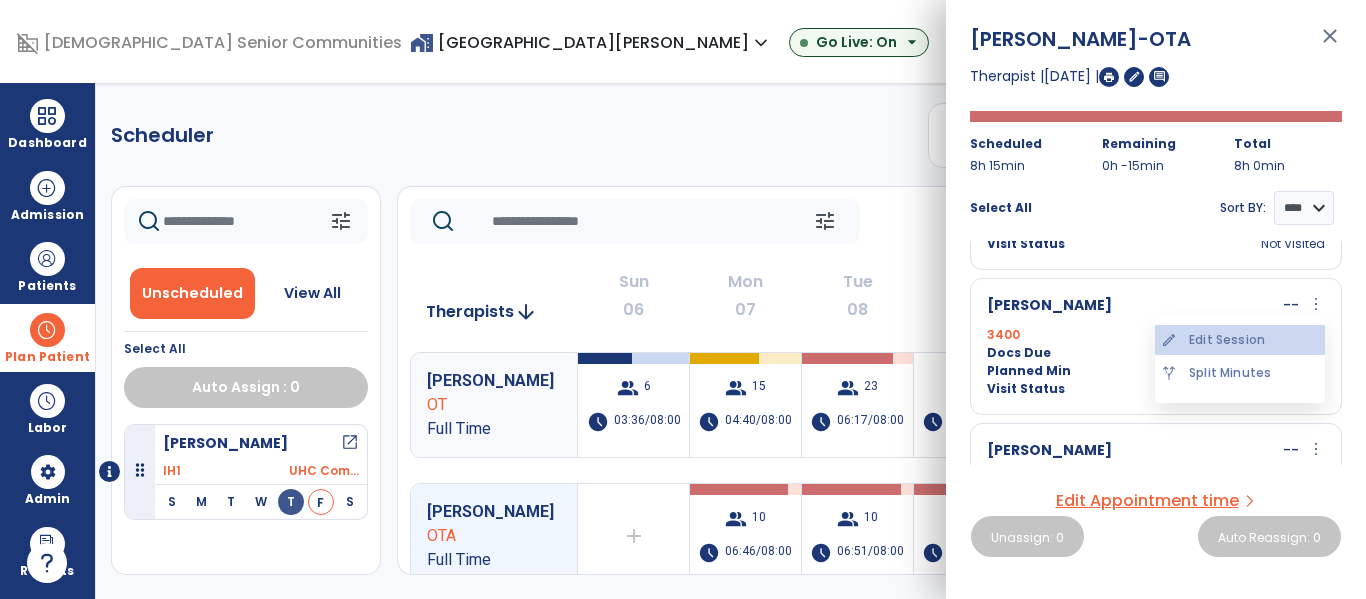 click on "edit   Edit Session" at bounding box center [1240, 340] 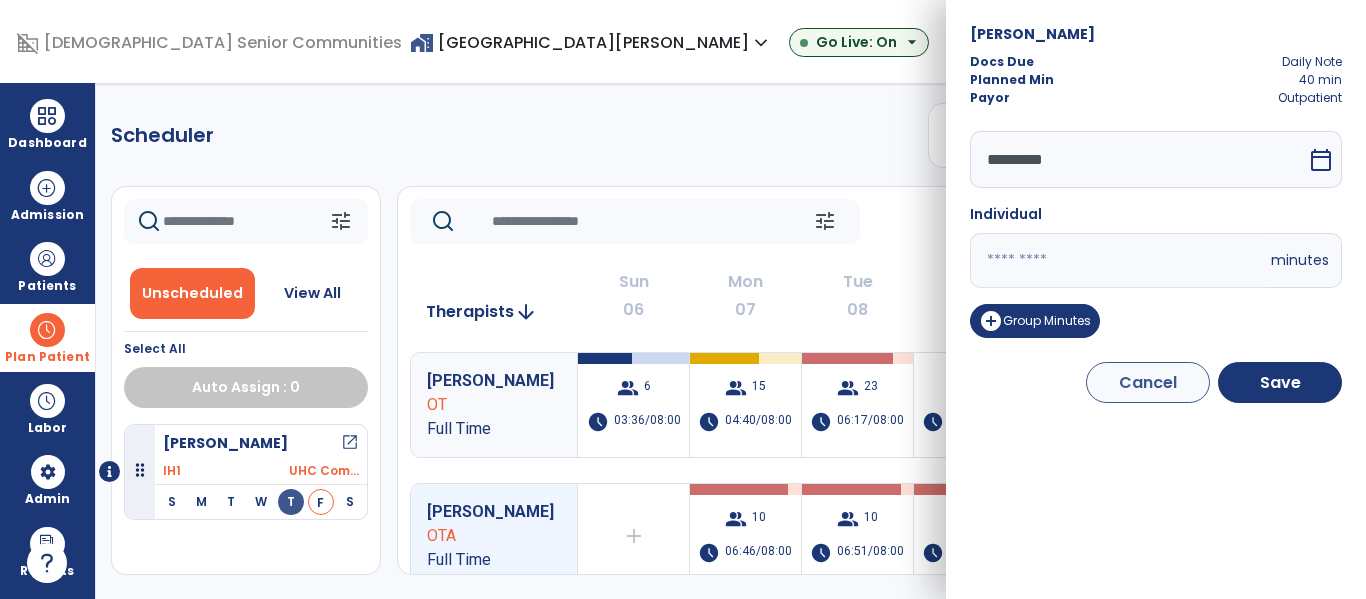 click on "**" at bounding box center [1118, 260] 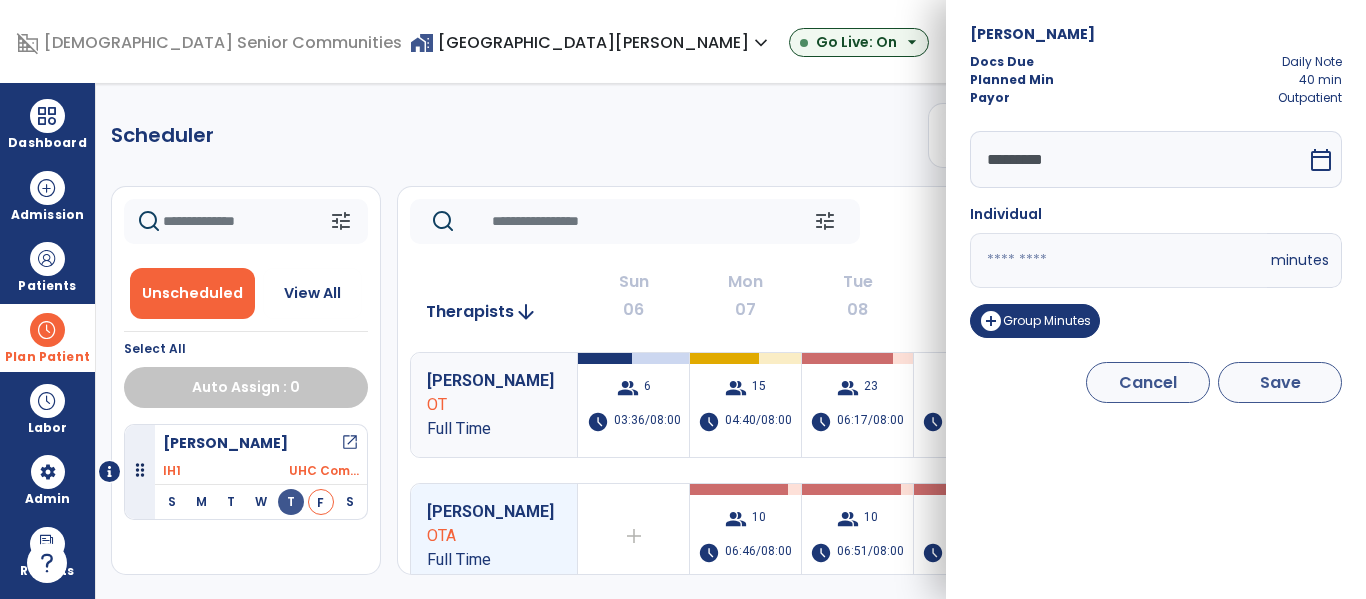 type on "*" 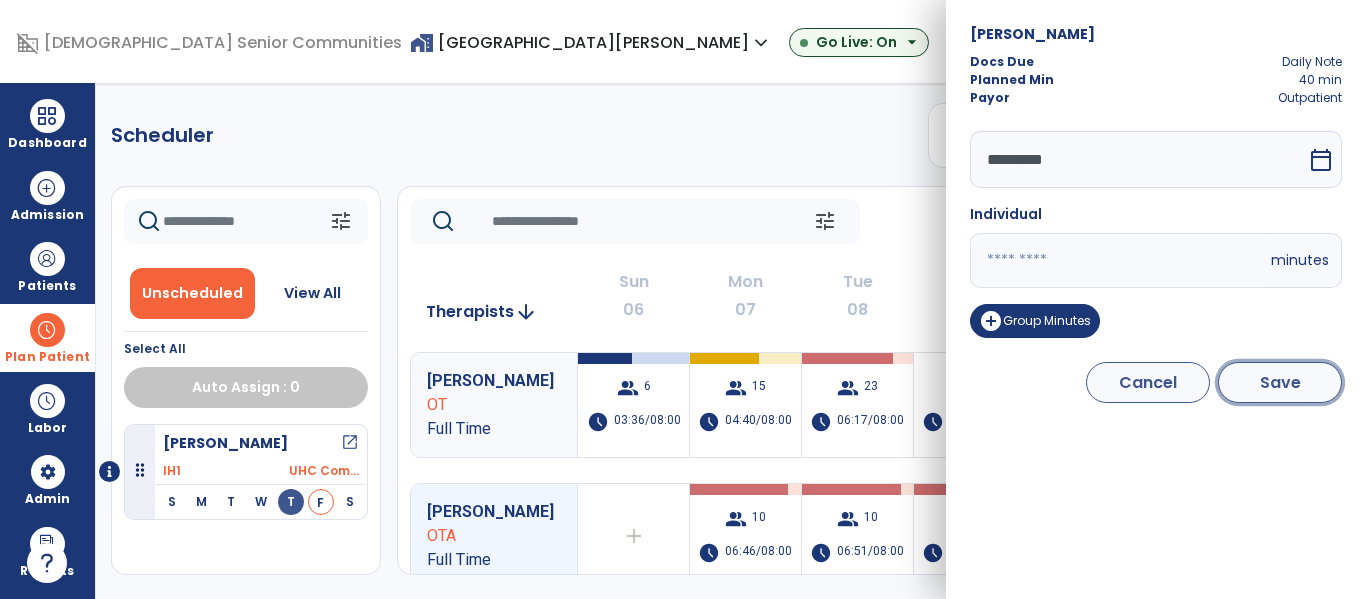 click on "Save" at bounding box center (1280, 382) 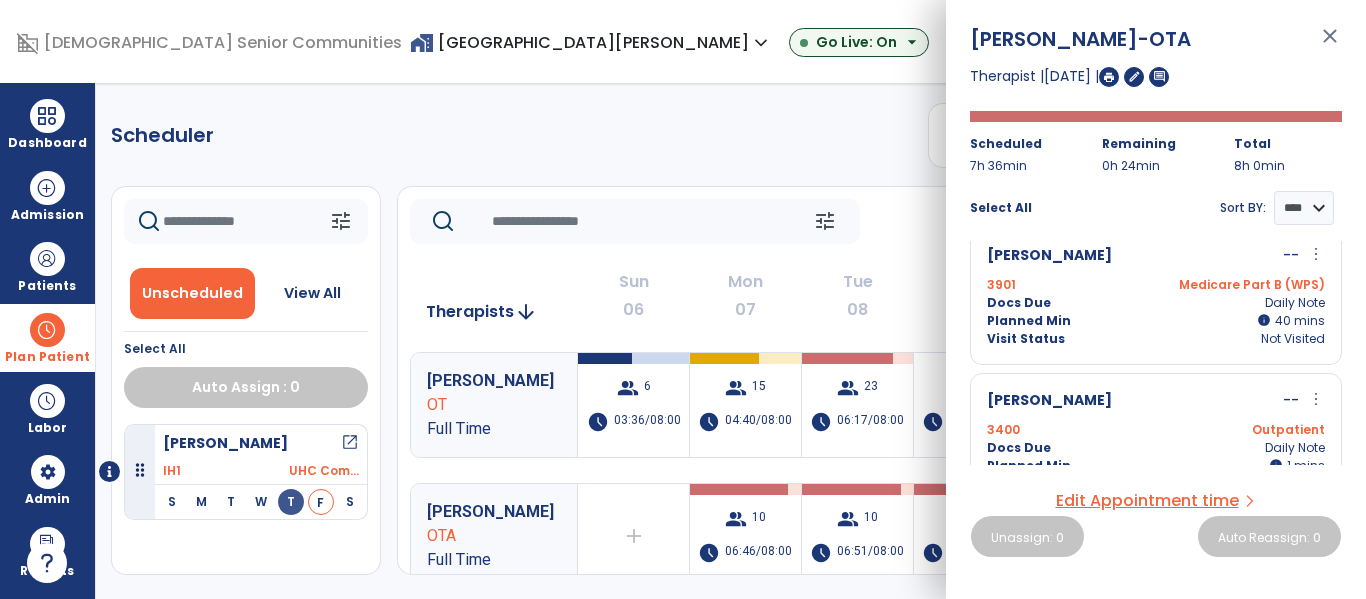 scroll, scrollTop: 1516, scrollLeft: 0, axis: vertical 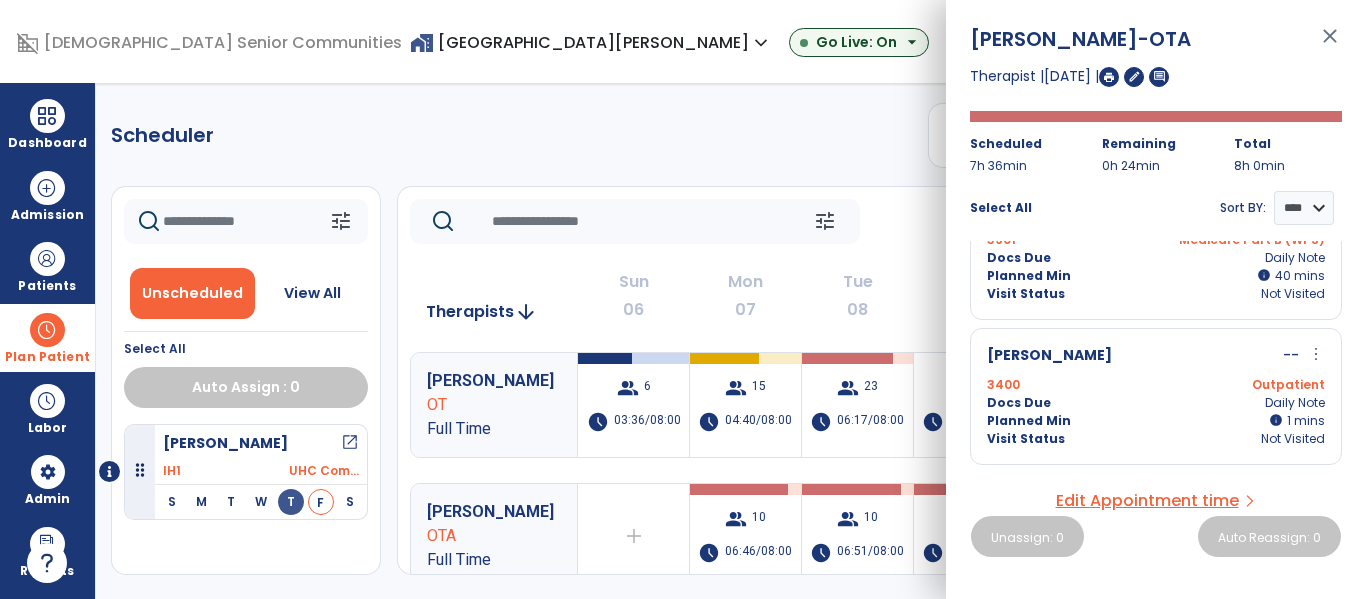 click on "close" at bounding box center [1330, 45] 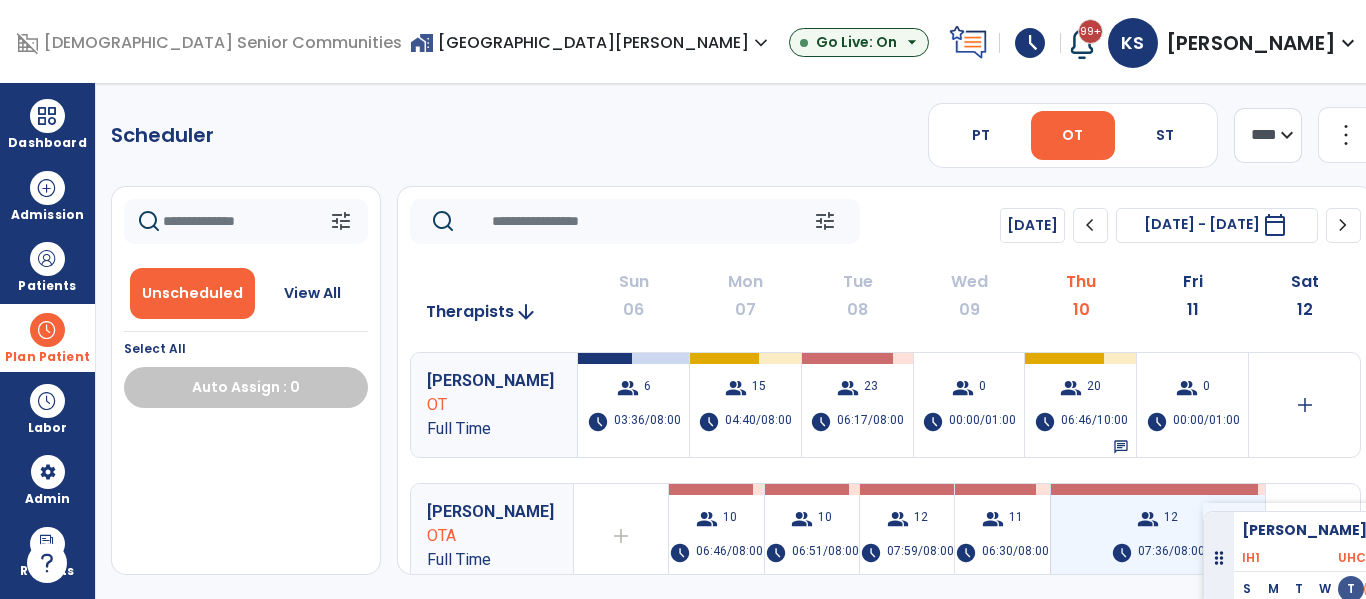 drag, startPoint x: 211, startPoint y: 444, endPoint x: 1203, endPoint y: 503, distance: 993.753 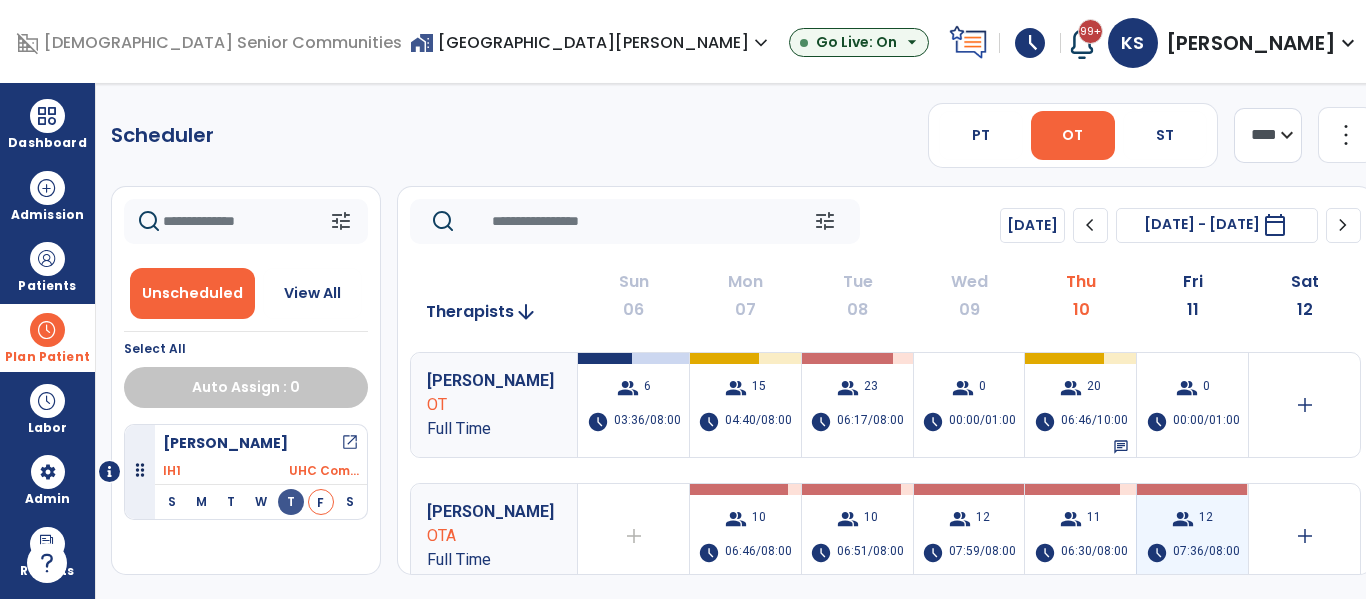 click on "group  12  schedule  07:36/08:00" at bounding box center (1192, 536) 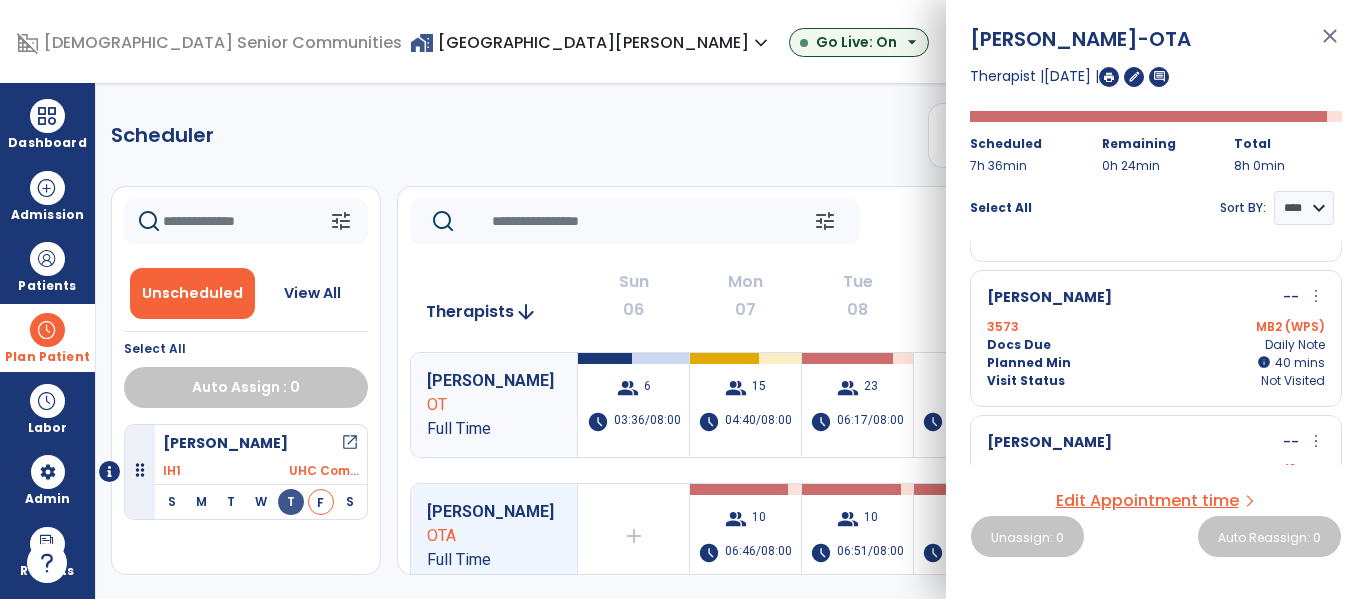 scroll, scrollTop: 702, scrollLeft: 0, axis: vertical 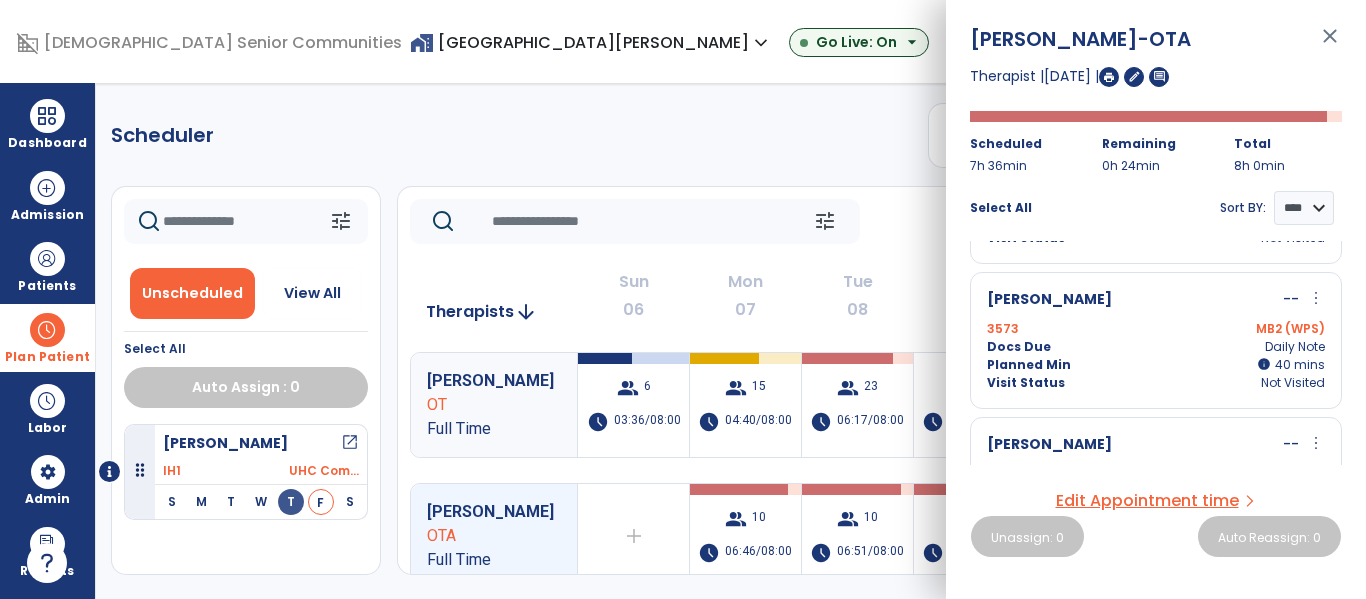 click on "more_vert" at bounding box center [1316, 298] 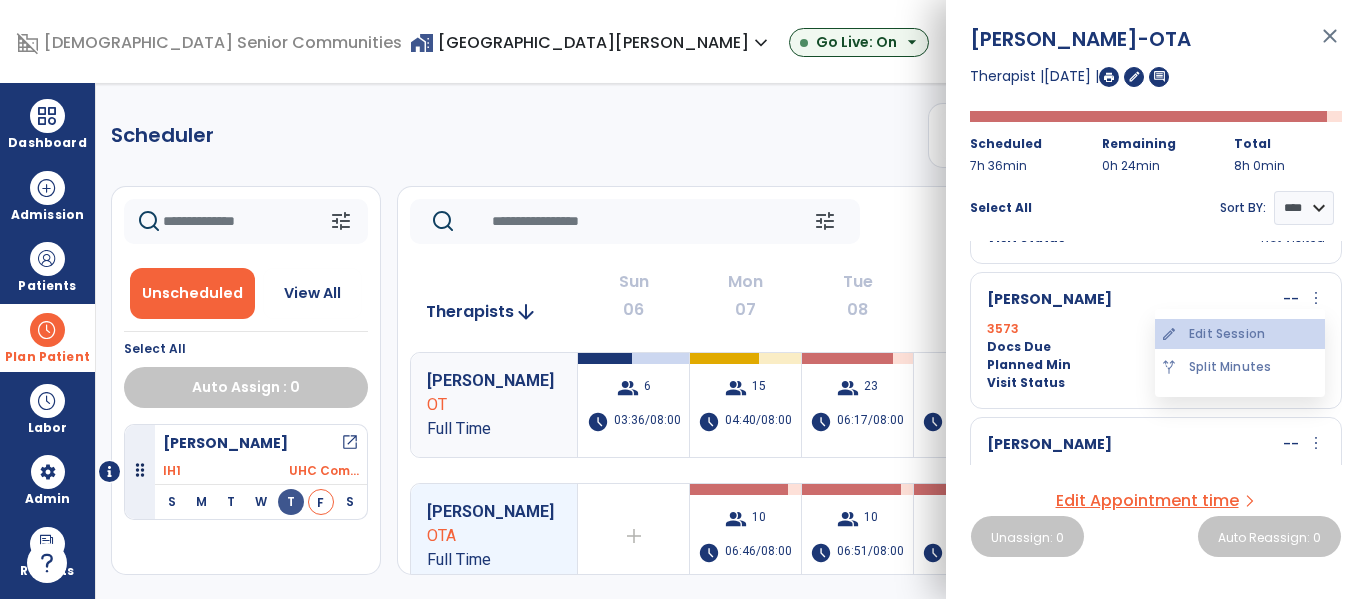 click on "edit   Edit Session" at bounding box center [1240, 334] 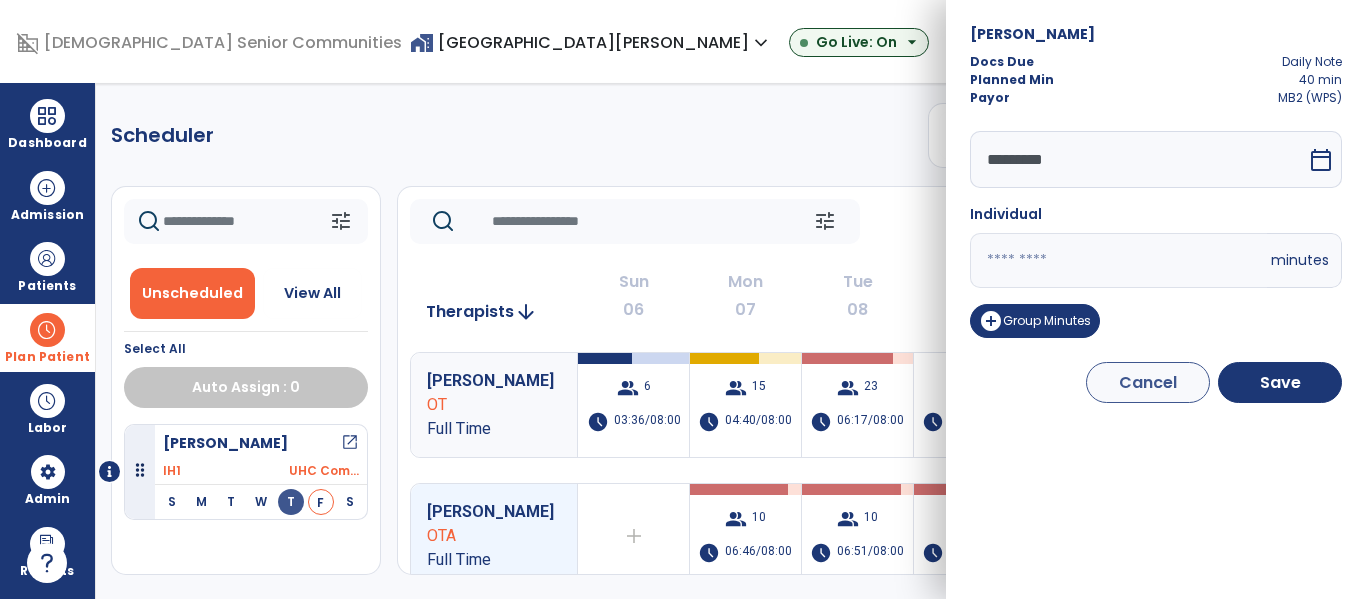 click on "**" at bounding box center [1118, 260] 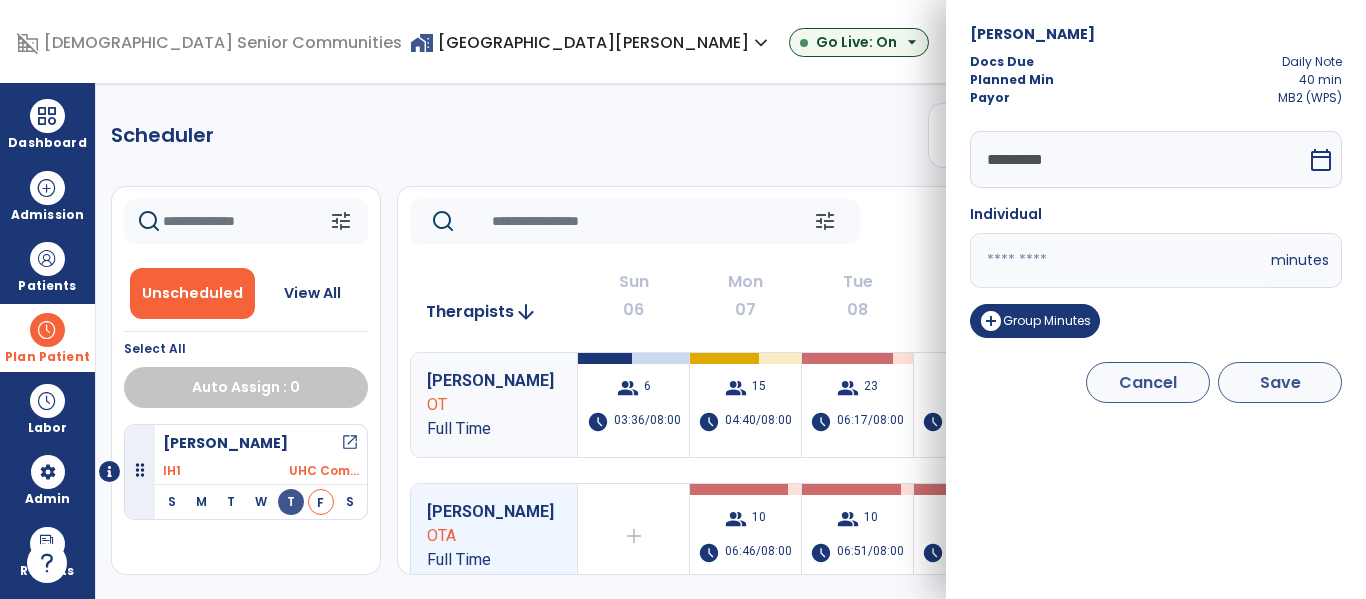 type on "**" 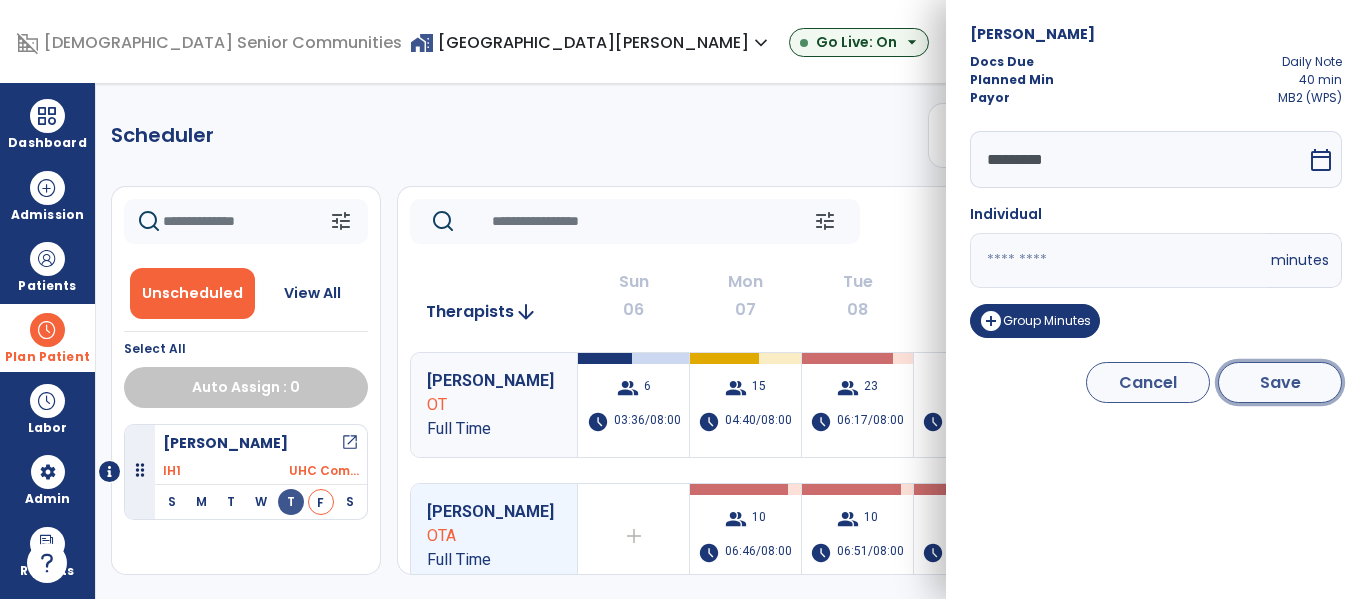 click on "Save" at bounding box center [1280, 382] 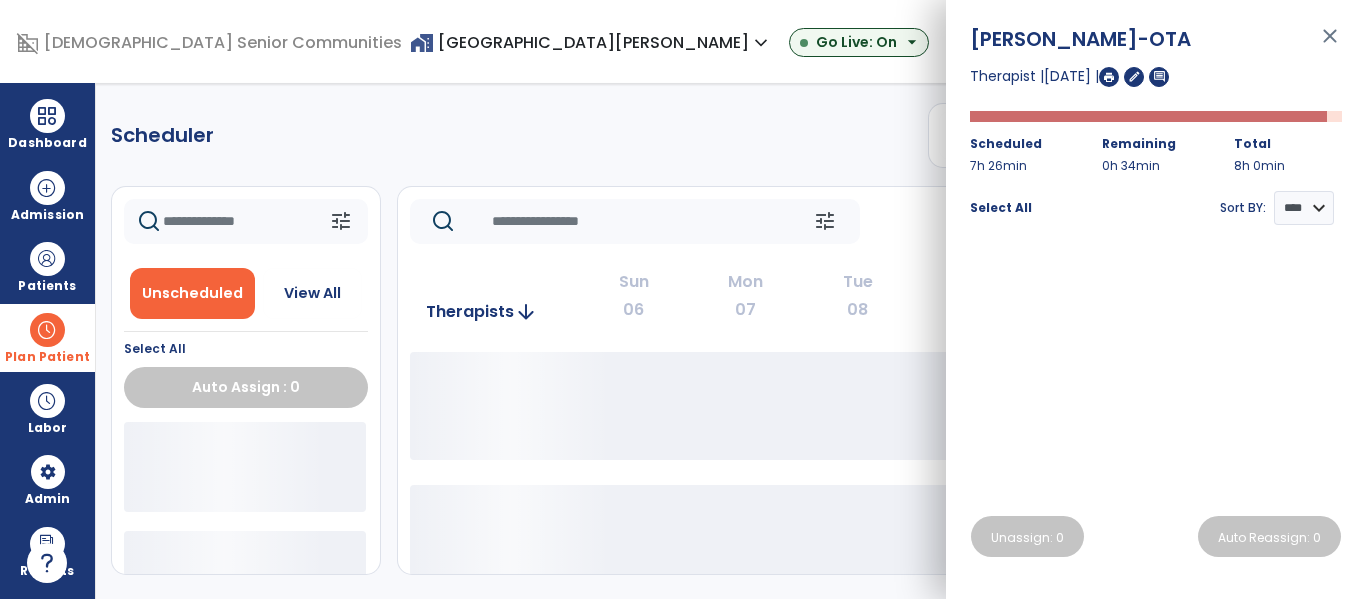 click on "close" at bounding box center (1330, 45) 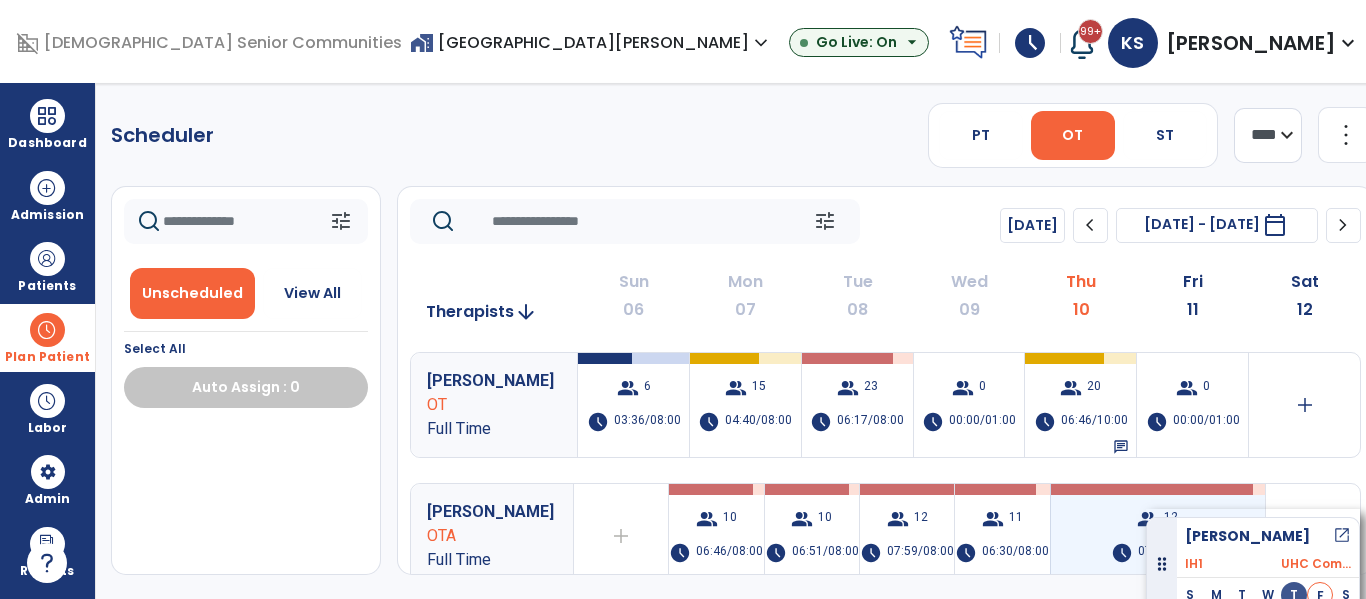 drag, startPoint x: 183, startPoint y: 456, endPoint x: 1146, endPoint y: 509, distance: 964.45734 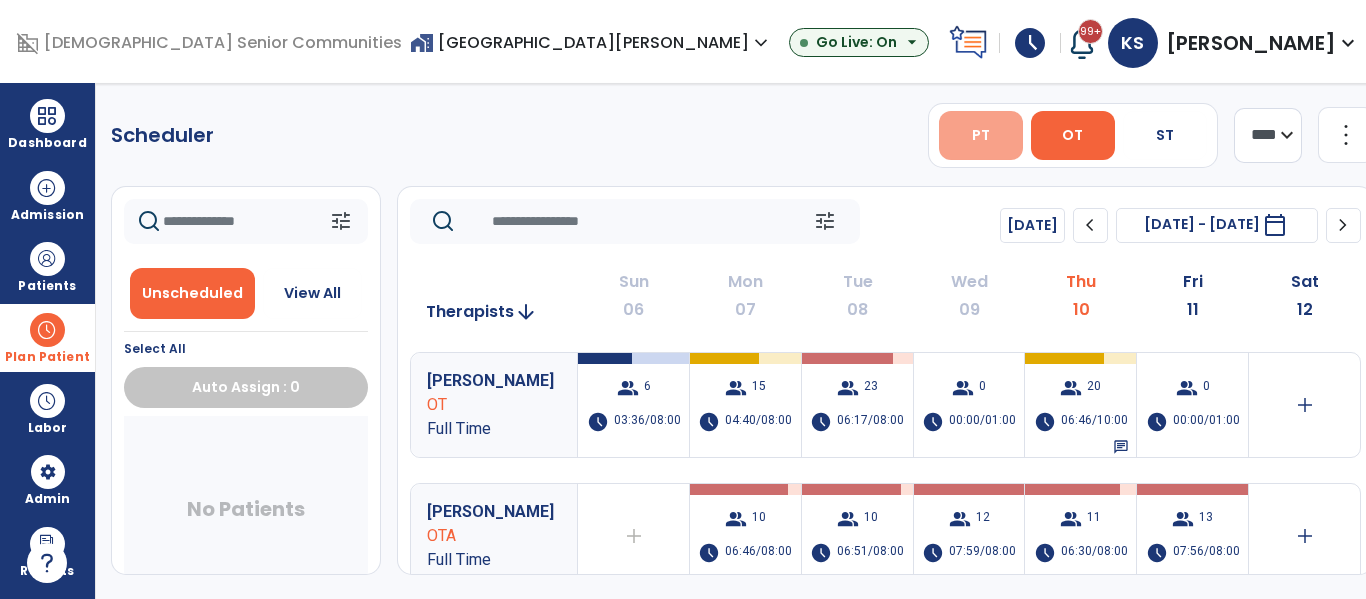 click on "PT" at bounding box center [981, 135] 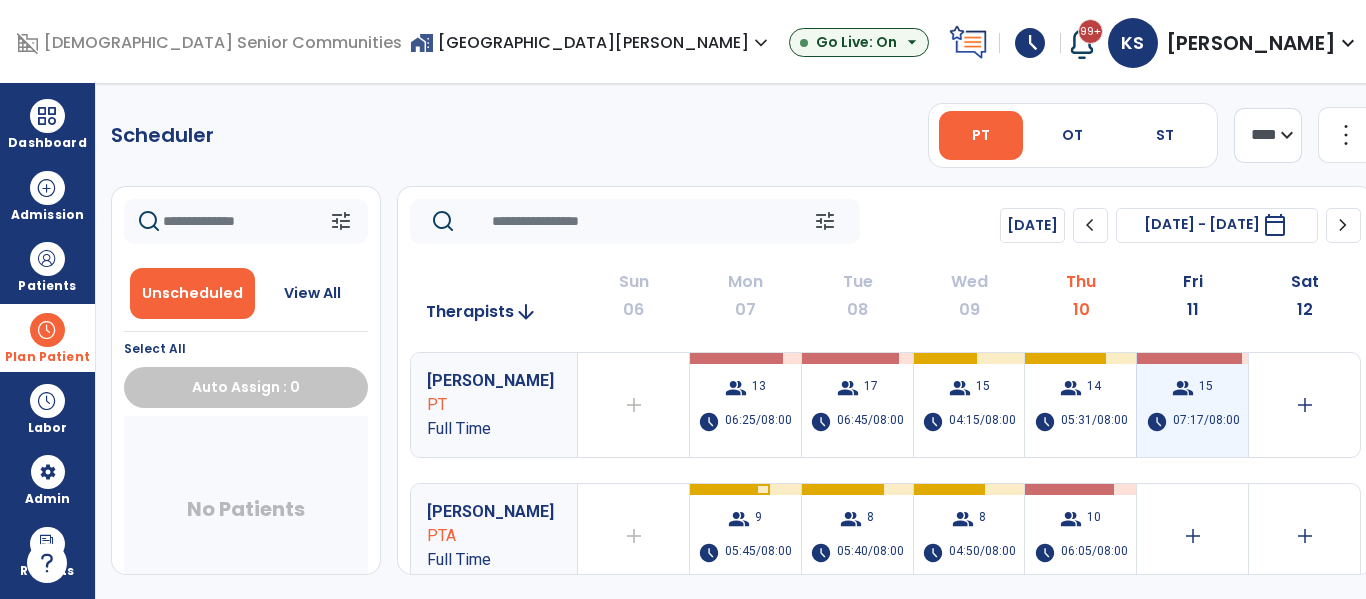 click on "group  15  schedule  07:17/08:00" at bounding box center [1192, 405] 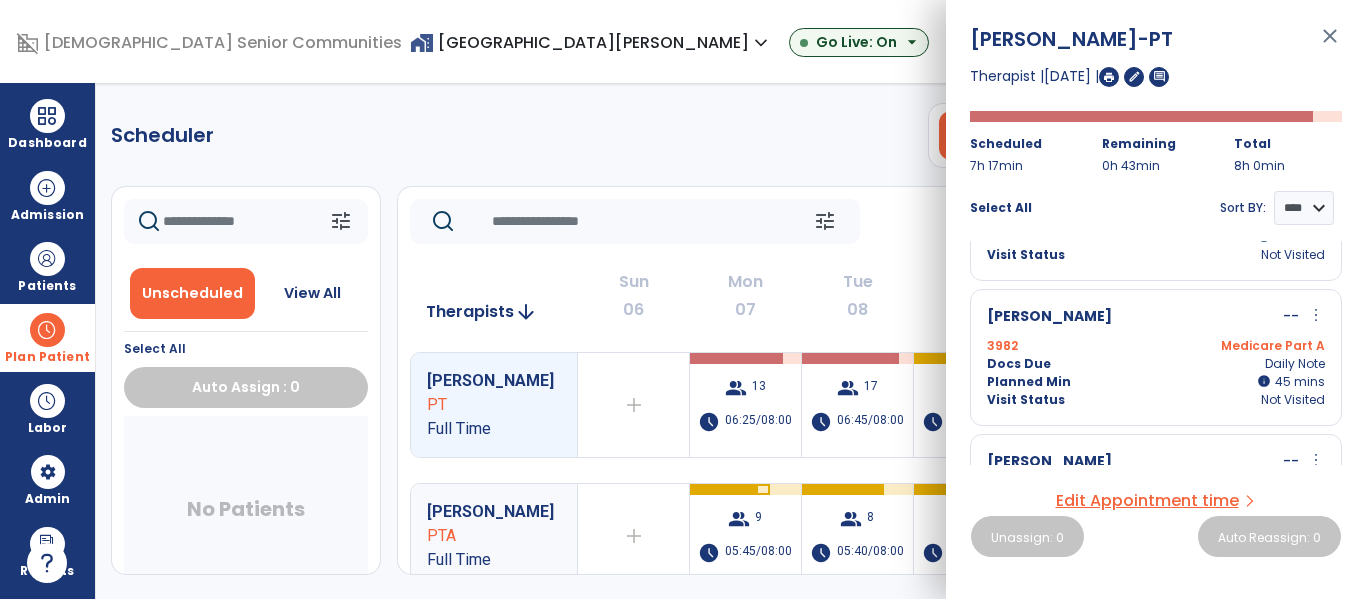 scroll, scrollTop: 0, scrollLeft: 0, axis: both 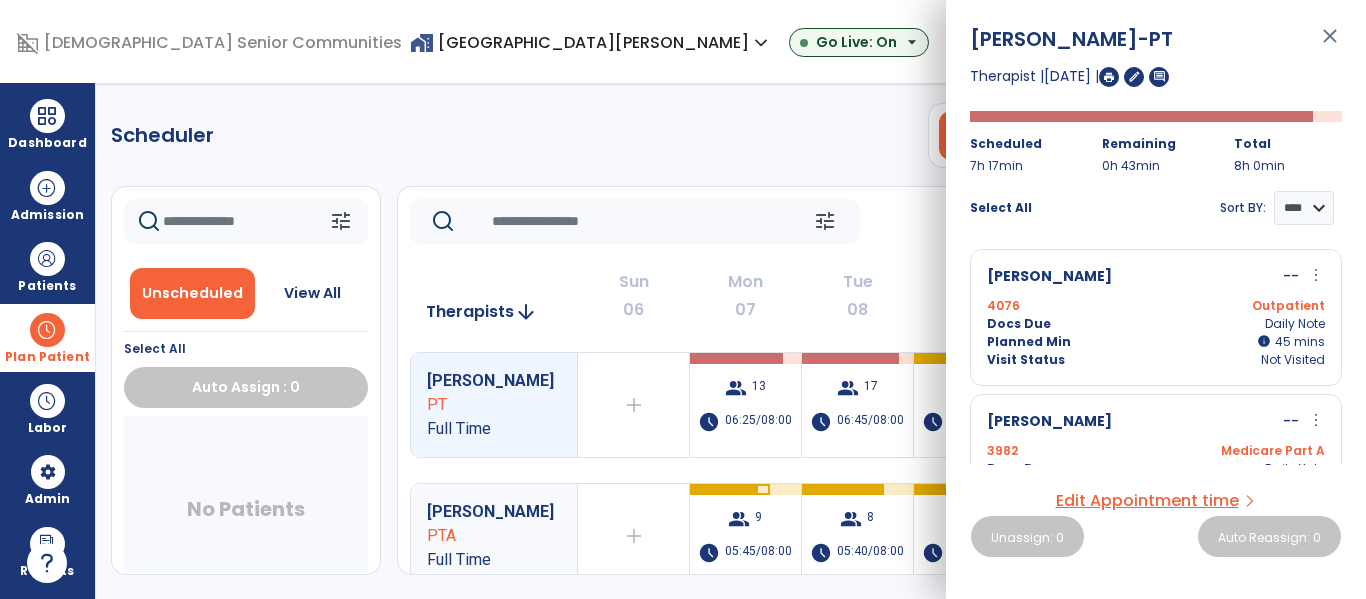 click on "close" at bounding box center (1330, 45) 